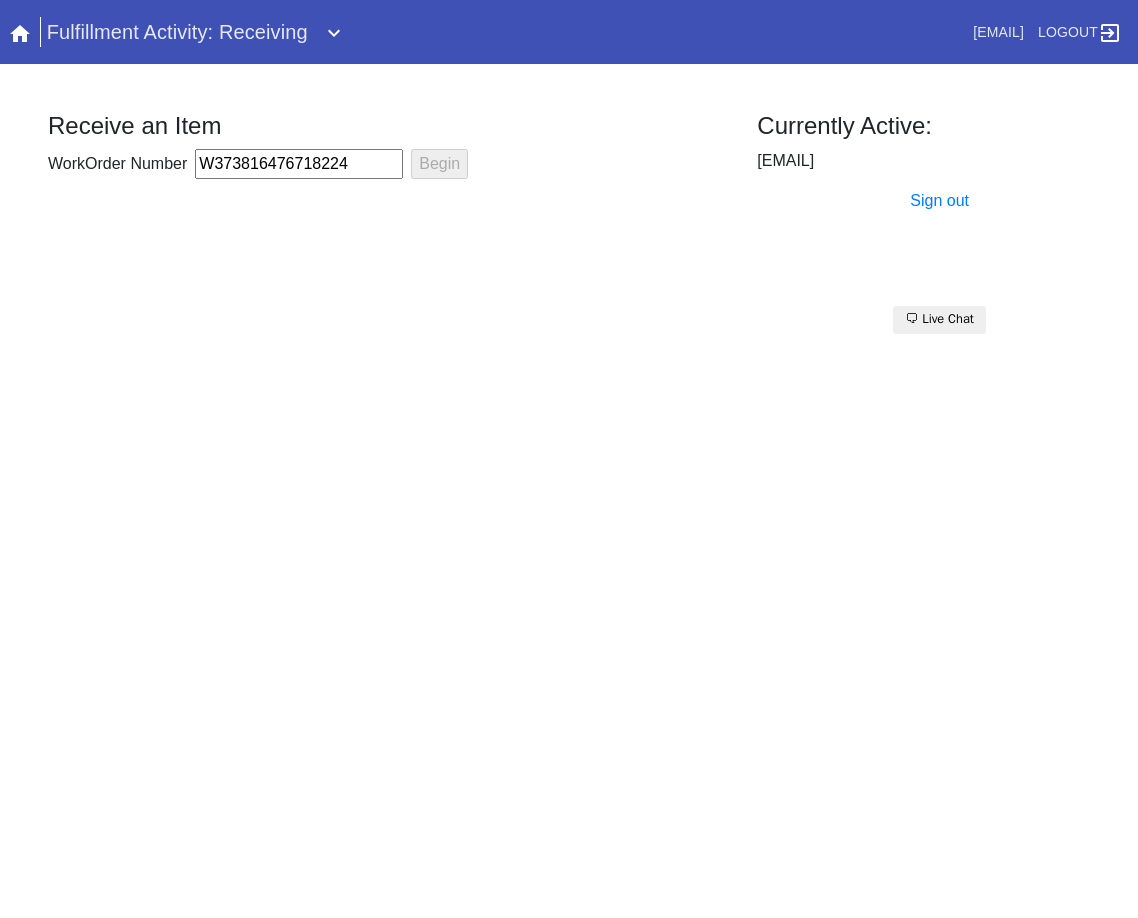 scroll, scrollTop: 0, scrollLeft: 0, axis: both 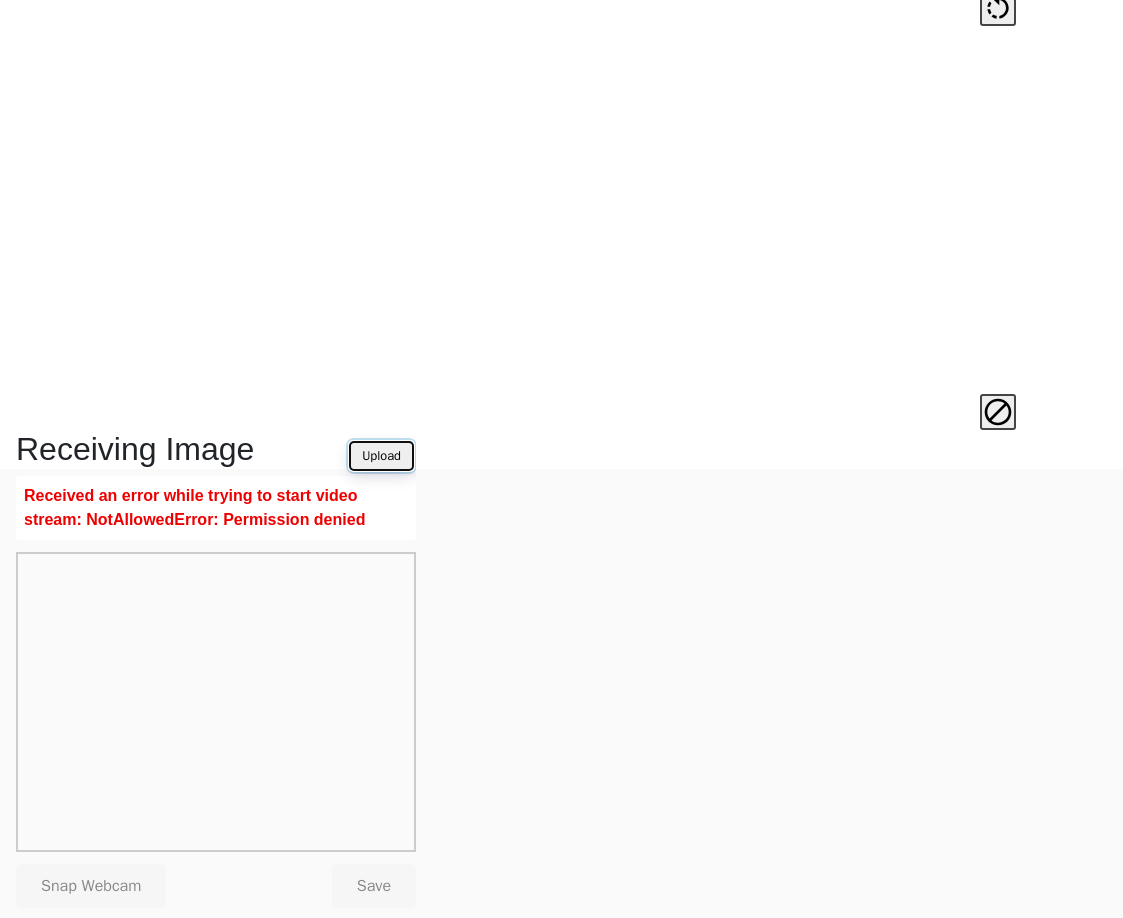 click on "Upload" at bounding box center (381, 456) 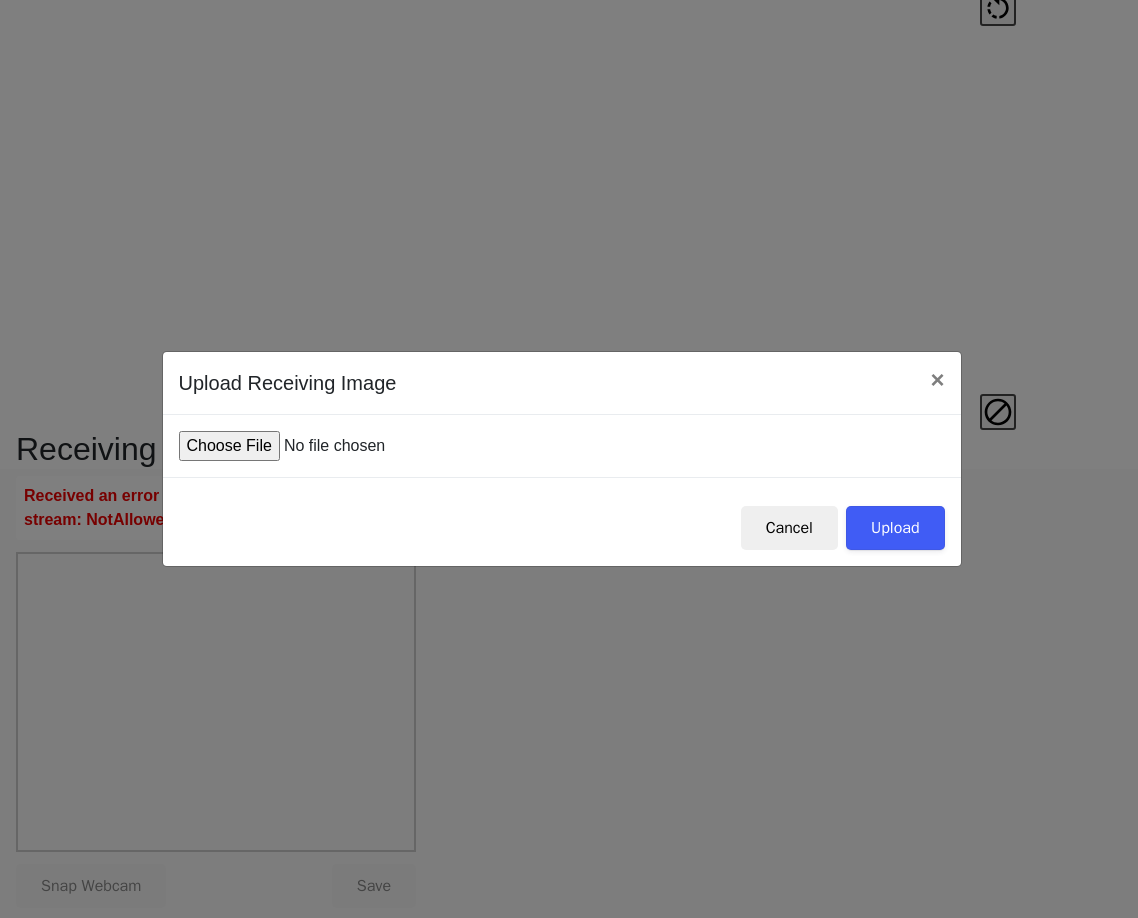 type on "C:\fakepath\IMG_0011.JPG" 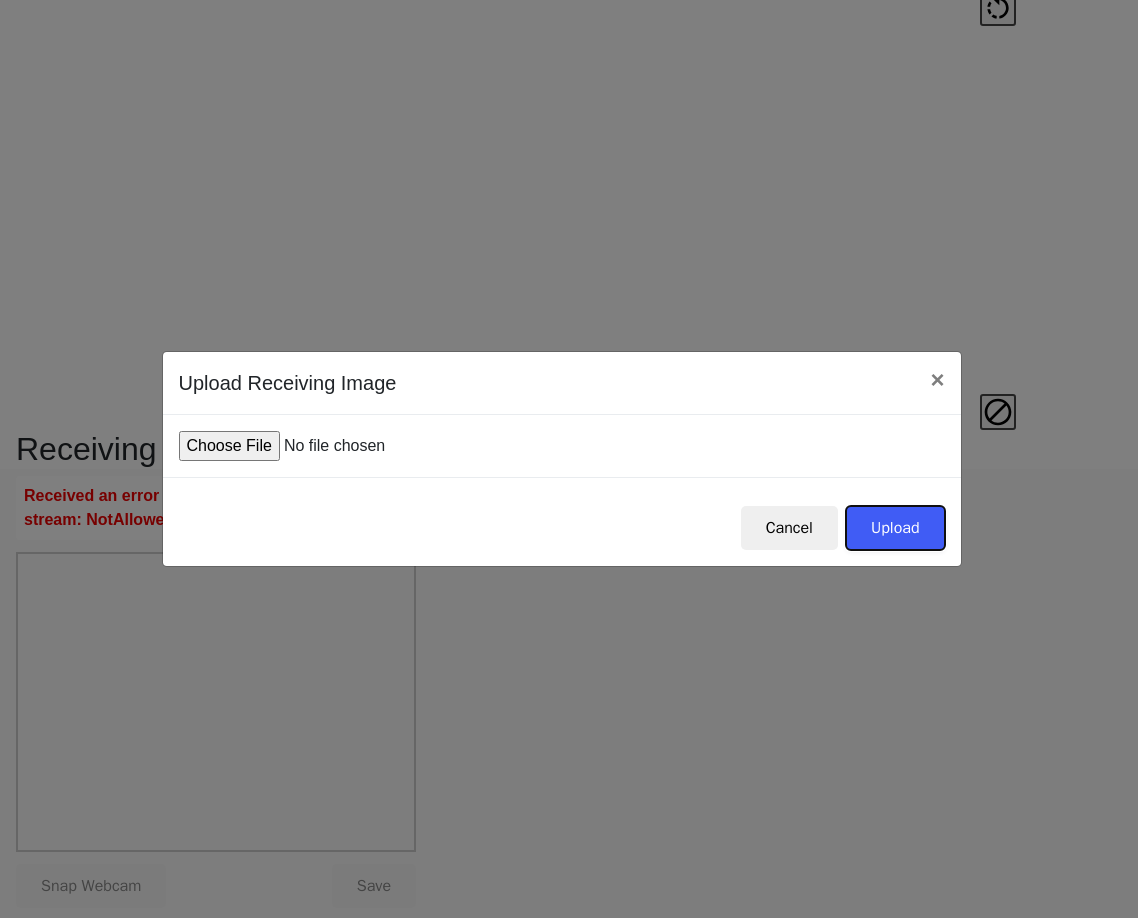 click on "Upload" at bounding box center [895, 528] 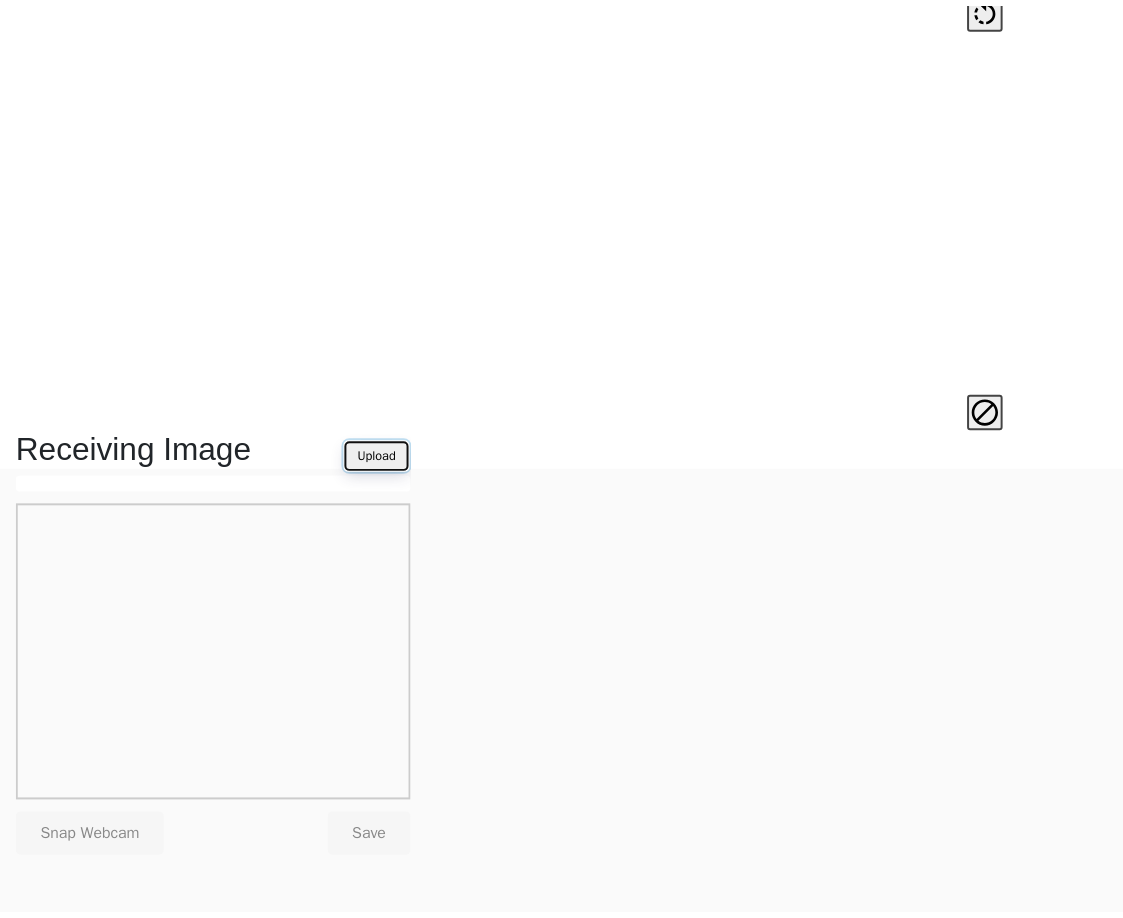 scroll, scrollTop: 449, scrollLeft: 0, axis: vertical 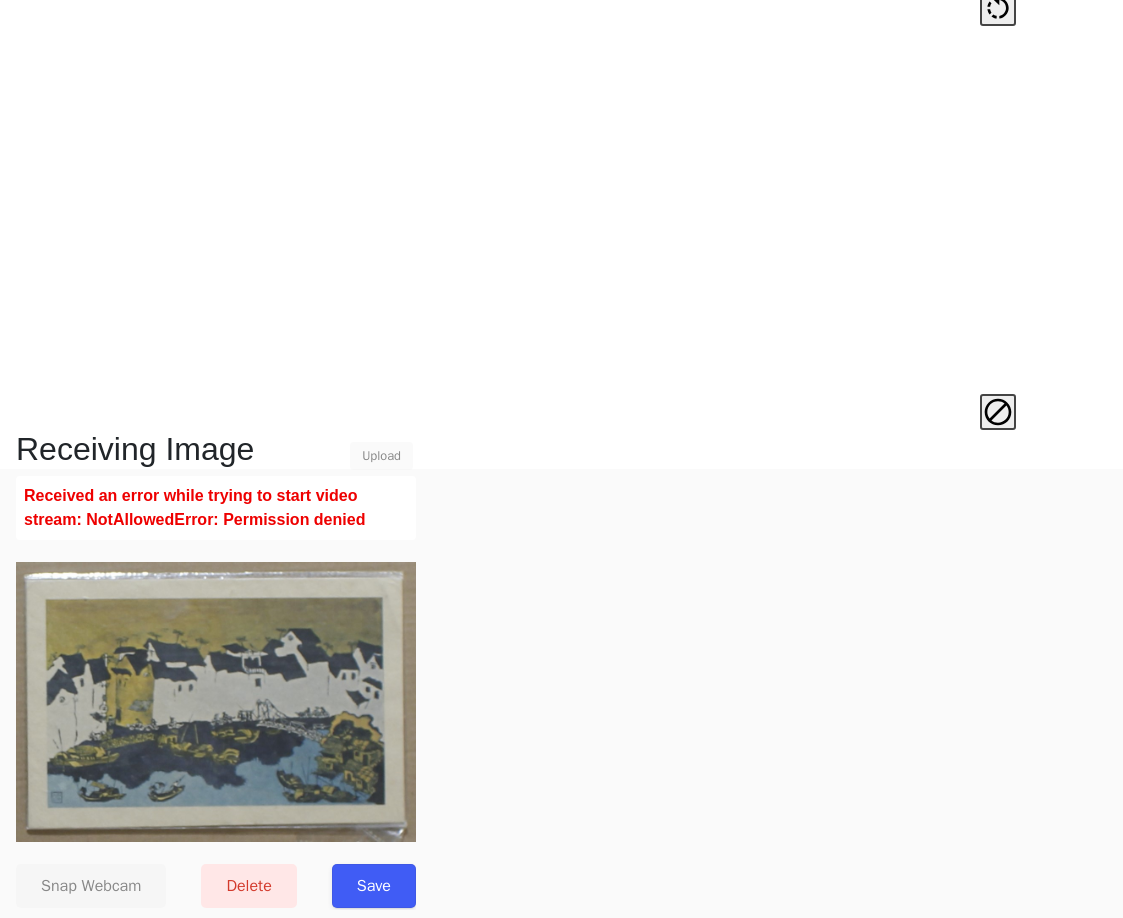 click on "Save" at bounding box center [374, 886] 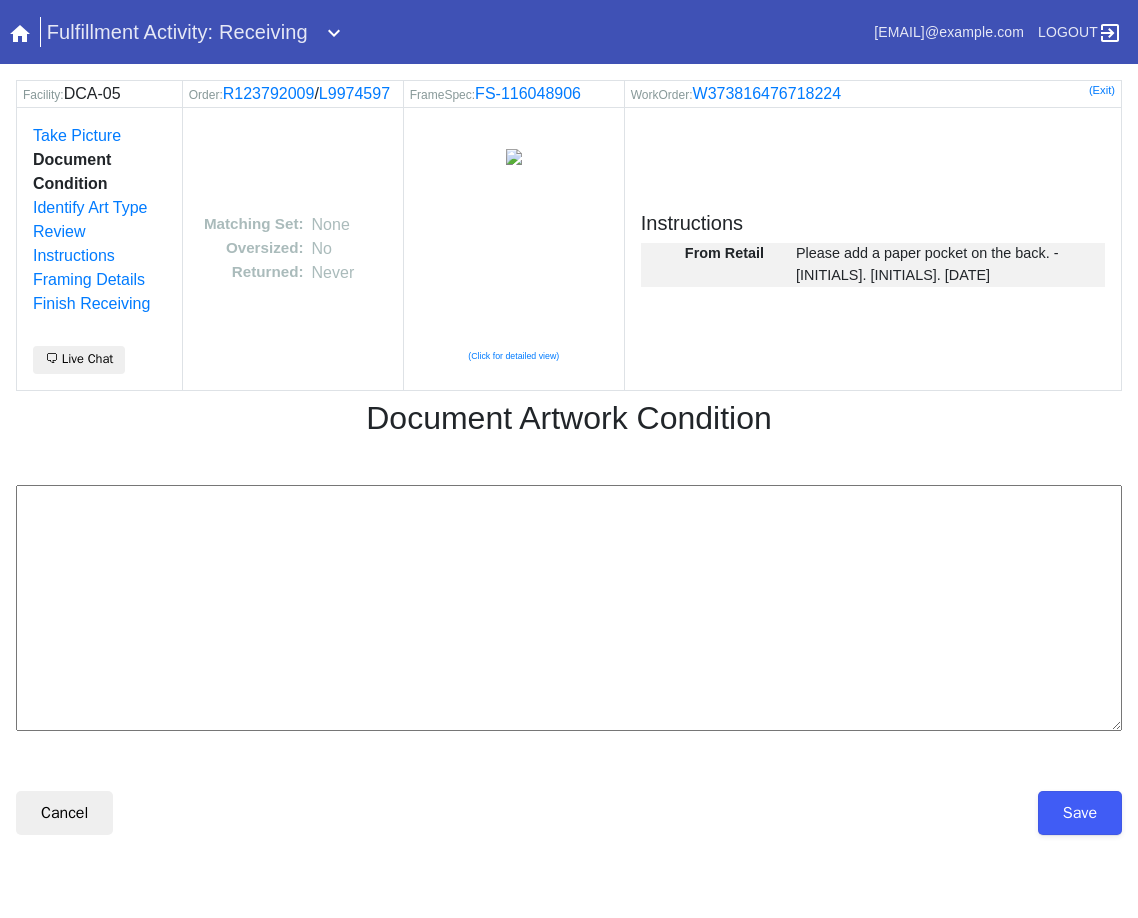 scroll, scrollTop: 0, scrollLeft: 0, axis: both 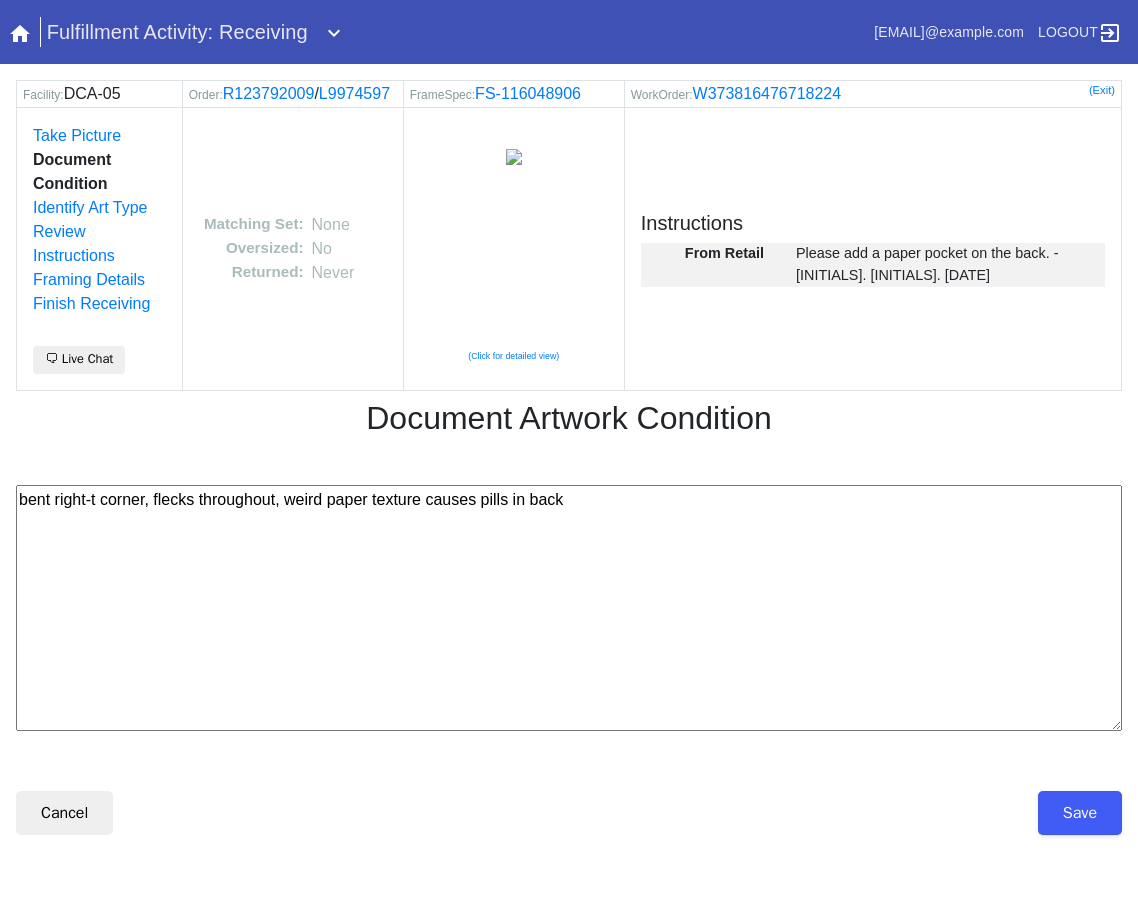 type on "bent right-t corner, flecks throughout, weird paper texture causes pills in back" 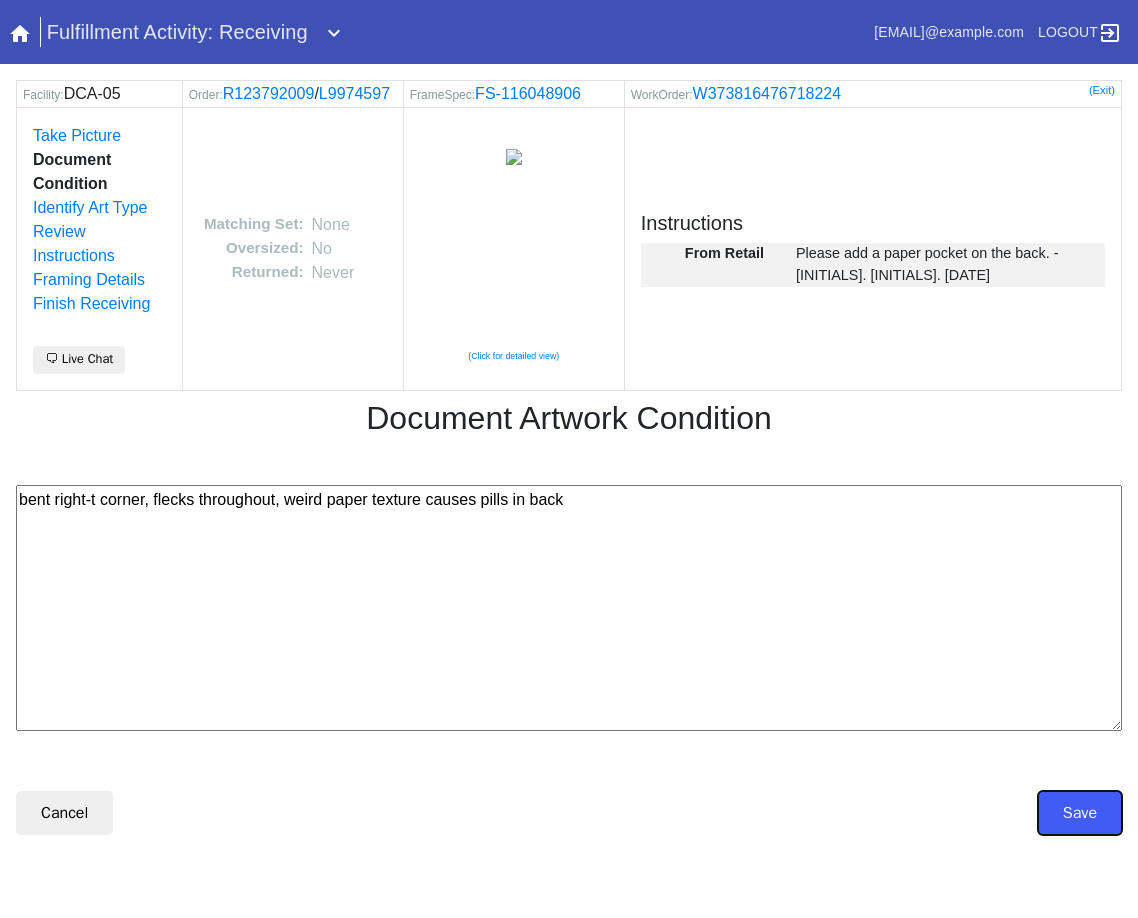 click on "Save" at bounding box center [1080, 813] 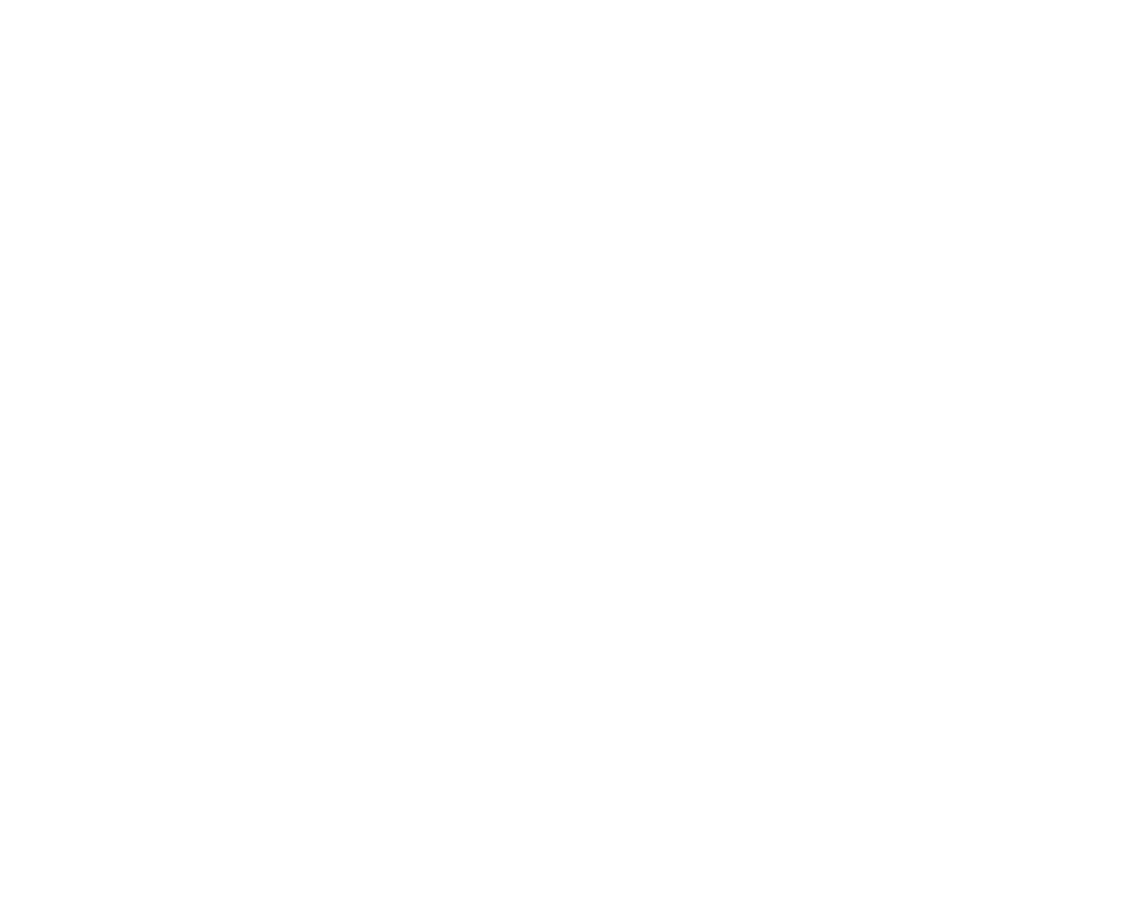 scroll, scrollTop: 0, scrollLeft: 0, axis: both 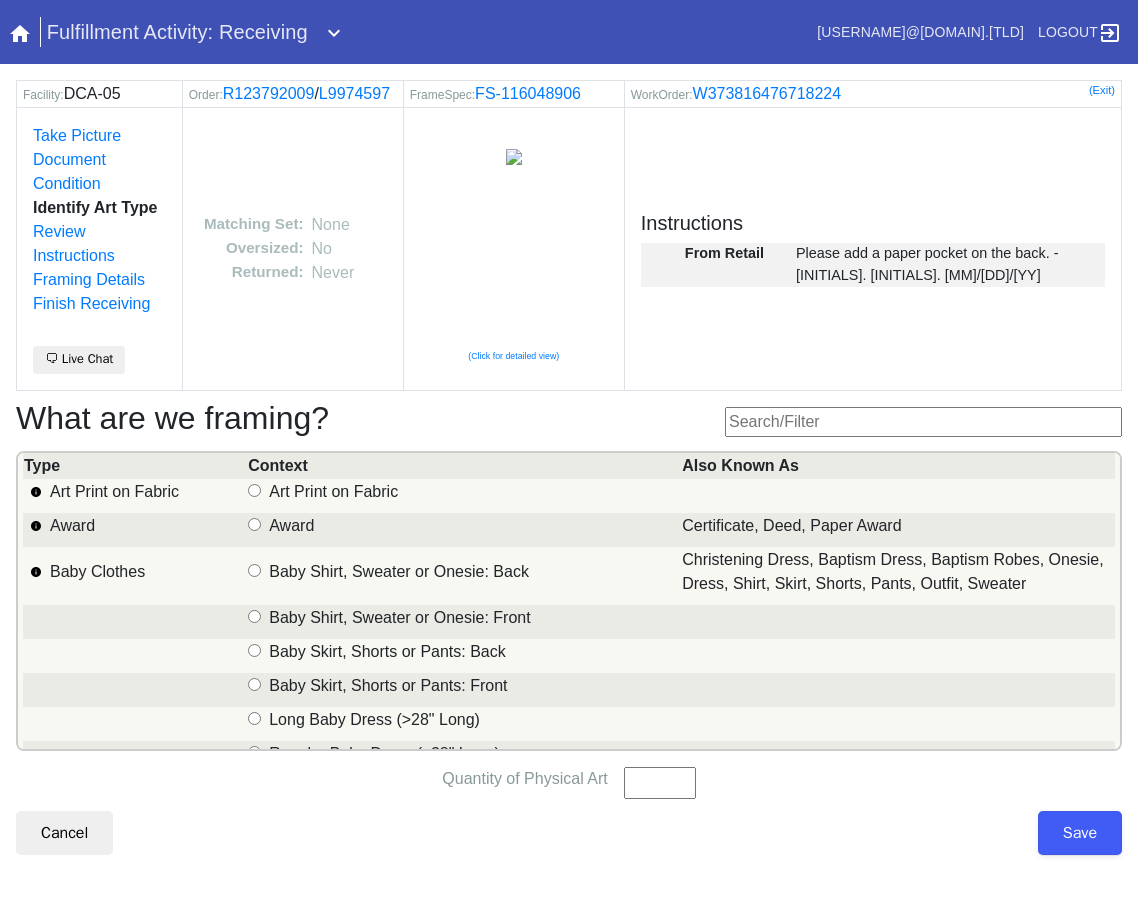 click at bounding box center [923, 422] 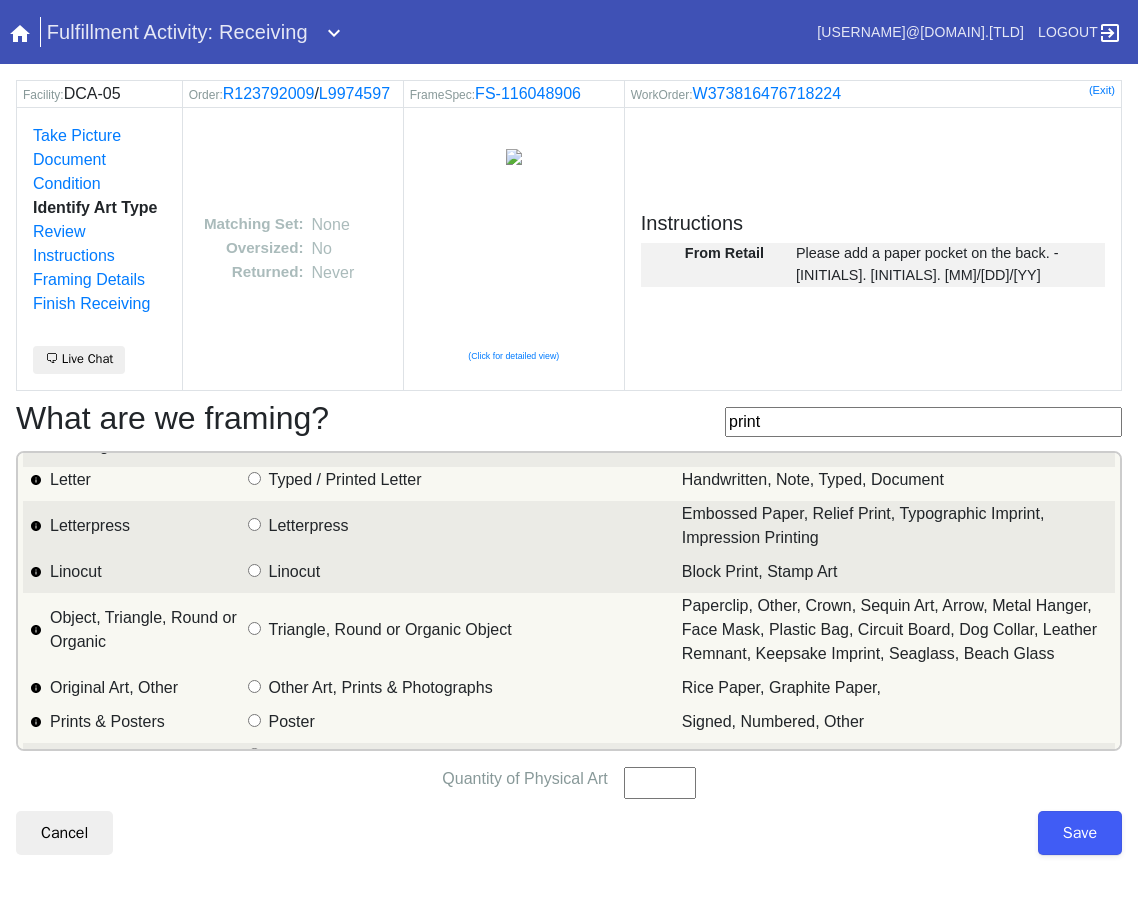 scroll, scrollTop: 200, scrollLeft: 0, axis: vertical 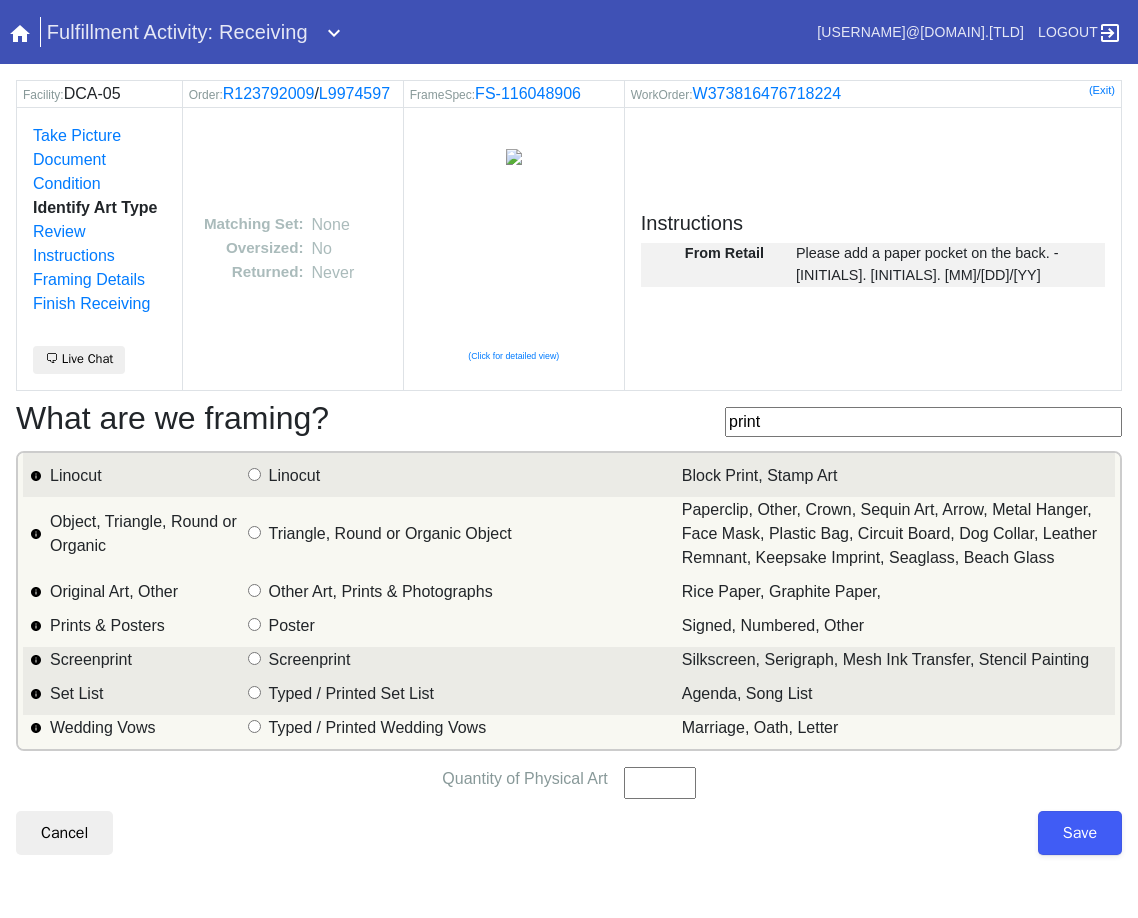 type on "print" 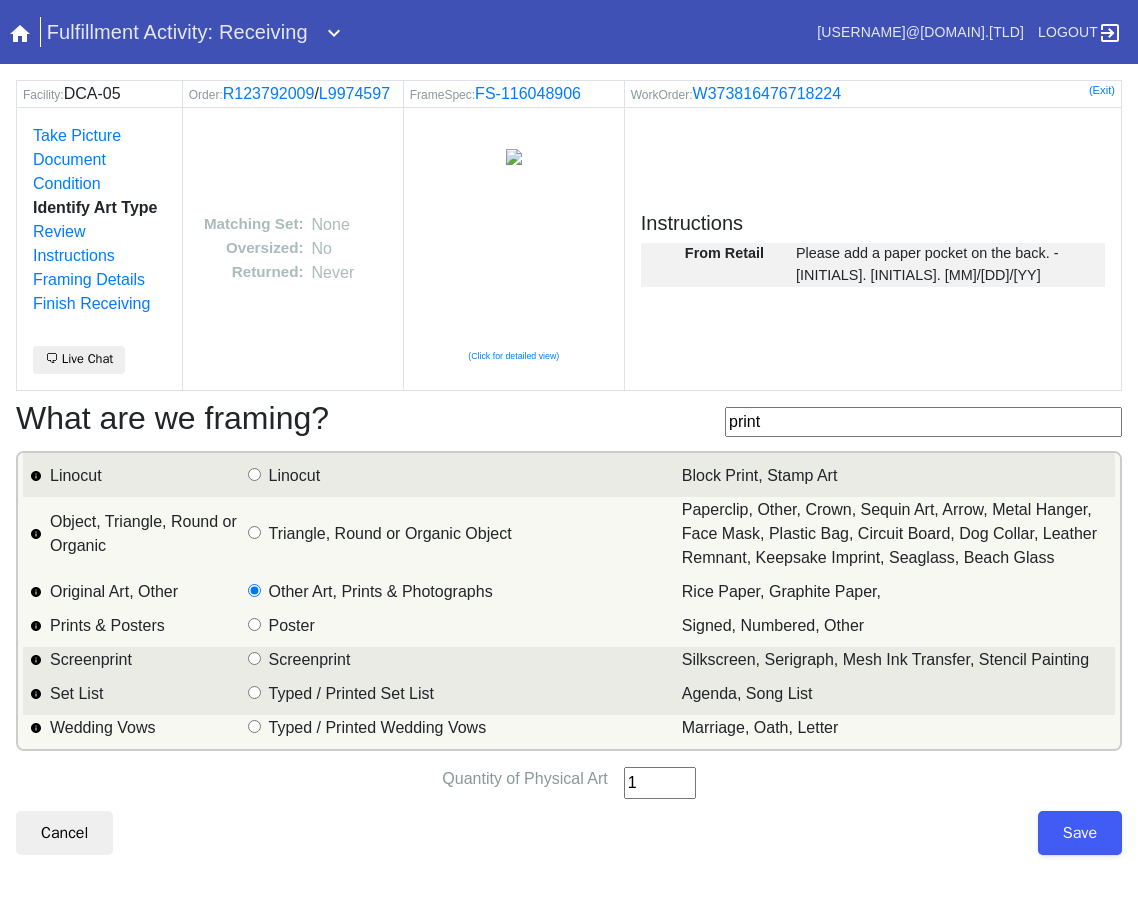 type on "1" 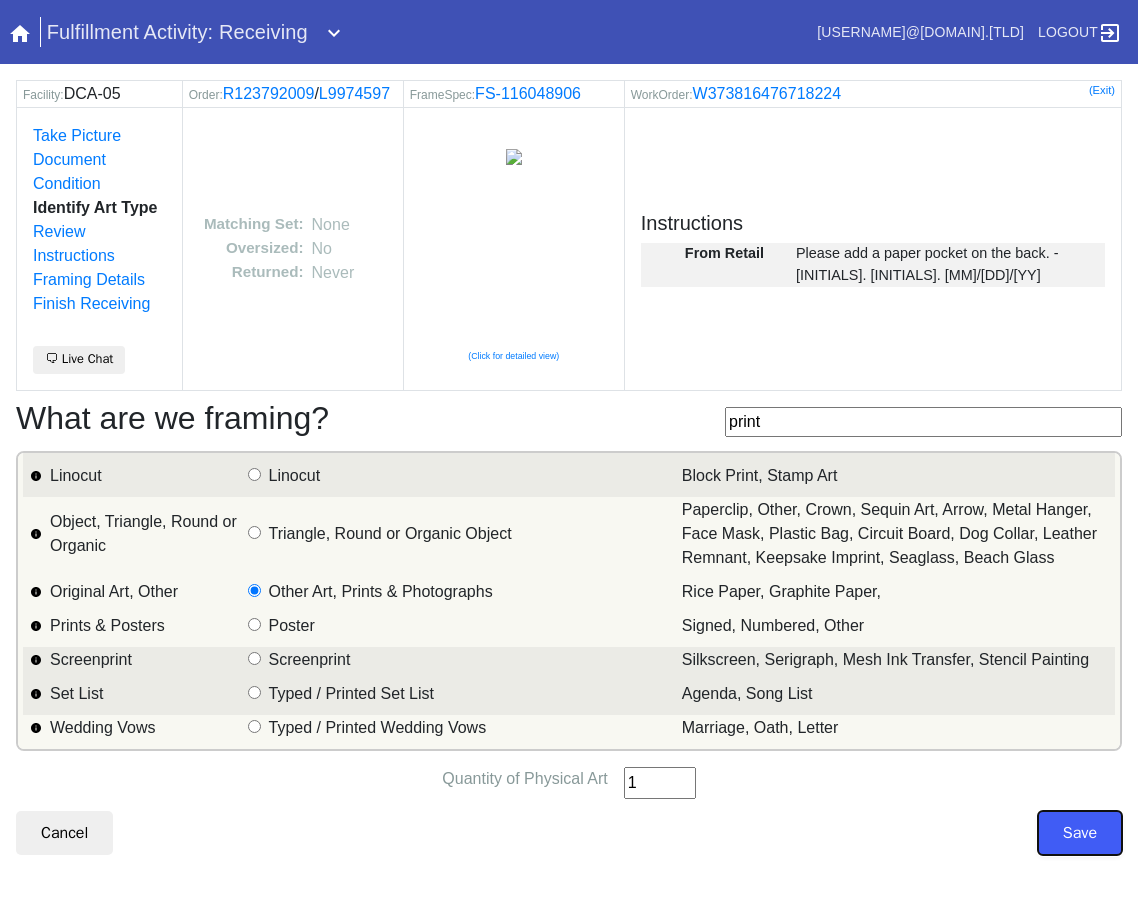 click on "Save" at bounding box center (1080, 833) 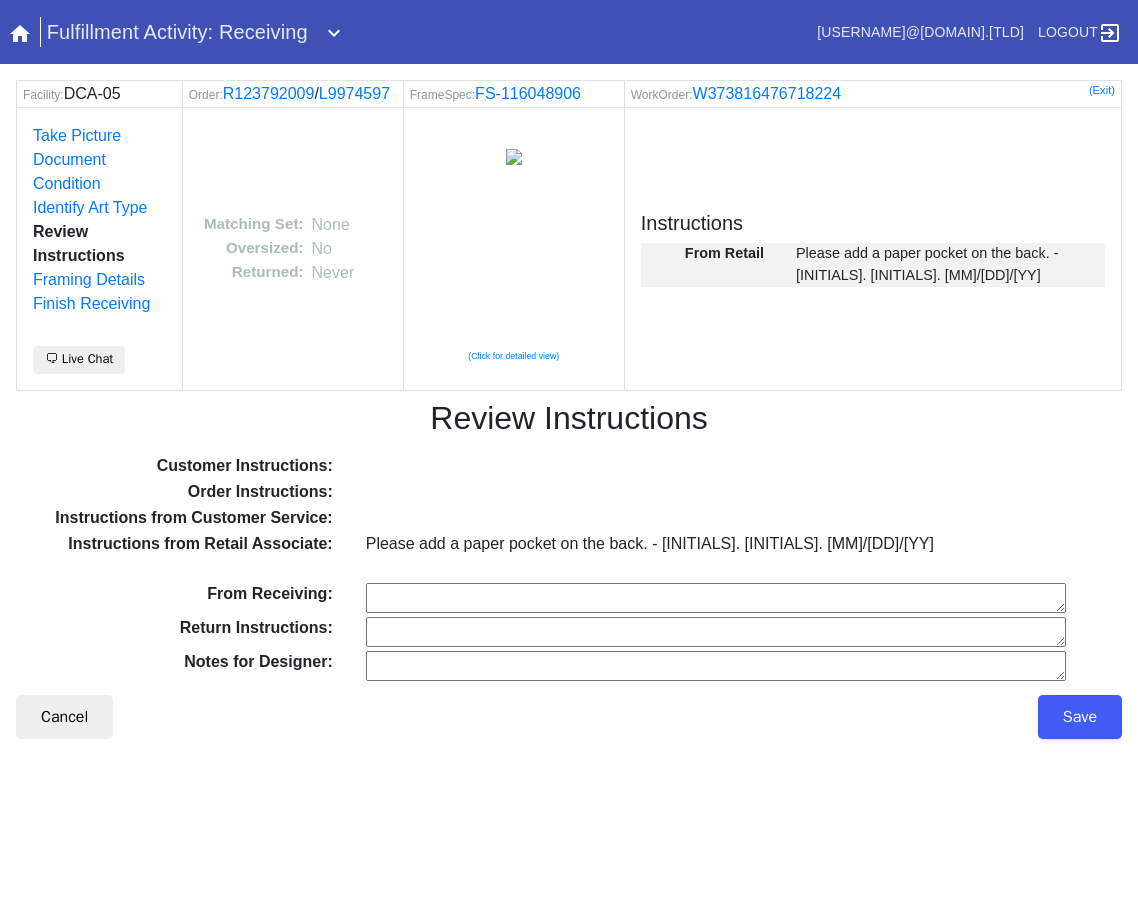 scroll, scrollTop: 0, scrollLeft: 0, axis: both 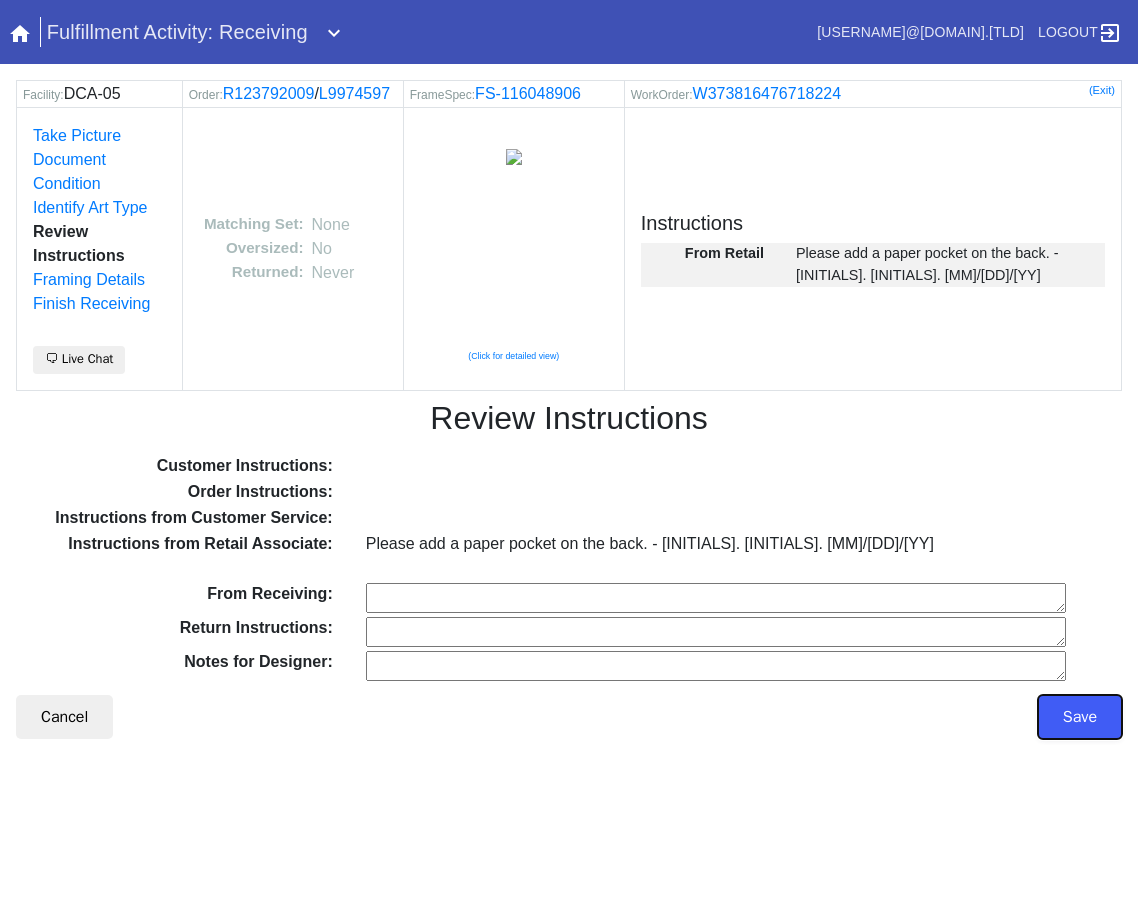 click on "Save" at bounding box center [1080, 717] 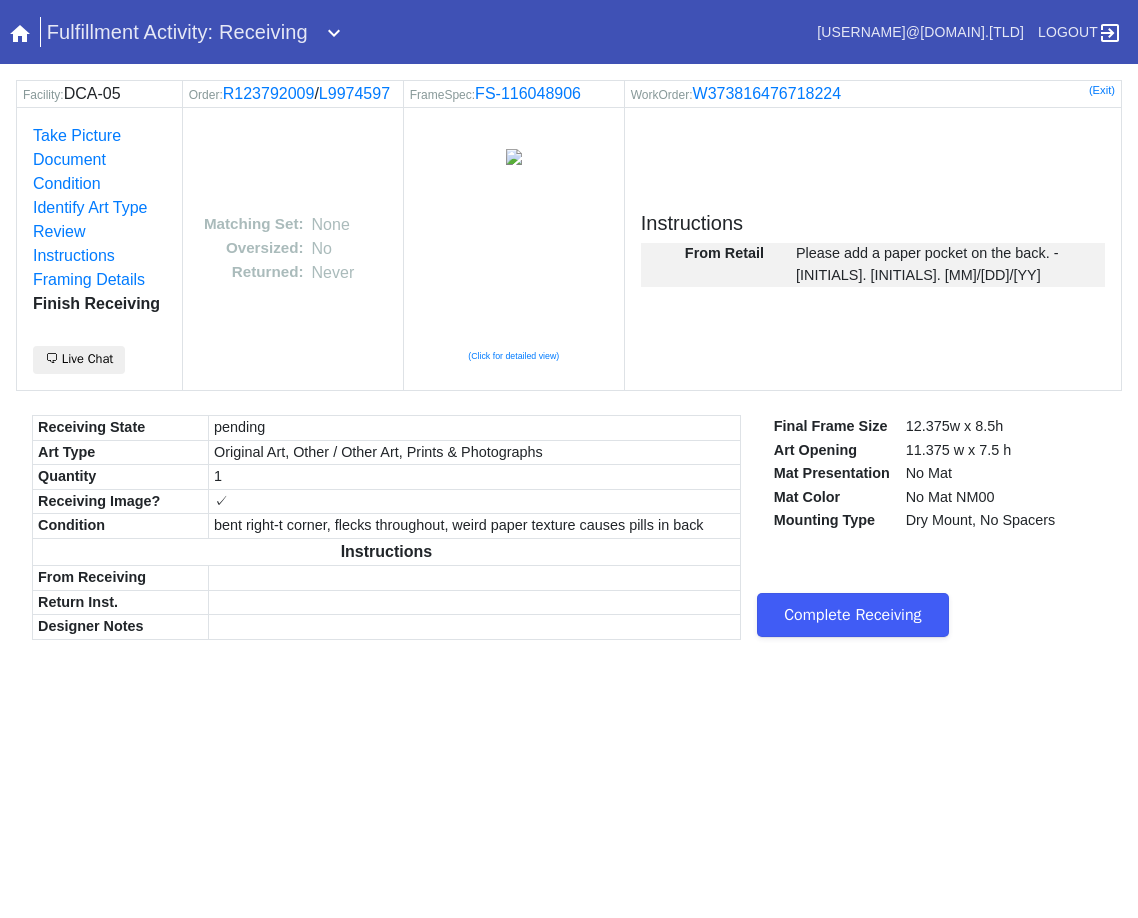scroll, scrollTop: 0, scrollLeft: 0, axis: both 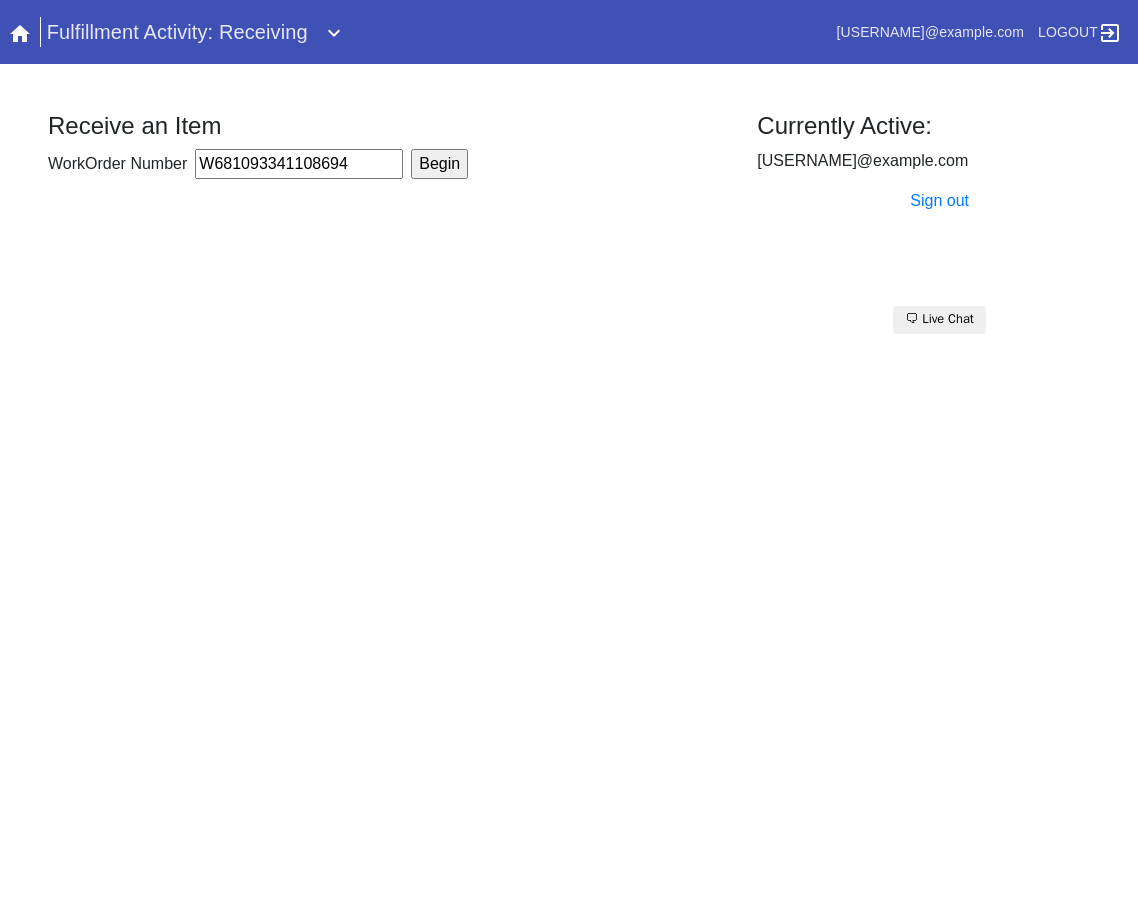 type on "W681093341108694" 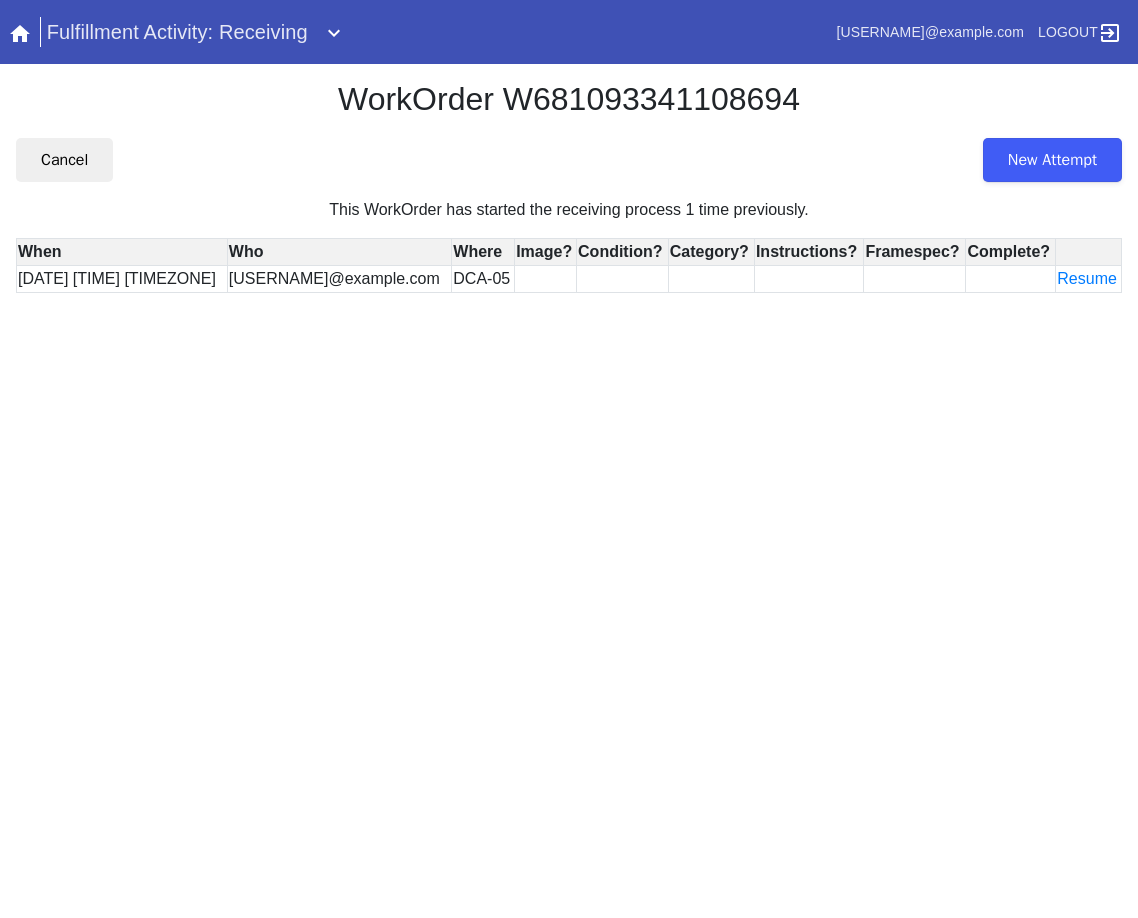 scroll, scrollTop: 0, scrollLeft: 0, axis: both 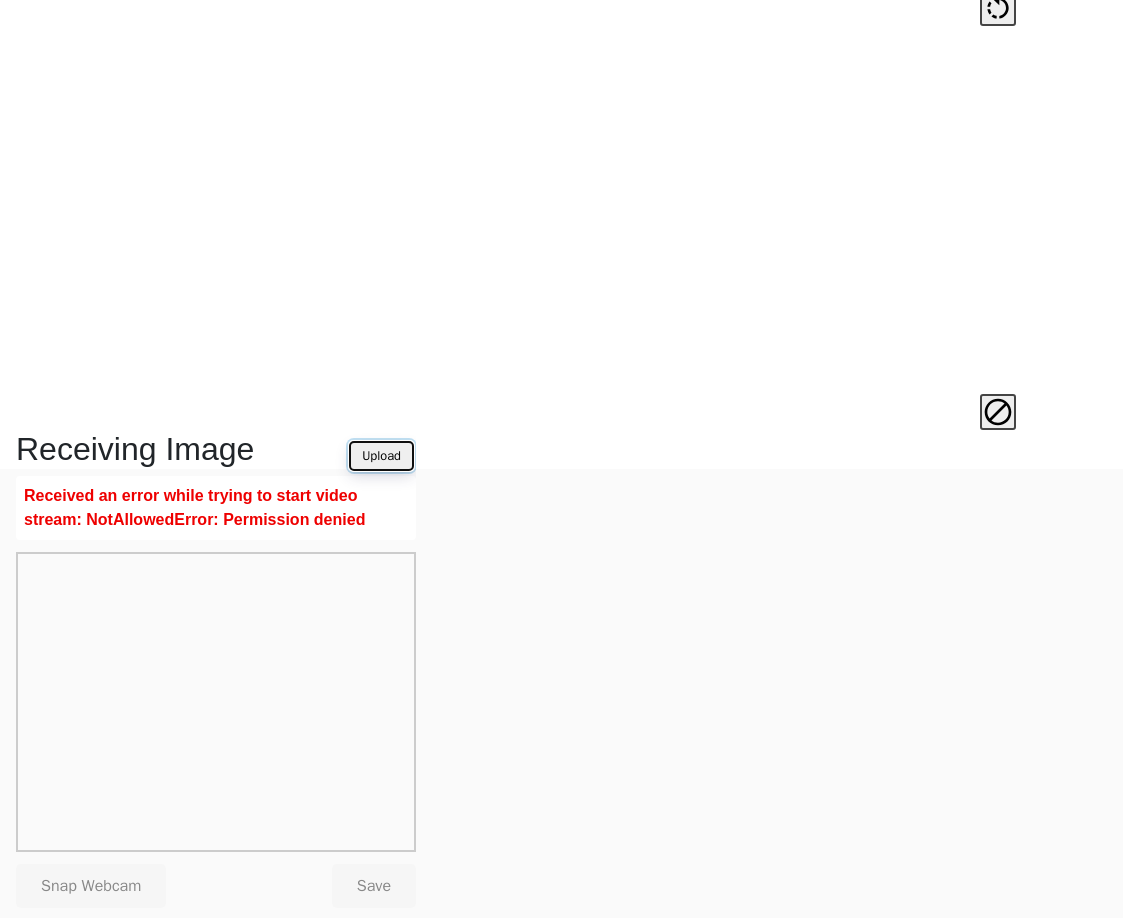 click on "Upload" at bounding box center [381, 456] 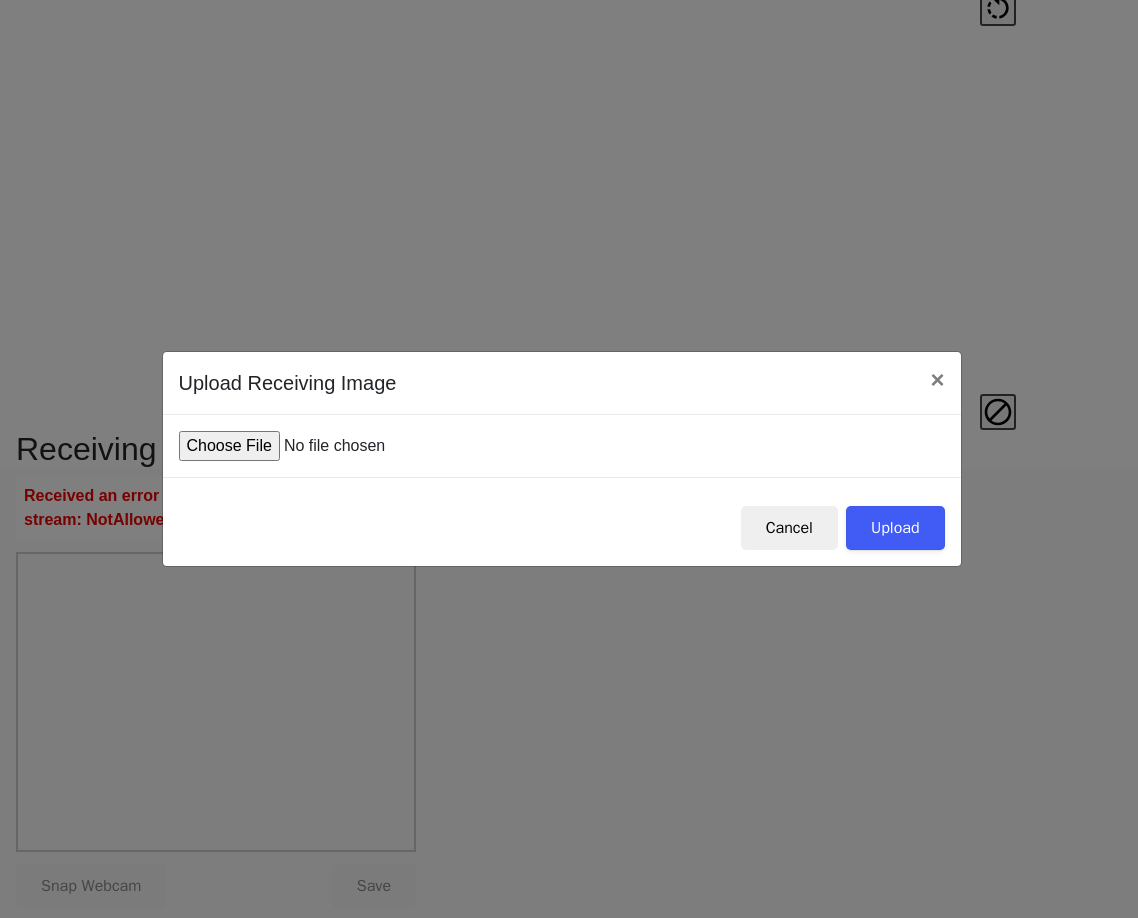 type on "C:\fakepath\IMG_0012.JPG" 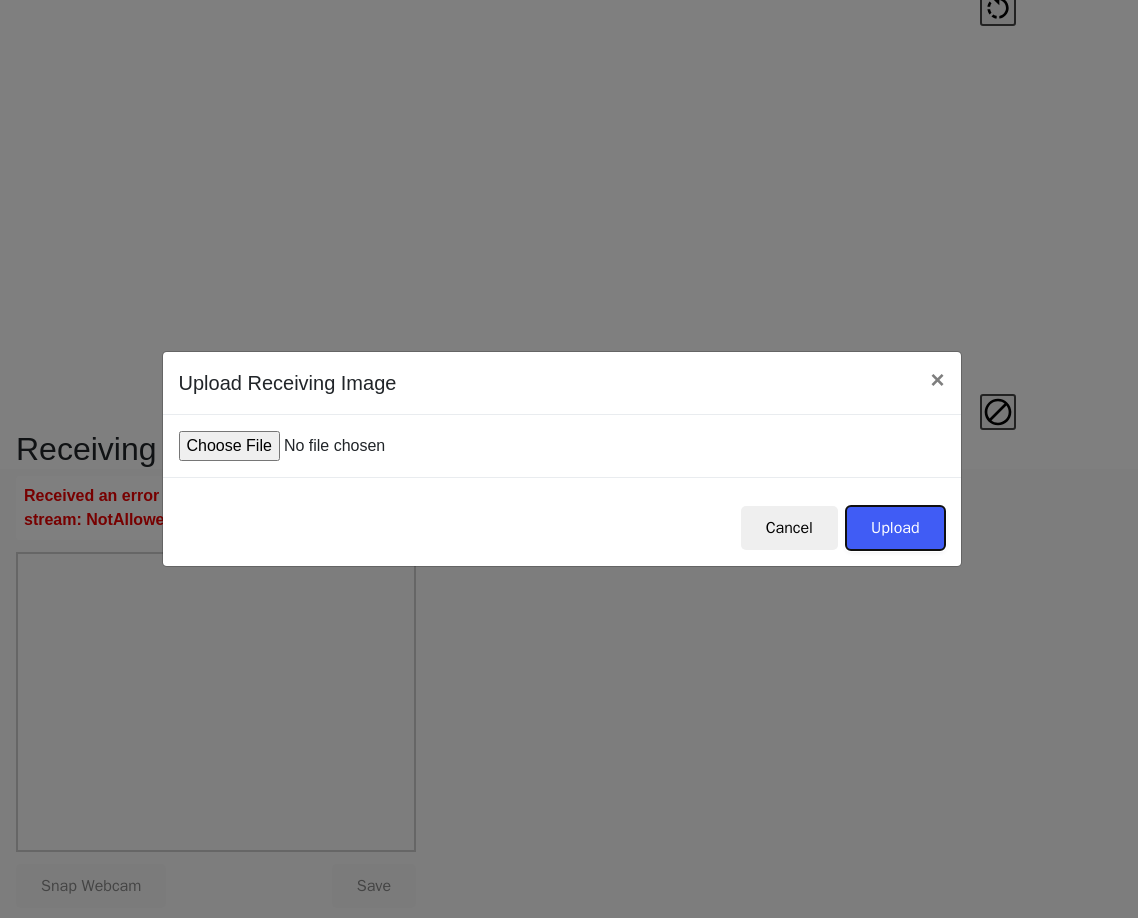click on "Upload" at bounding box center (895, 528) 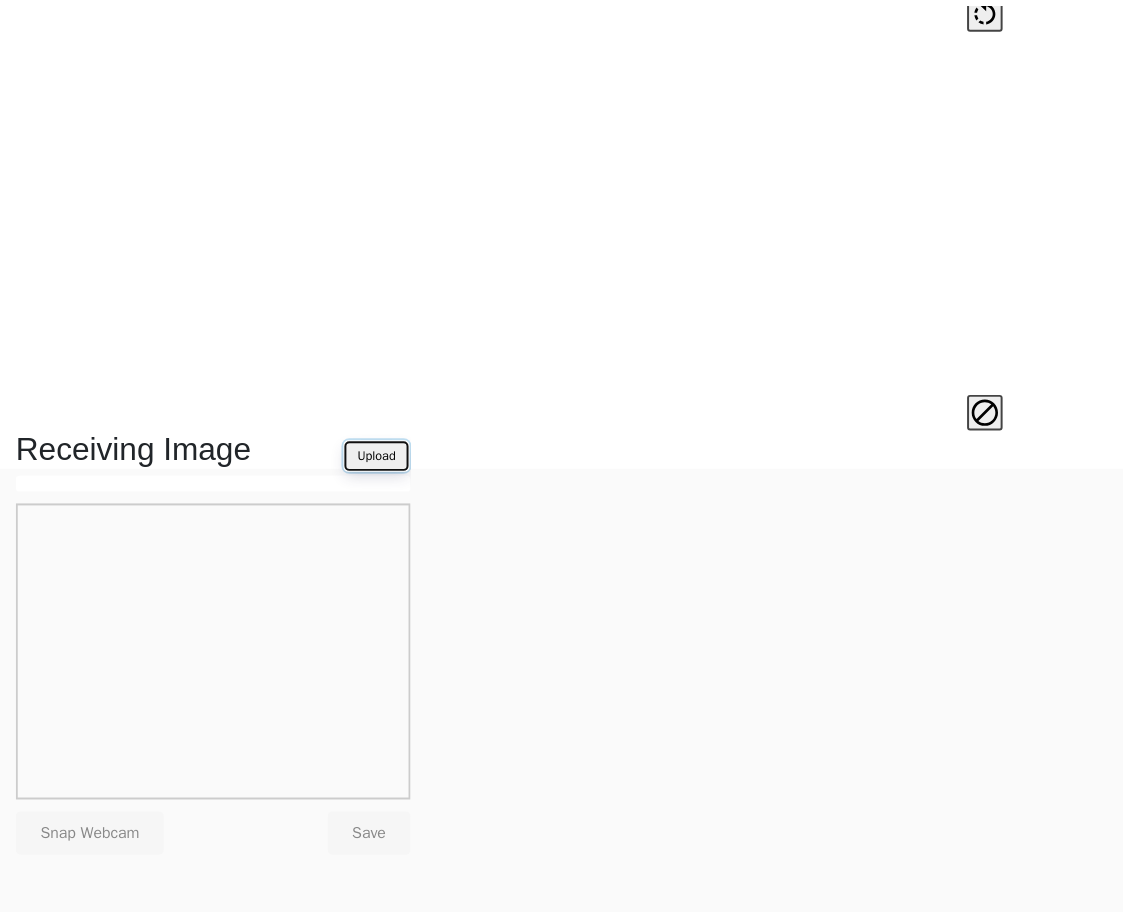 scroll, scrollTop: 449, scrollLeft: 0, axis: vertical 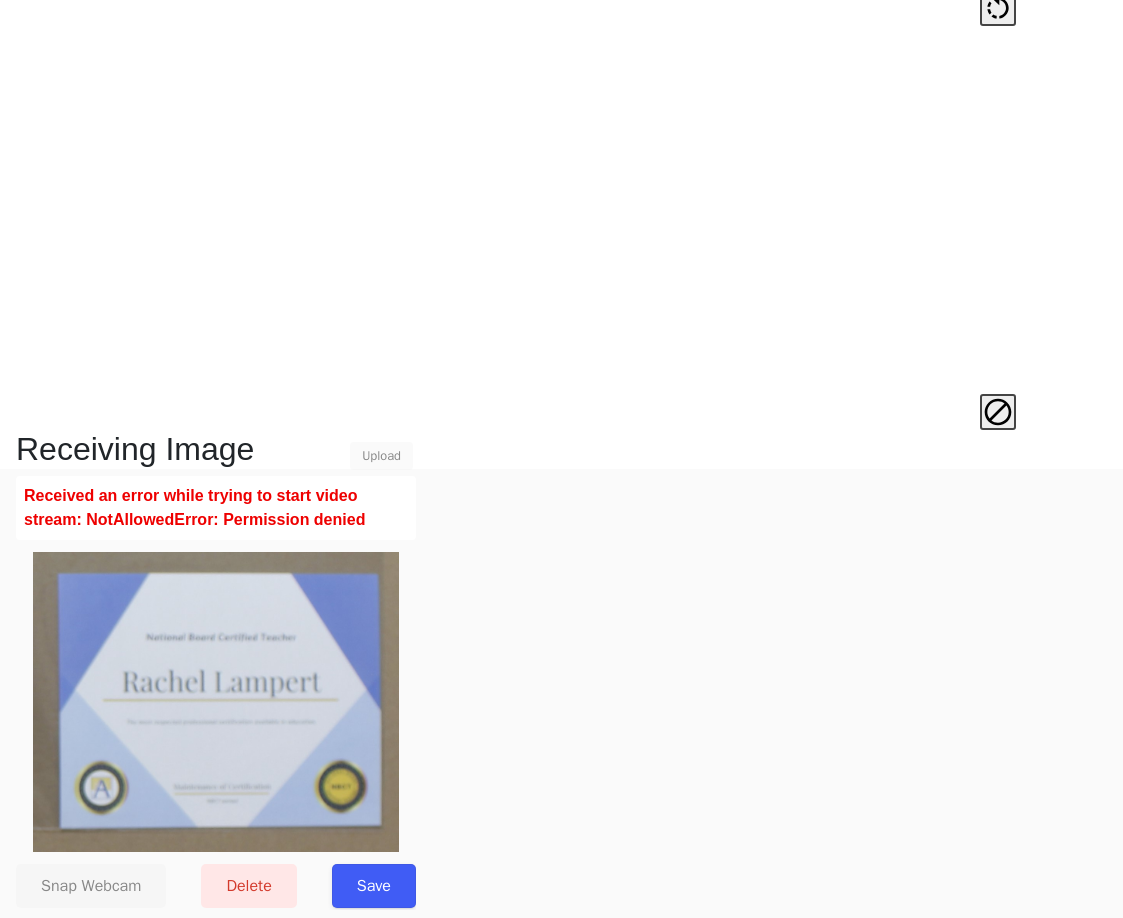 click on "Save" at bounding box center (374, 886) 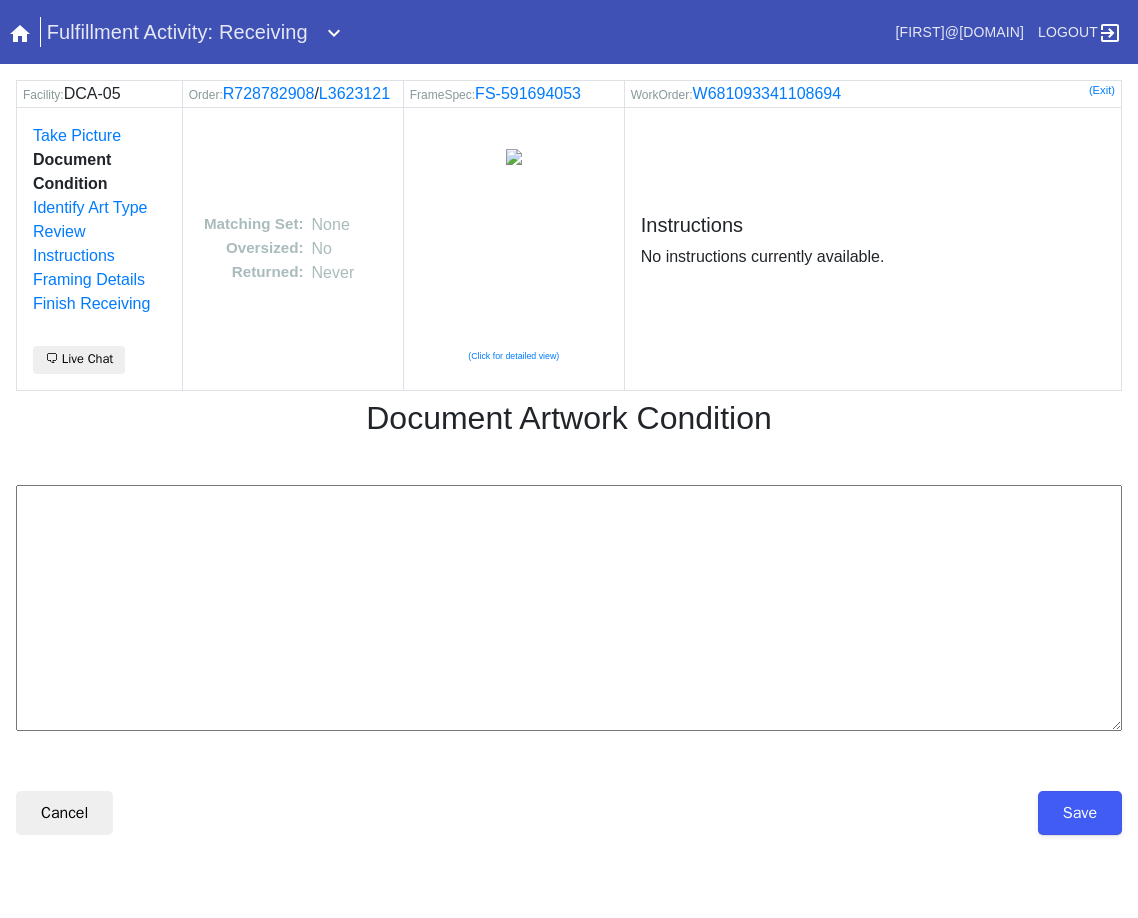scroll, scrollTop: 0, scrollLeft: 0, axis: both 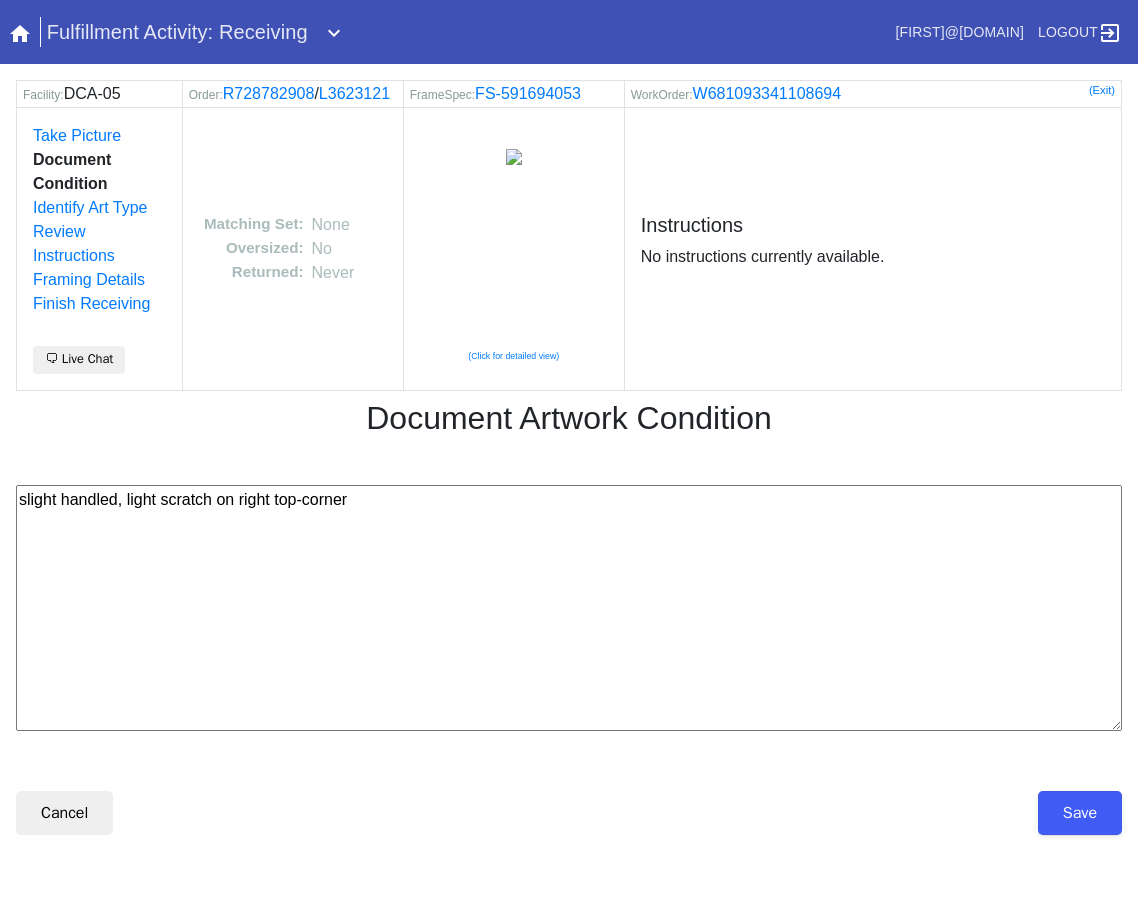 type on "slight handled, light scratch on right top-corner" 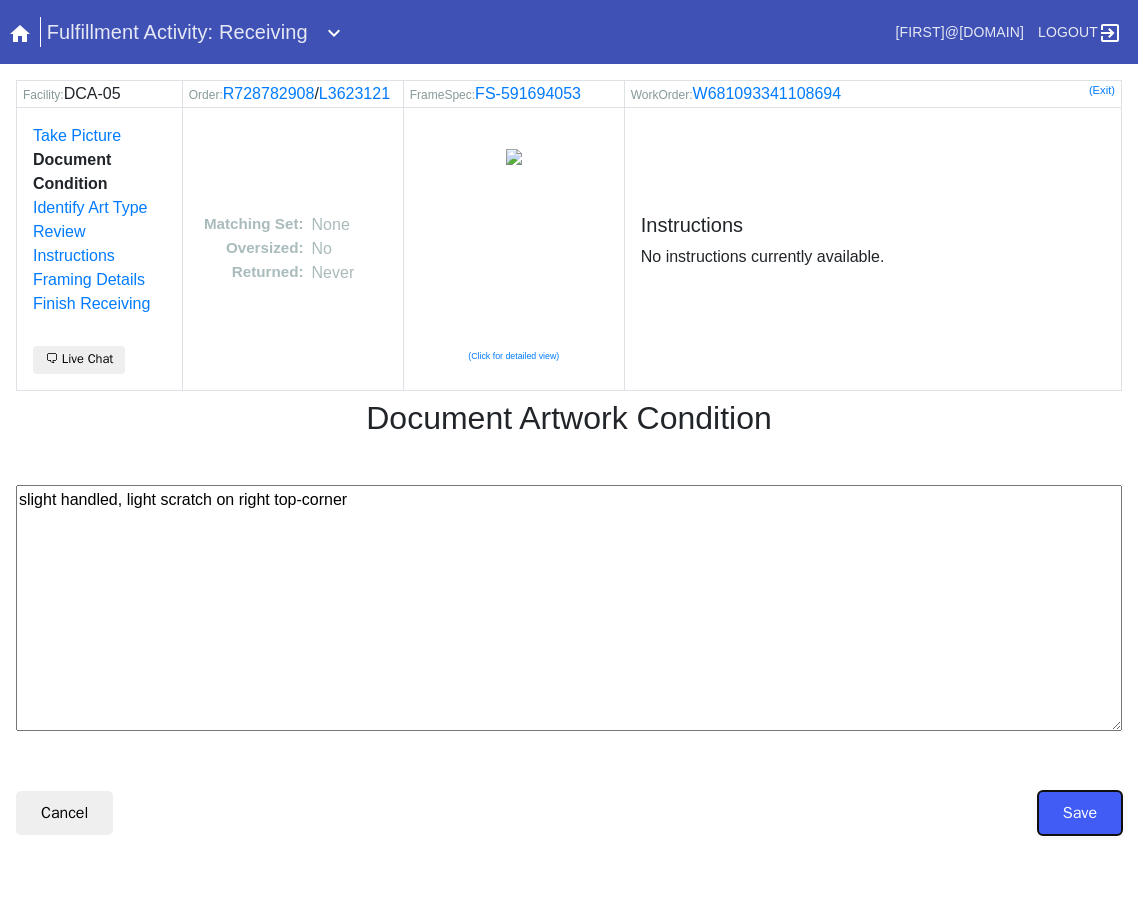 click on "Save" at bounding box center [1080, 813] 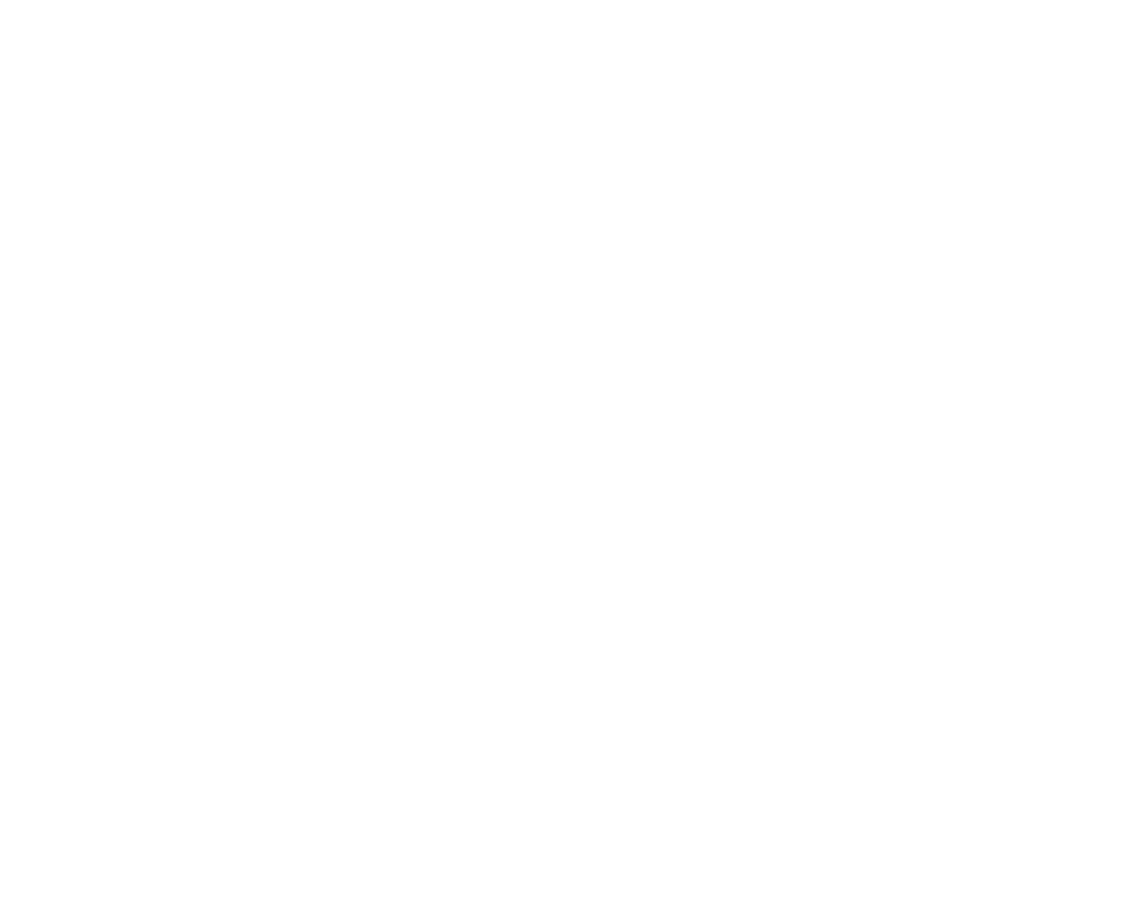 scroll, scrollTop: 0, scrollLeft: 0, axis: both 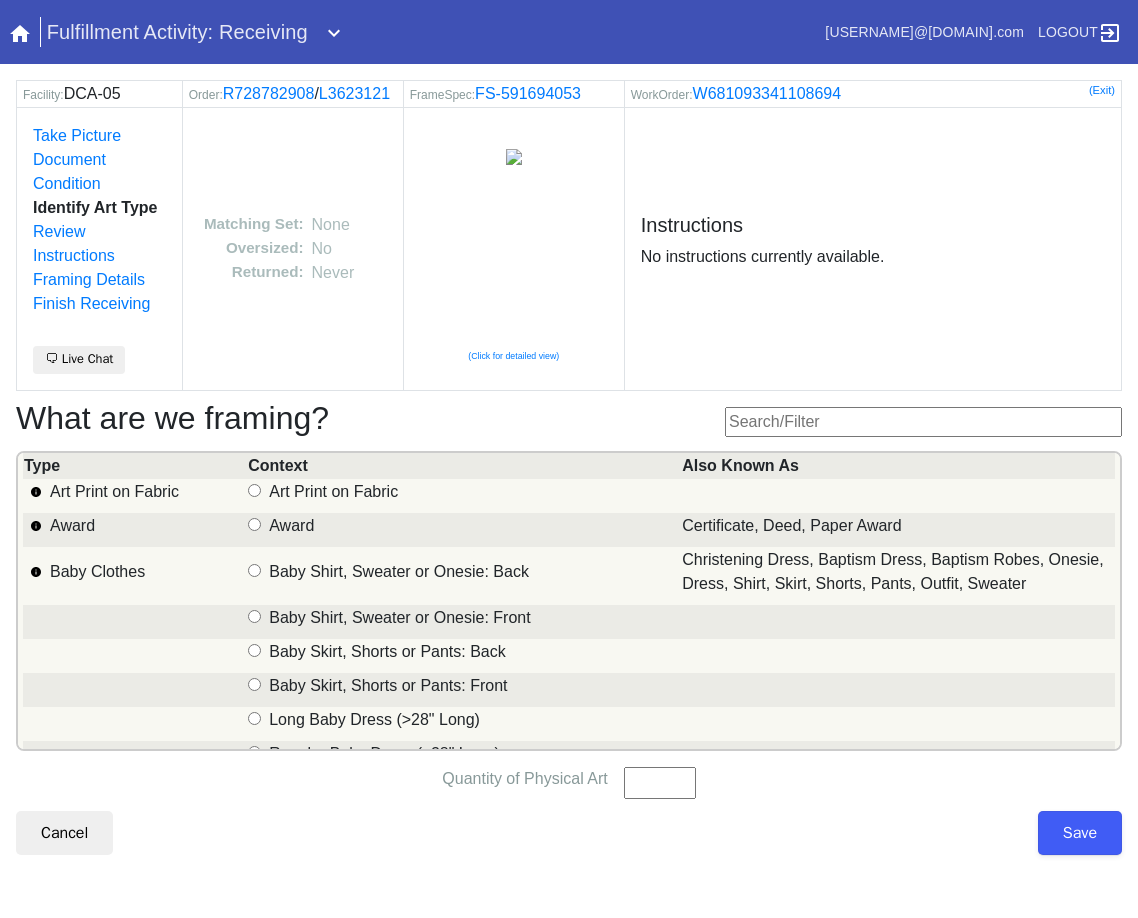click at bounding box center [923, 422] 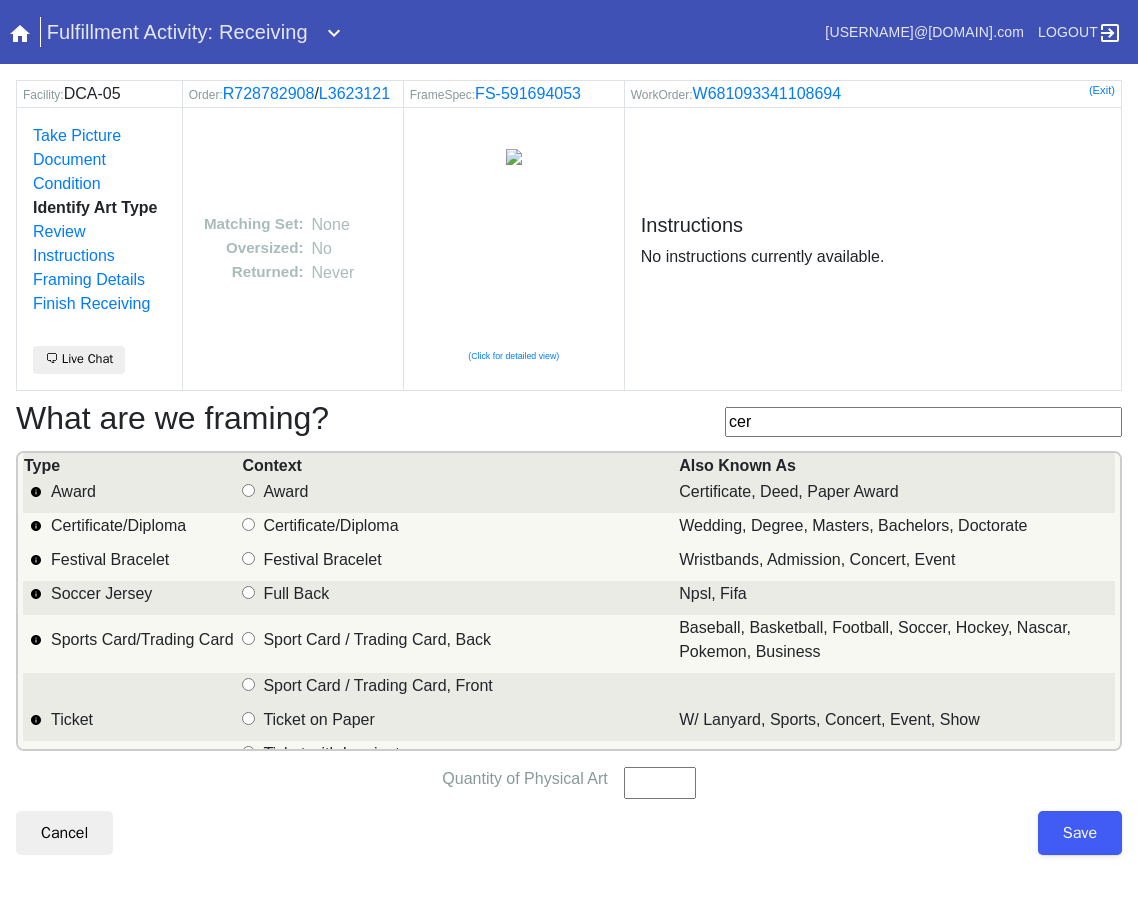 type on "cer" 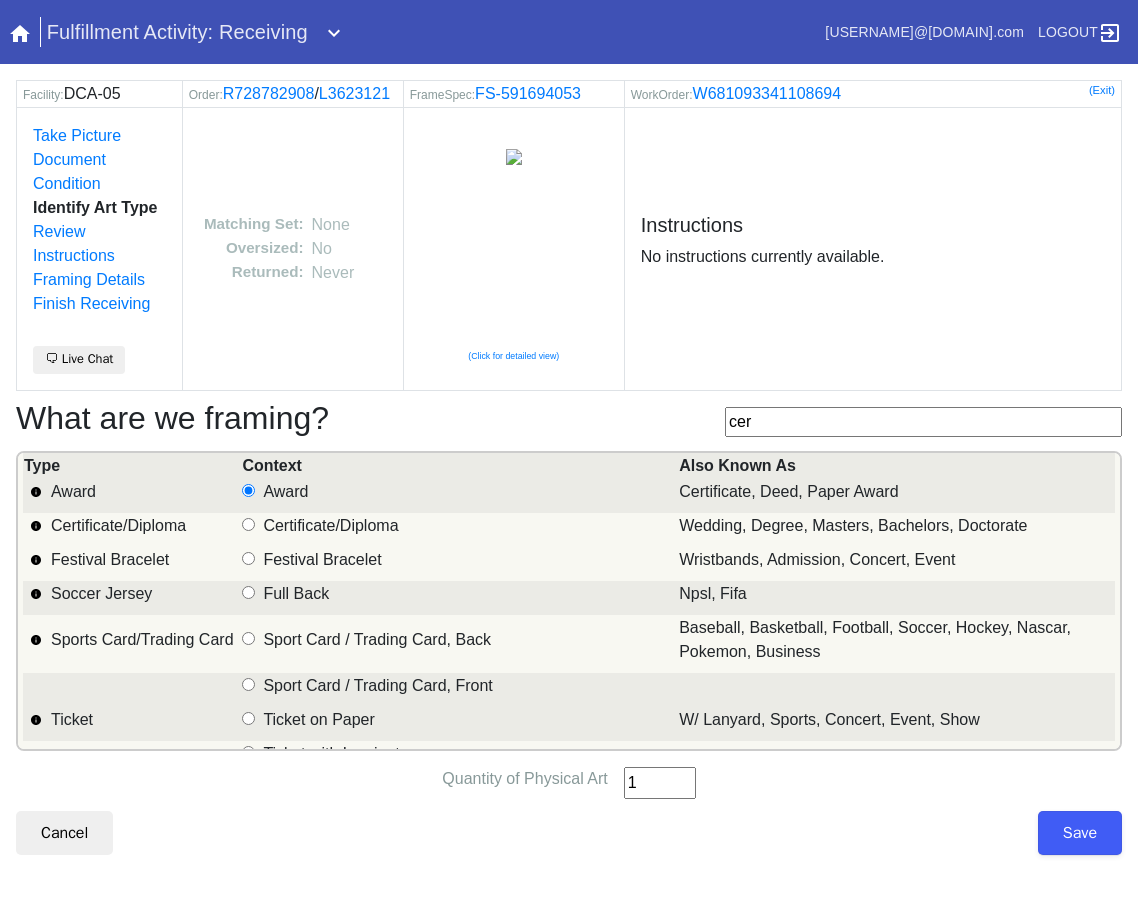type on "1" 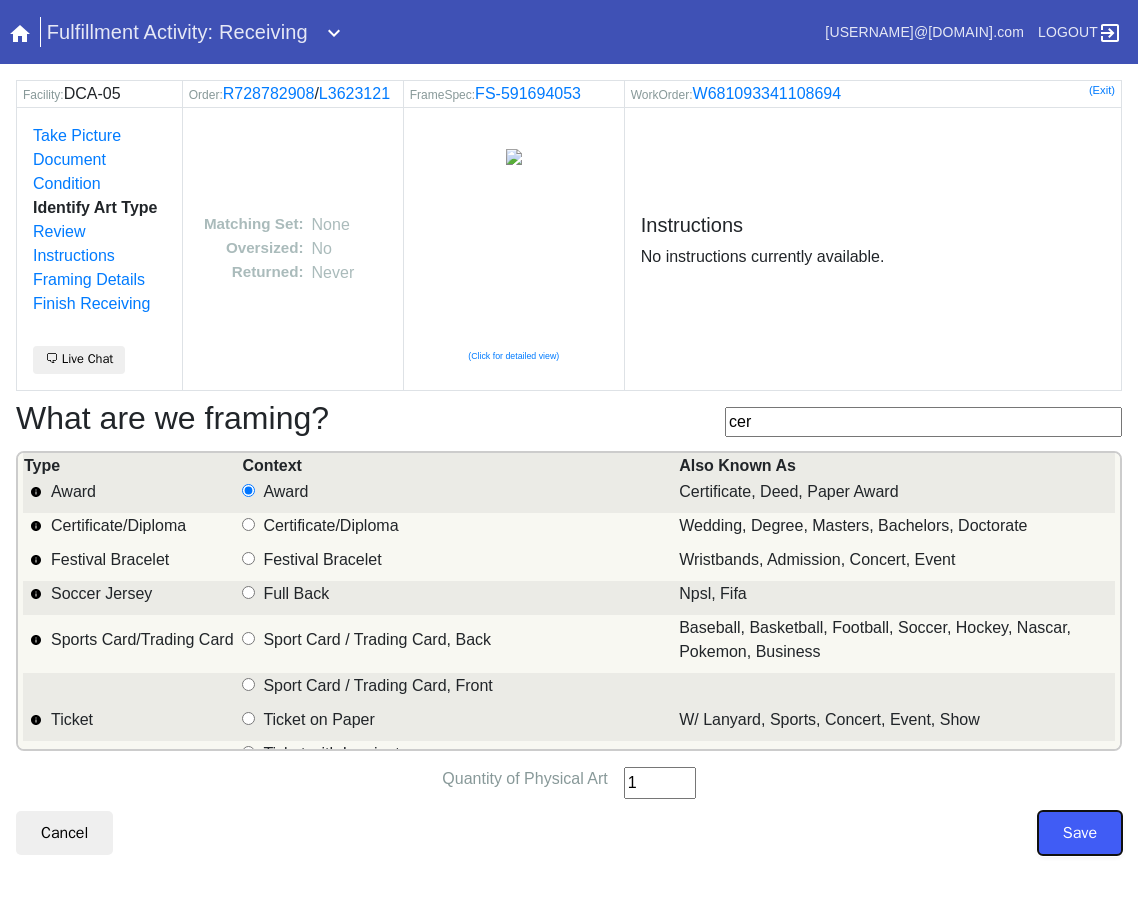 click on "Save" at bounding box center (1080, 833) 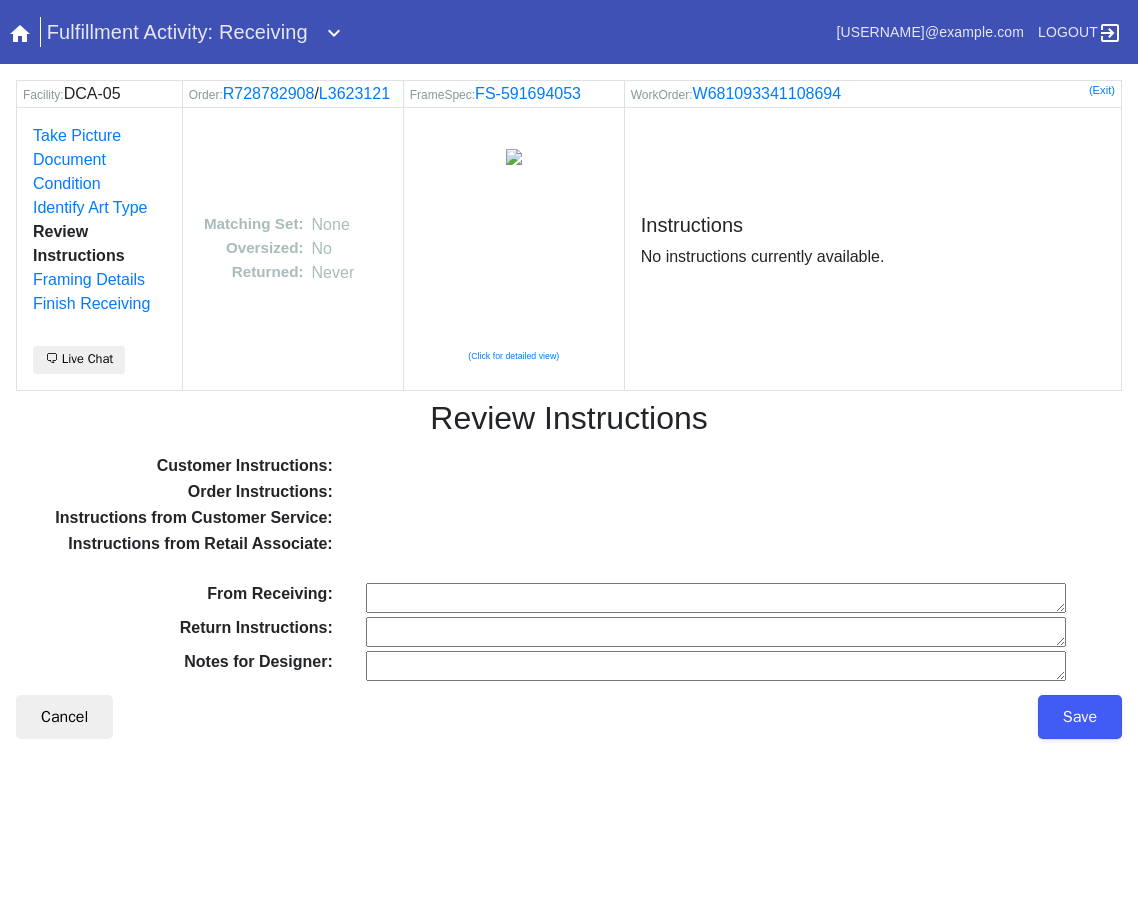 scroll, scrollTop: 0, scrollLeft: 0, axis: both 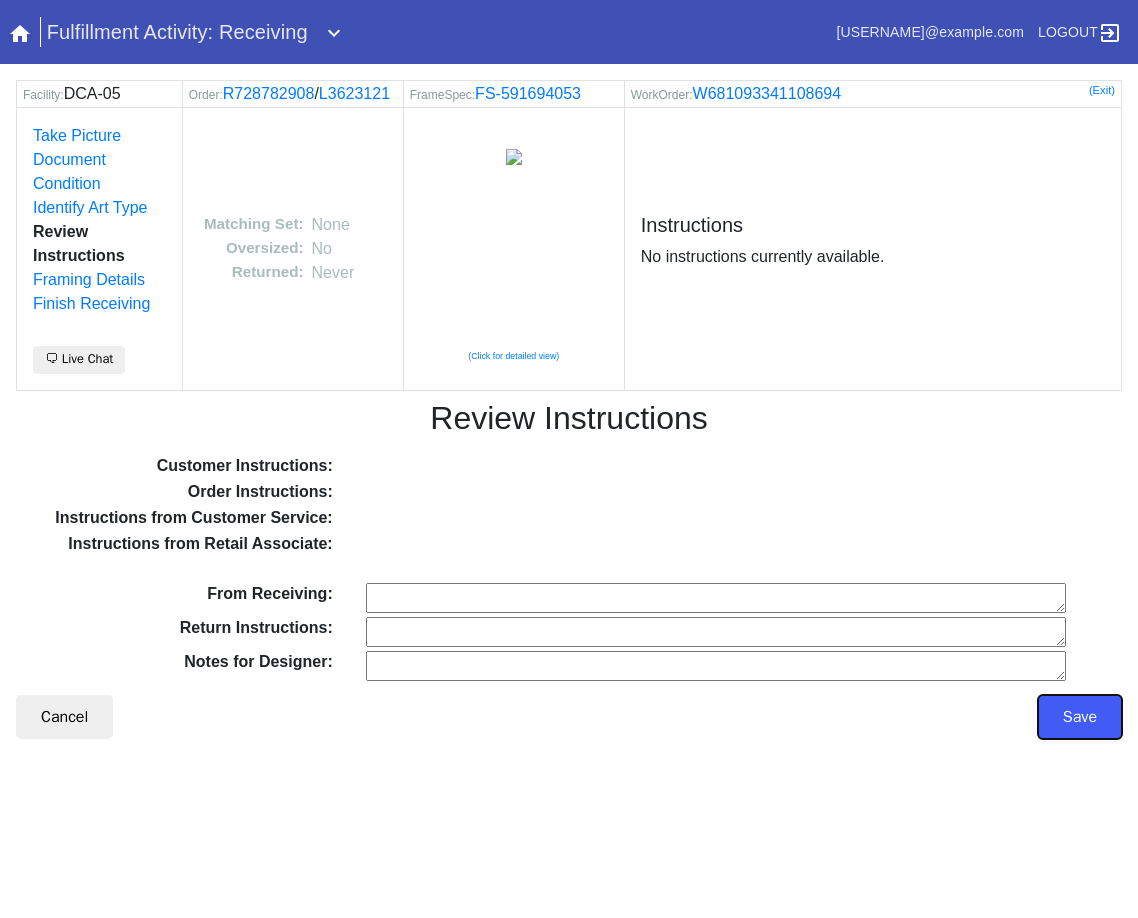 click on "Save" at bounding box center (1080, 717) 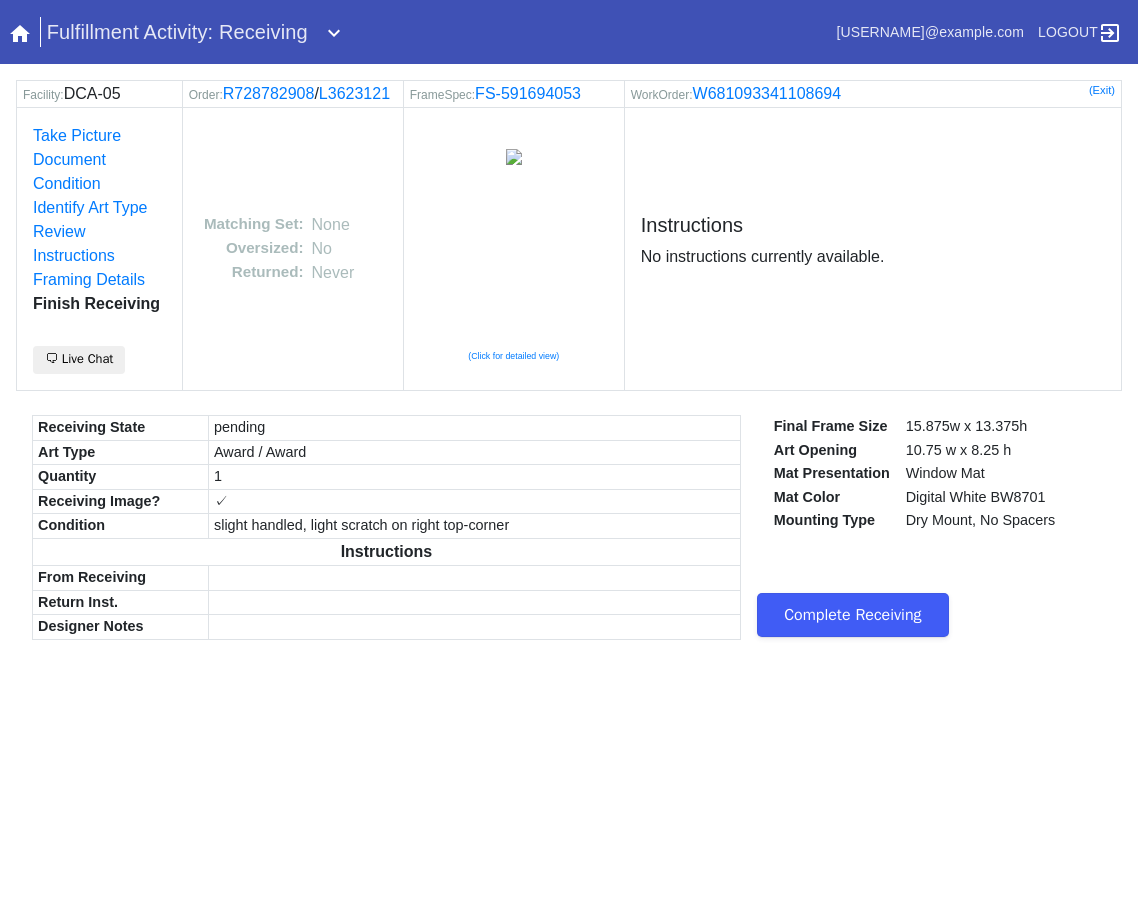 scroll, scrollTop: 0, scrollLeft: 0, axis: both 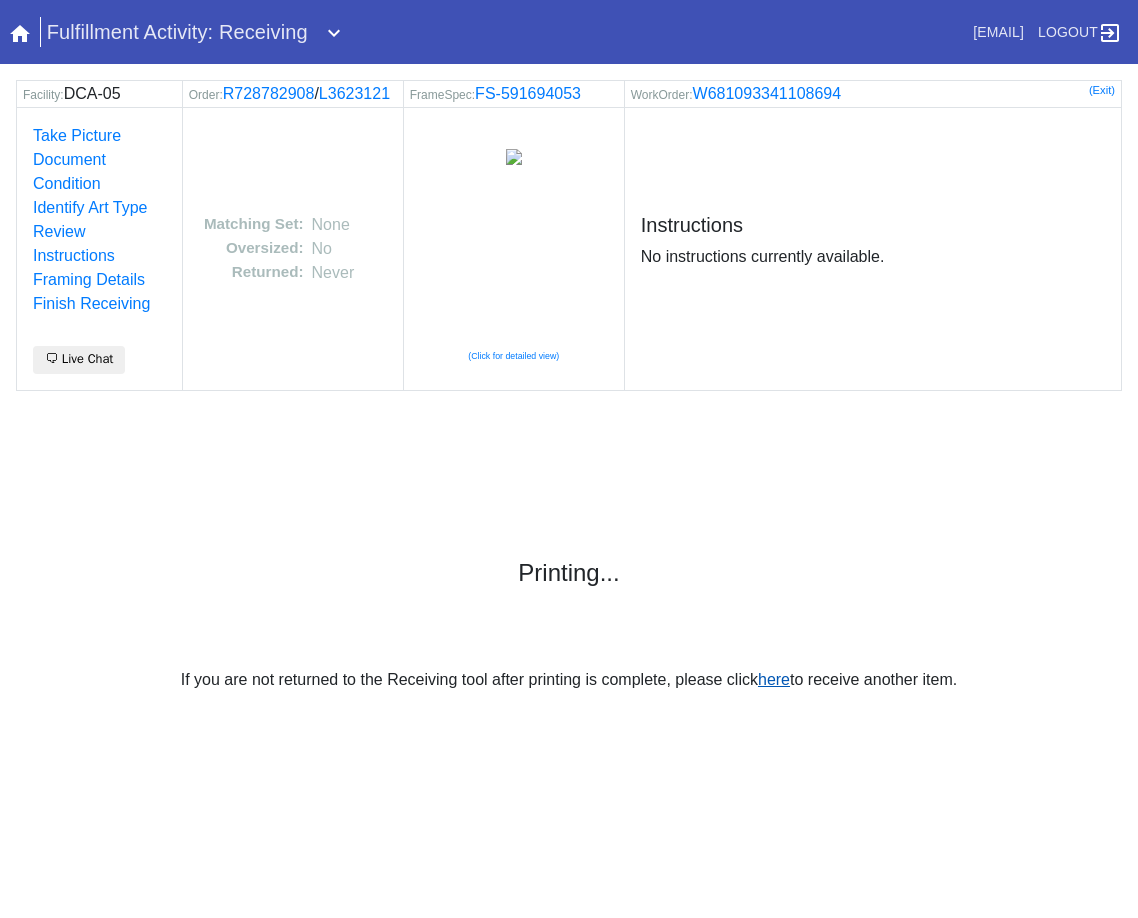 click on "here" at bounding box center [774, 679] 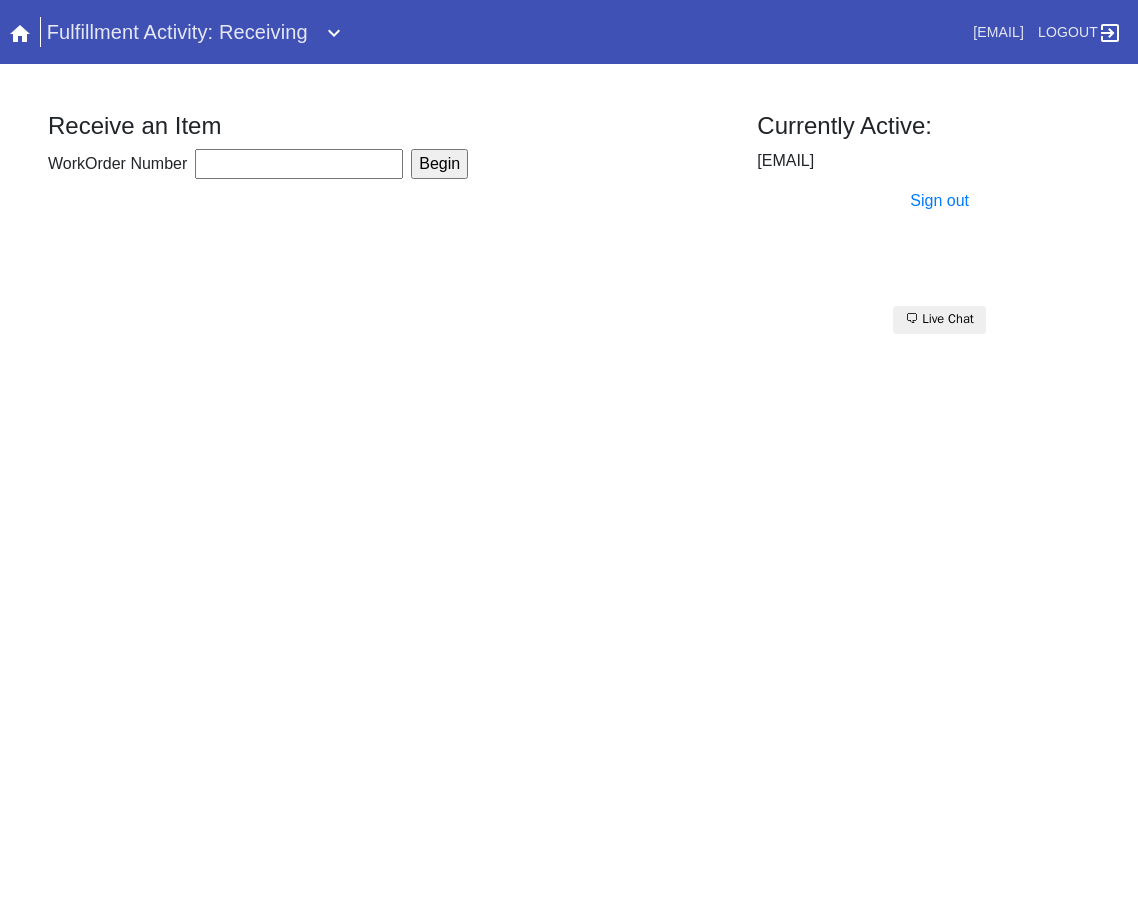 scroll, scrollTop: 0, scrollLeft: 0, axis: both 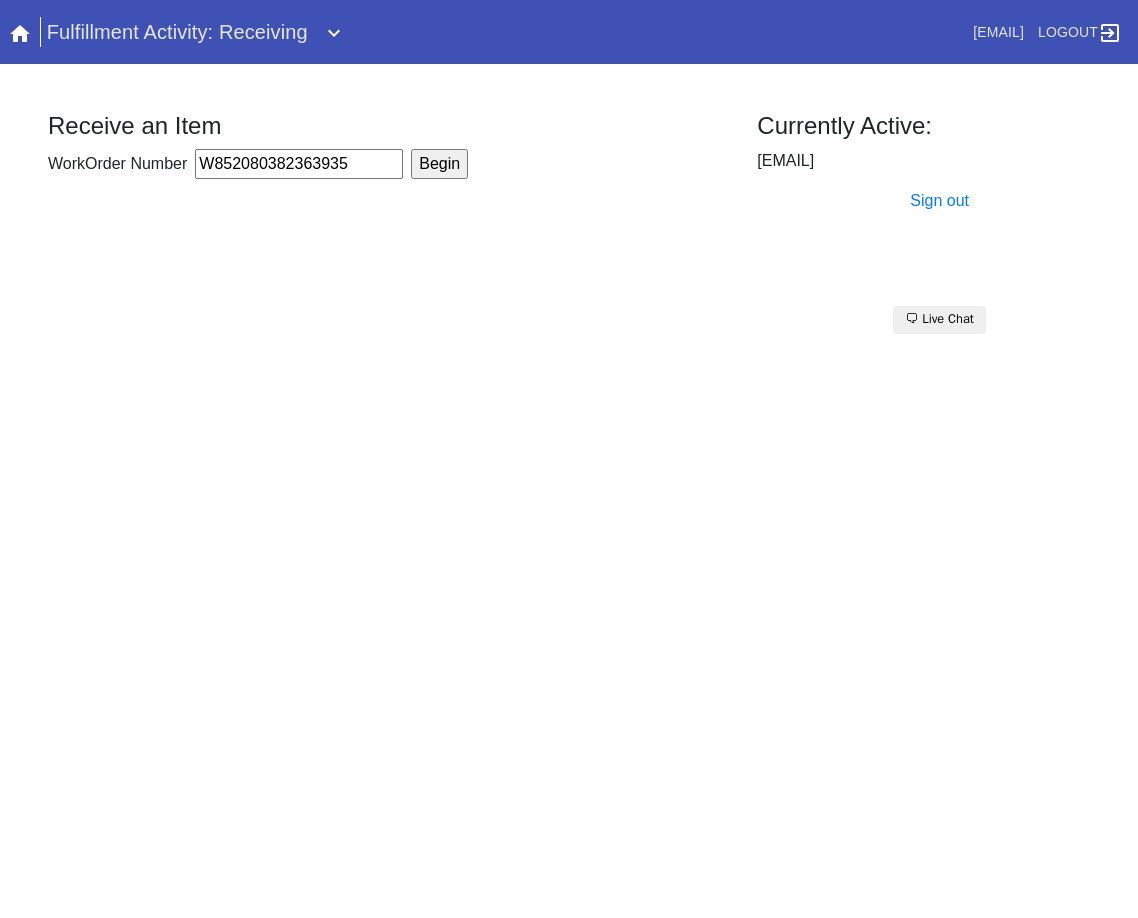 type on "W852080382363935" 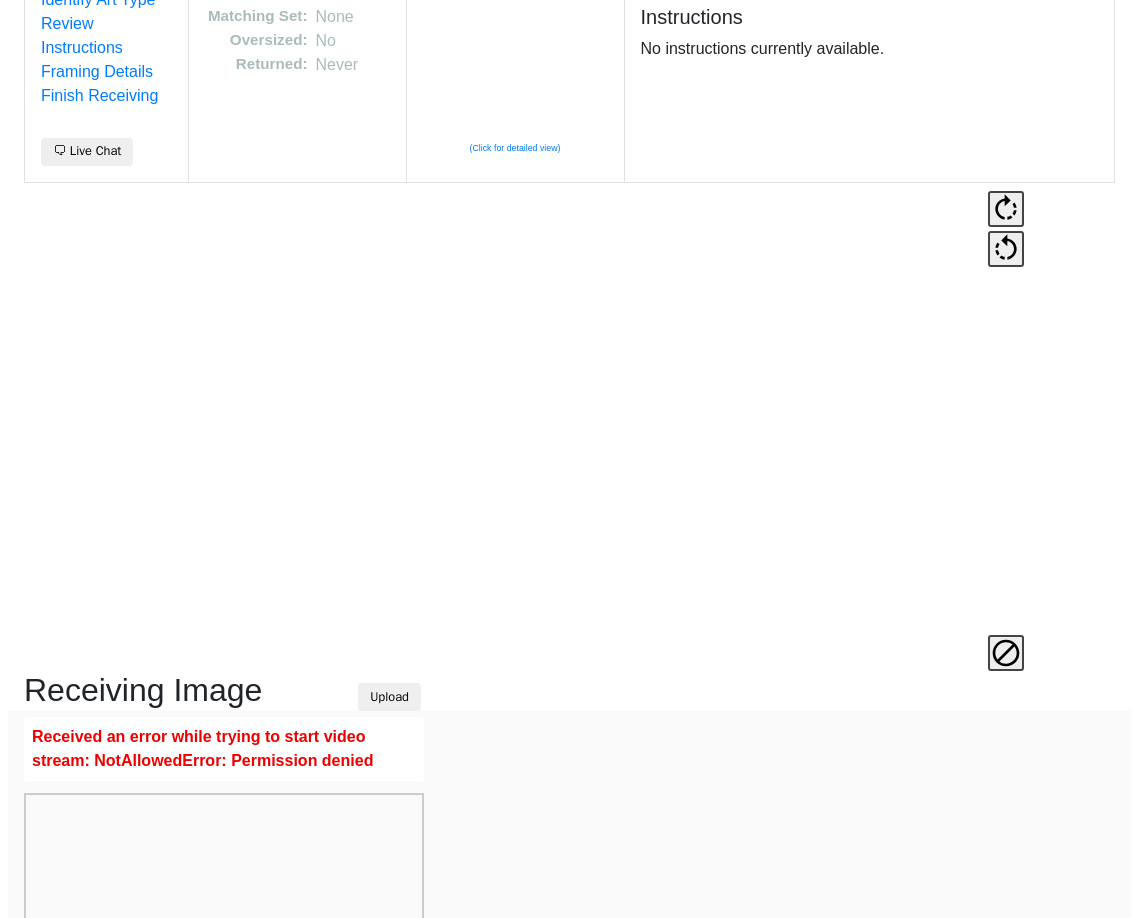 scroll, scrollTop: 473, scrollLeft: 0, axis: vertical 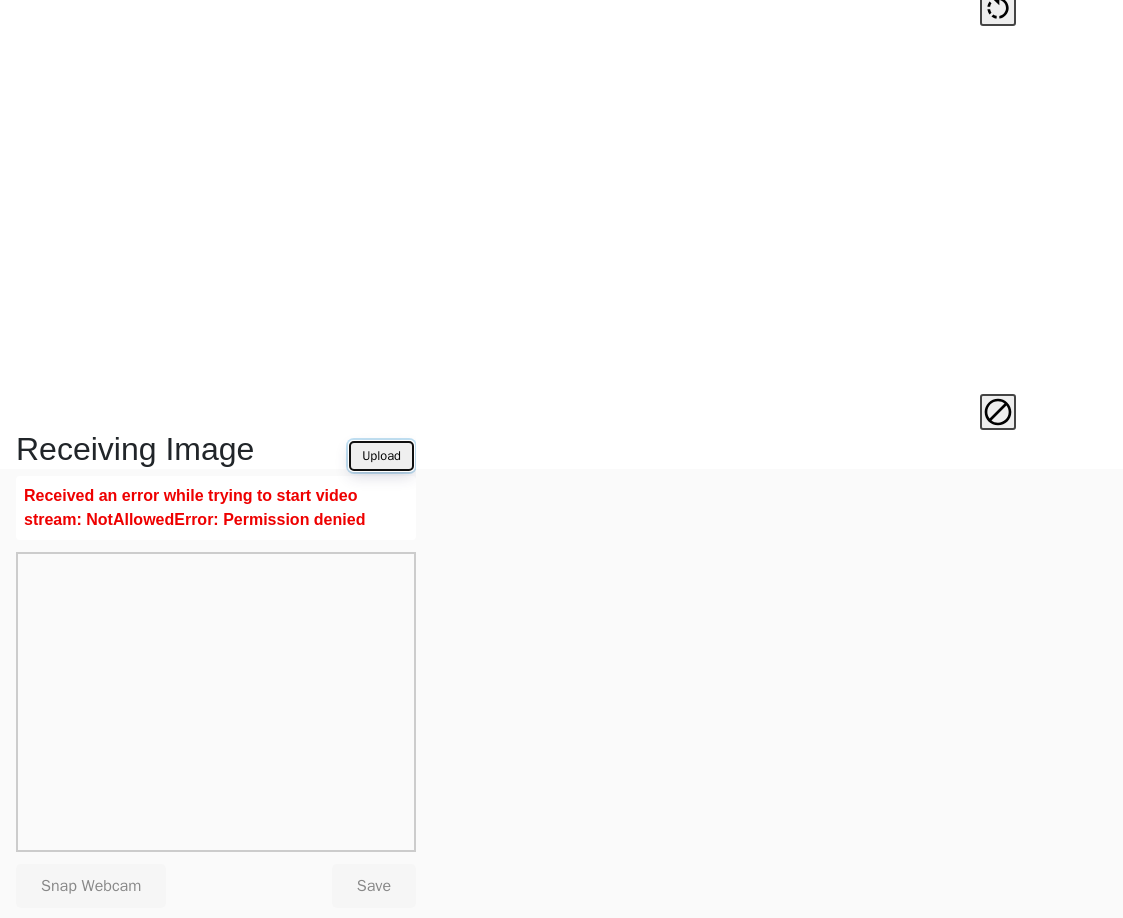 click on "Upload" at bounding box center [381, 456] 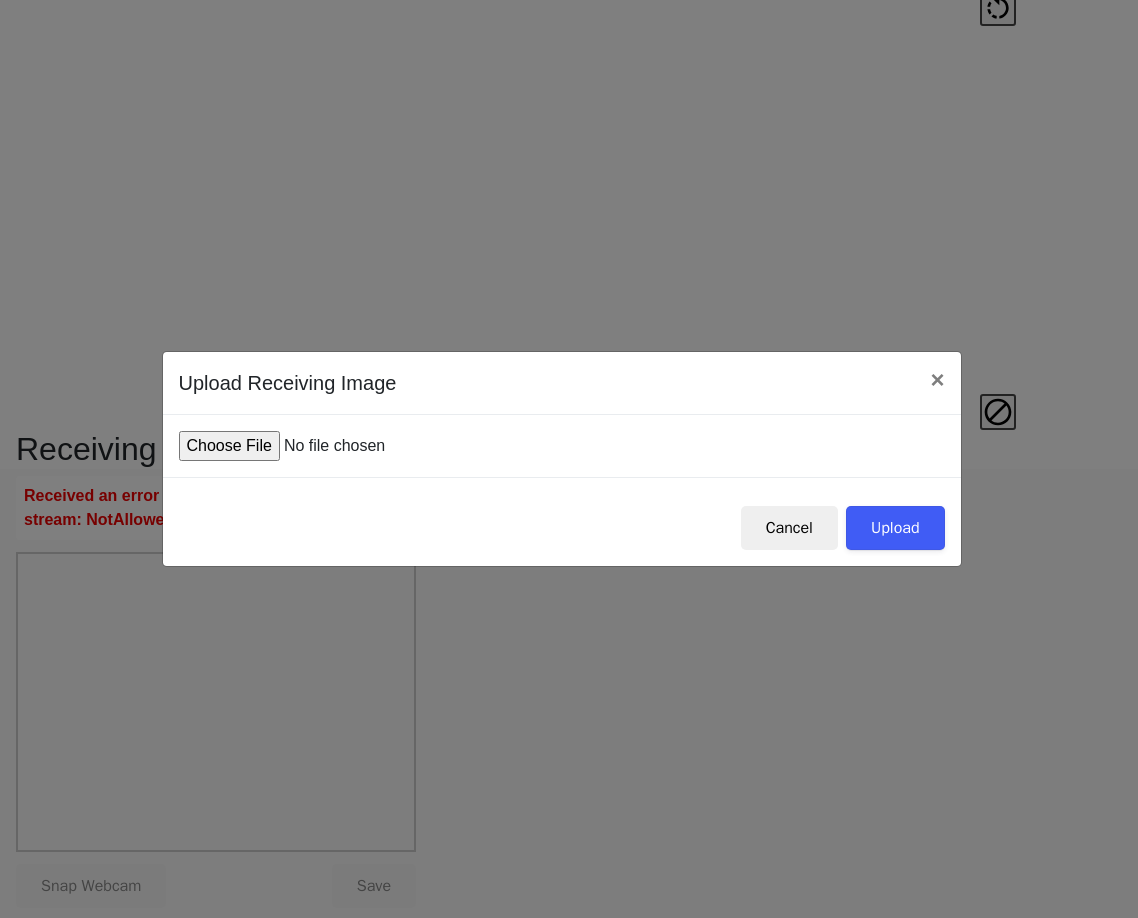 type on "C:\fakepath\IMG_0013.JPG" 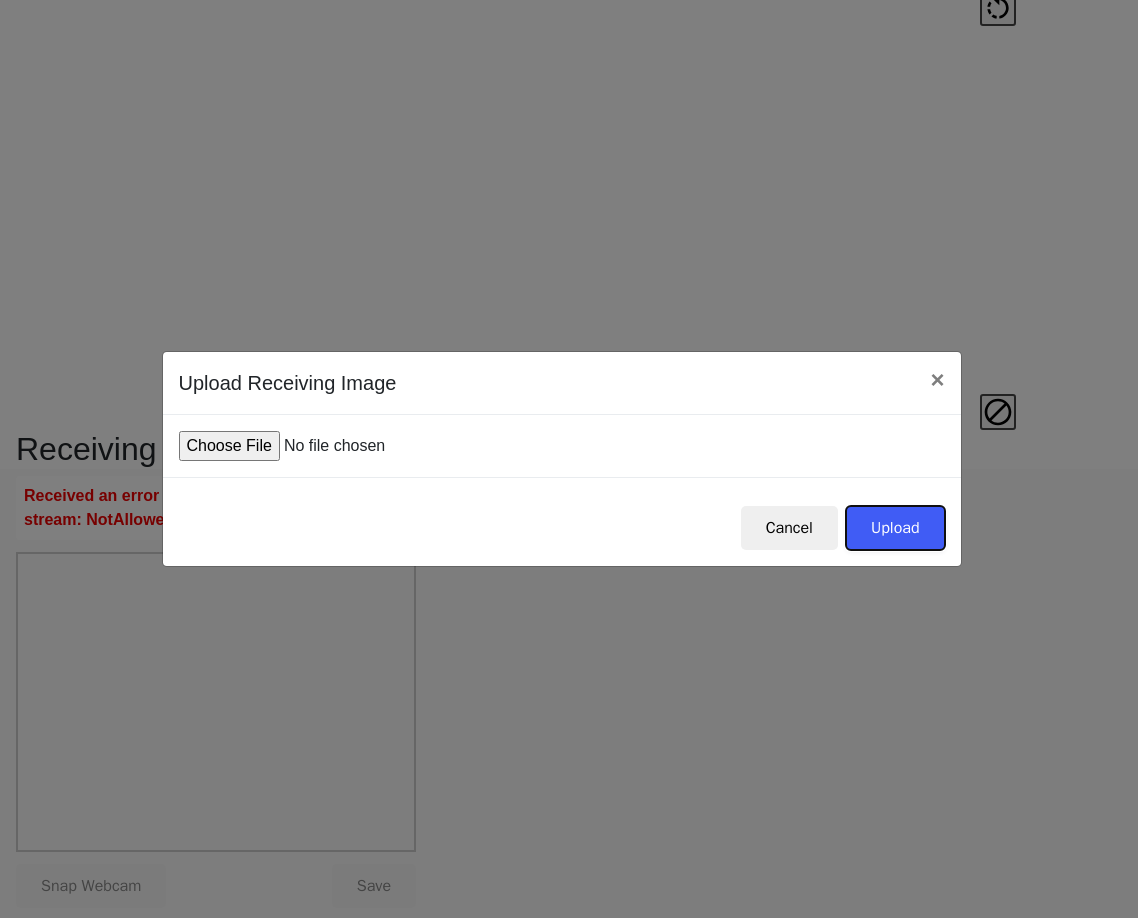 click on "Upload" at bounding box center (895, 528) 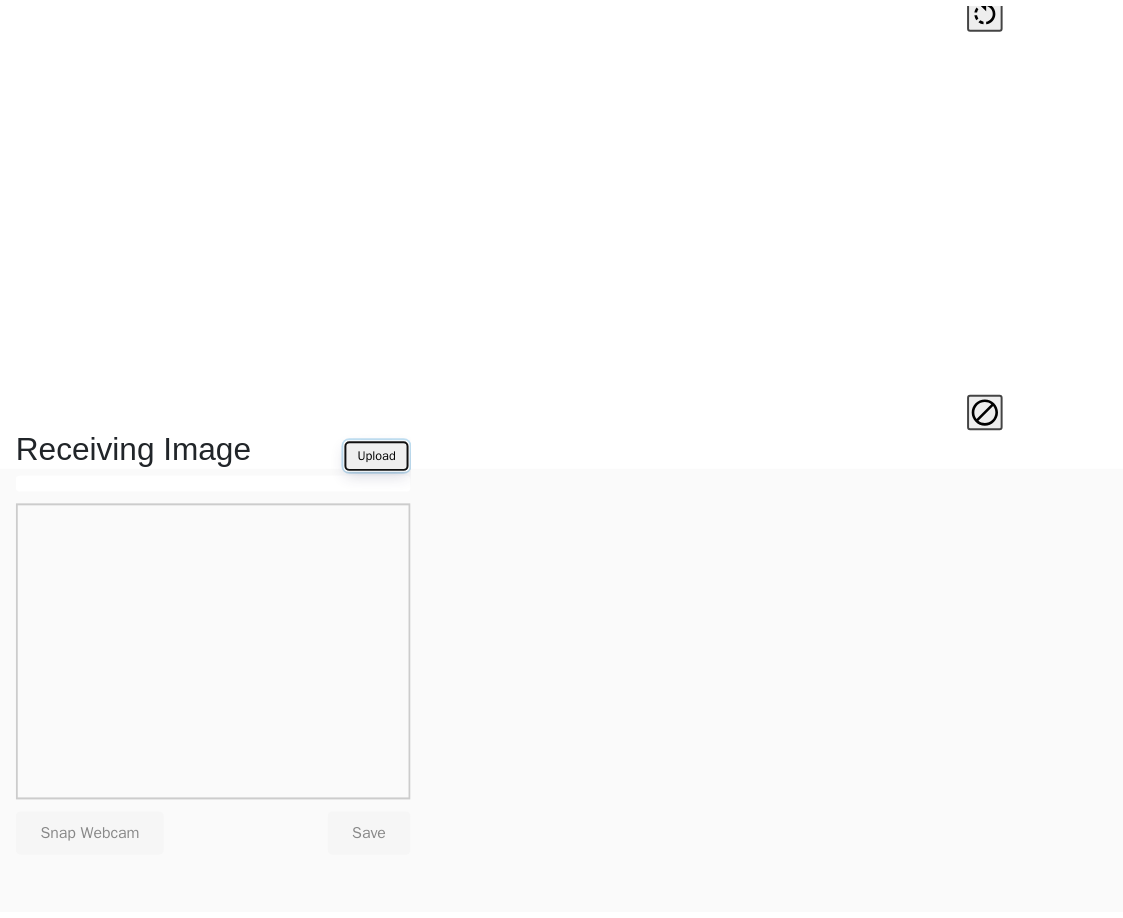 scroll, scrollTop: 449, scrollLeft: 0, axis: vertical 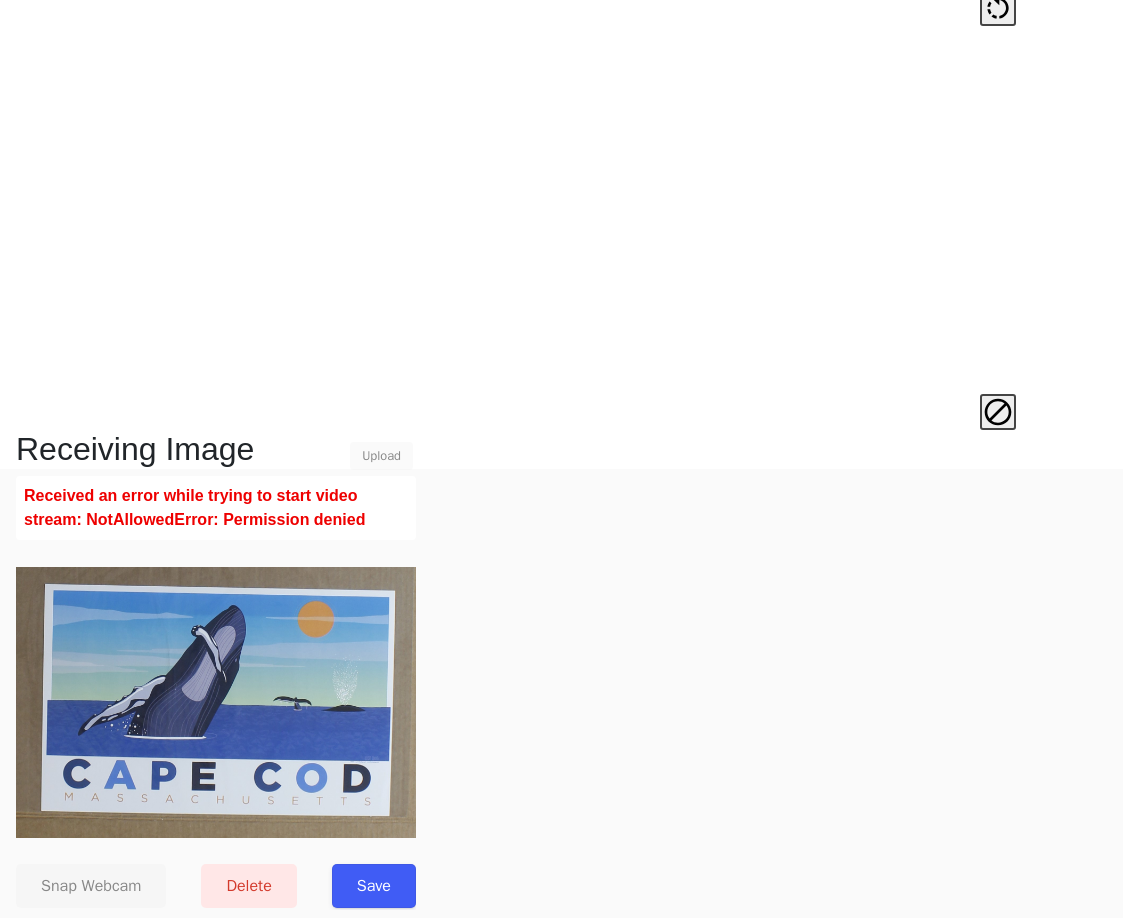 click on "Save" at bounding box center [374, 886] 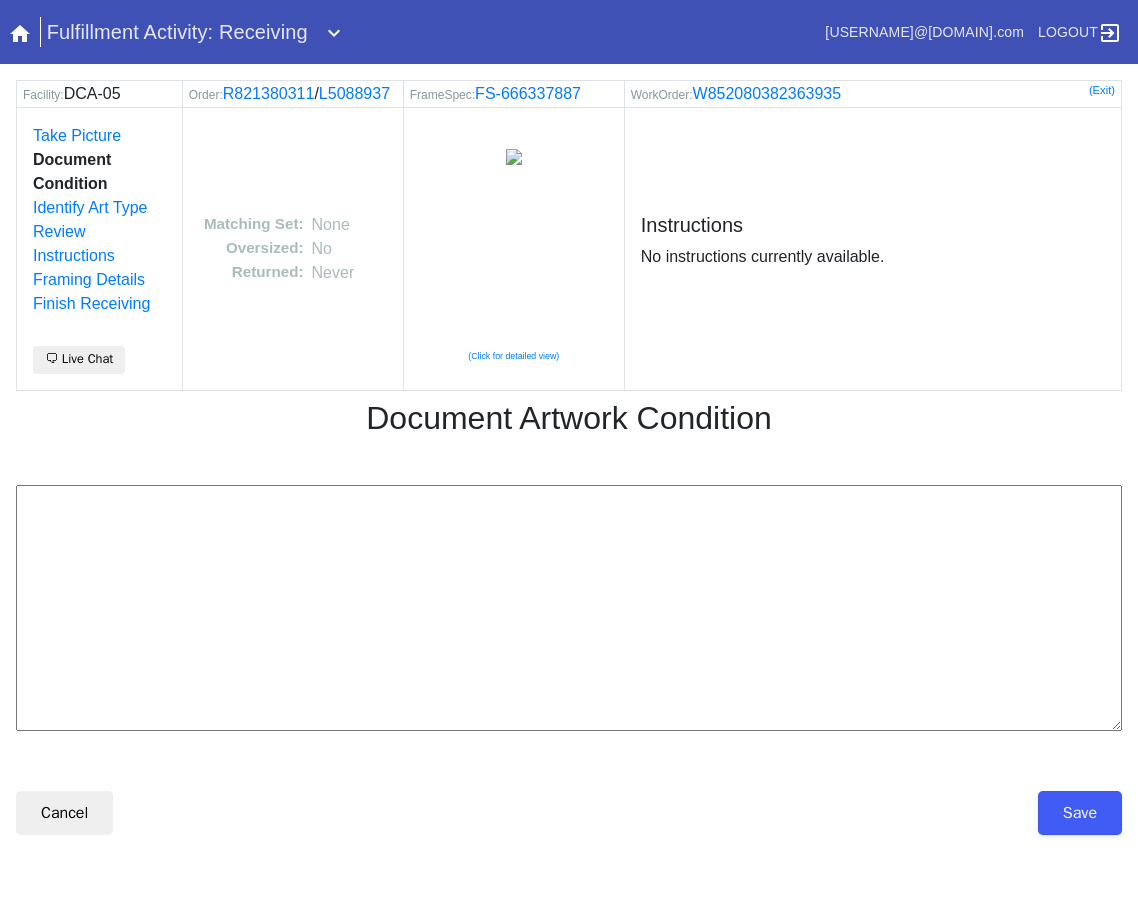 scroll, scrollTop: 0, scrollLeft: 0, axis: both 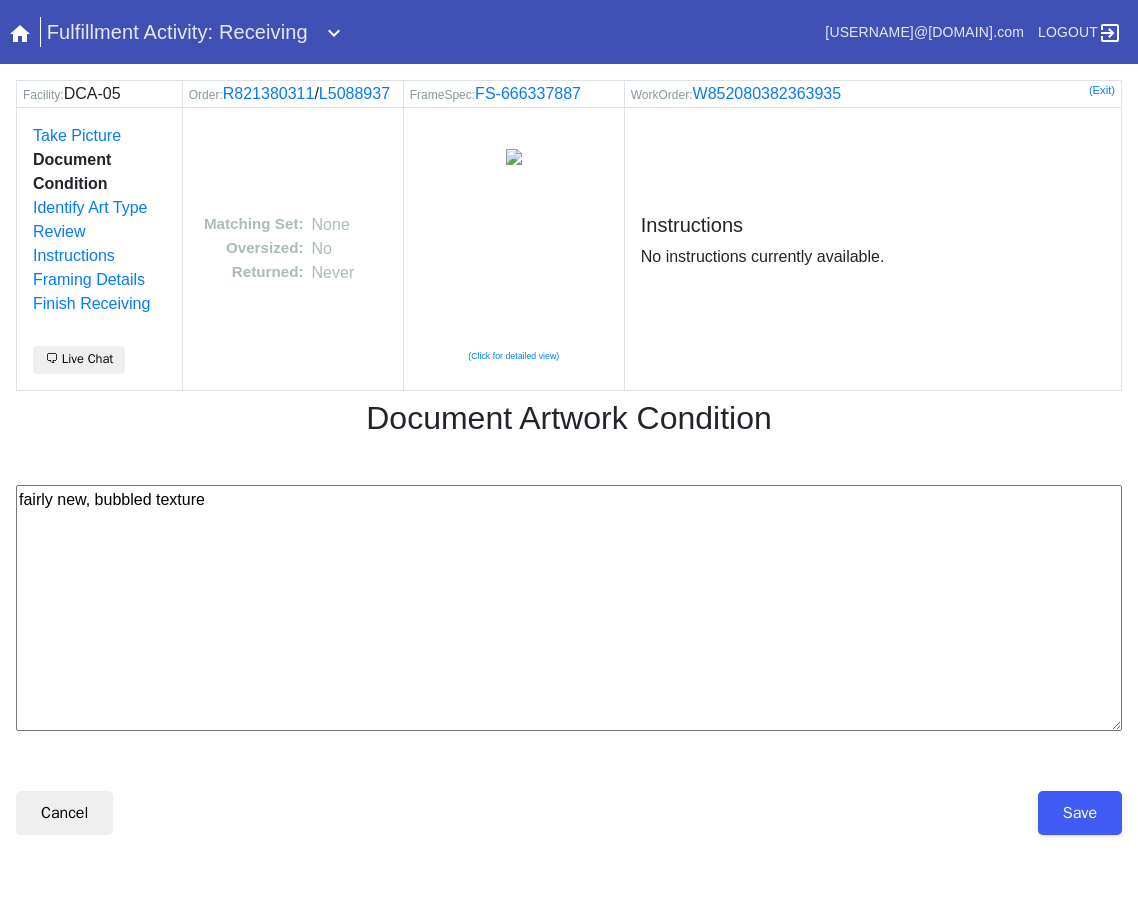 type on "fairly new, bubbled texture" 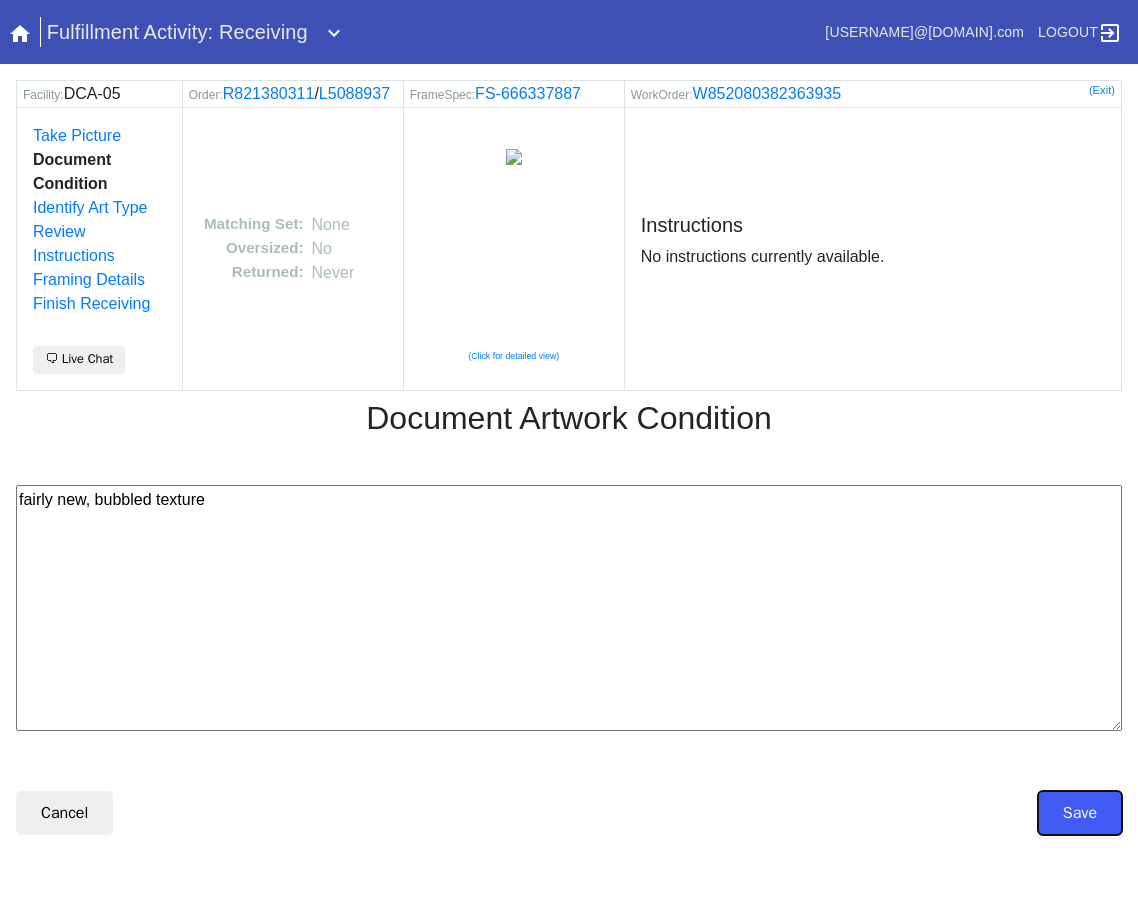 click on "Save" at bounding box center [1080, 813] 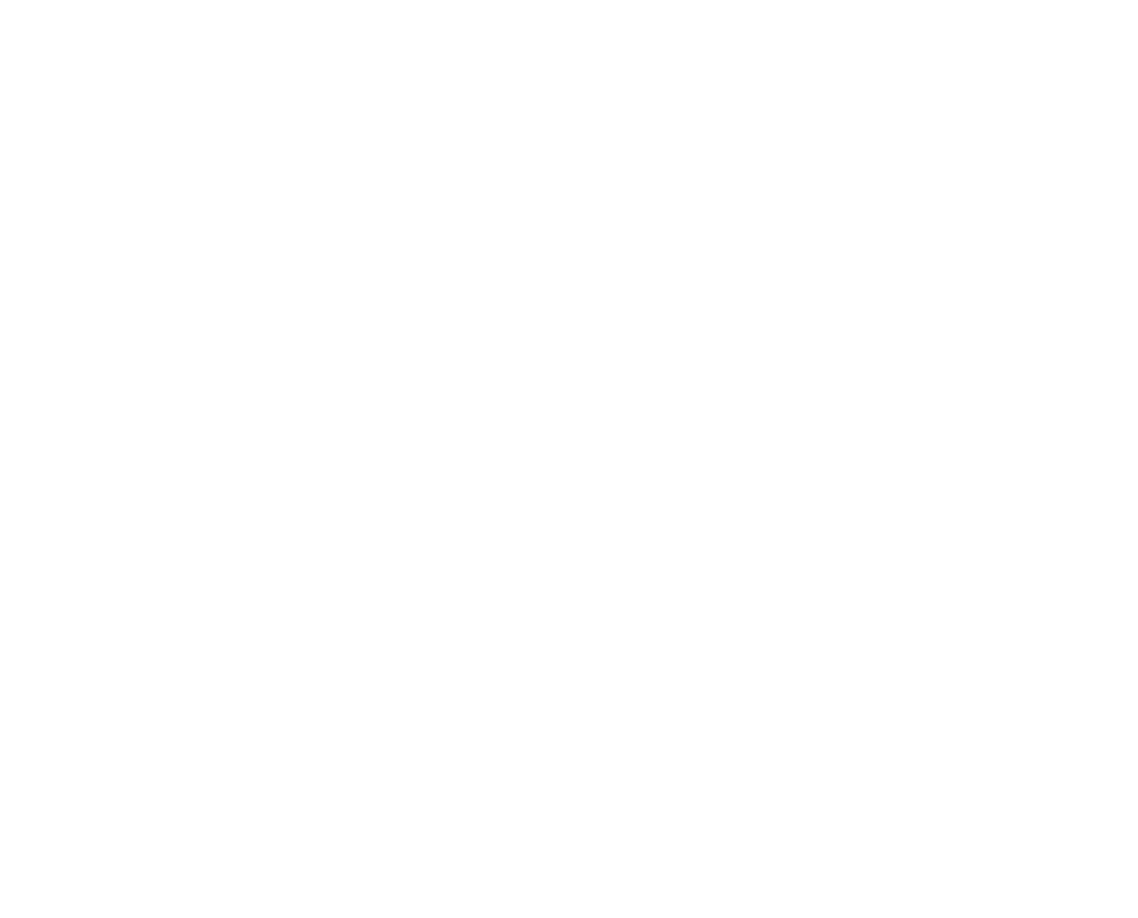 scroll, scrollTop: 0, scrollLeft: 0, axis: both 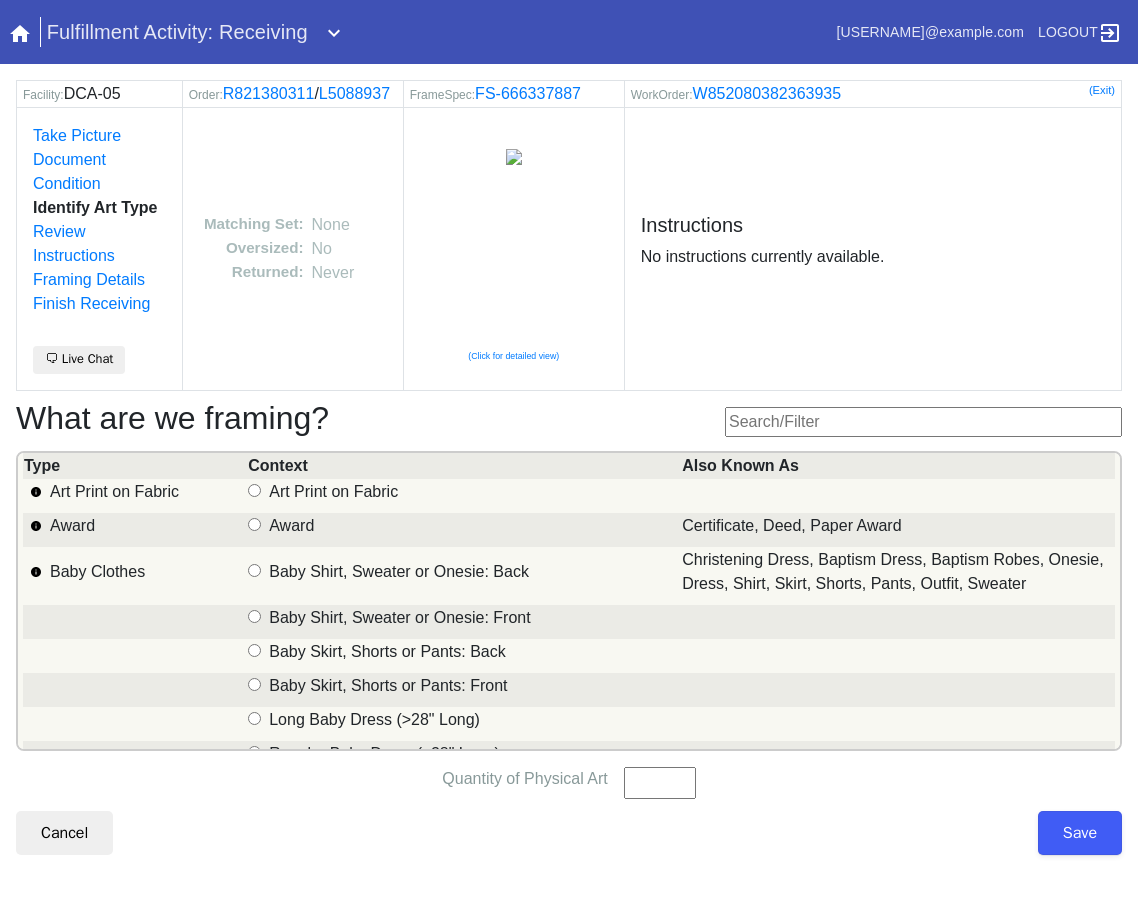 click at bounding box center [923, 422] 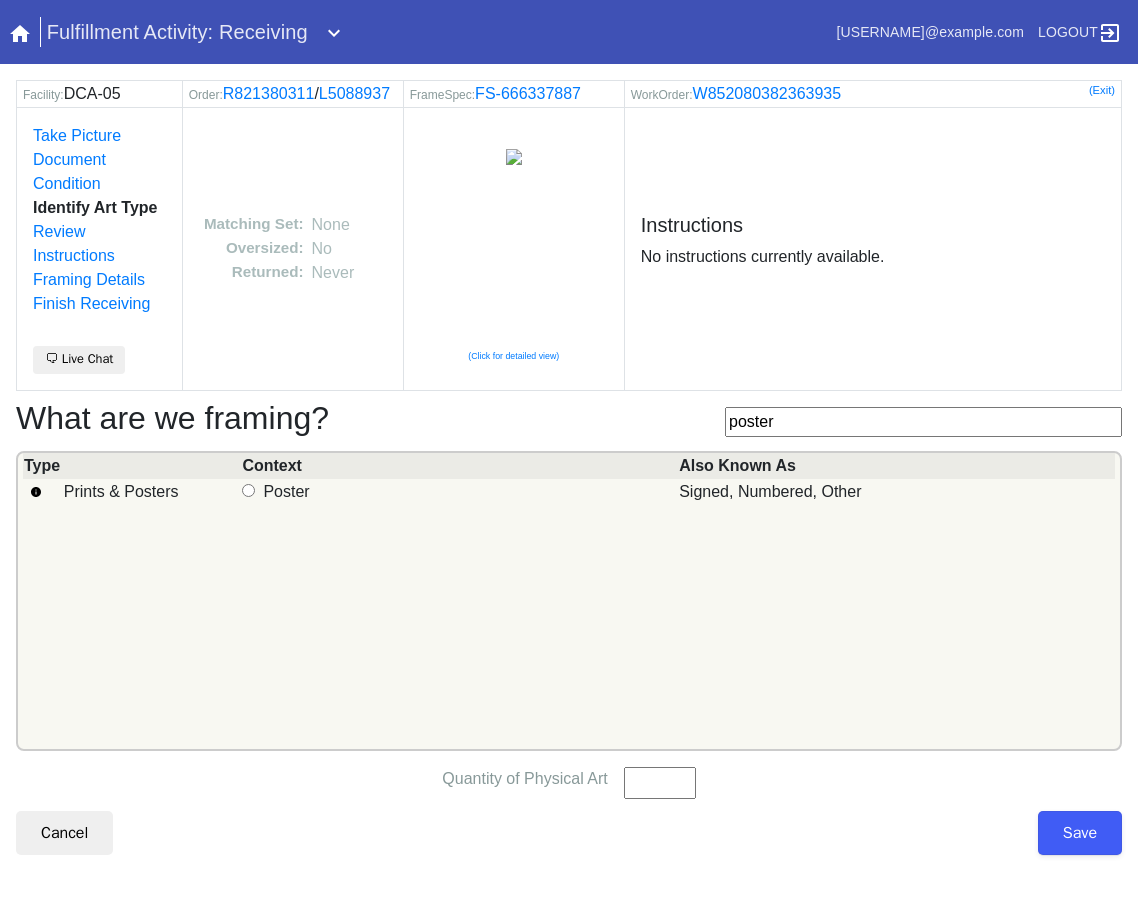 type on "poster" 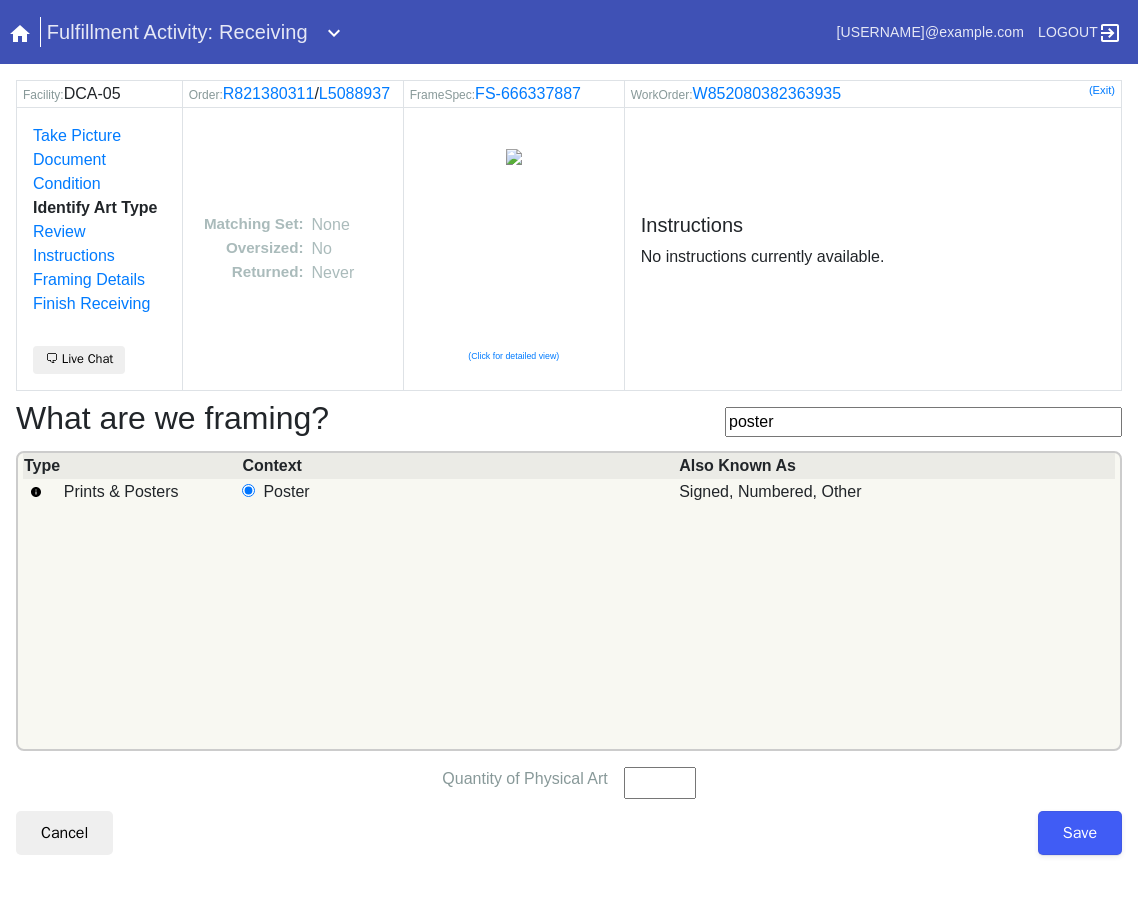 click on "Quantity of Physical Art" at bounding box center (660, 783) 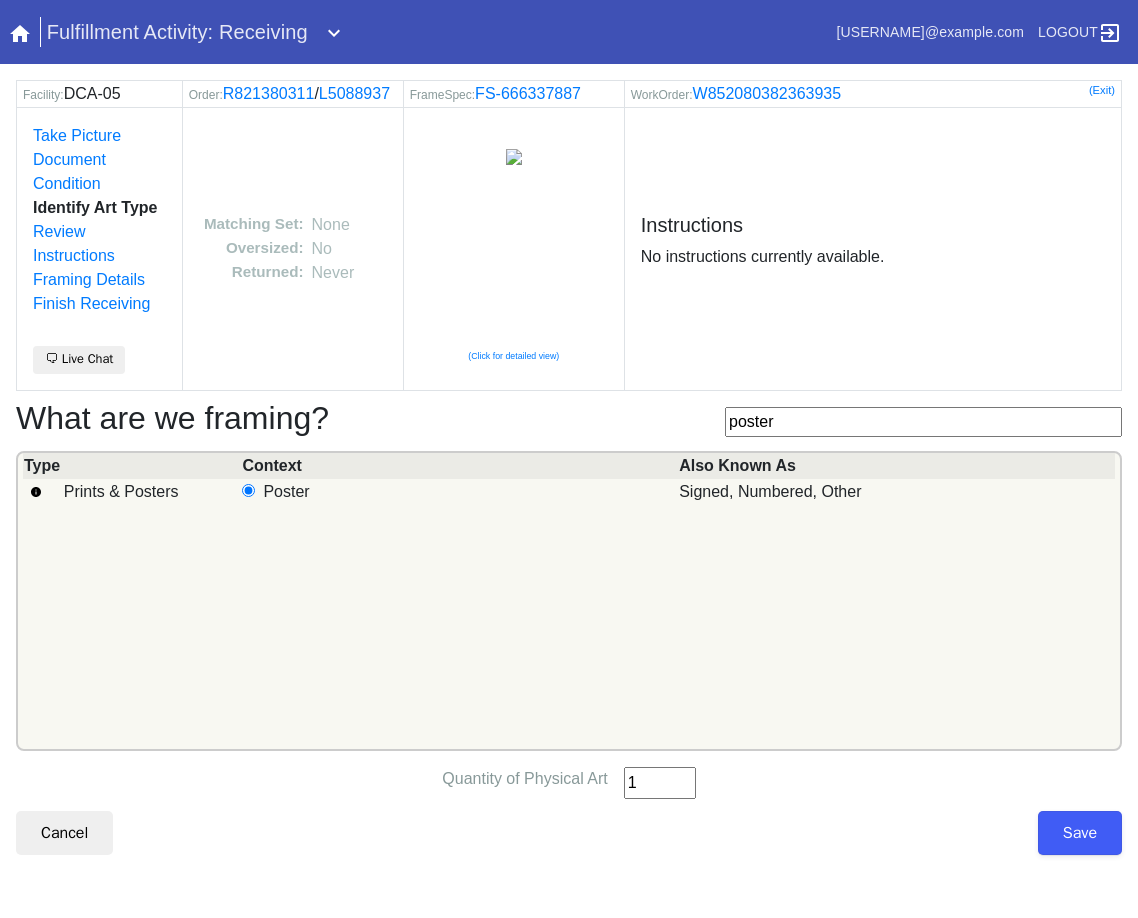 type on "1" 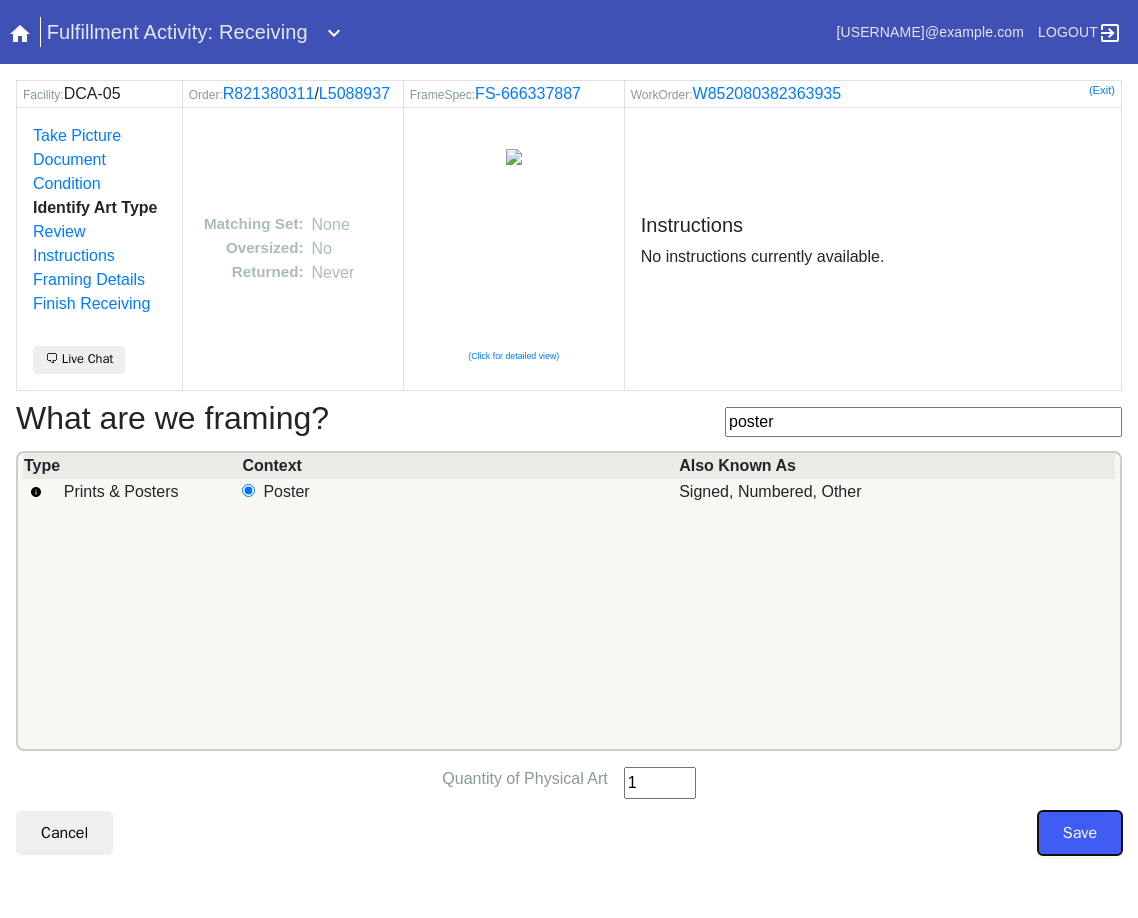 click on "Save" at bounding box center (1080, 833) 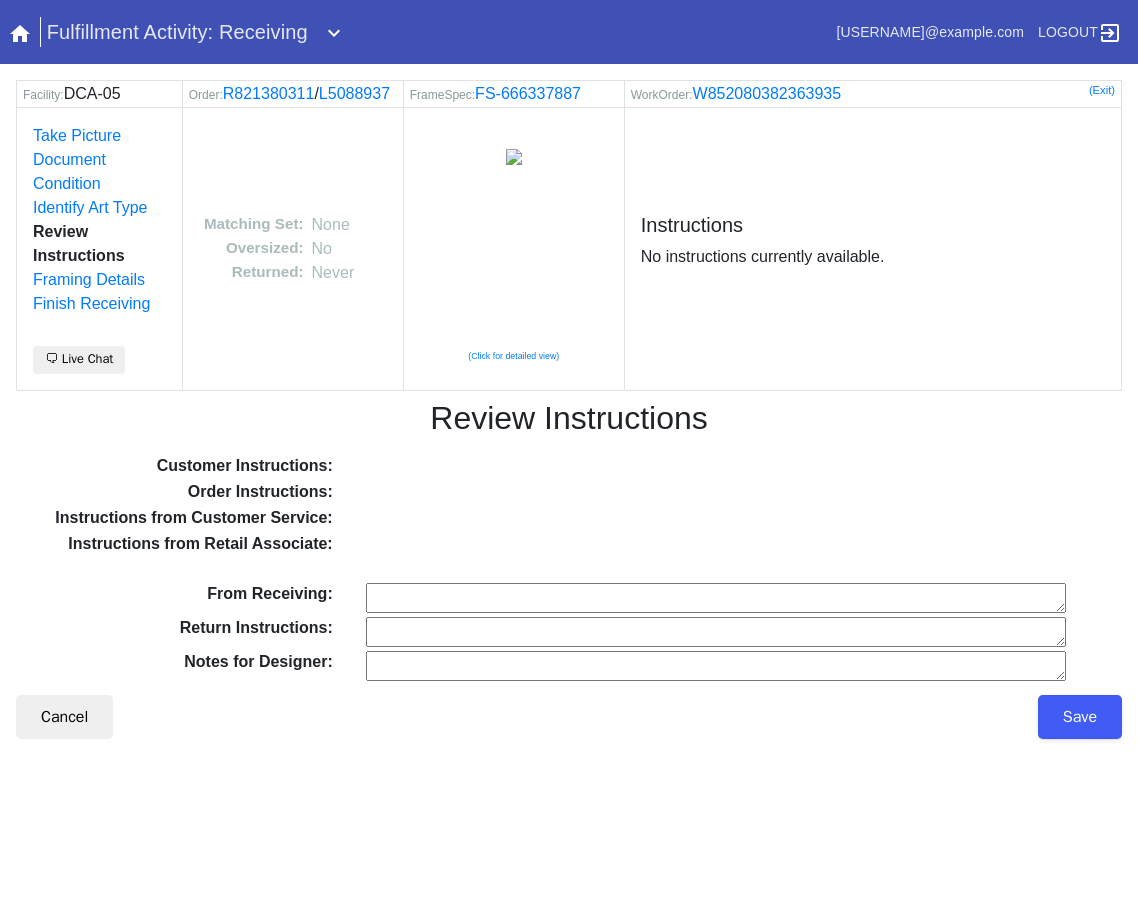 scroll, scrollTop: 0, scrollLeft: 0, axis: both 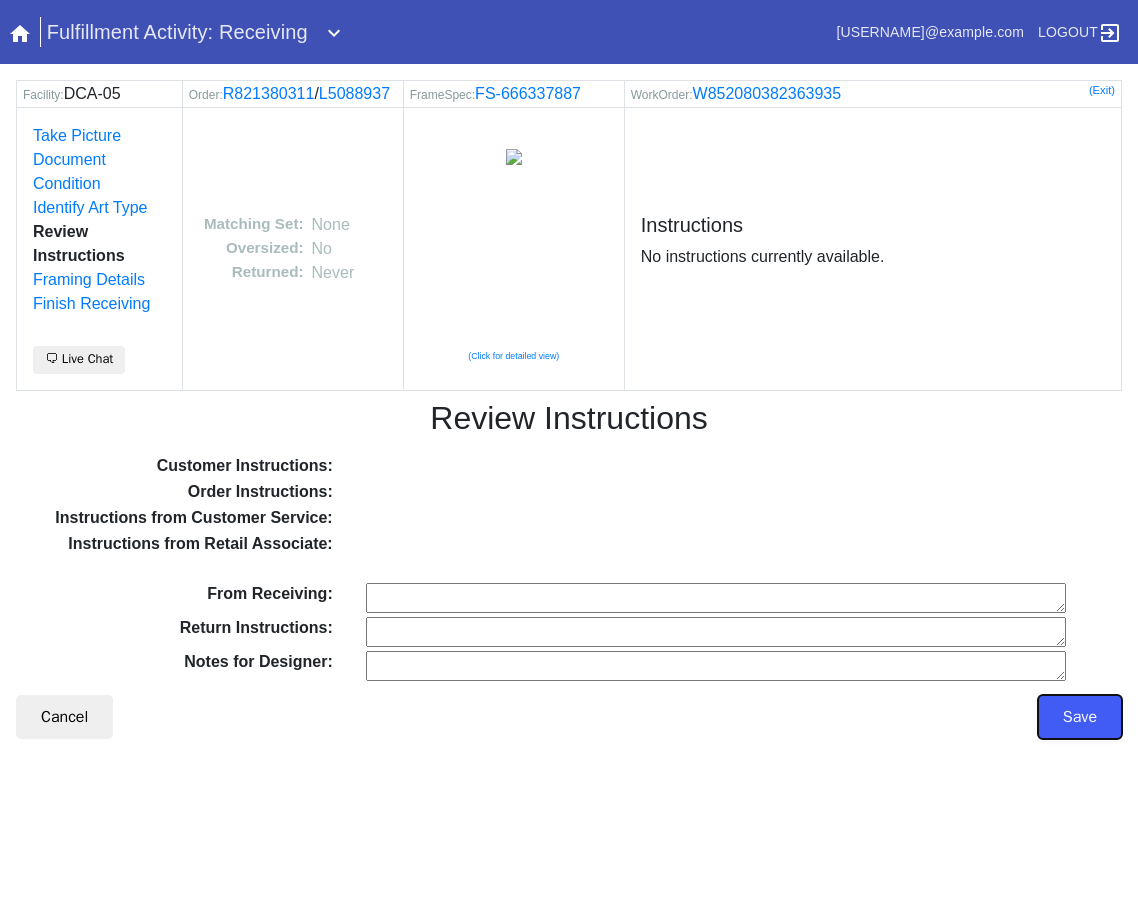 click on "Save" at bounding box center (1080, 717) 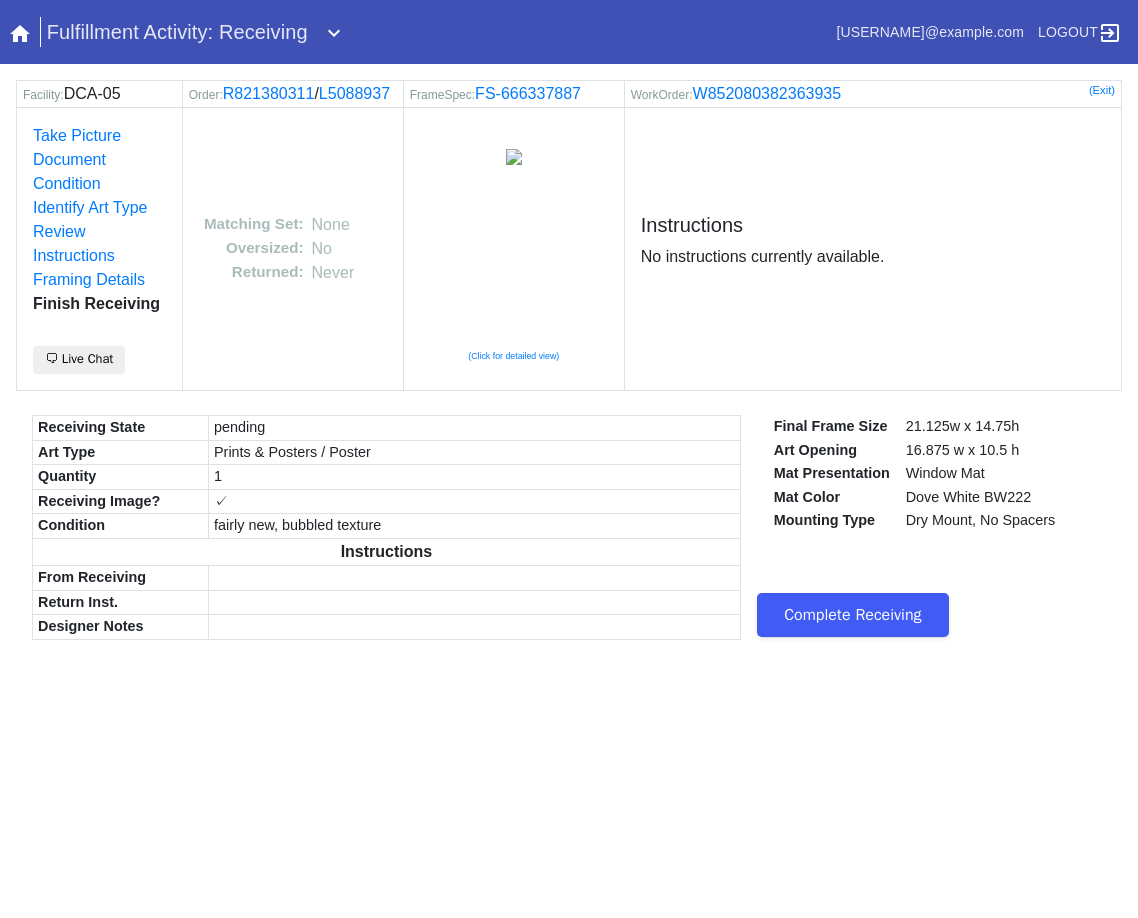 scroll, scrollTop: 0, scrollLeft: 0, axis: both 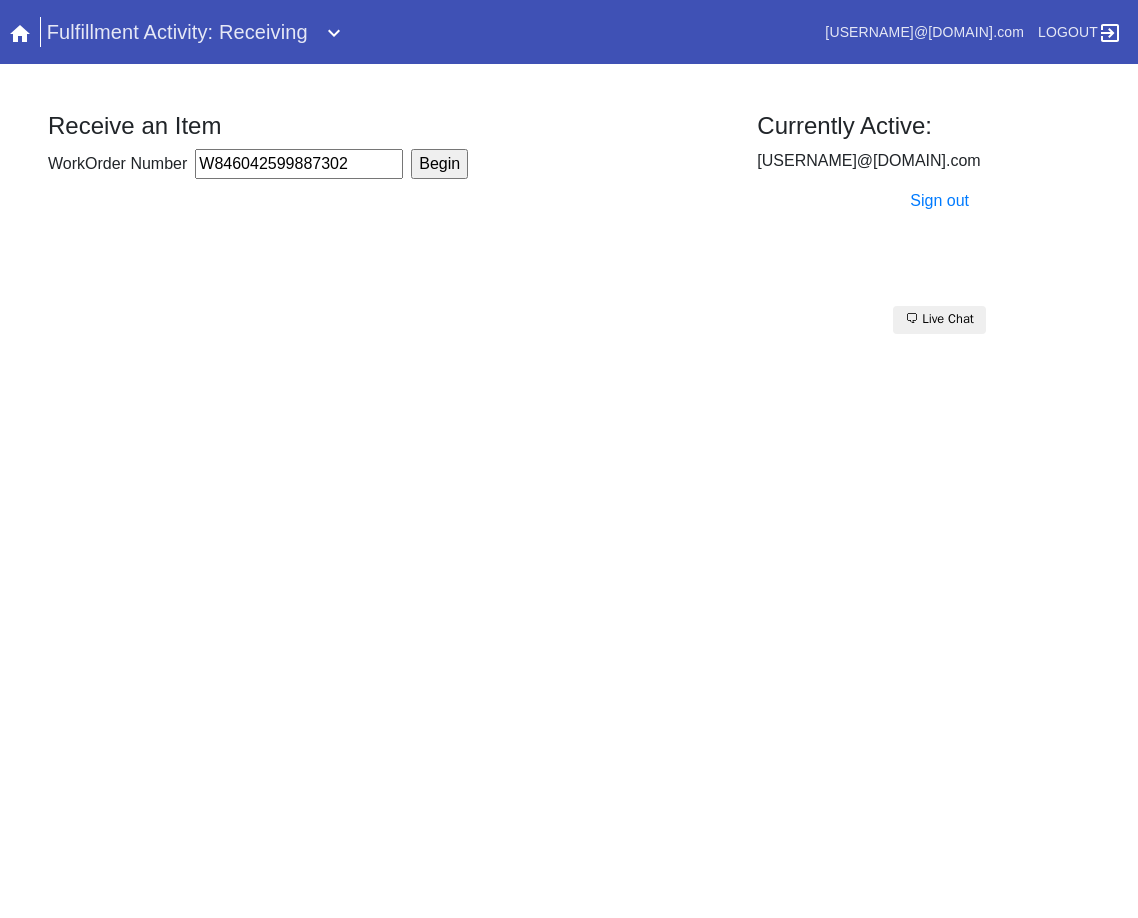 type on "W846042599887302" 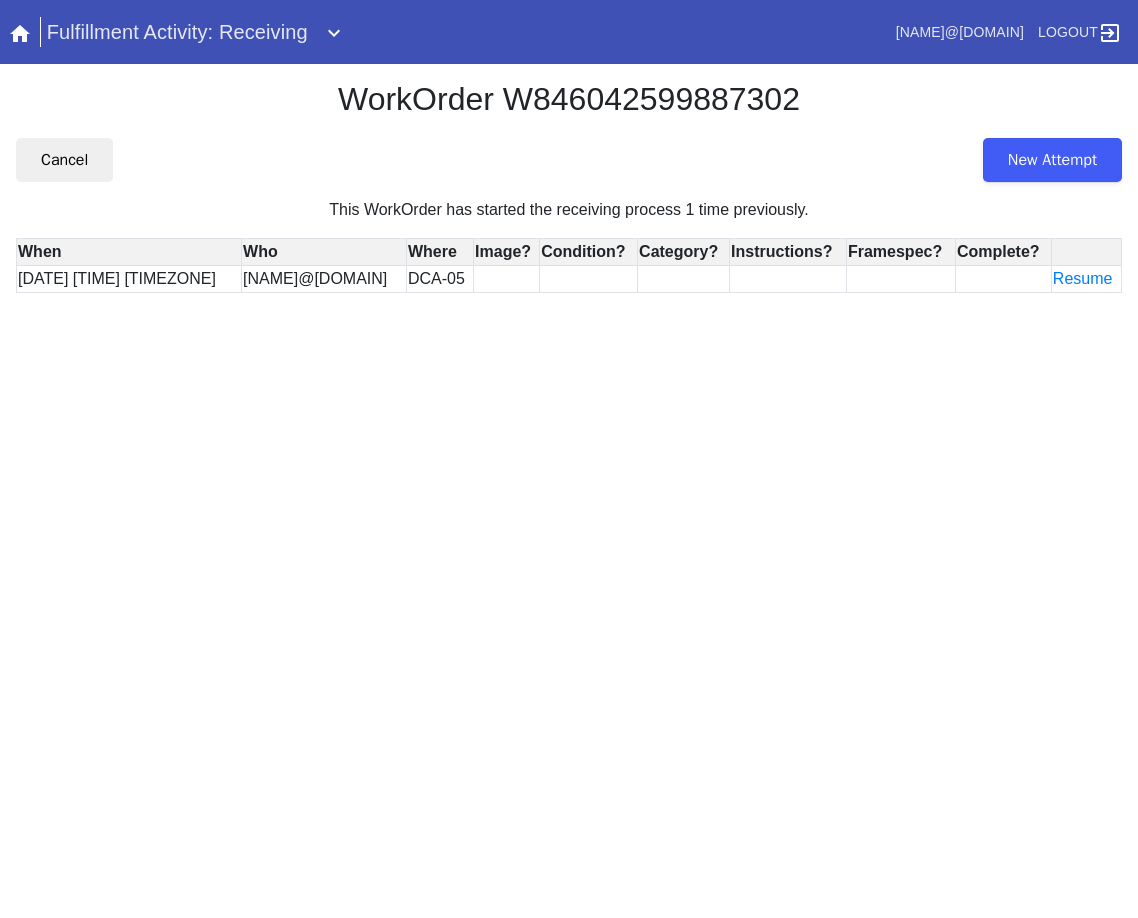 scroll, scrollTop: 0, scrollLeft: 0, axis: both 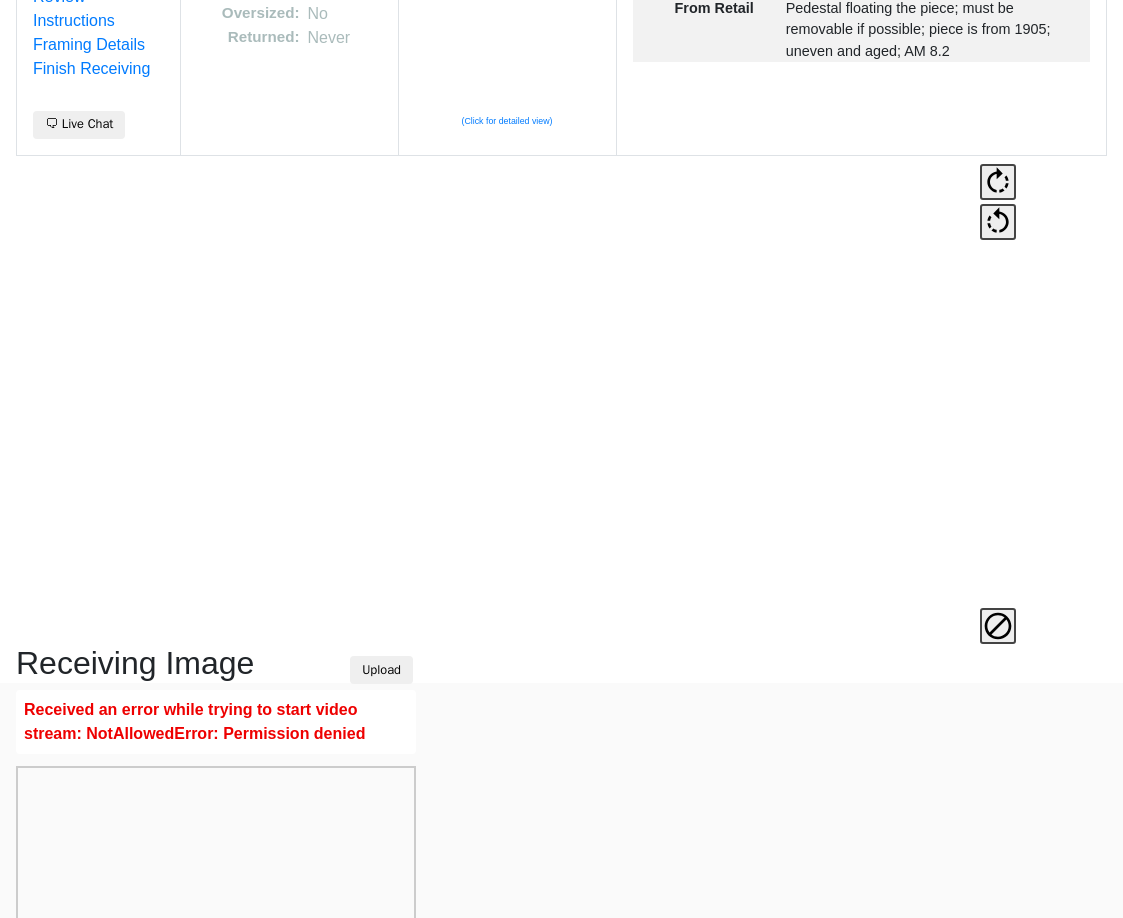 drag, startPoint x: 613, startPoint y: 351, endPoint x: 613, endPoint y: 373, distance: 22 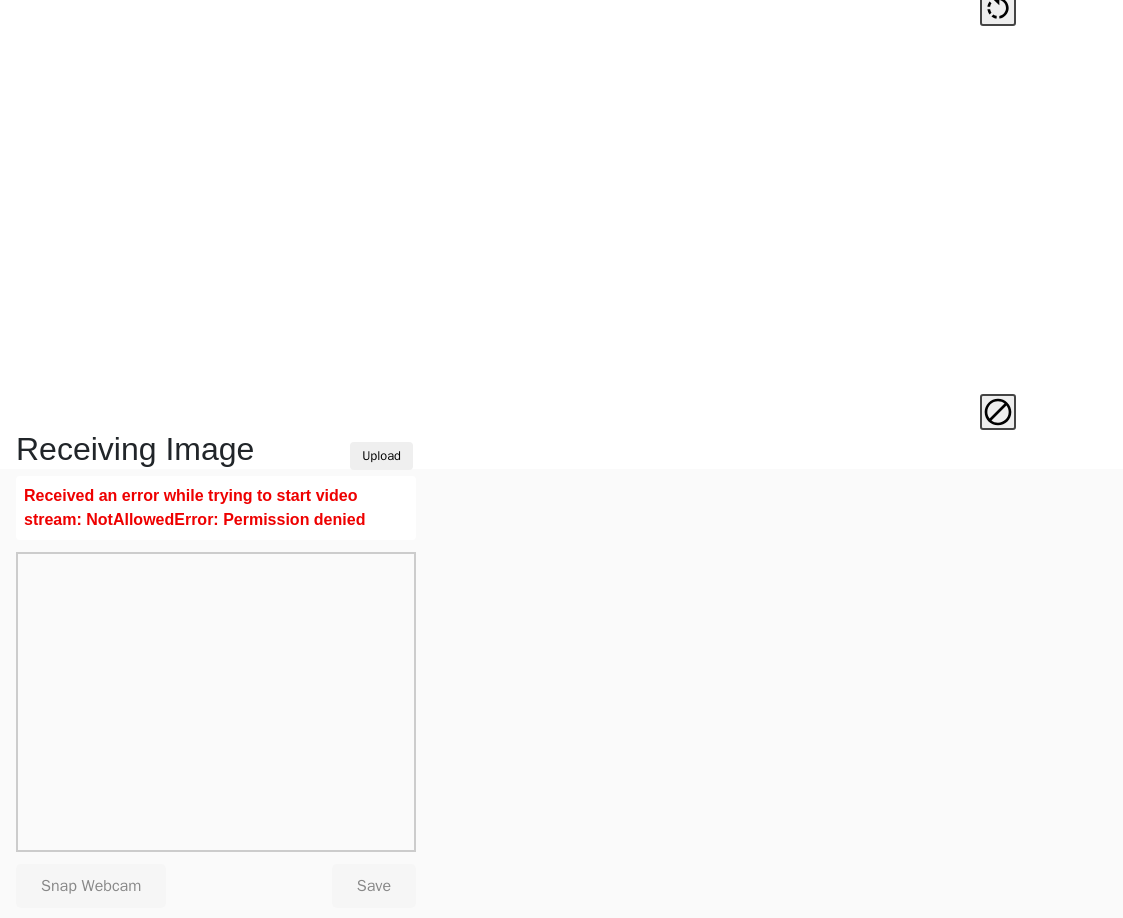 scroll, scrollTop: 0, scrollLeft: 0, axis: both 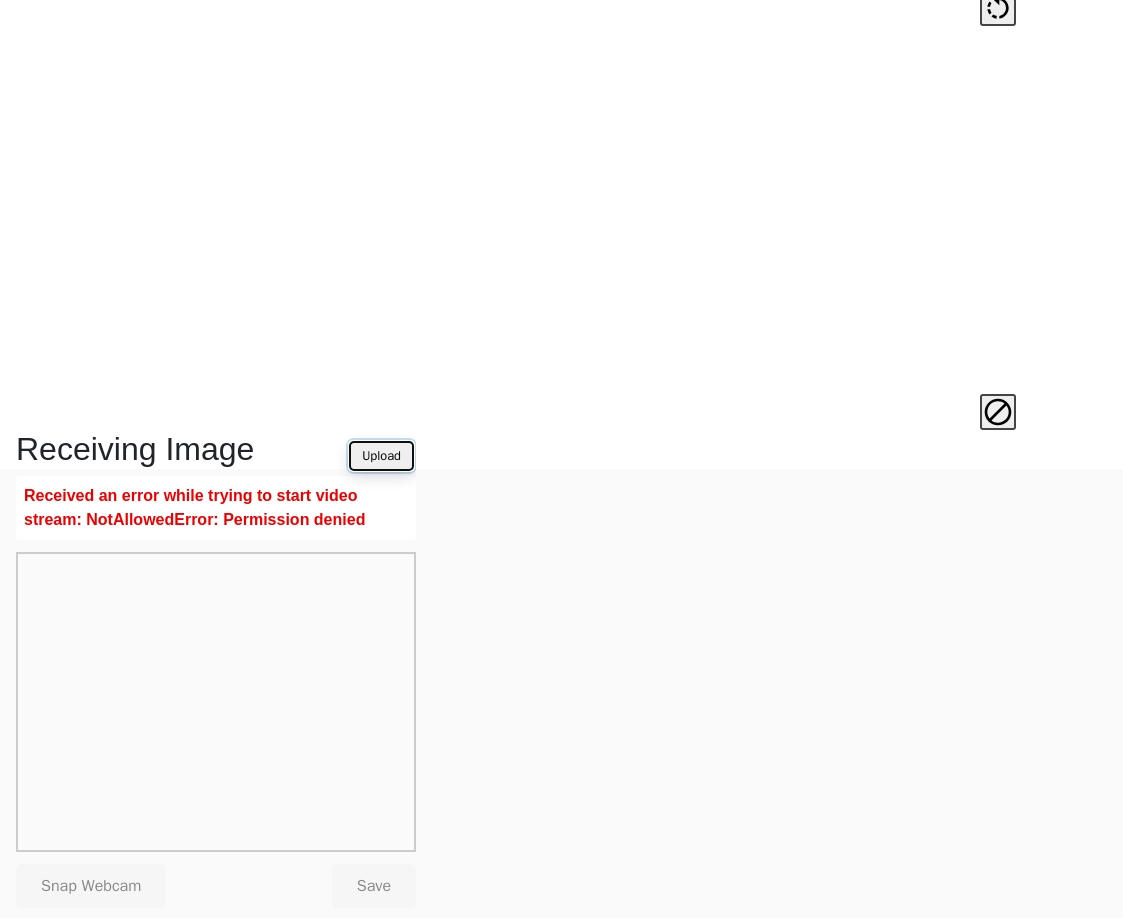 click on "Upload" at bounding box center [381, 456] 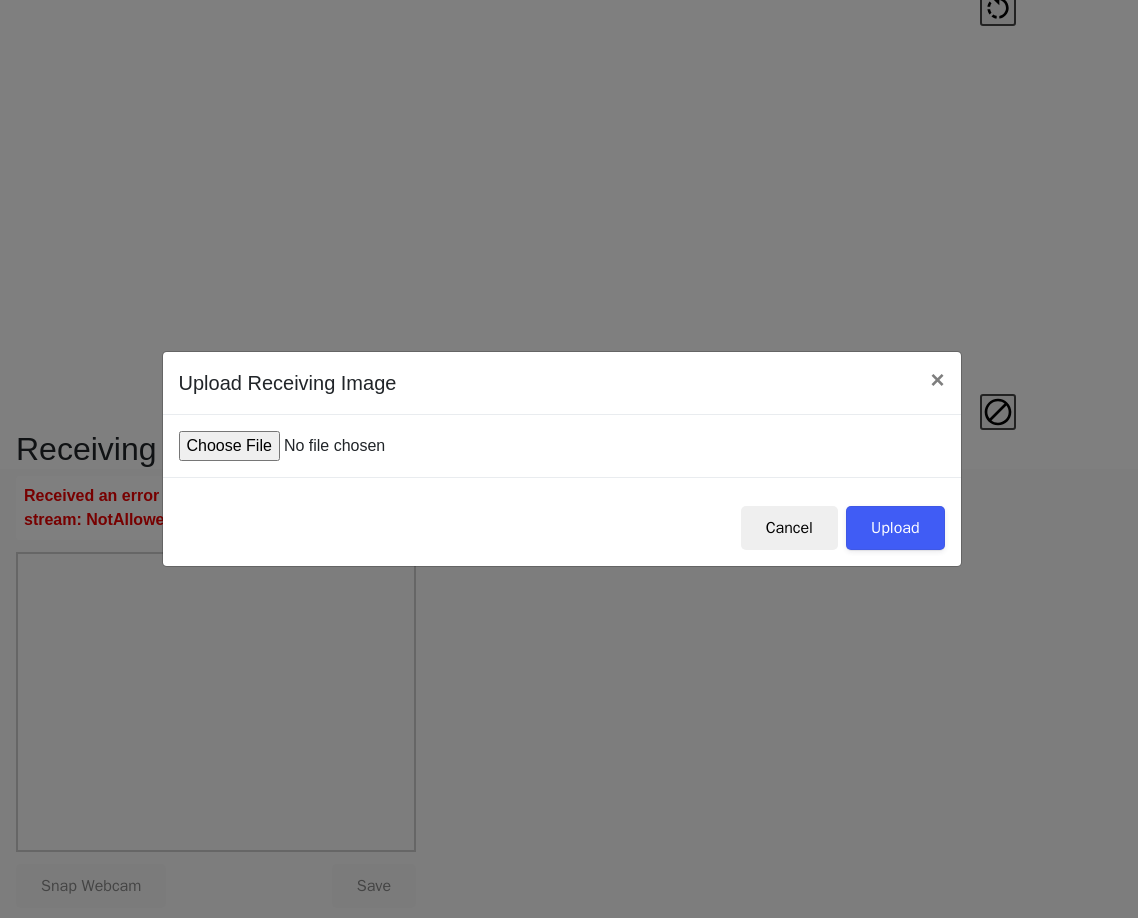 type on "C:\fakepath\IMG_0015.JPG" 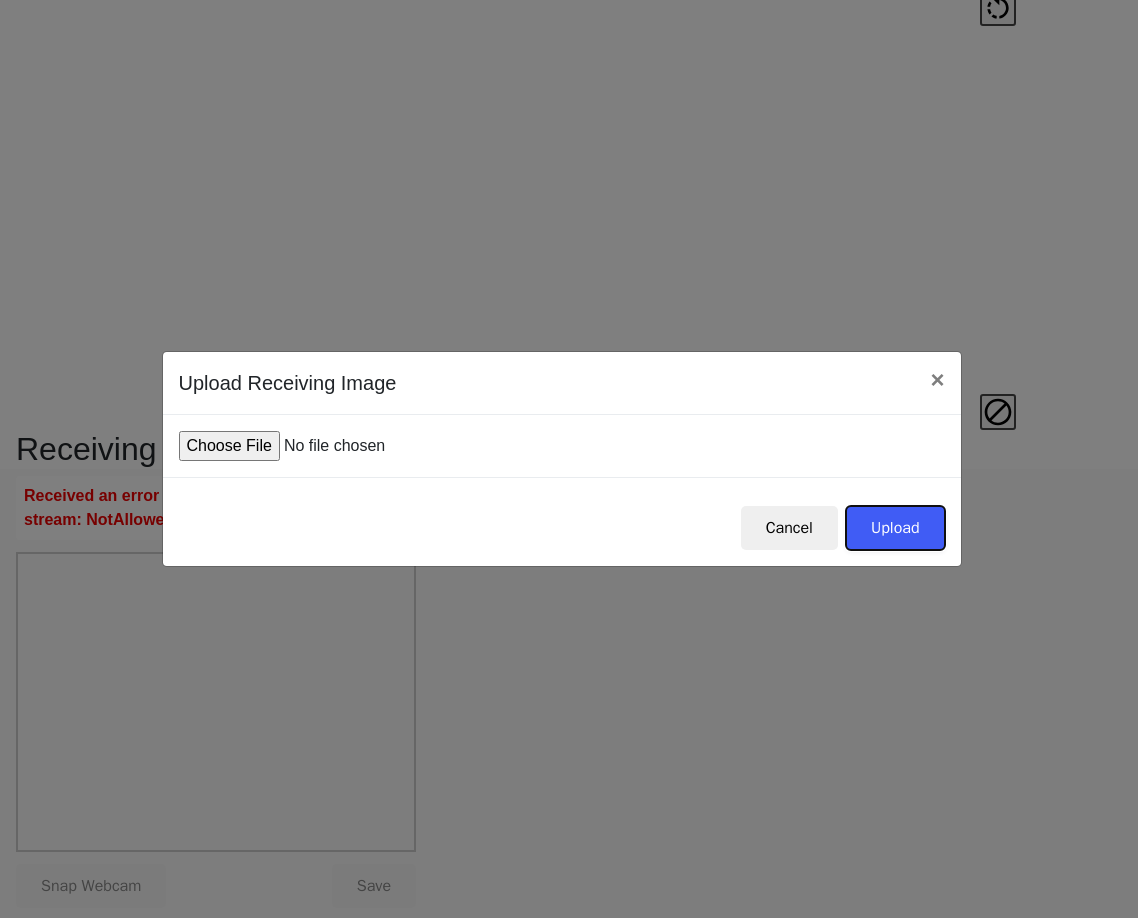 click on "Upload" at bounding box center [895, 528] 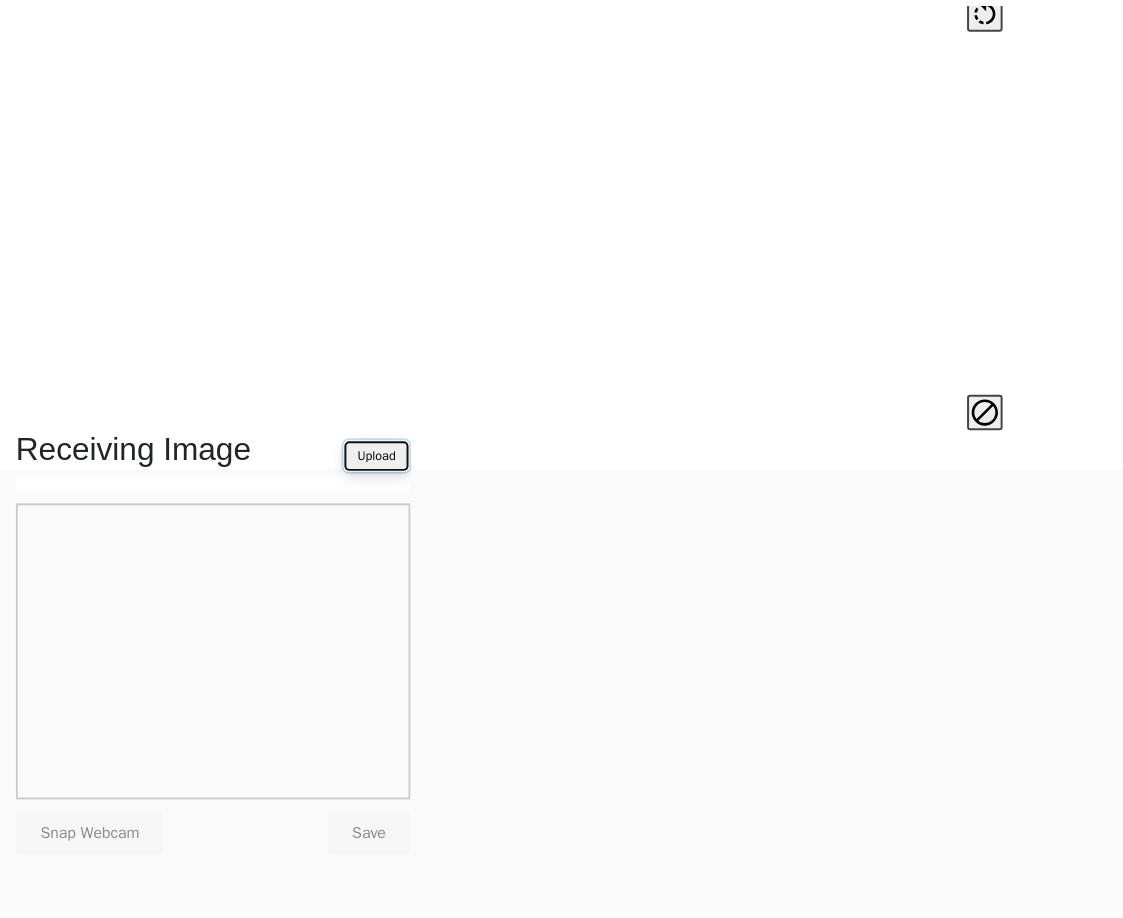 scroll, scrollTop: 449, scrollLeft: 0, axis: vertical 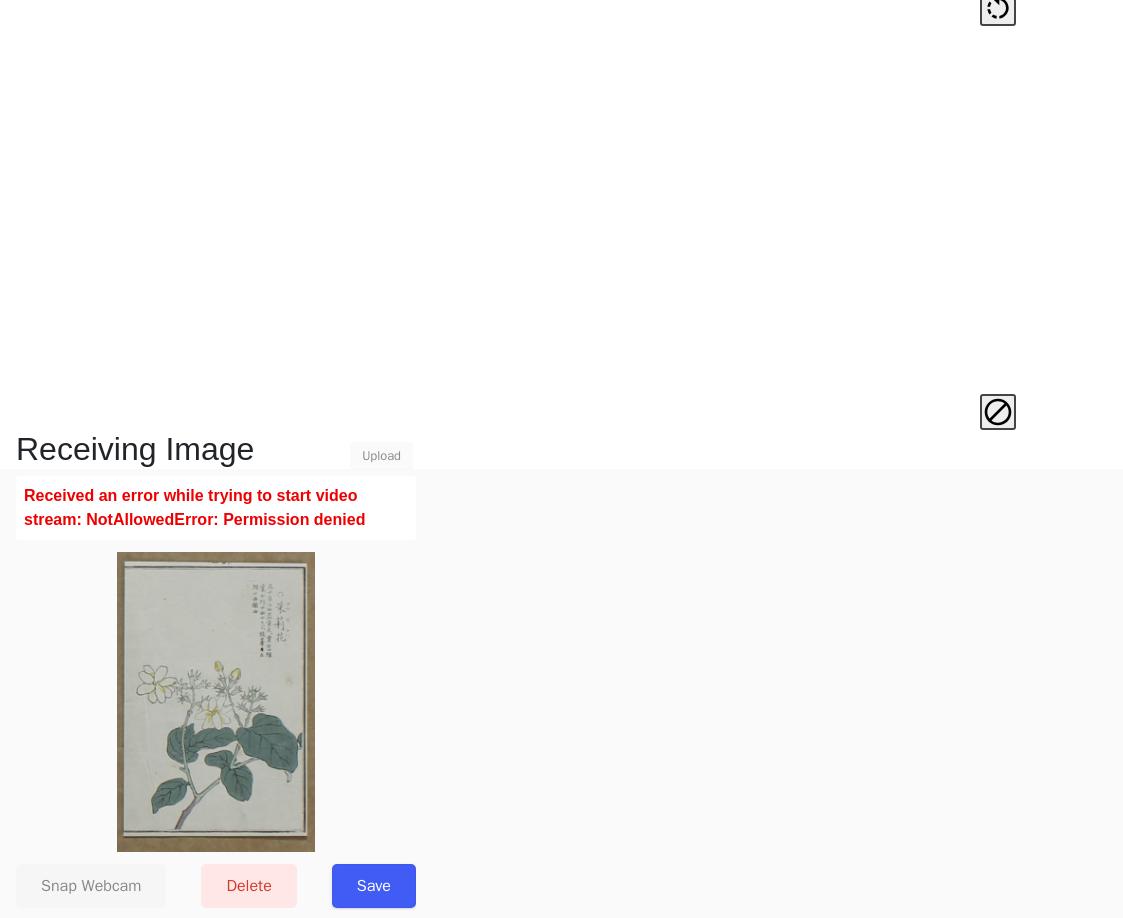 click on "Save" at bounding box center [374, 886] 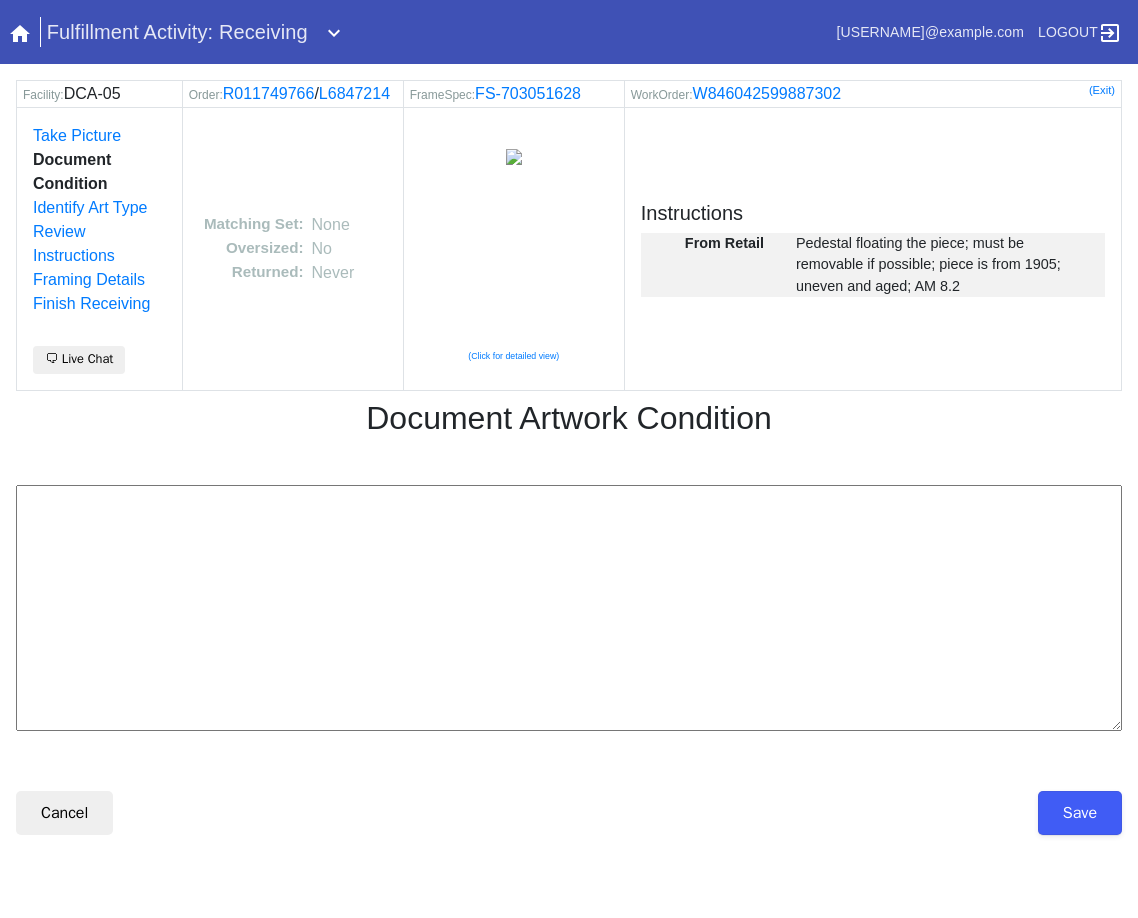 scroll, scrollTop: 0, scrollLeft: 0, axis: both 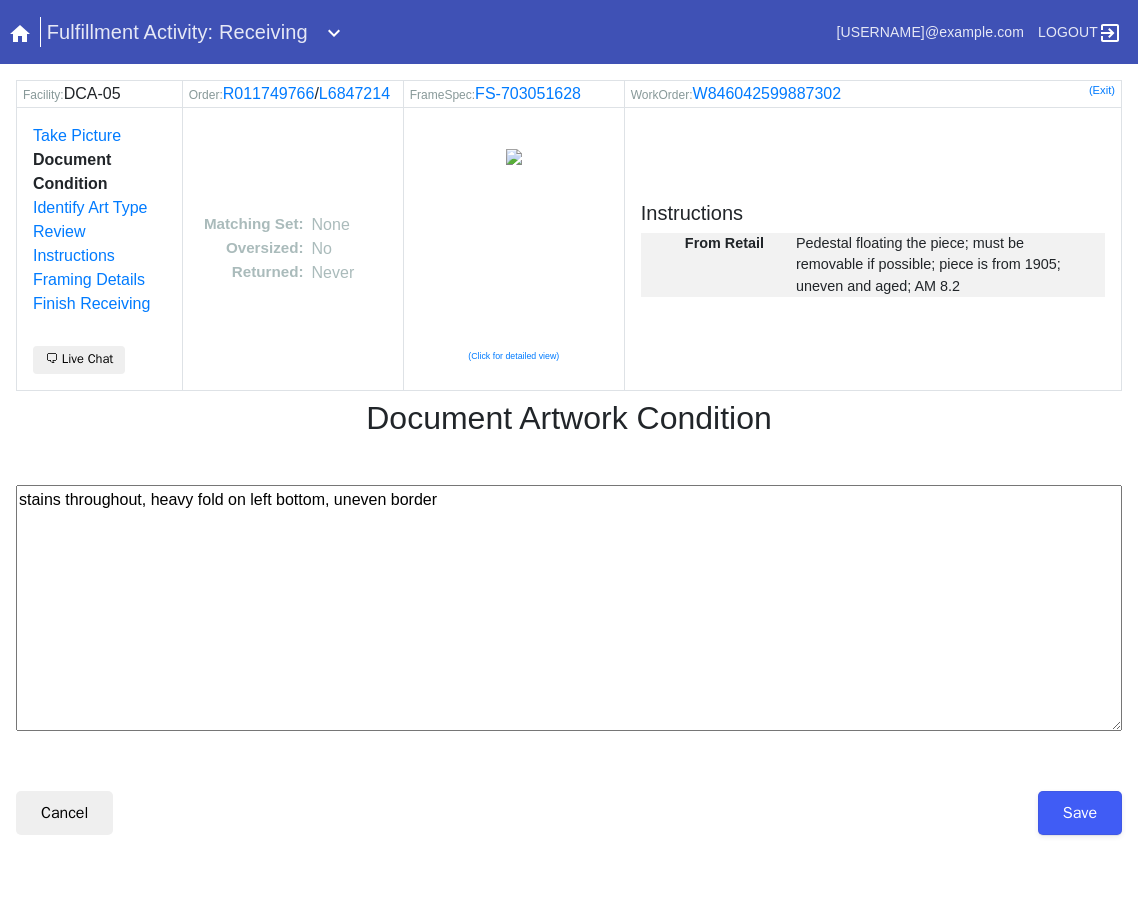 type on "stains throughout, heavy fold on left bottom, uneven border" 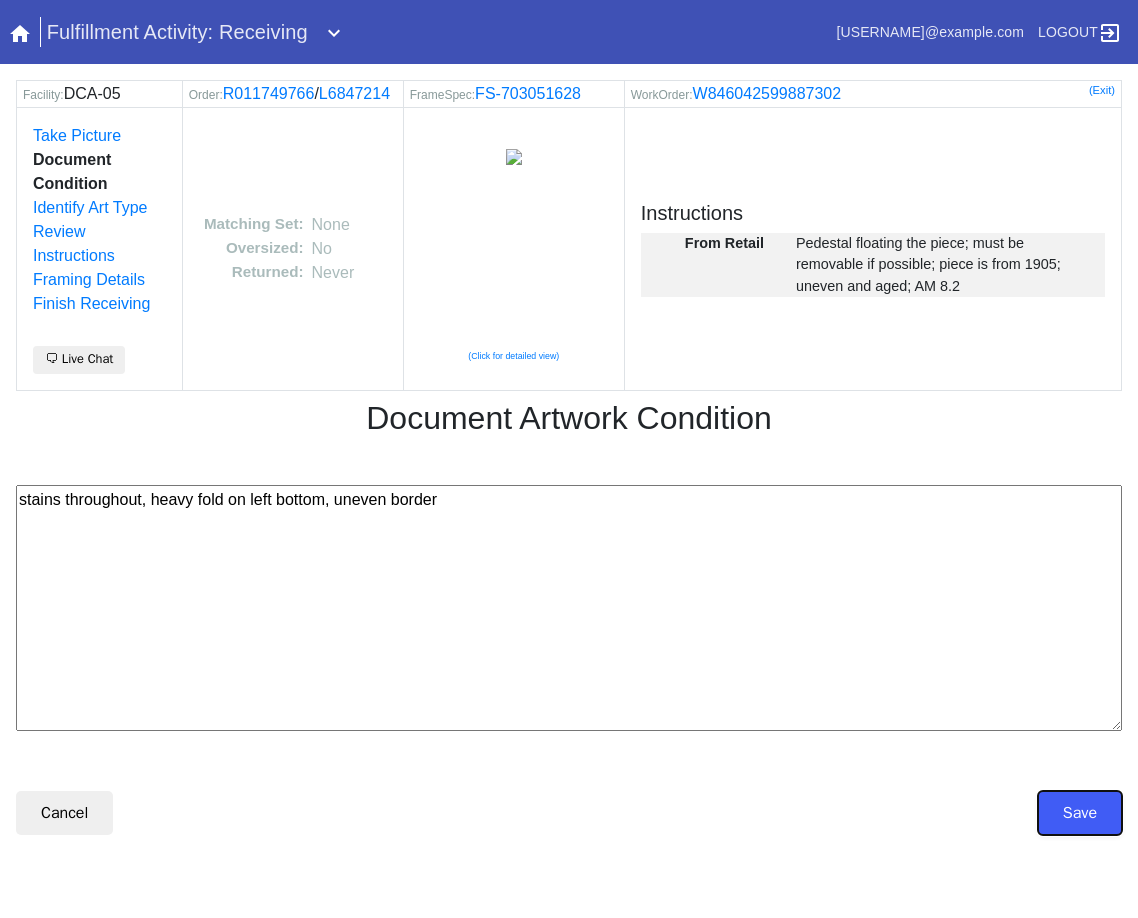 click on "Save" at bounding box center (1080, 813) 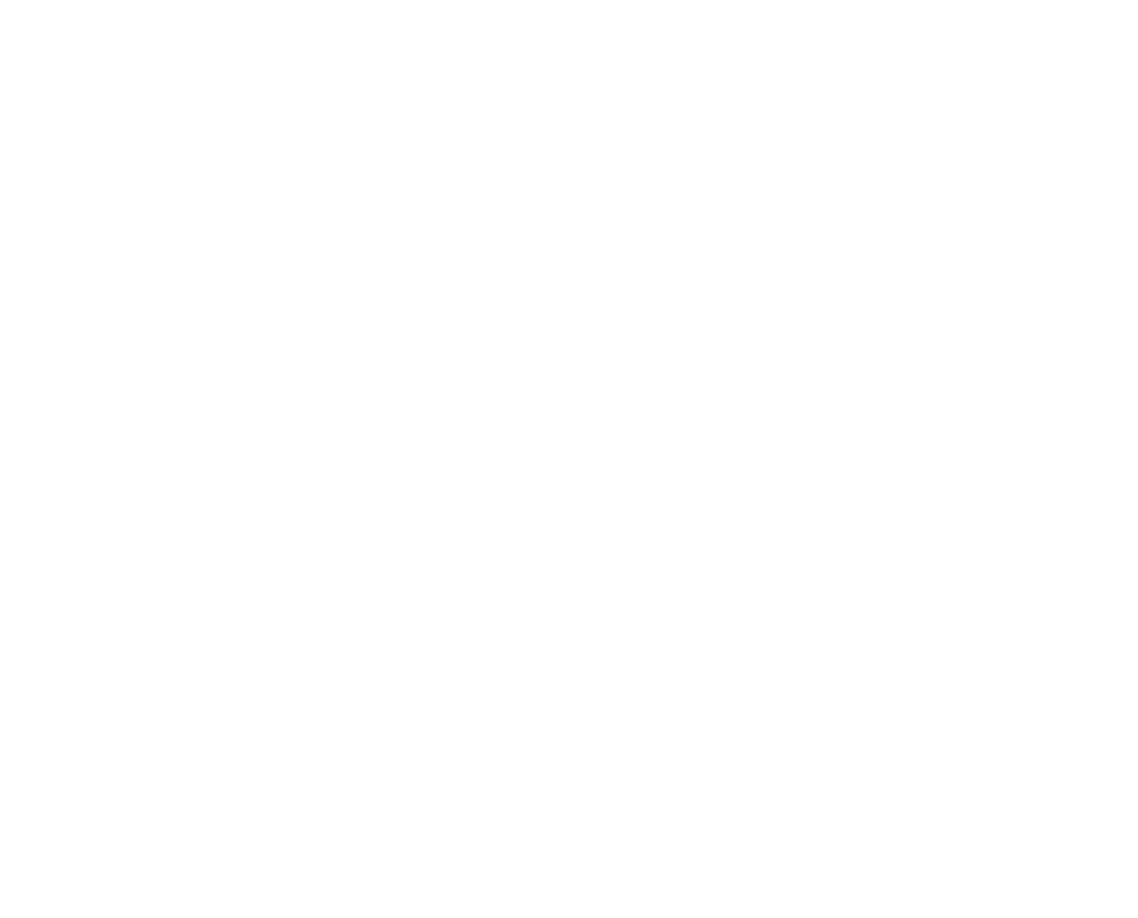scroll, scrollTop: 0, scrollLeft: 0, axis: both 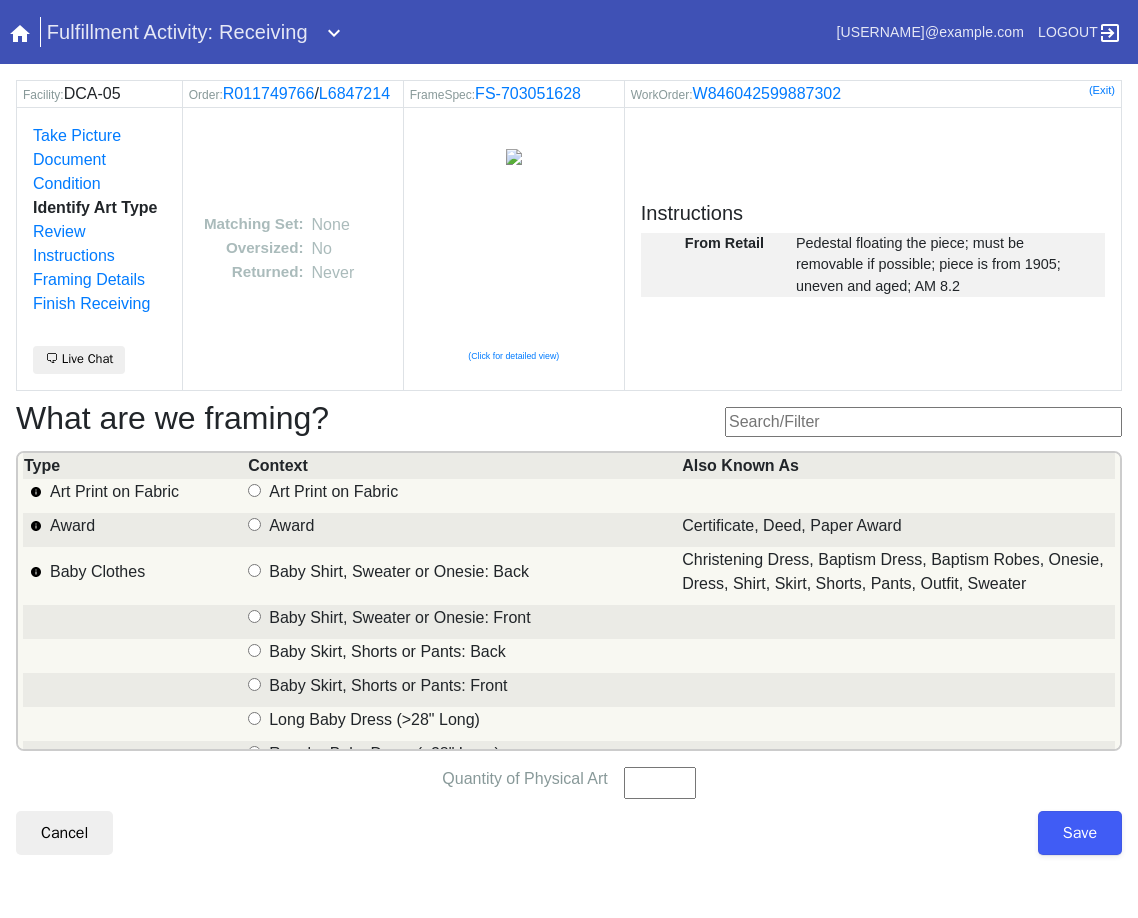 click at bounding box center (923, 422) 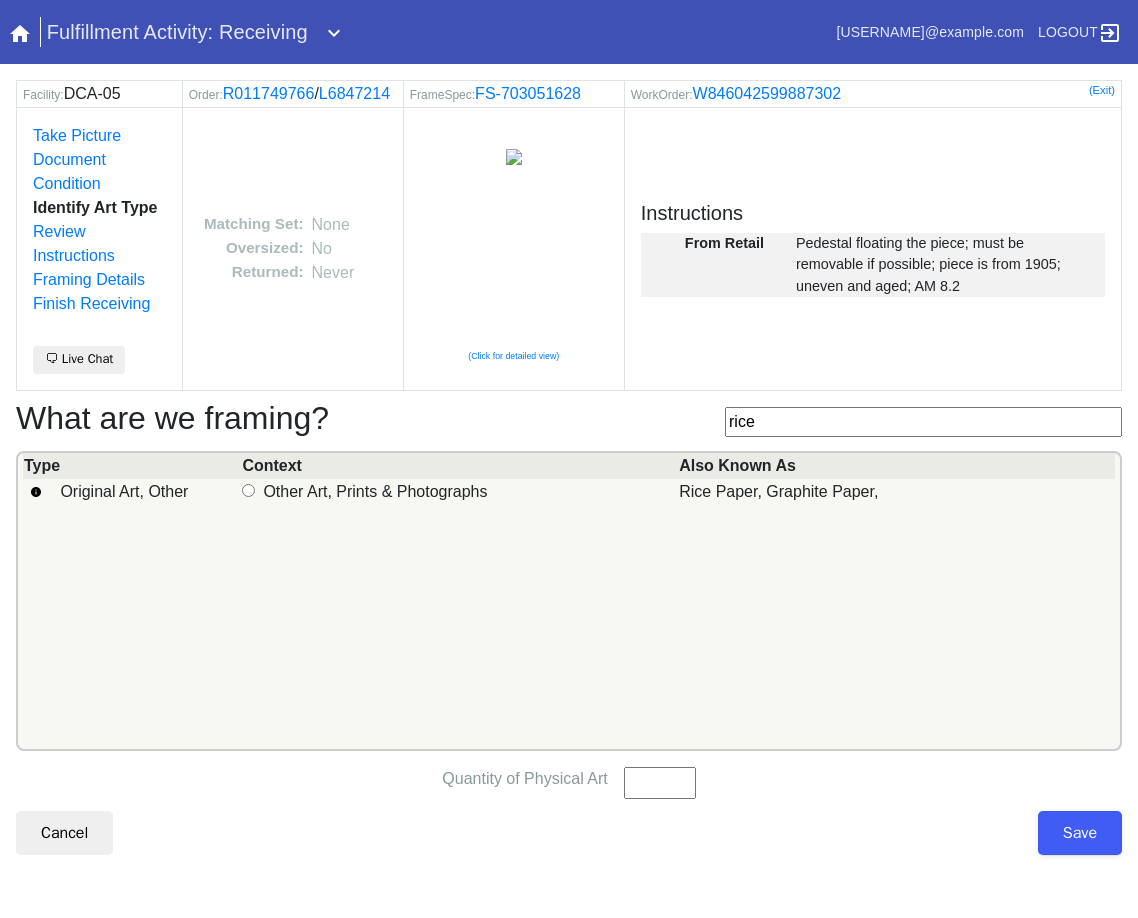 type on "rice" 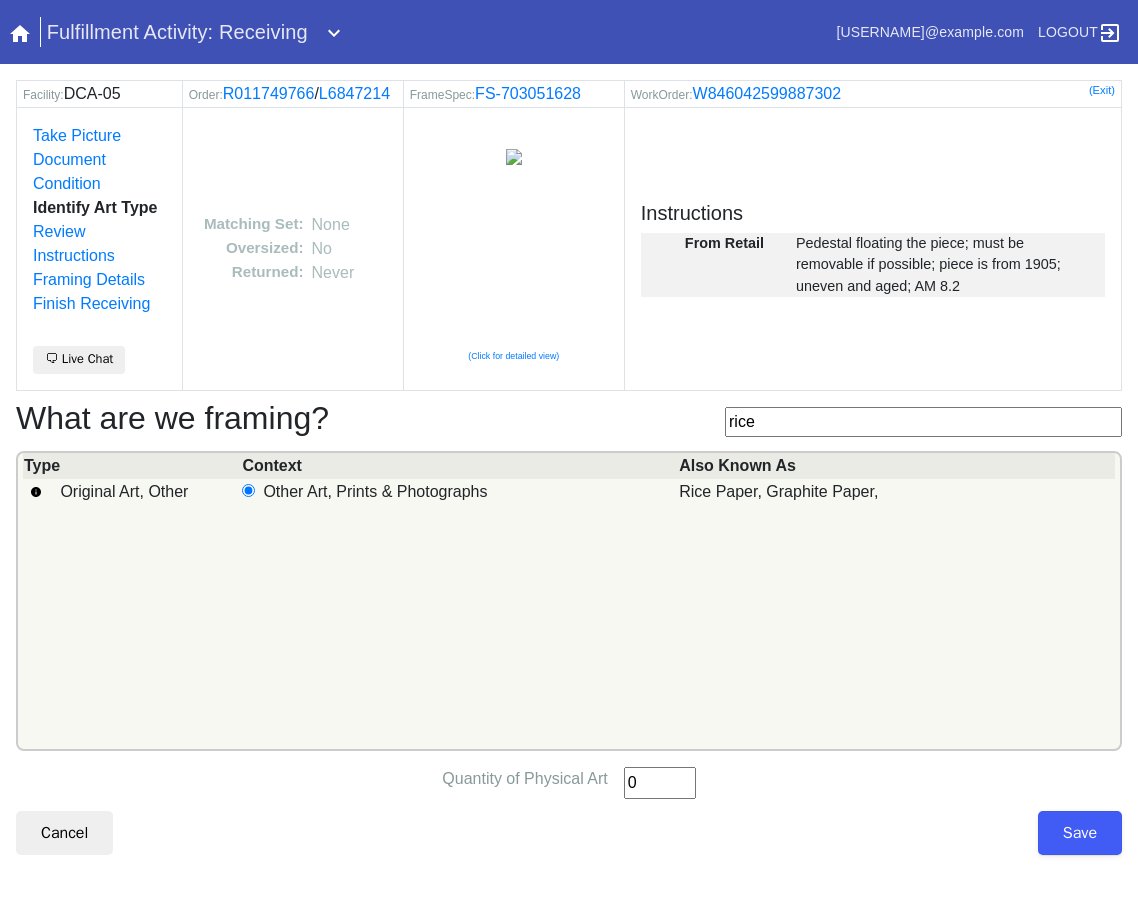 click on "0" at bounding box center (660, 783) 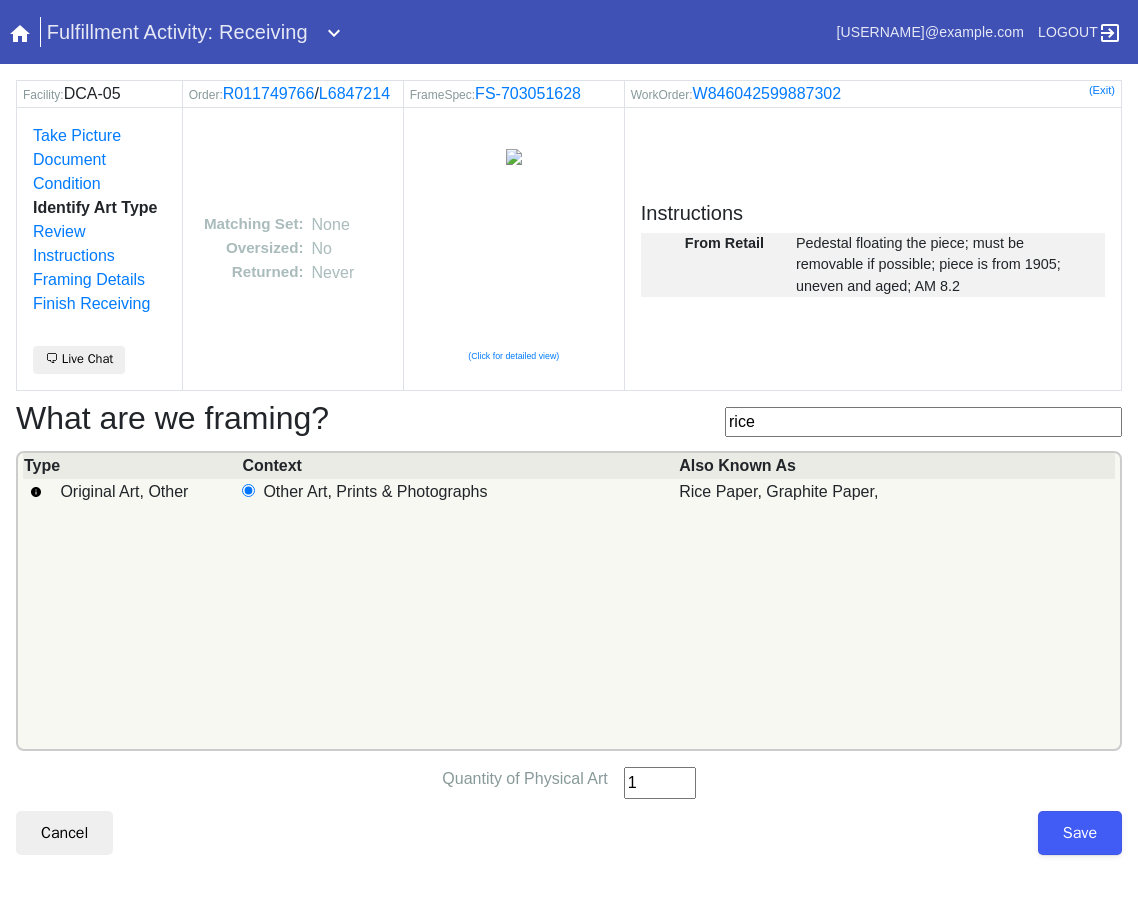 type on "1" 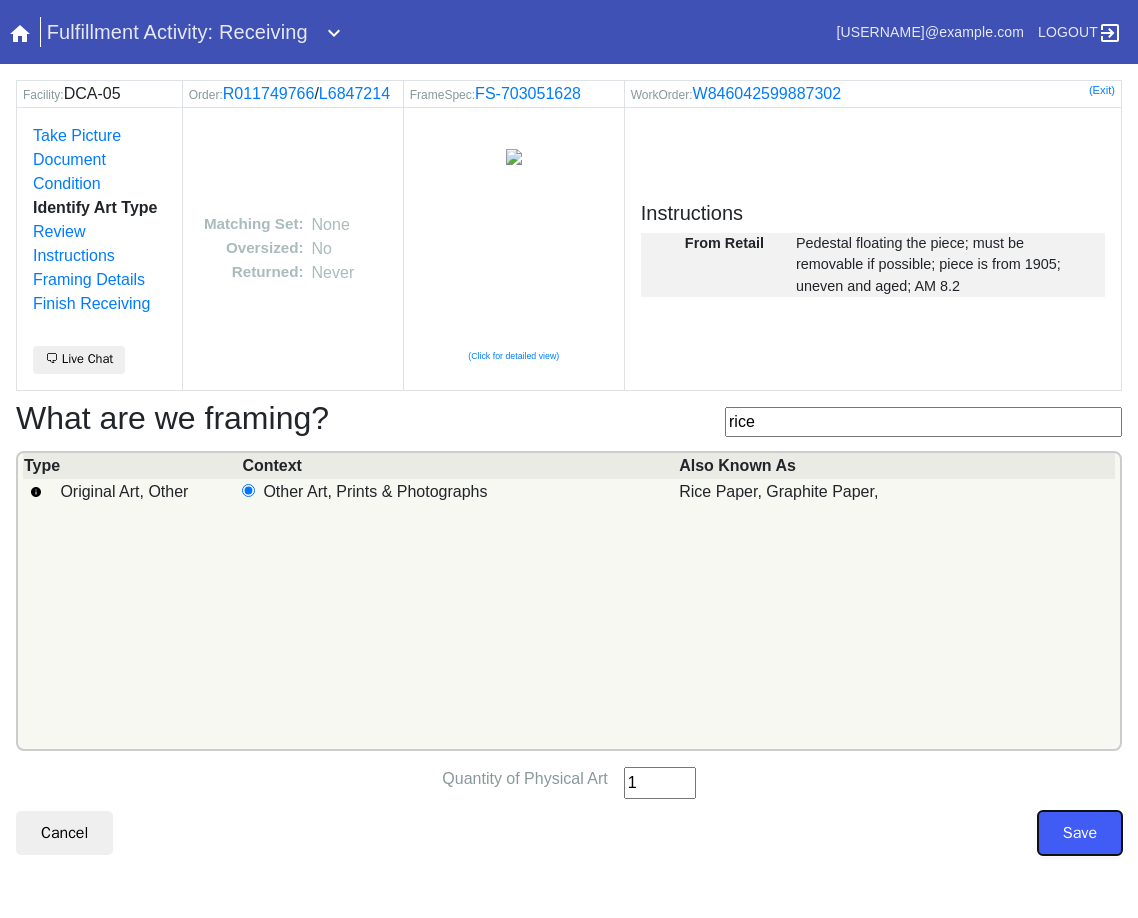 click on "Save" at bounding box center [1080, 833] 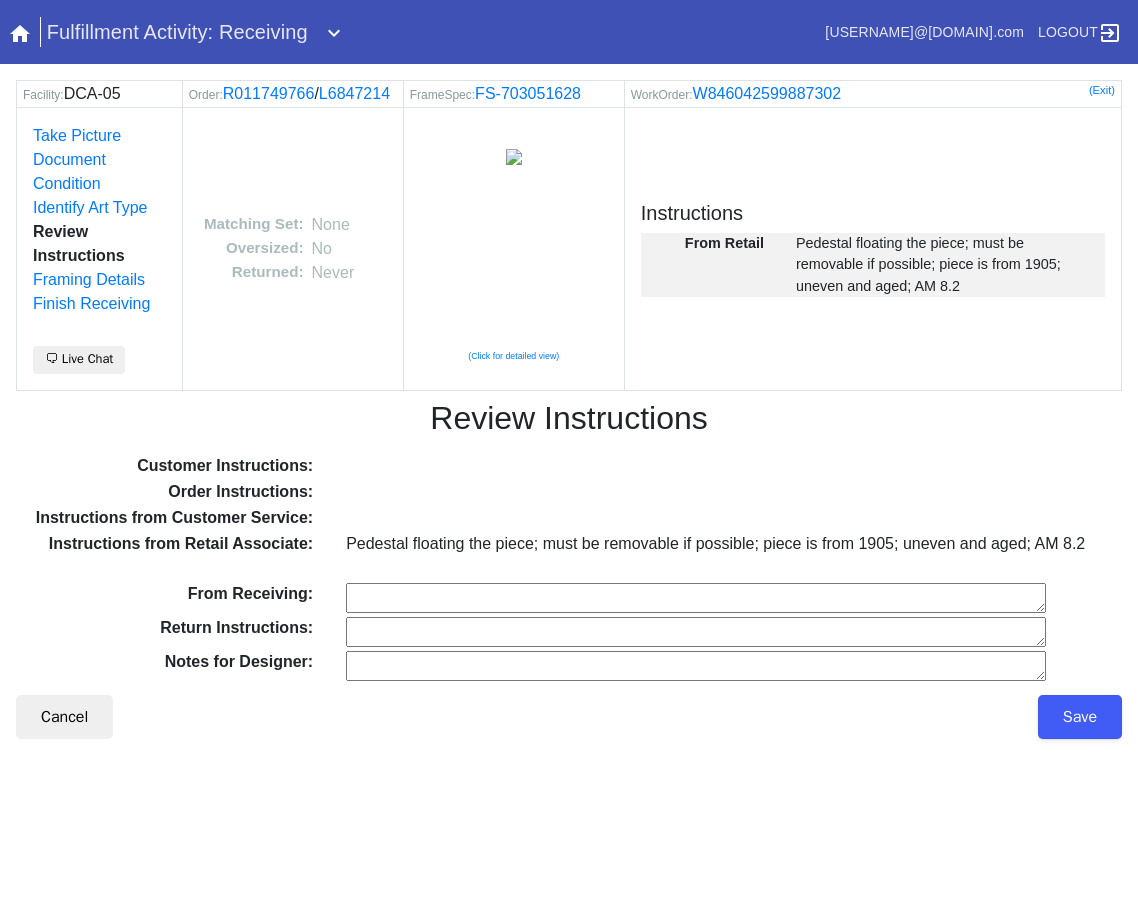 scroll, scrollTop: 0, scrollLeft: 0, axis: both 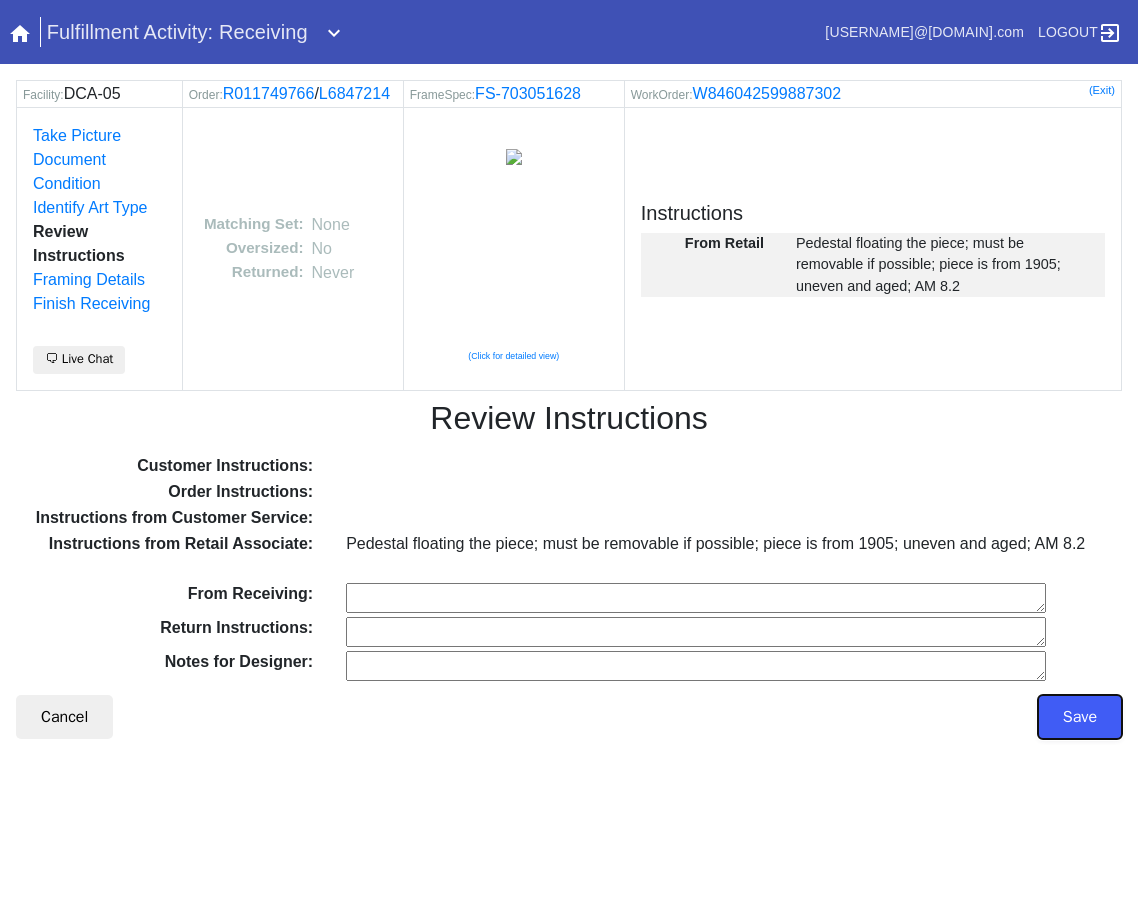 click on "Save" at bounding box center (1080, 717) 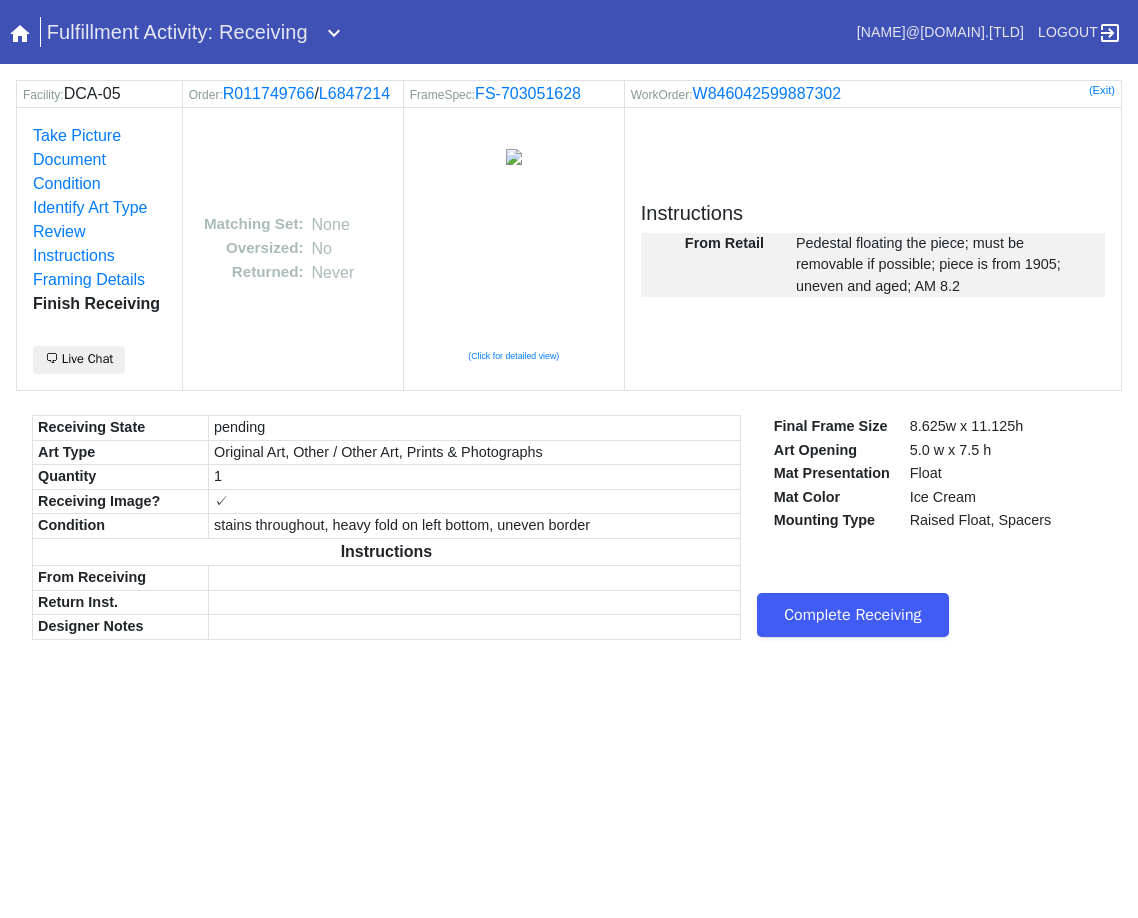 scroll, scrollTop: 0, scrollLeft: 0, axis: both 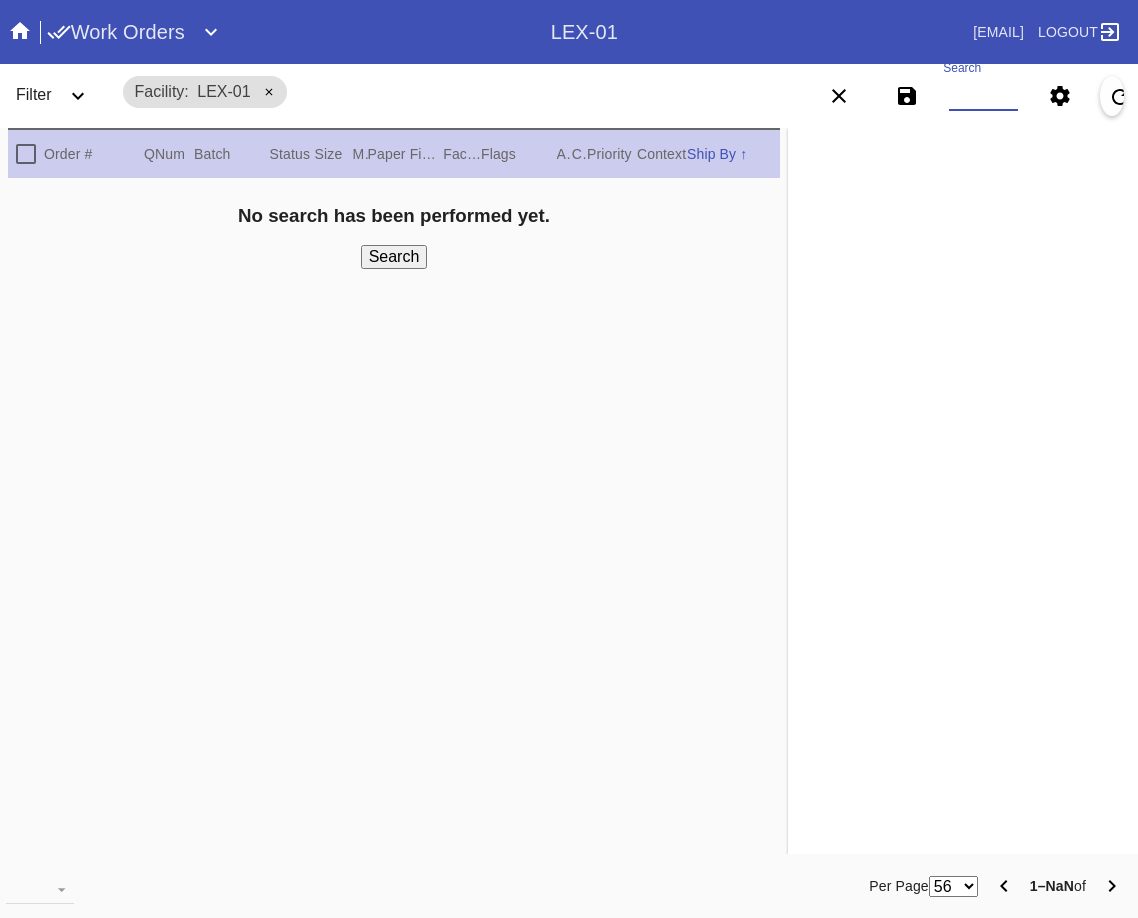 click on "Search" at bounding box center [983, 96] 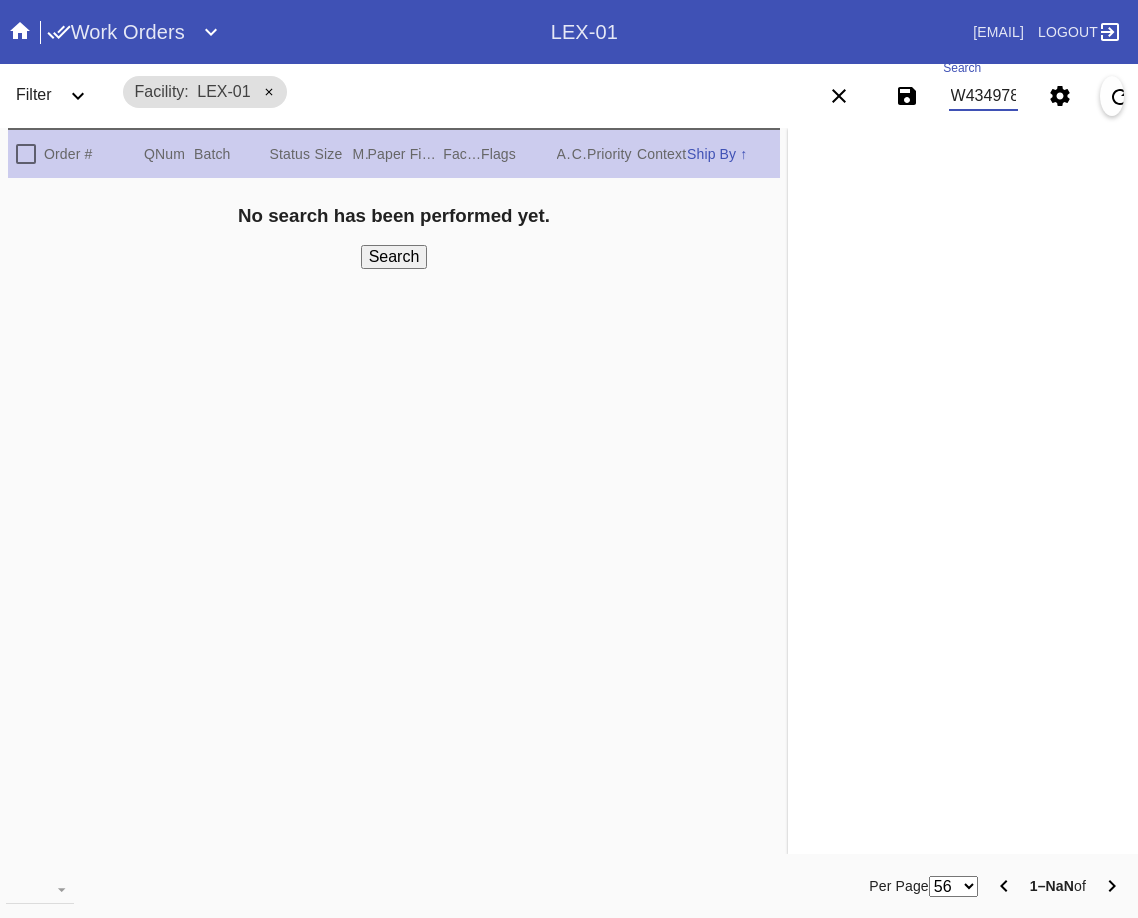 scroll, scrollTop: 0, scrollLeft: 83, axis: horizontal 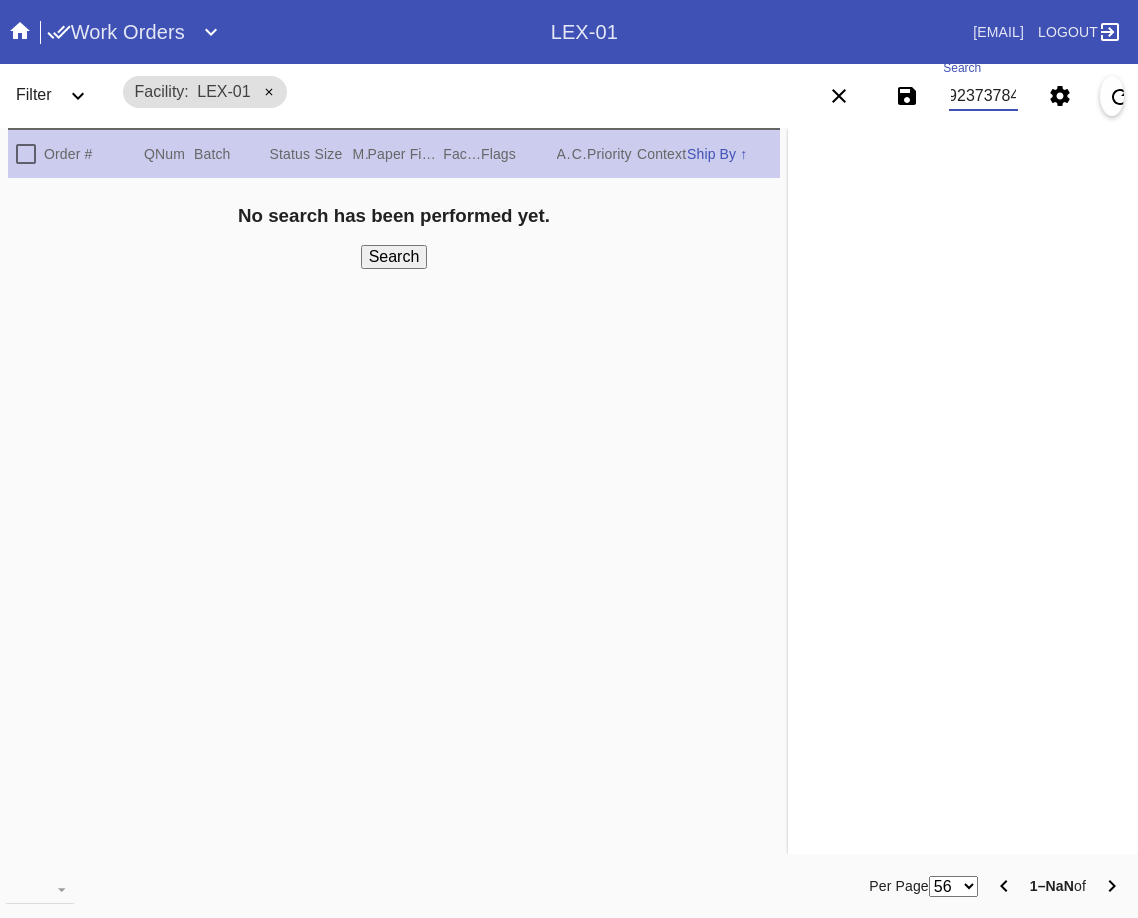 type on "W434978923737845" 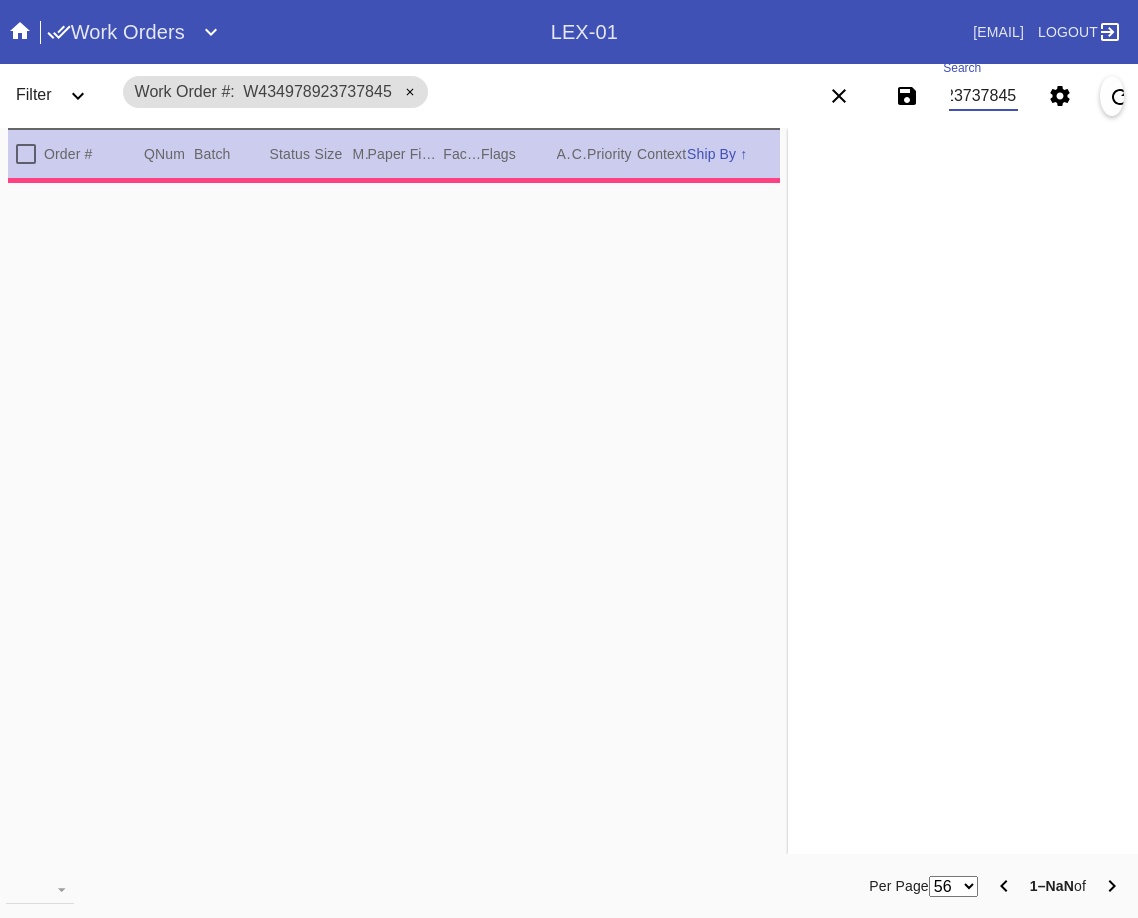 type on "1.5" 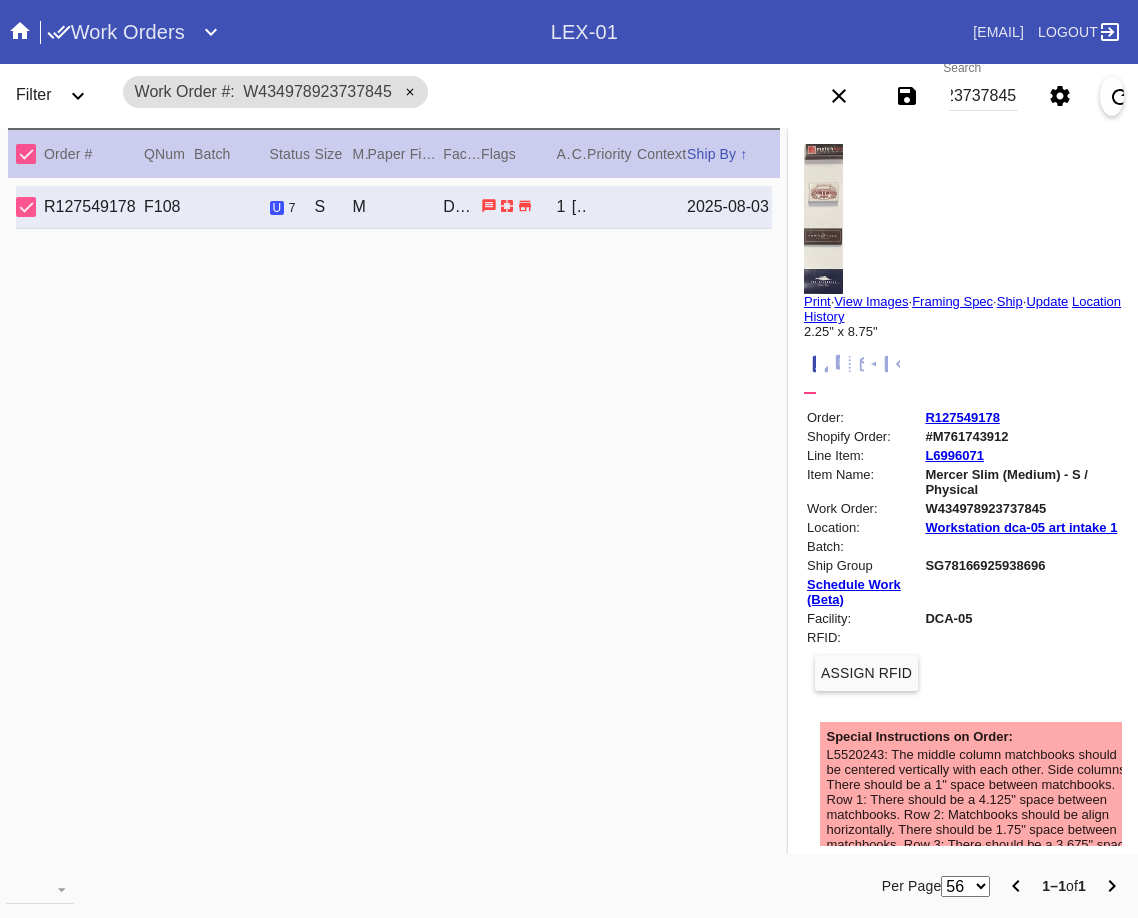 scroll, scrollTop: 0, scrollLeft: 0, axis: both 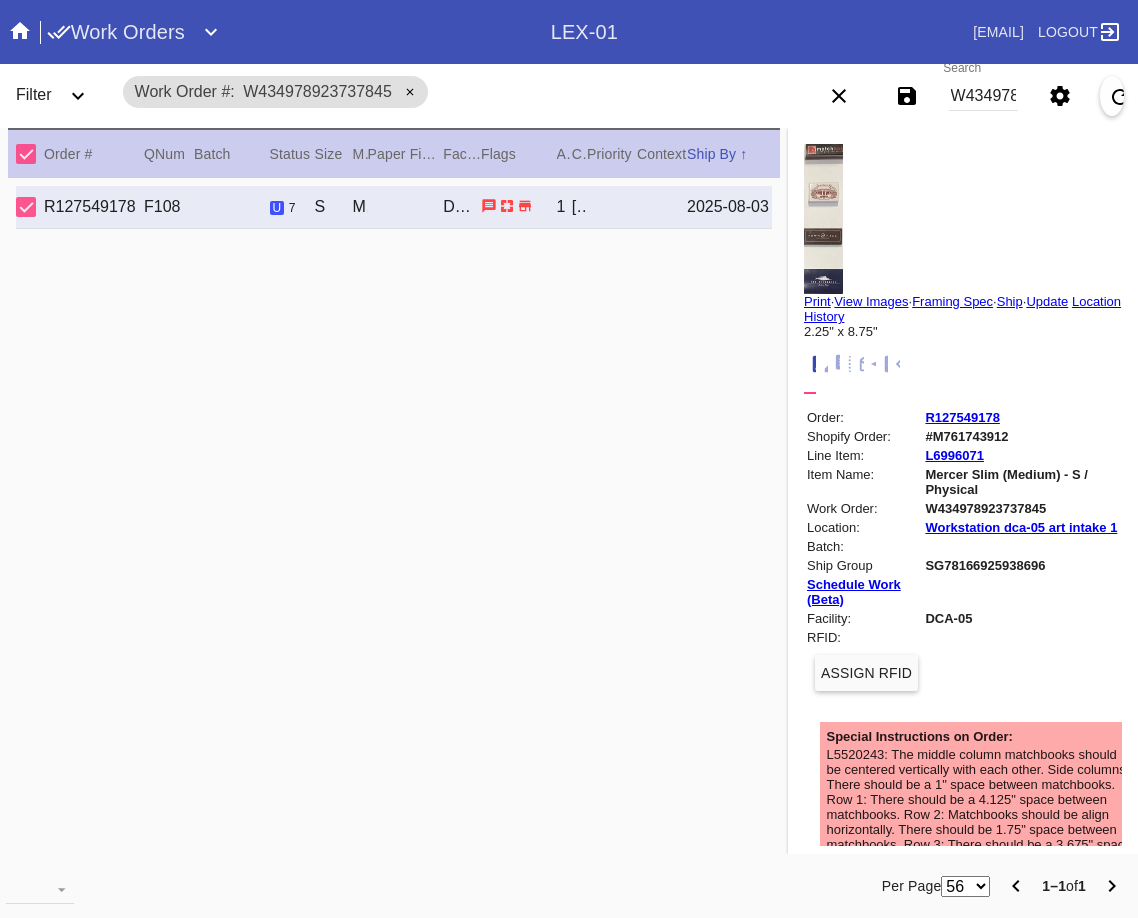 click 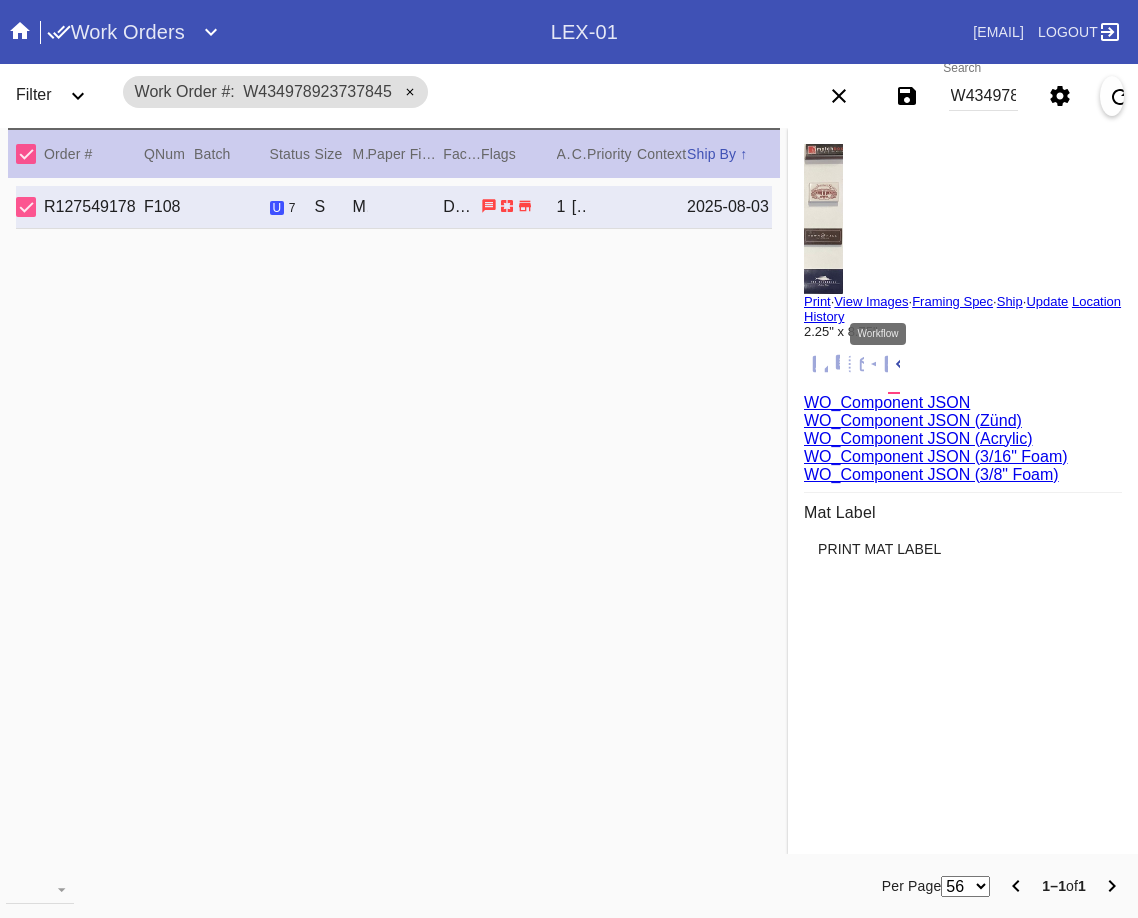 click 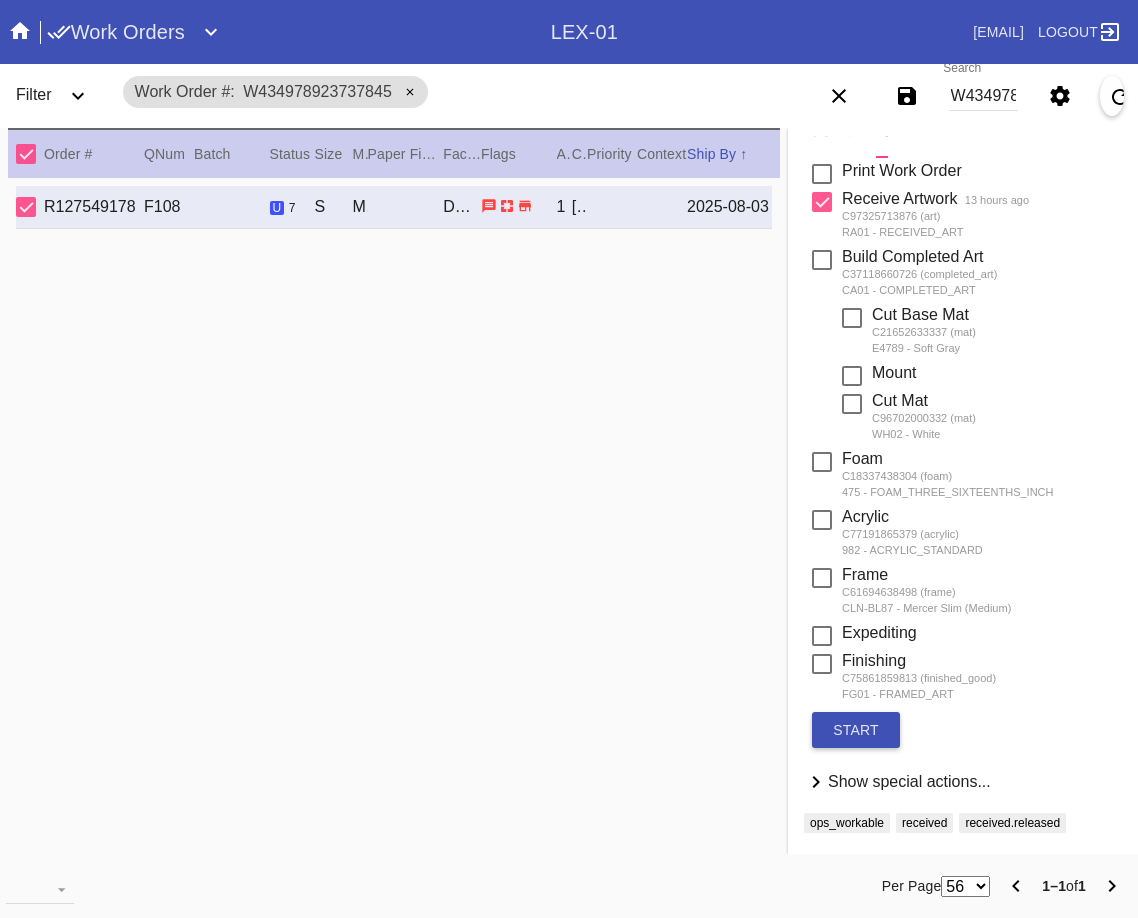 scroll, scrollTop: 237, scrollLeft: 0, axis: vertical 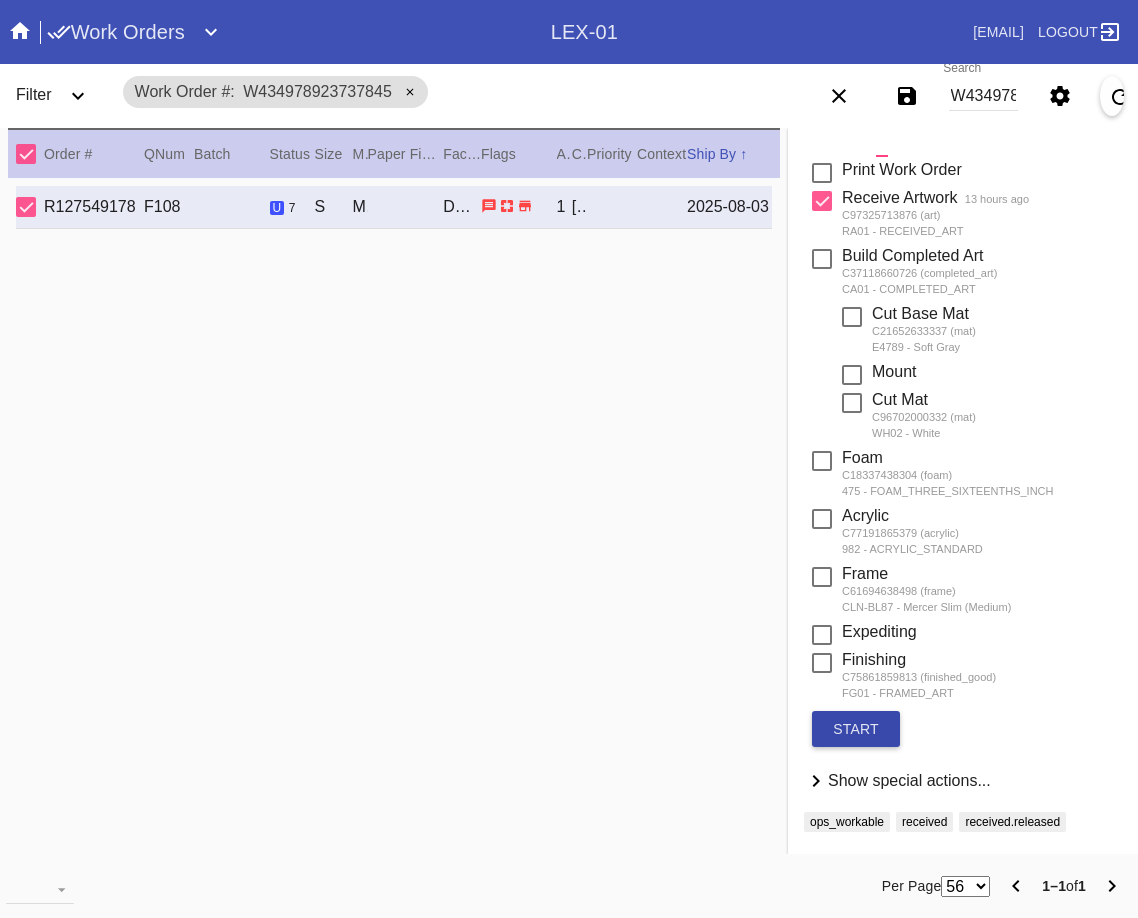 click on "start" at bounding box center (856, 729) 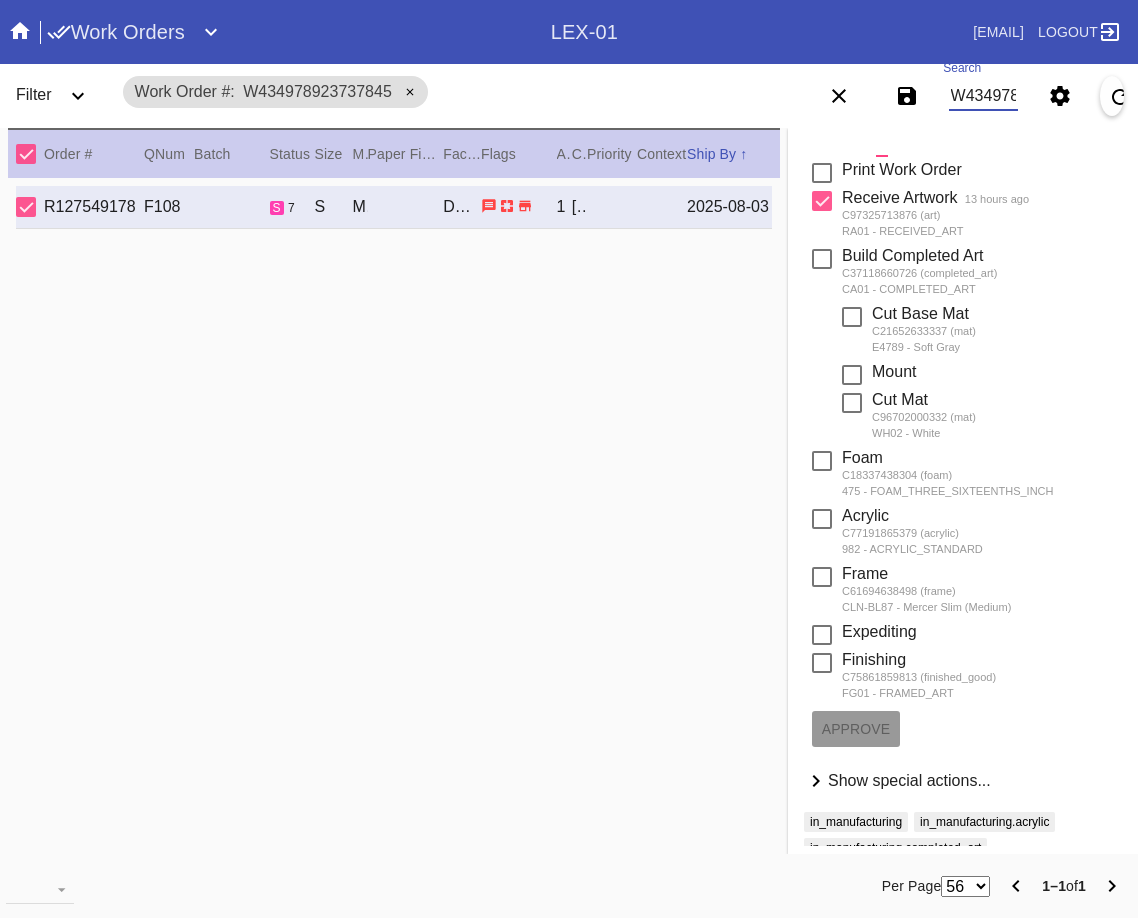 click on "W434978923737845" at bounding box center (983, 96) 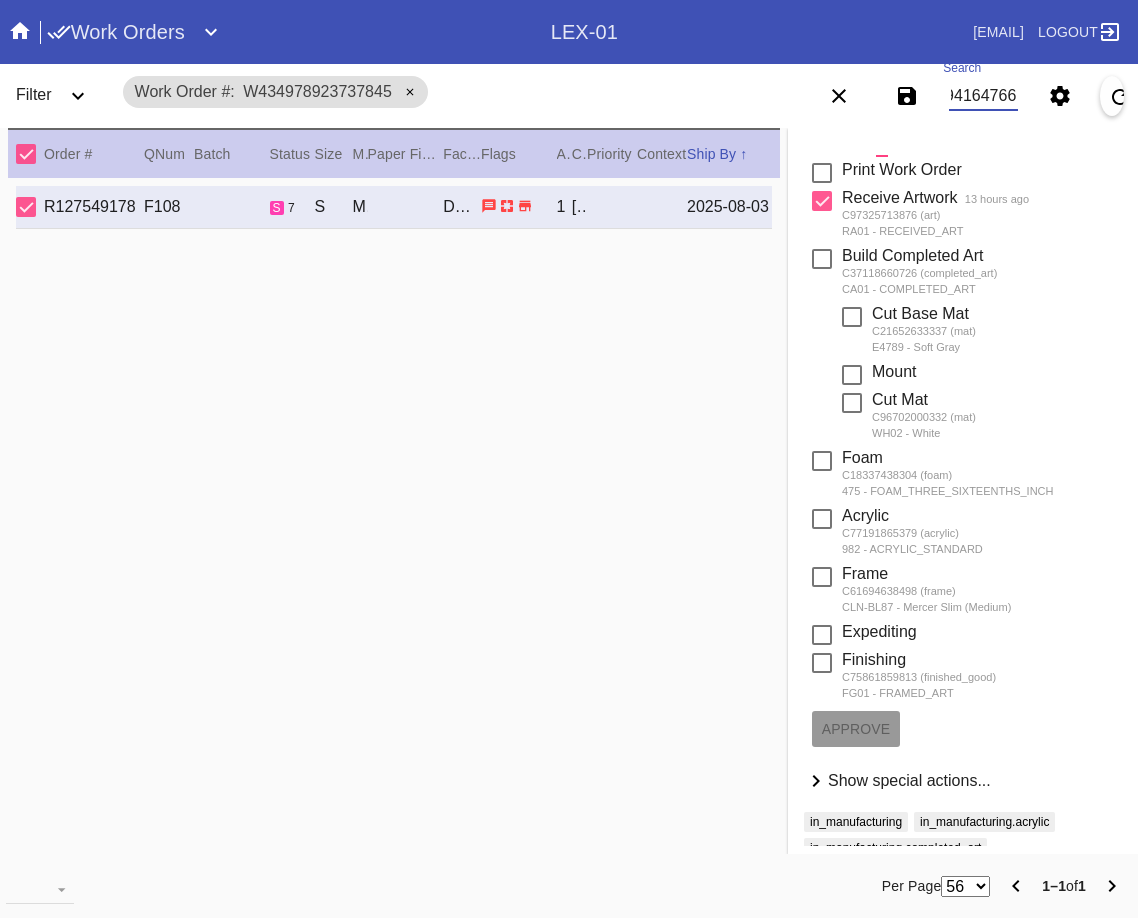 type on "W357796941647663" 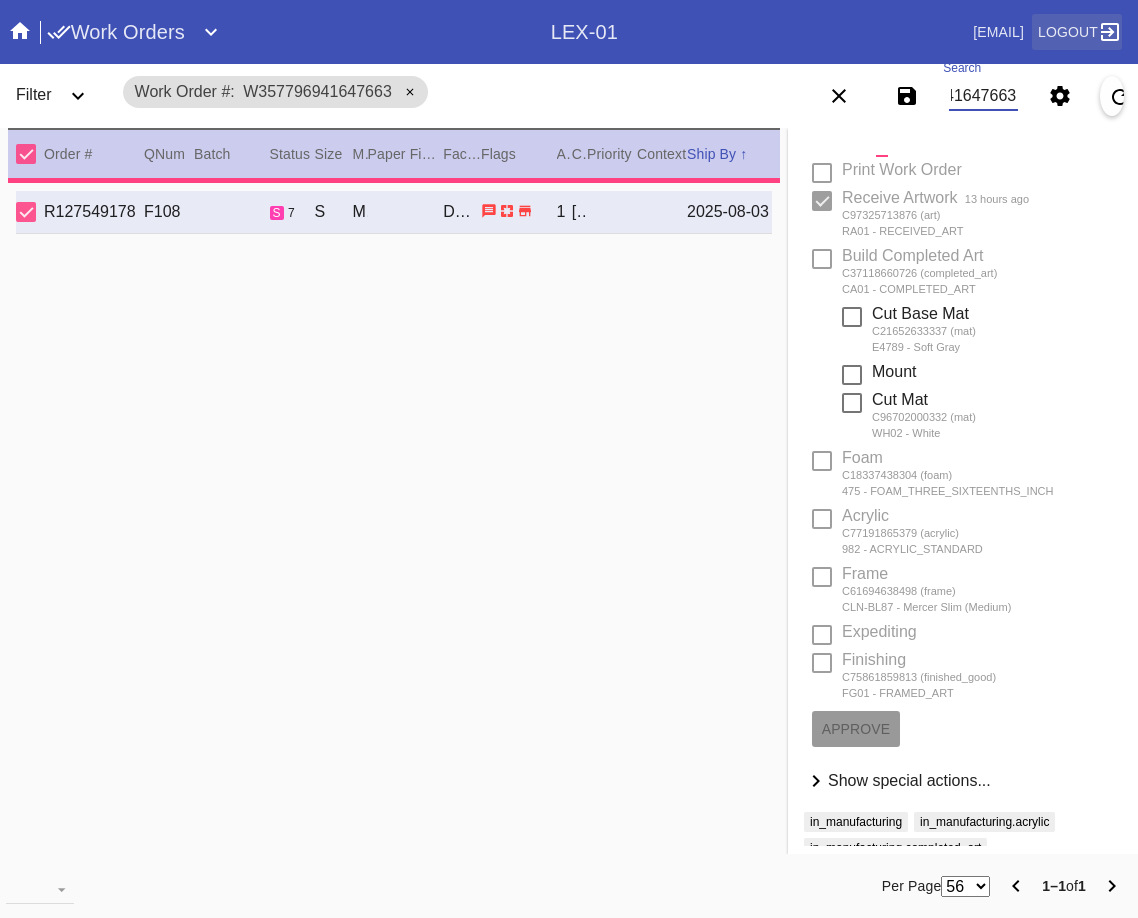 type on "2.0" 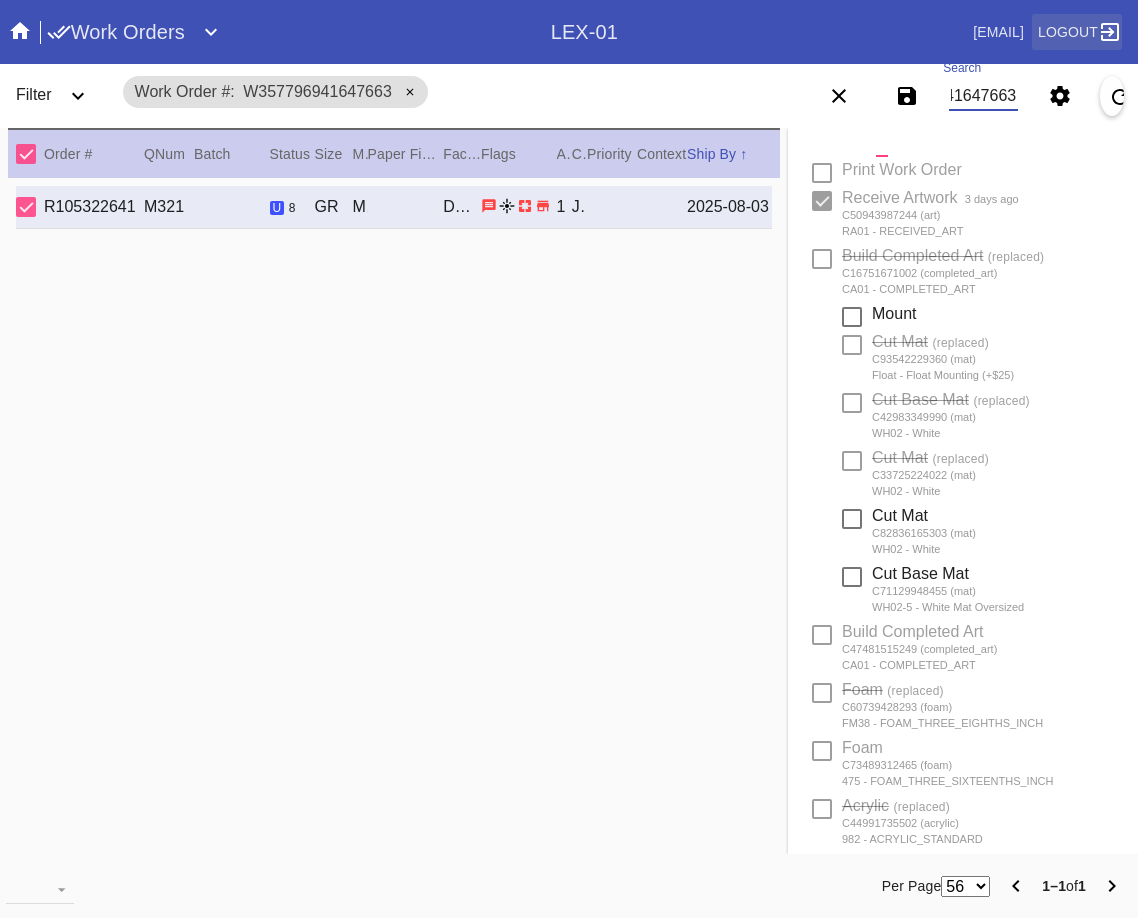 type on "Forever Our No. 20" 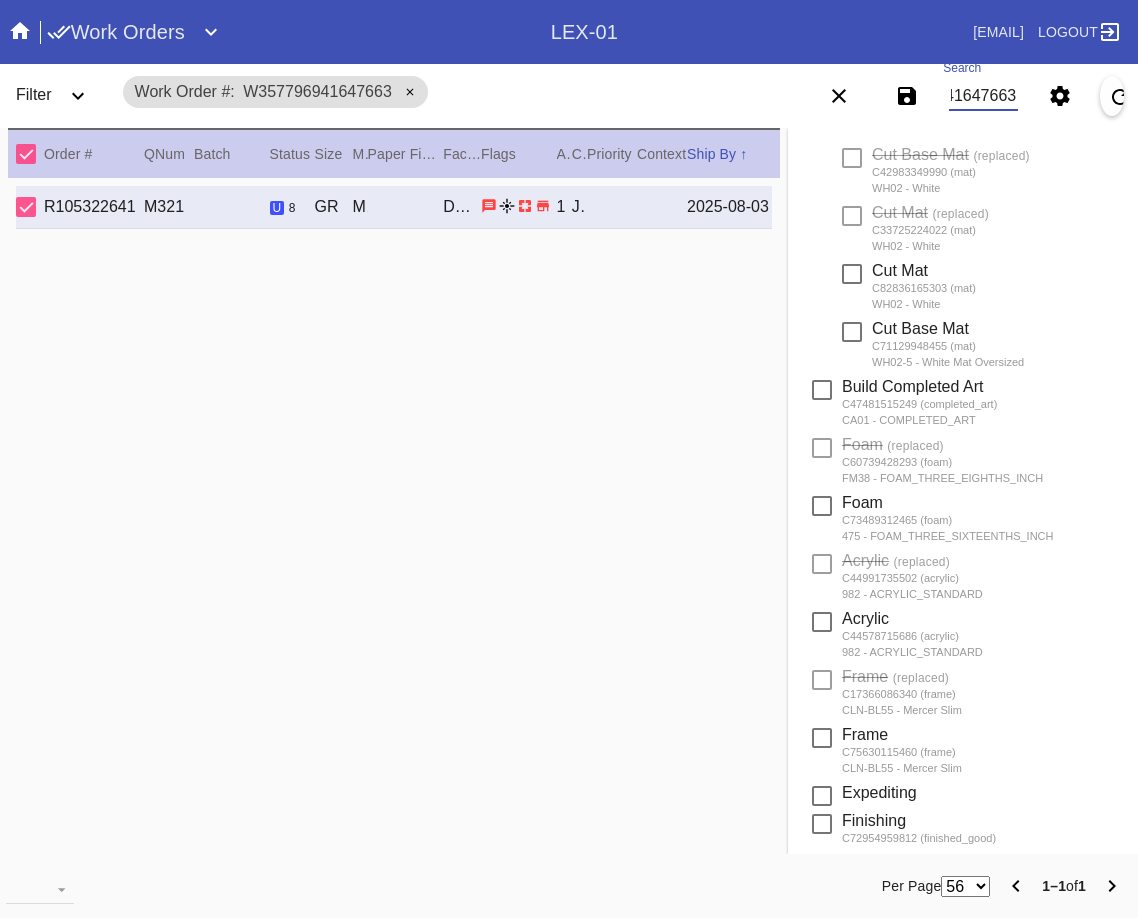 scroll, scrollTop: 817, scrollLeft: 0, axis: vertical 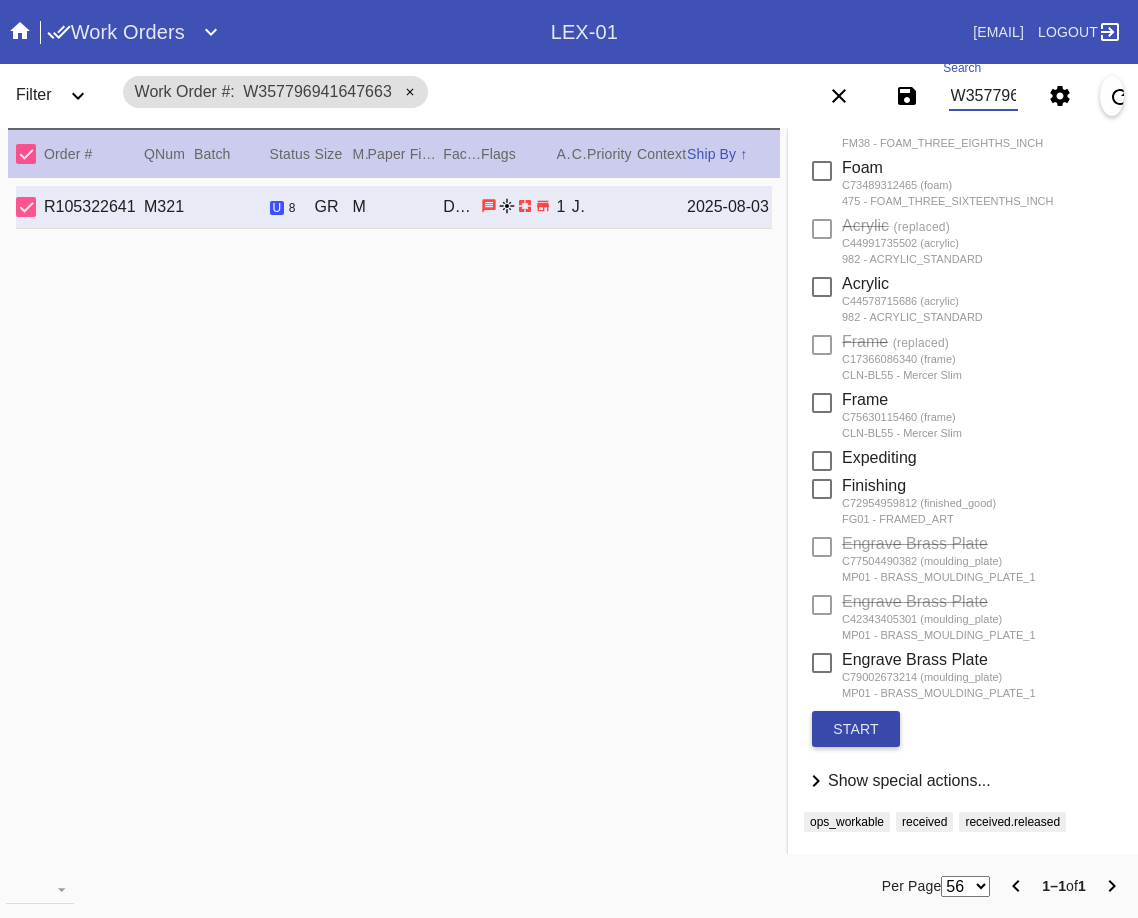 click on "start" at bounding box center (856, 729) 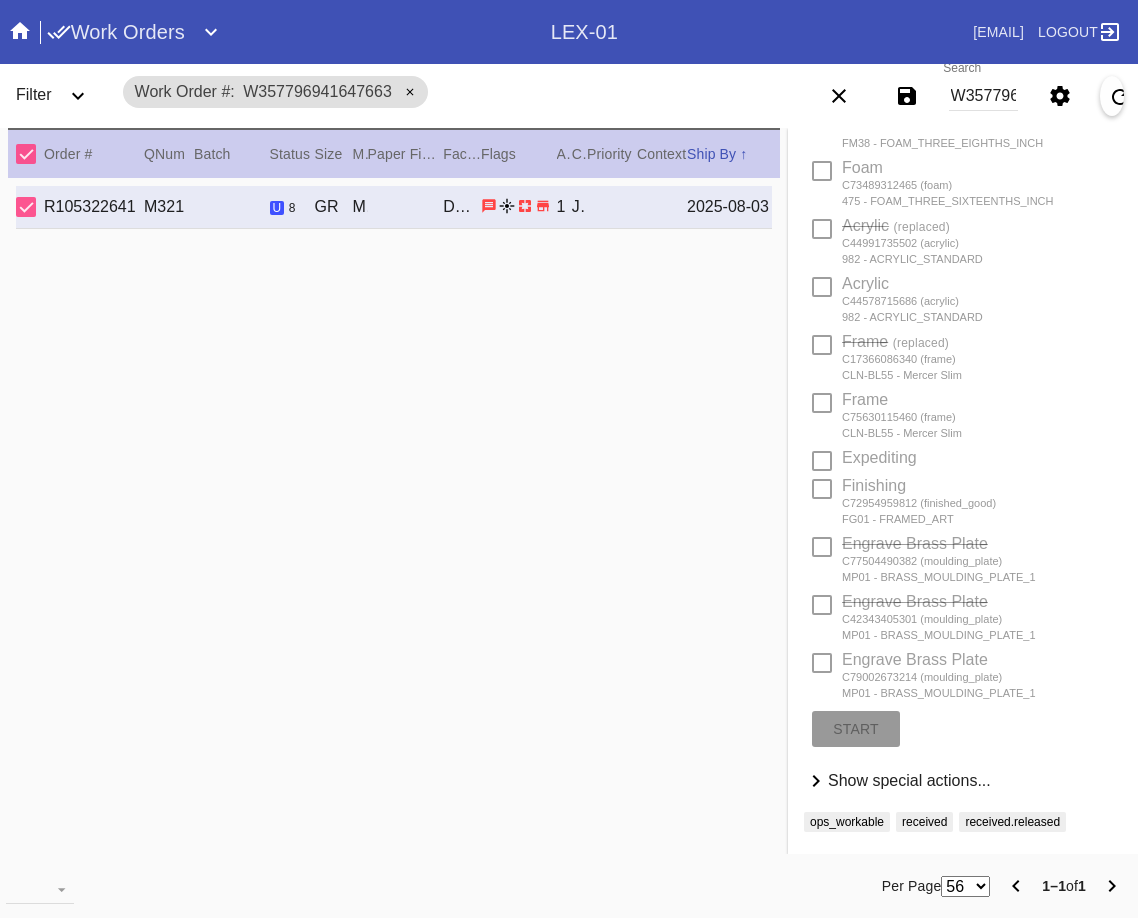 type 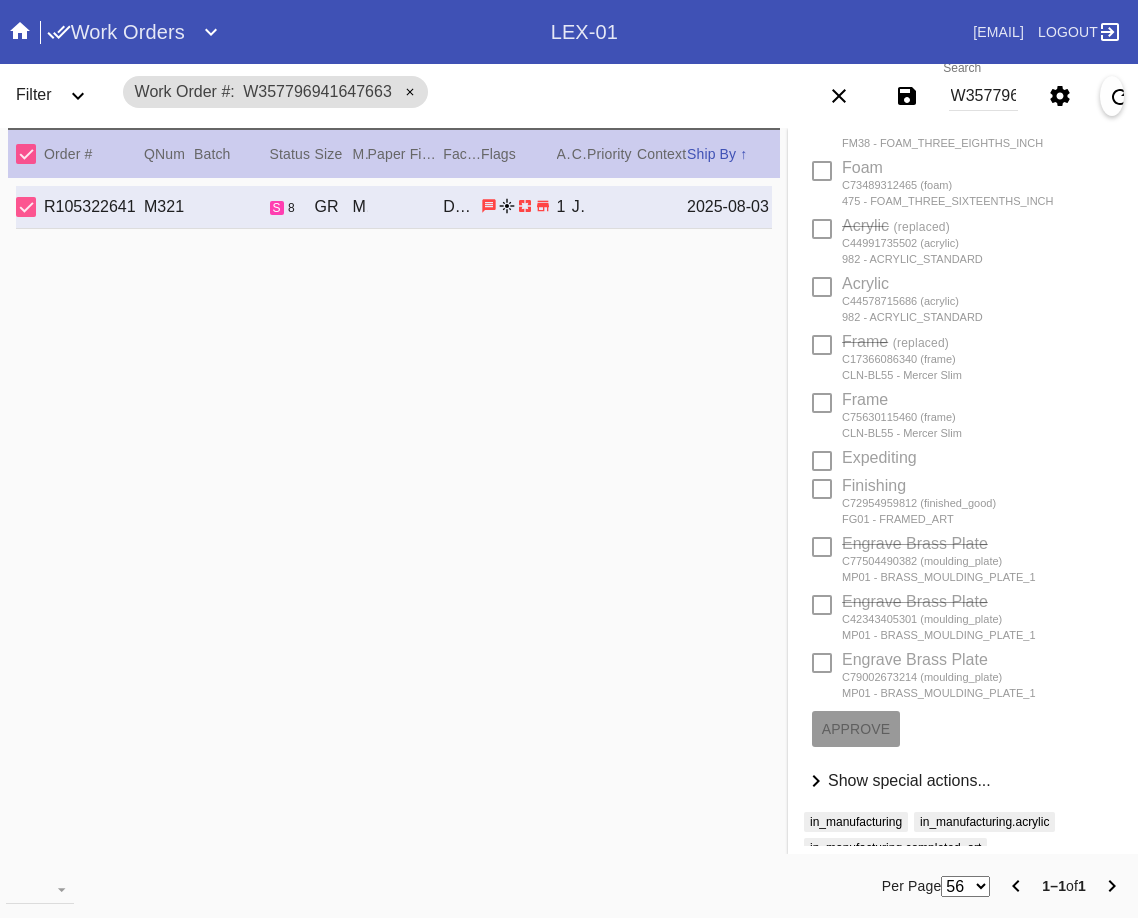 type on "Forever Our No. 20" 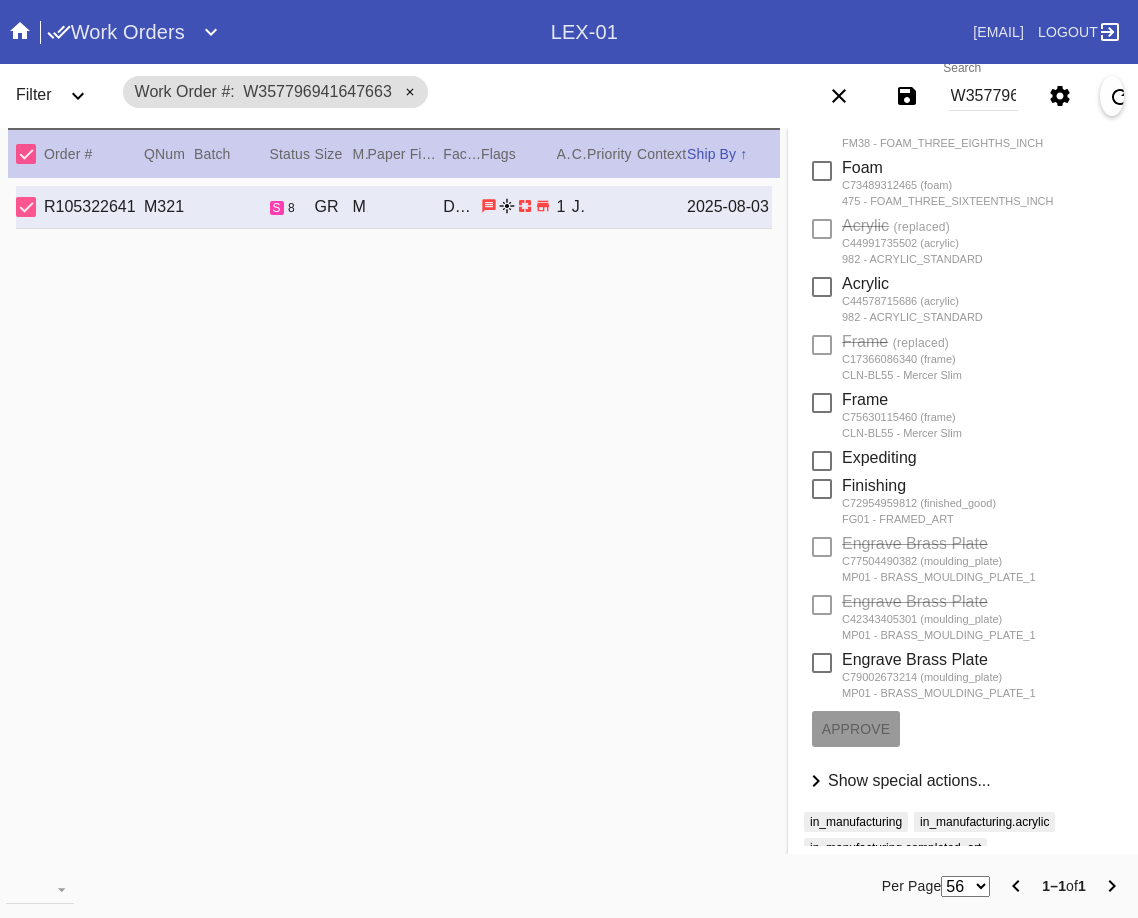 click on "W357796941647663" at bounding box center [983, 96] 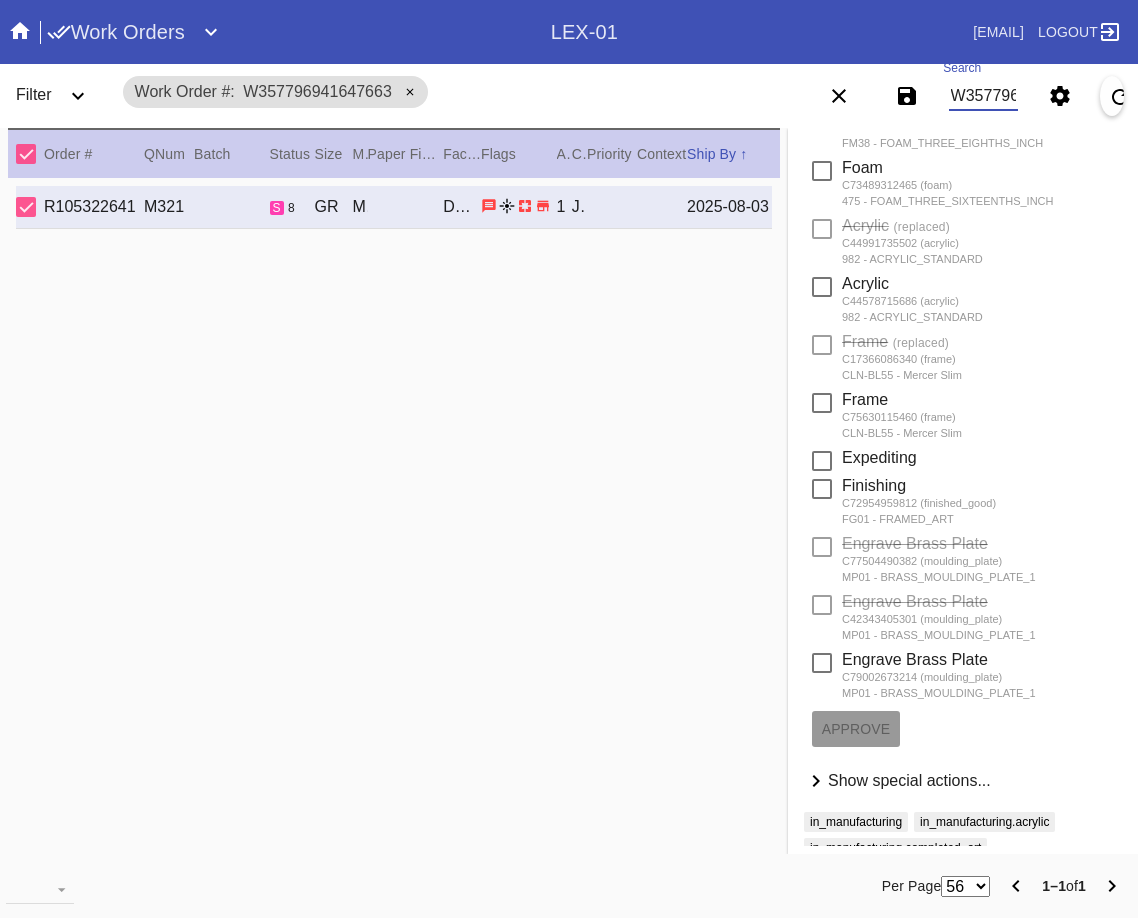 click on "W357796941647663" at bounding box center [983, 96] 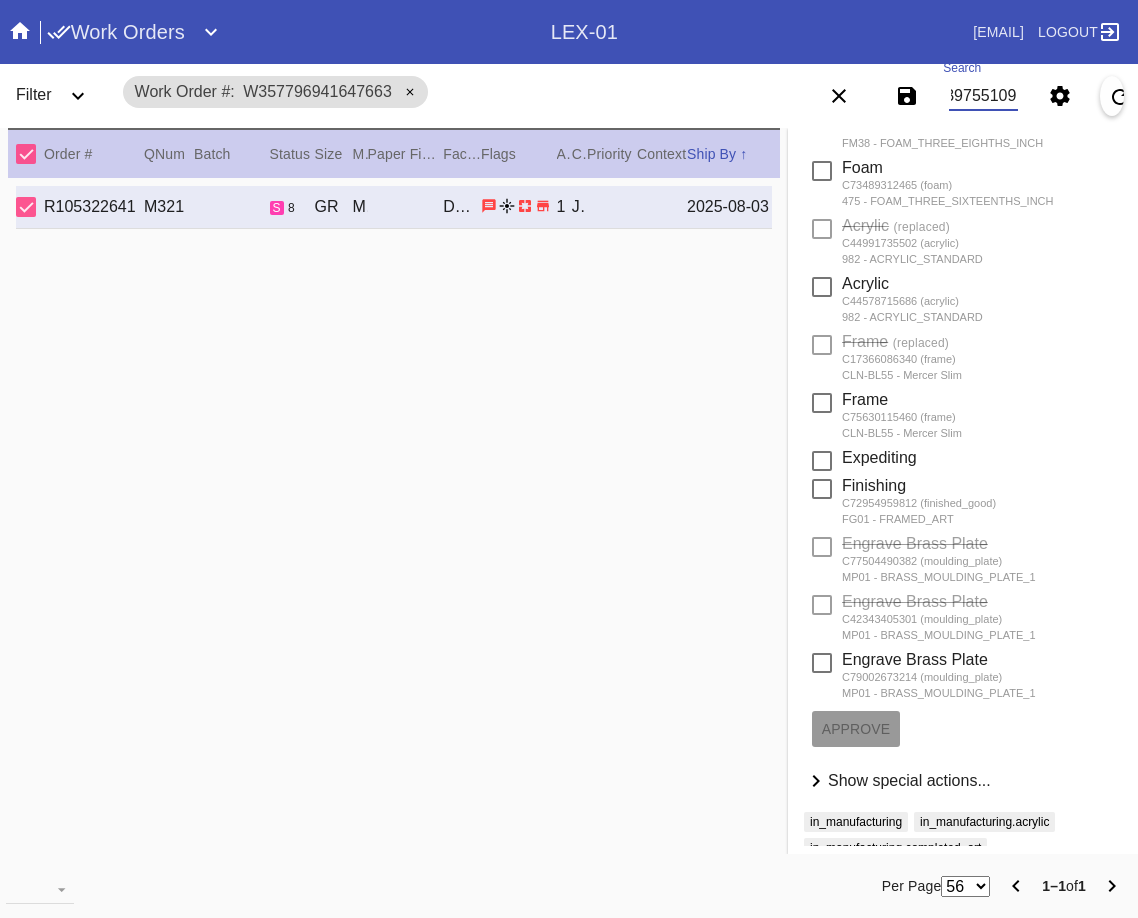 type on "W564503975510960" 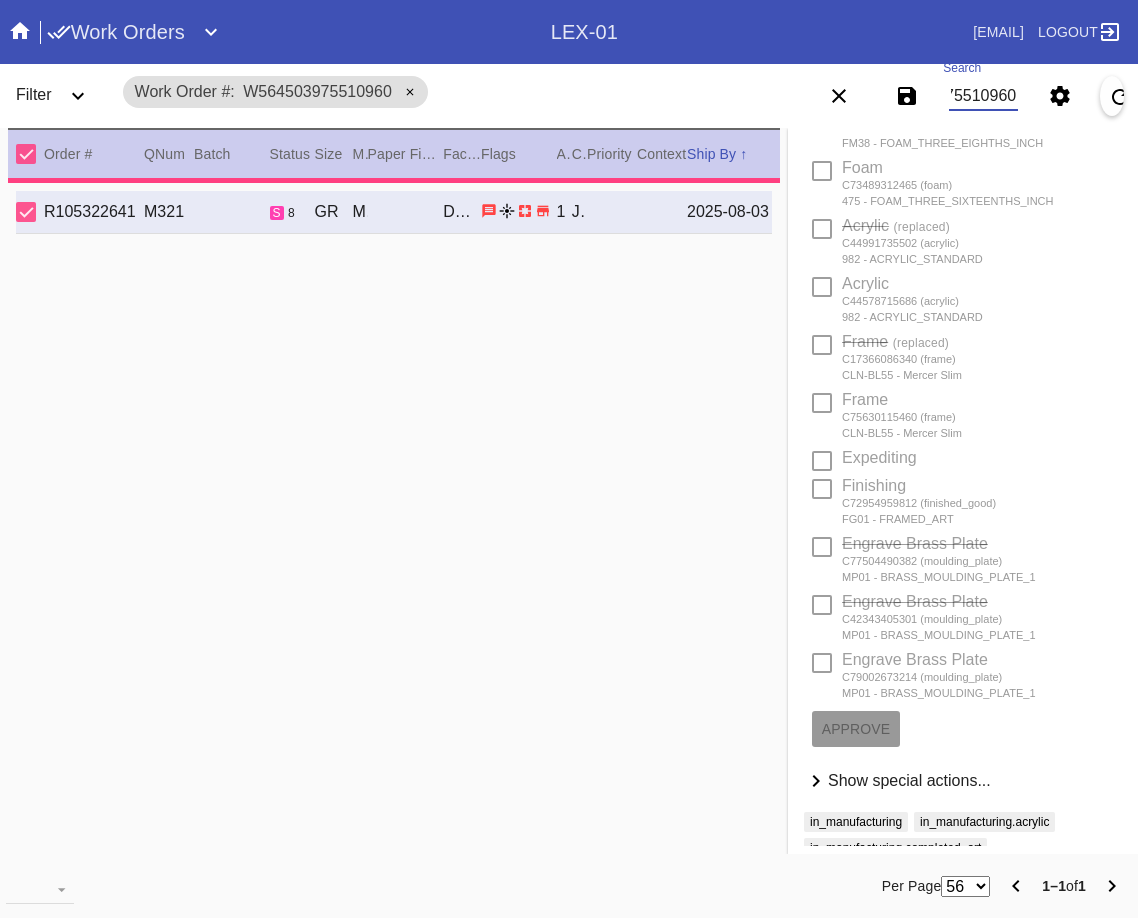 type on "0.0" 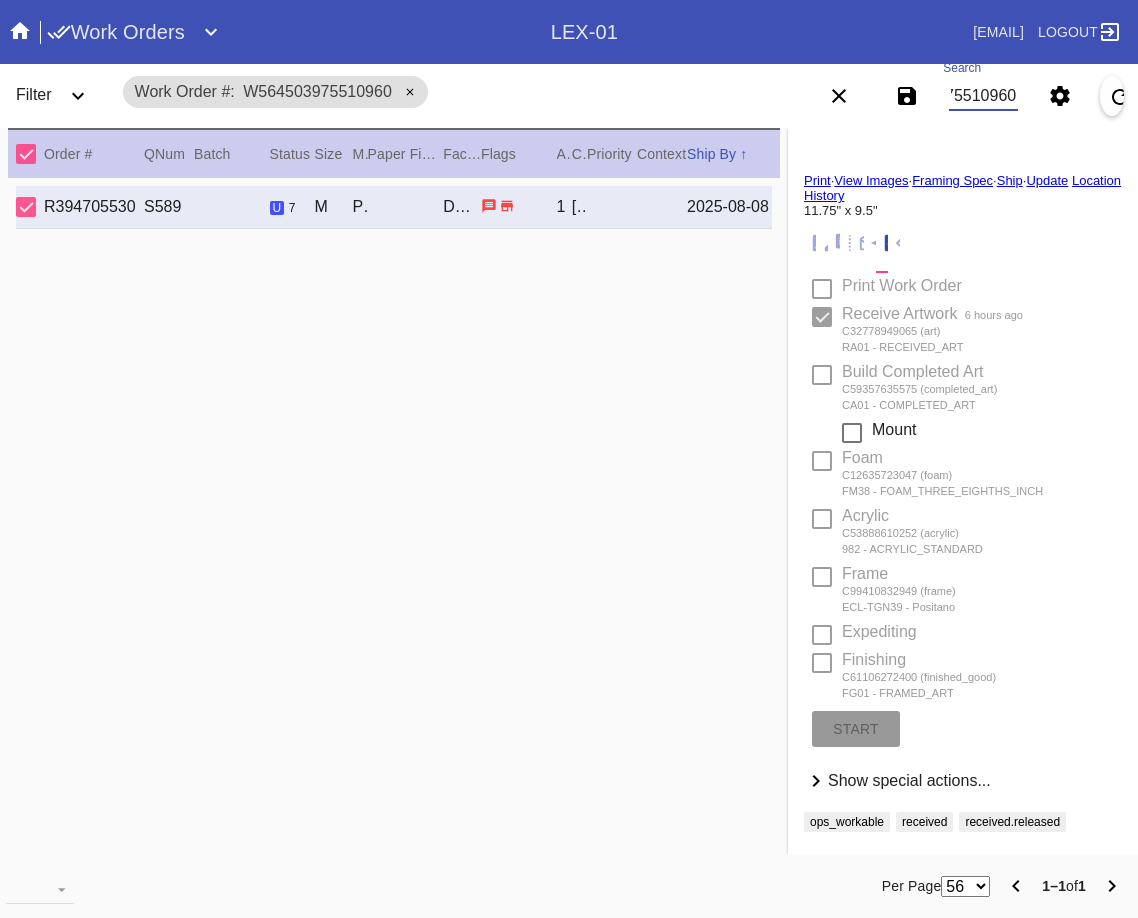 scroll, scrollTop: 121, scrollLeft: 0, axis: vertical 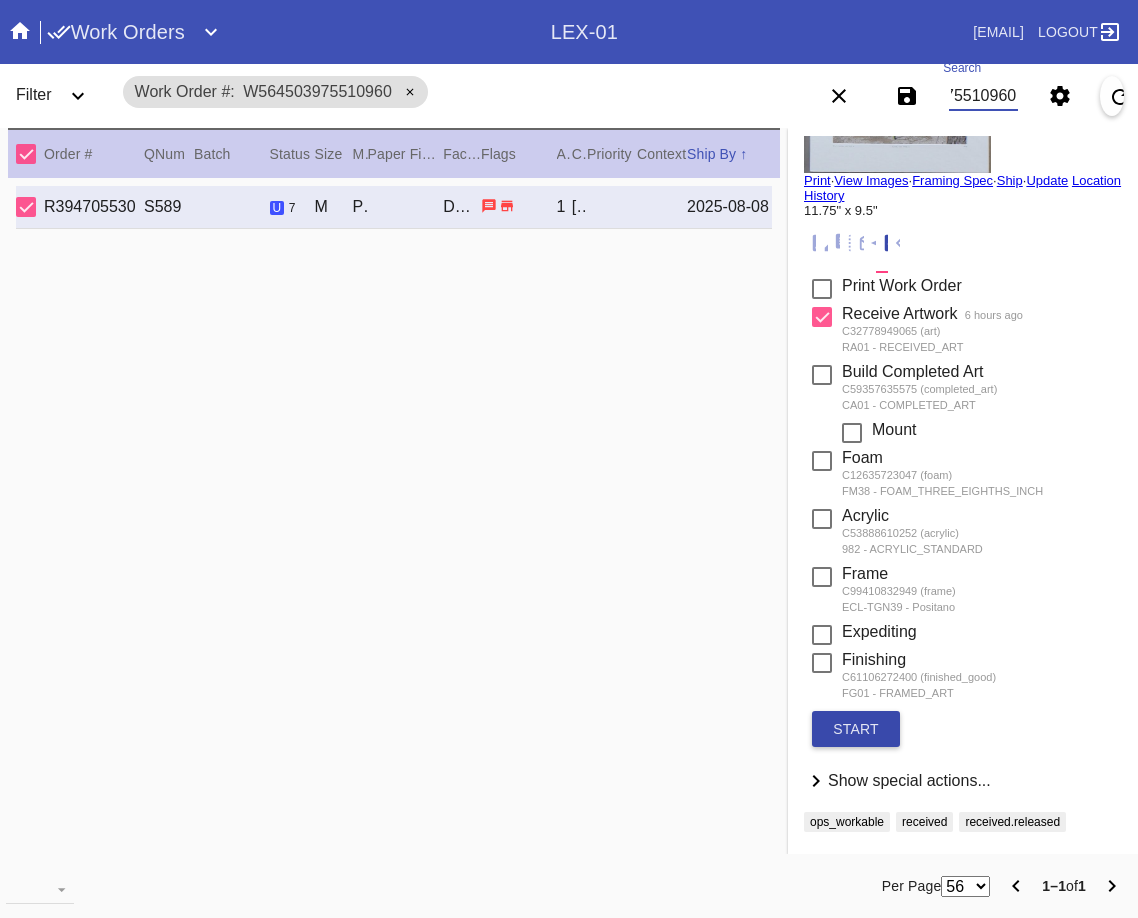 click on "start" at bounding box center (856, 729) 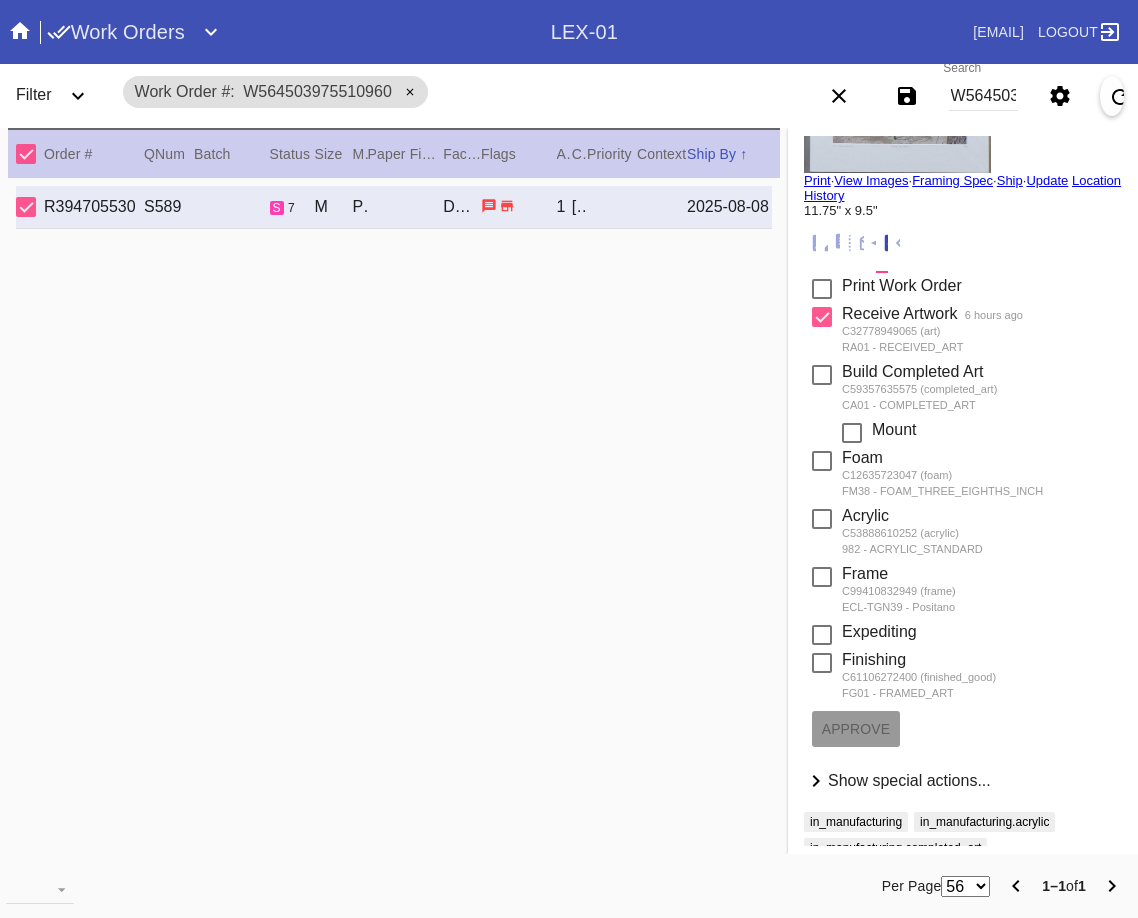 click on "W564503975510960" at bounding box center (983, 96) 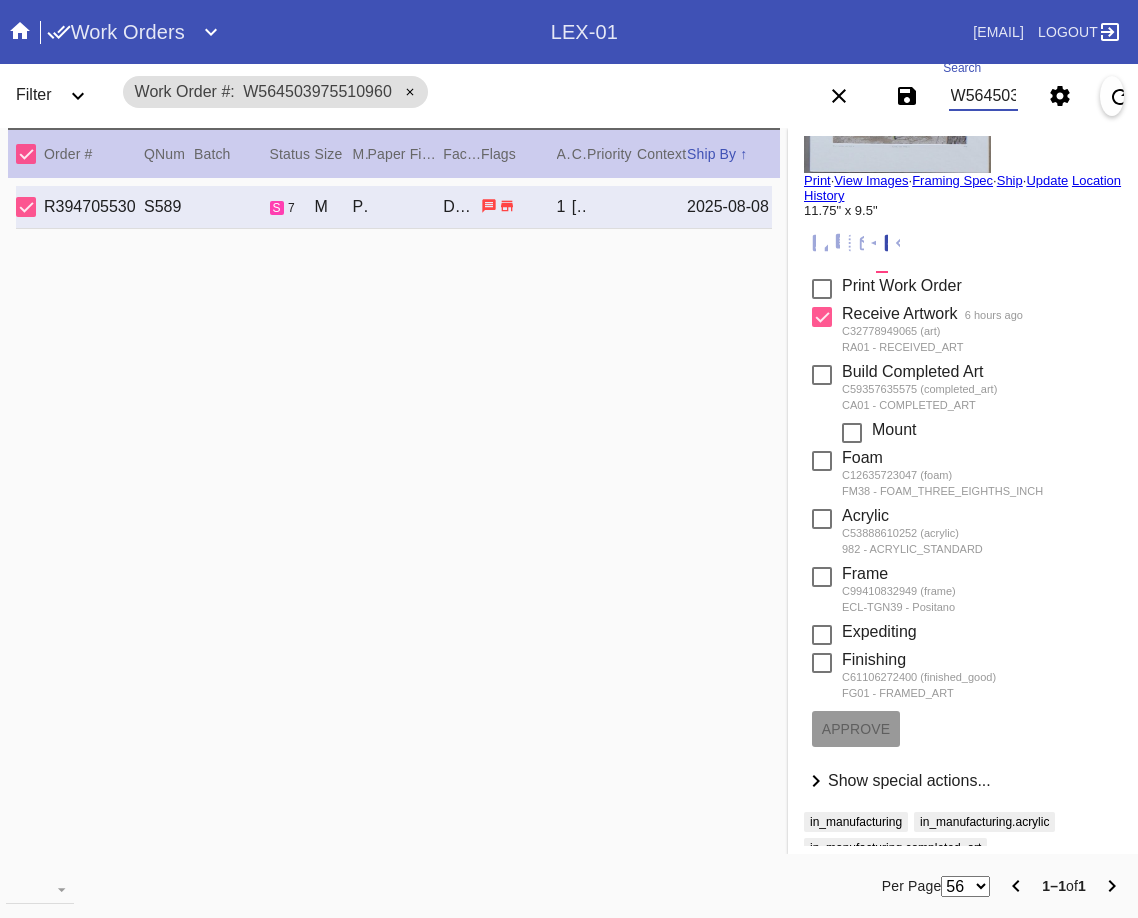 click on "W564503975510960" at bounding box center [983, 96] 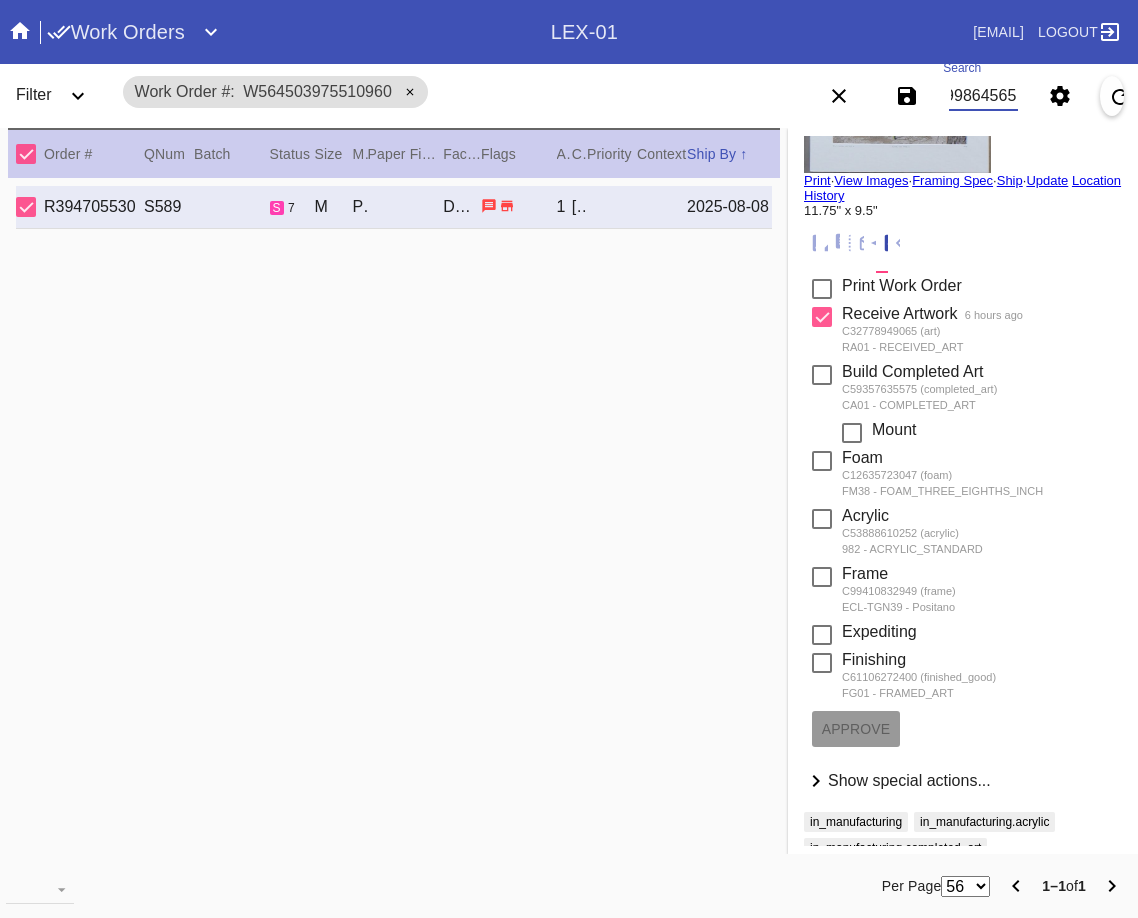 type on "W402291998645652" 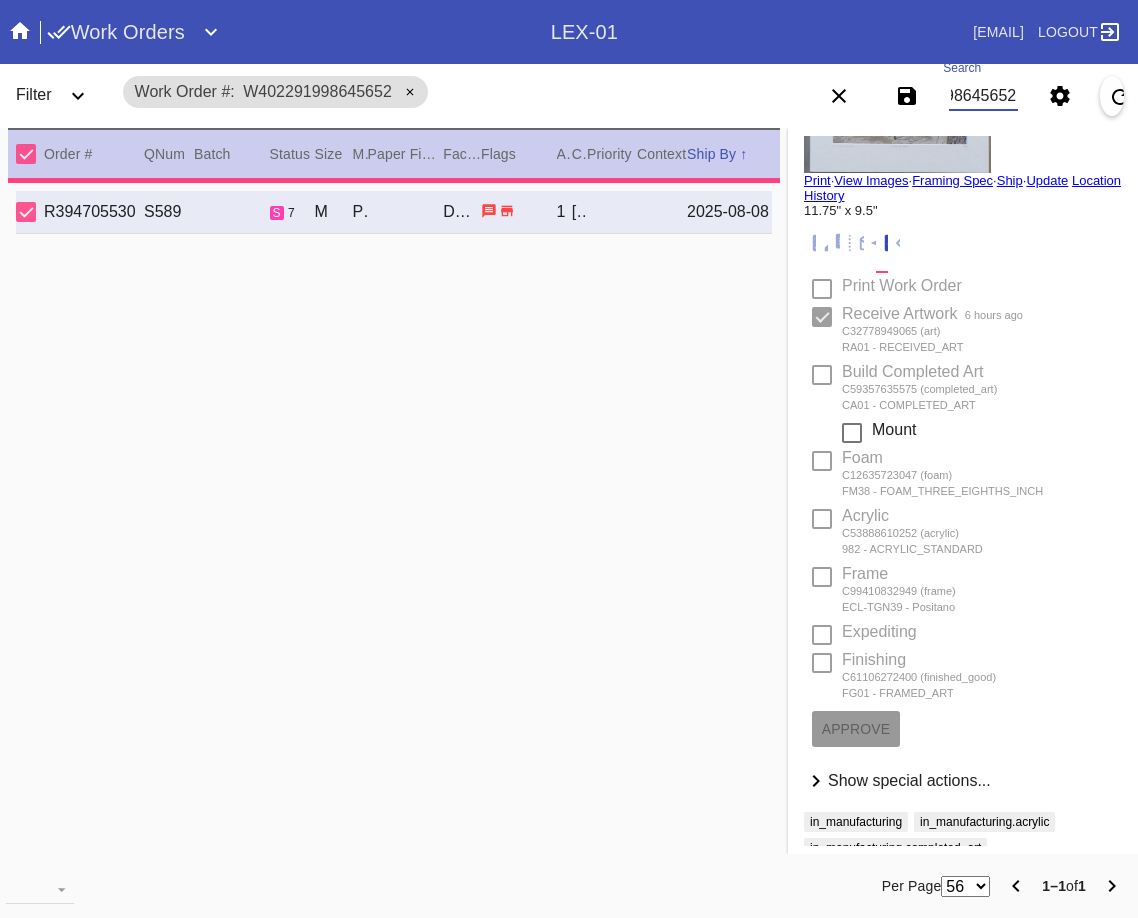 type on "3.0" 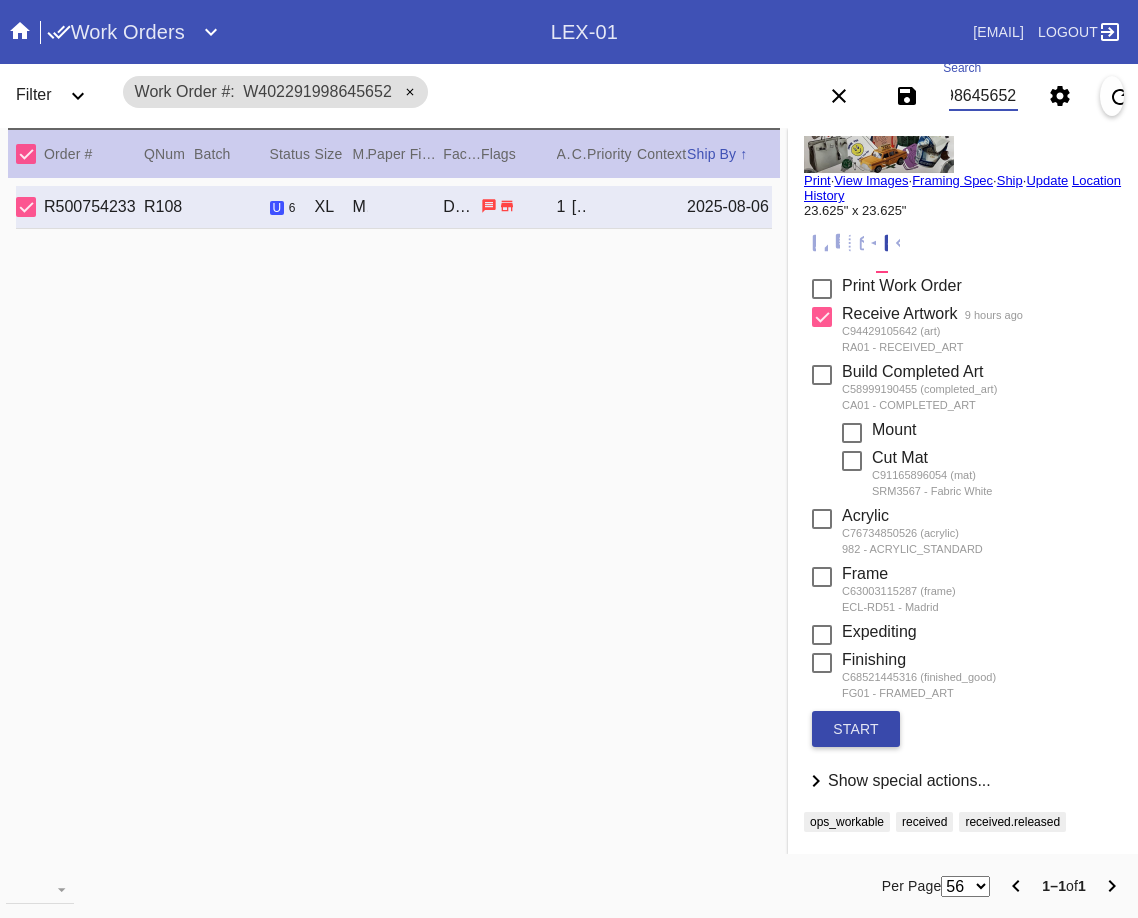 click on "start" at bounding box center [856, 729] 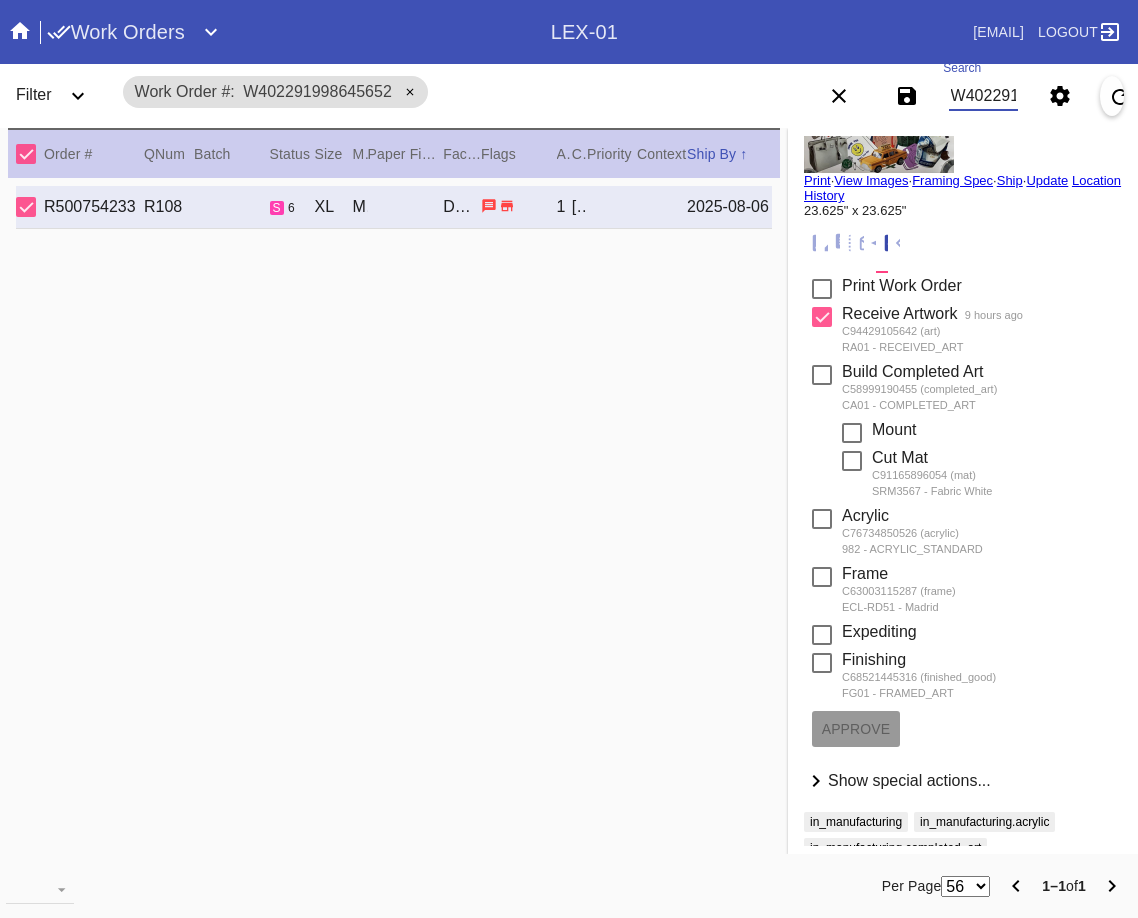 click on "W402291998645652" at bounding box center (983, 96) 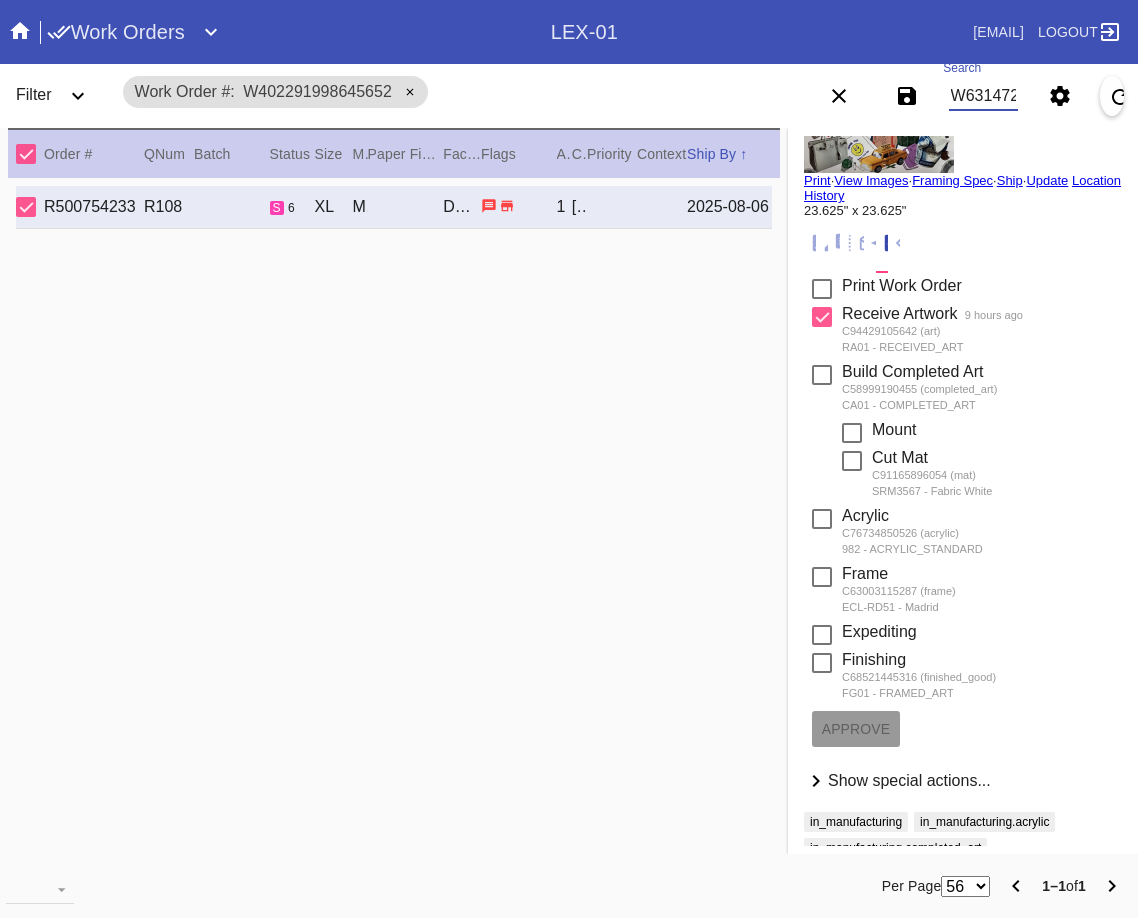 scroll, scrollTop: 0, scrollLeft: 83, axis: horizontal 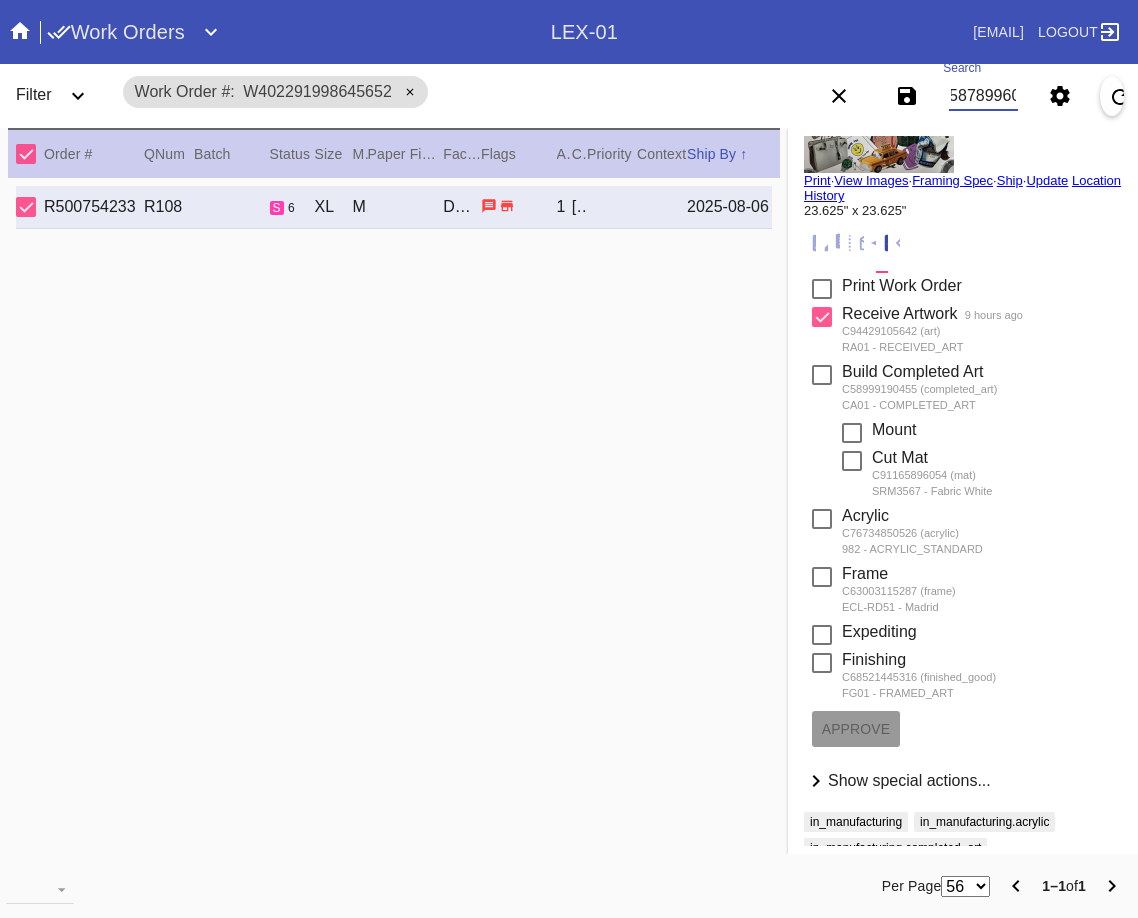 type on "W631472587899604" 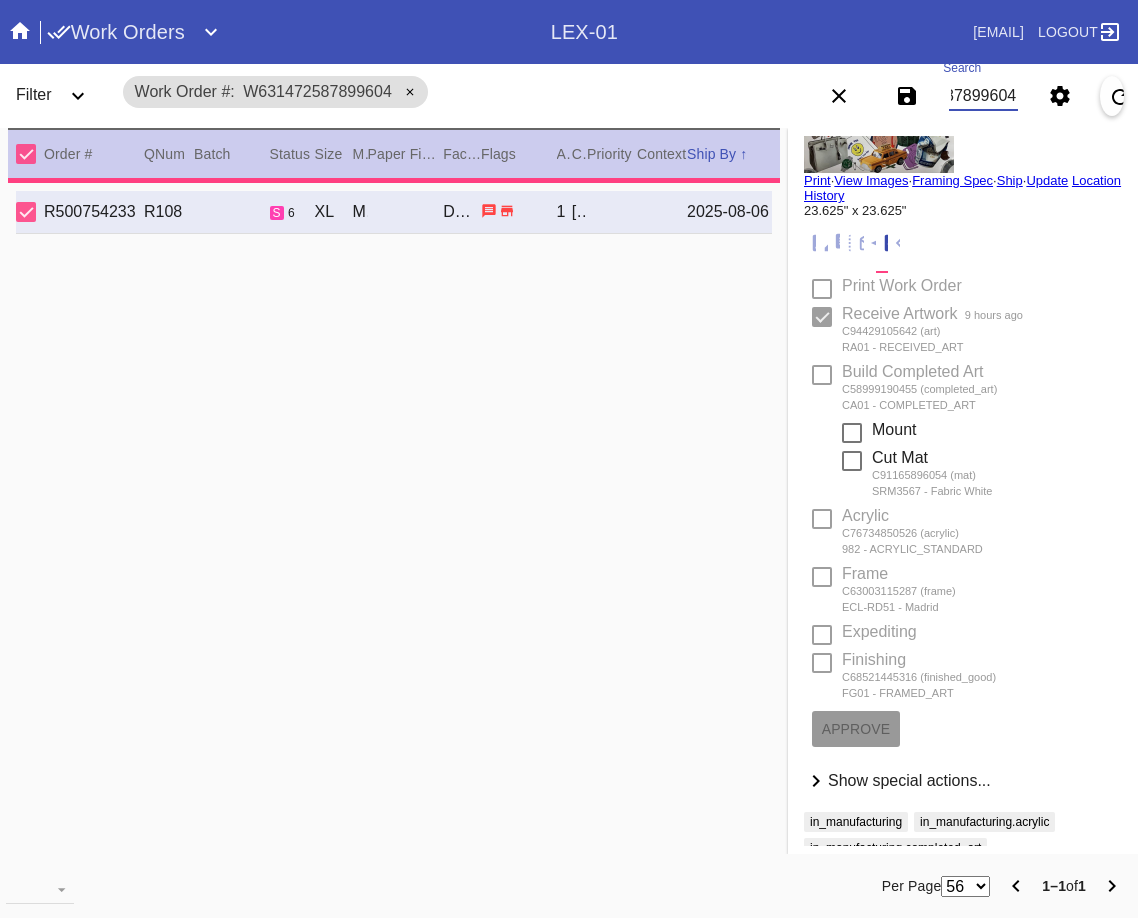 type on "grey mark, right side, crease amrks throughout, does not lay flat. bend on edges. JNT 08/04" 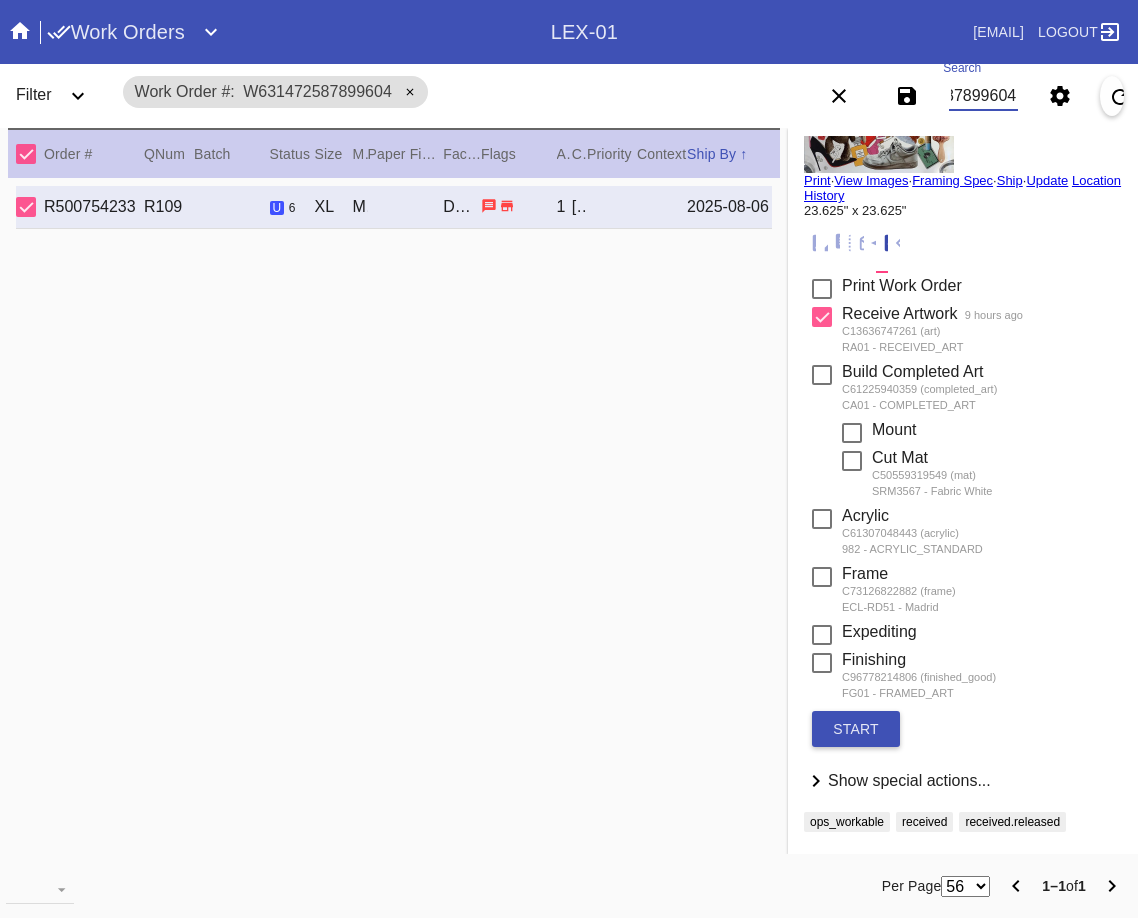 click on "Finishing
saving
C96778214806 (finished_good)
FG01 - FRAMED_ART" at bounding box center (963, 676) 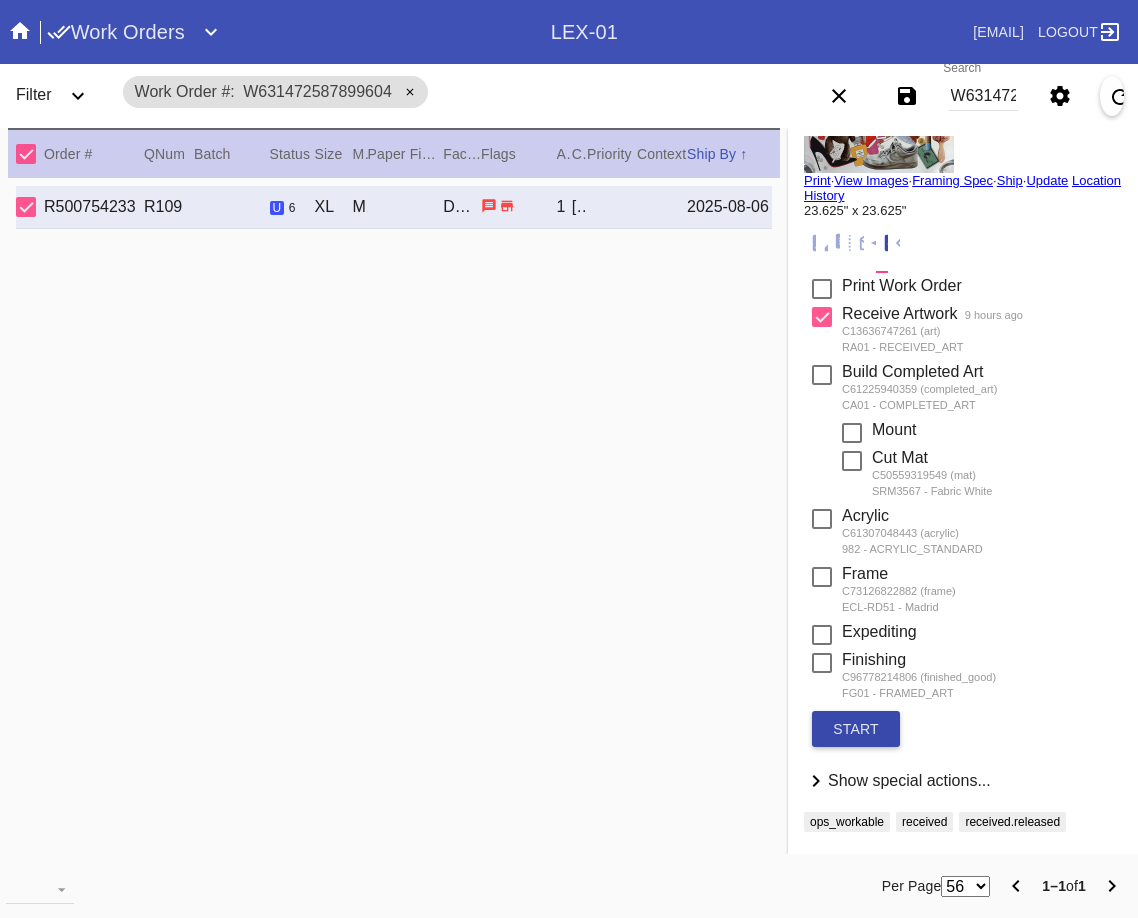 click on "start" at bounding box center [856, 729] 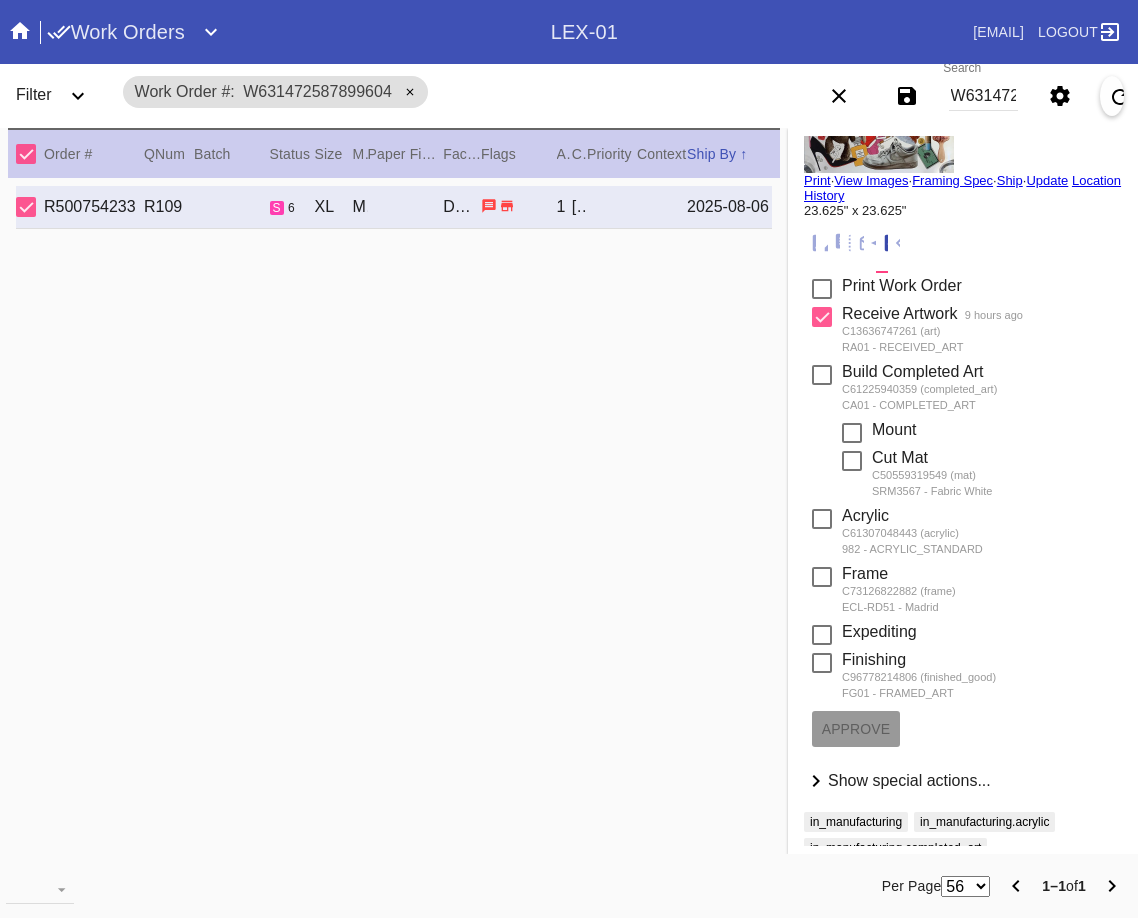 click on "W631472587899604" at bounding box center (983, 96) 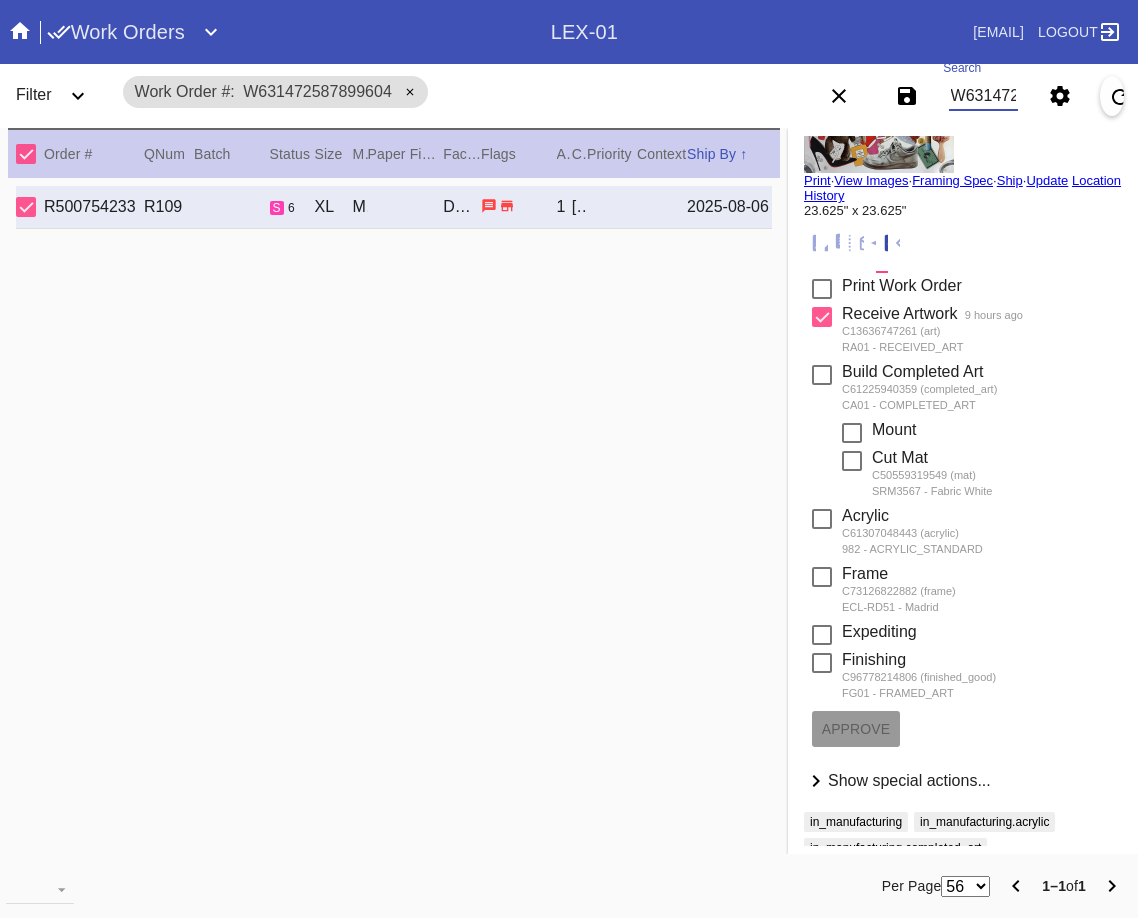 click on "W631472587899604" at bounding box center [983, 96] 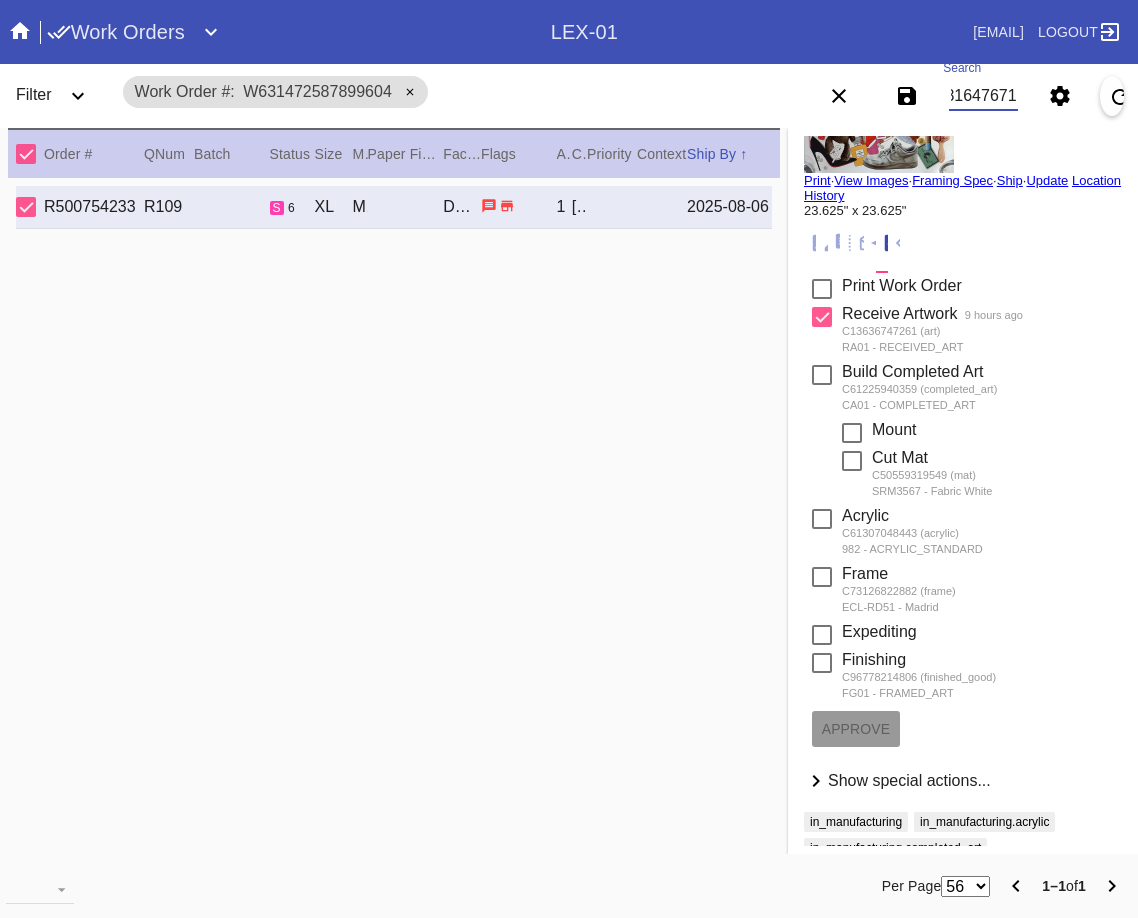 type on "W373816476718224" 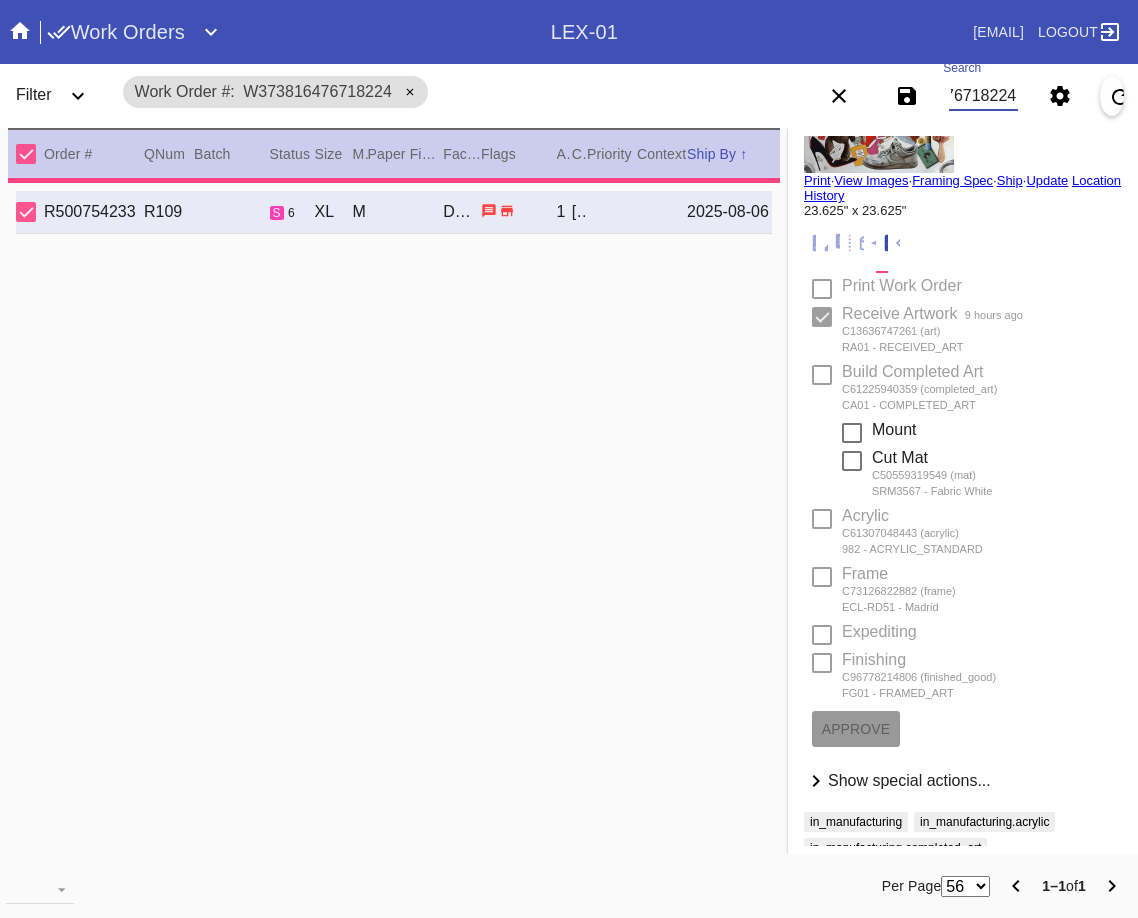 type on "0.0" 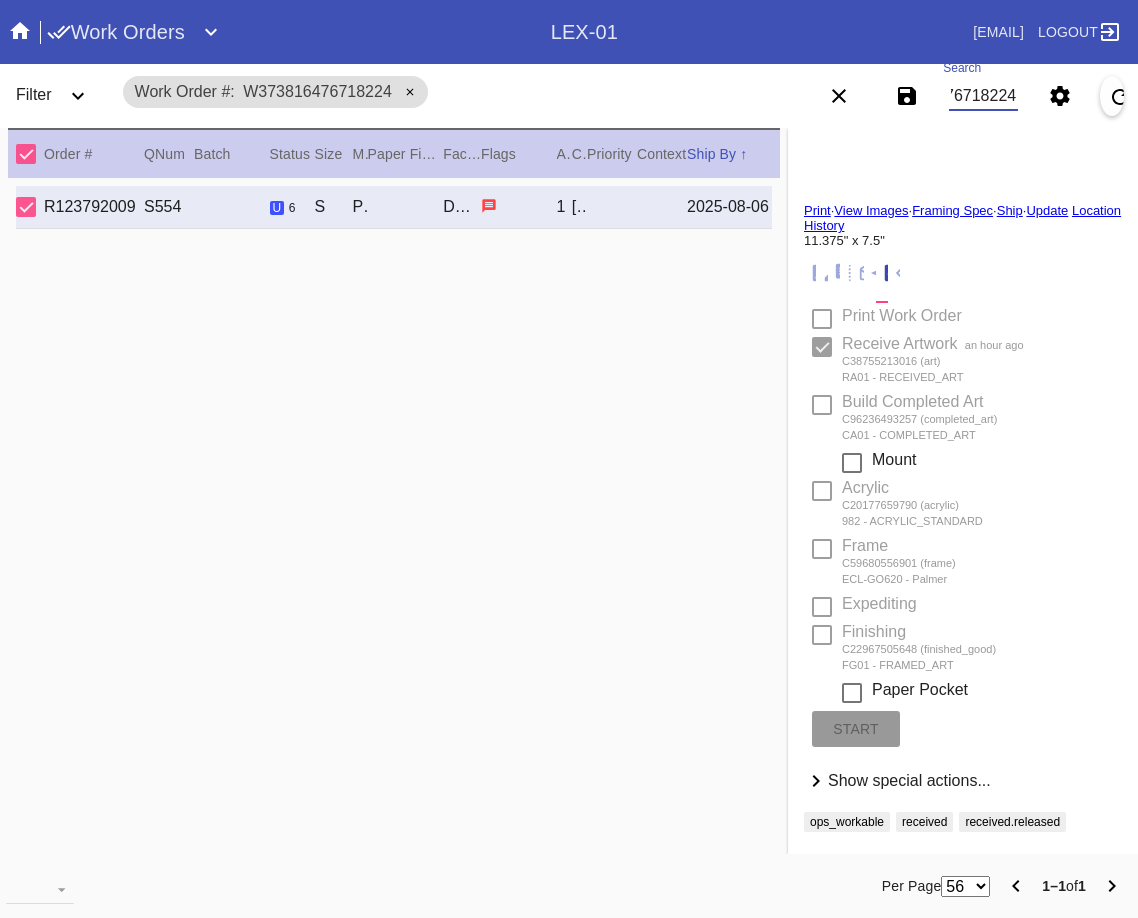 scroll, scrollTop: 91, scrollLeft: 0, axis: vertical 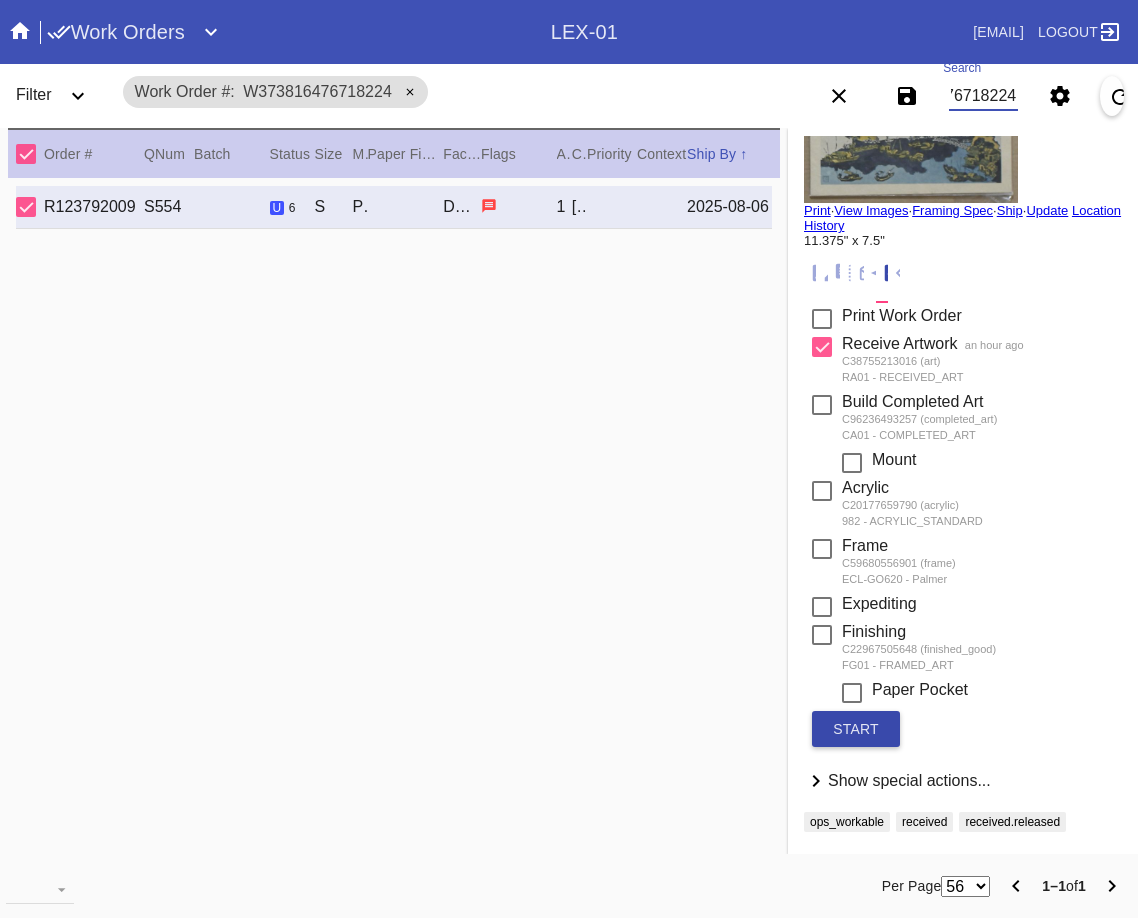 click on "start" at bounding box center (856, 729) 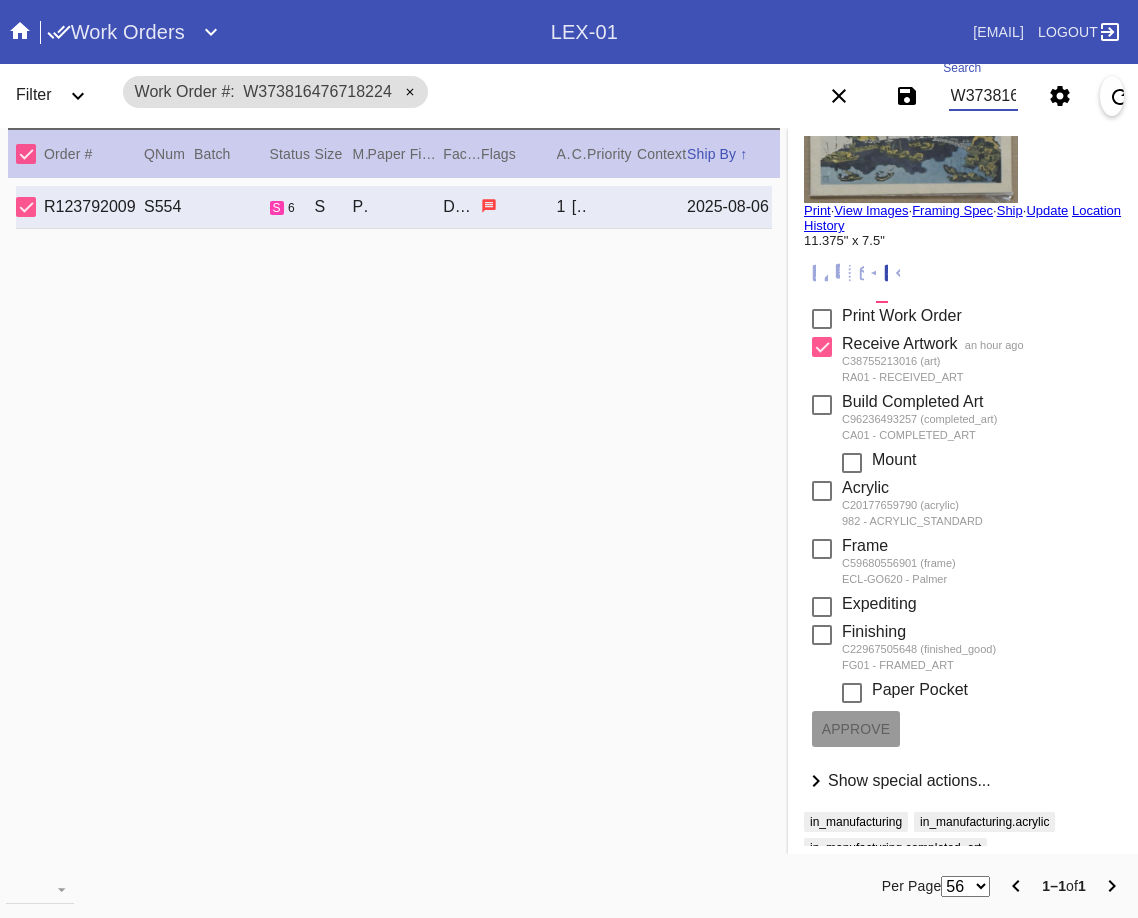 click on "W373816476718224" at bounding box center (983, 96) 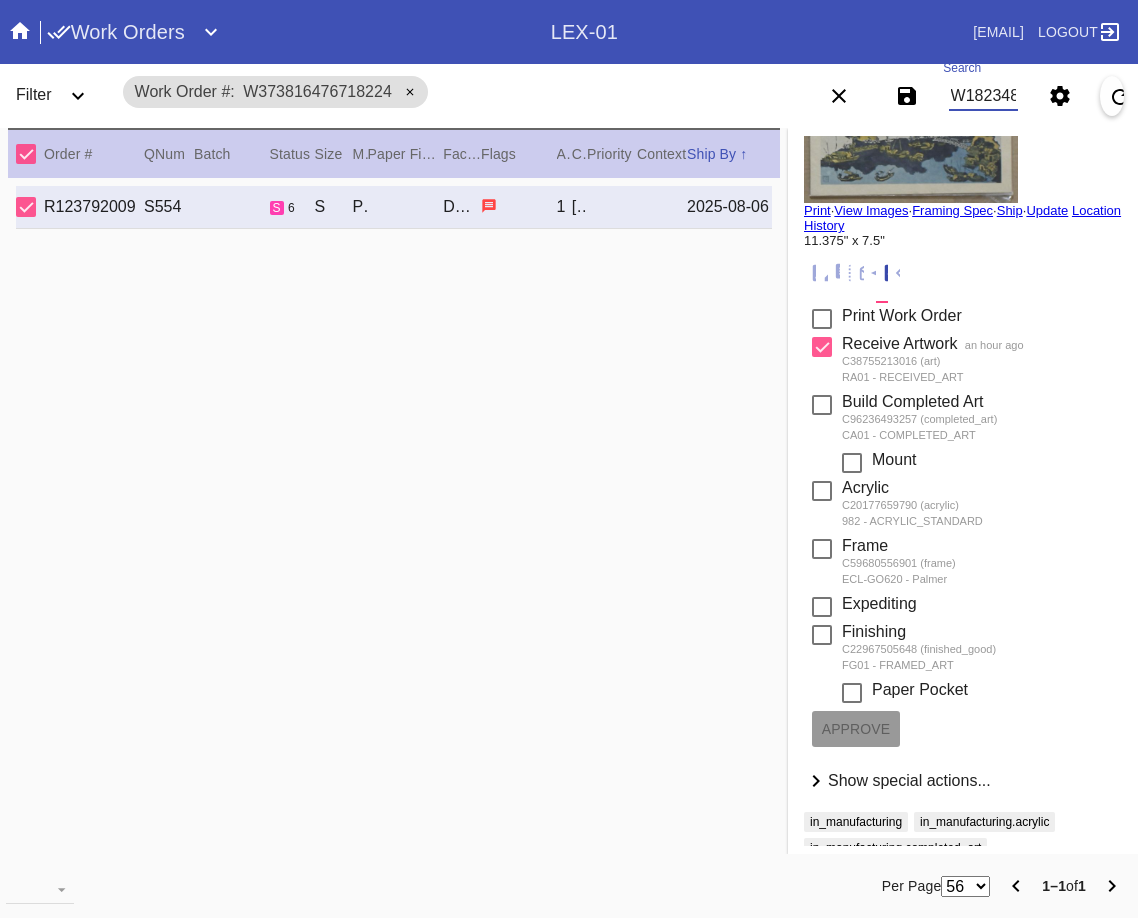 scroll, scrollTop: 0, scrollLeft: 83, axis: horizontal 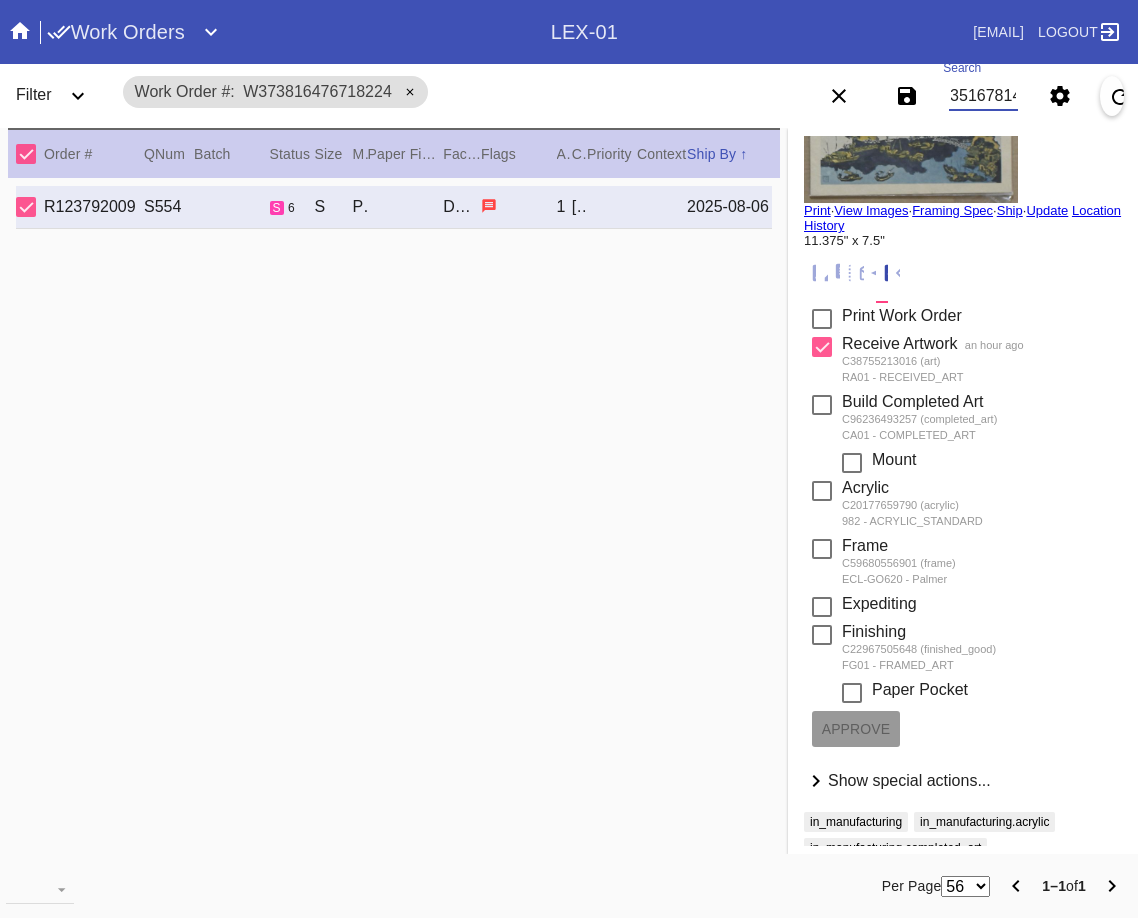 type on "W182348351678149" 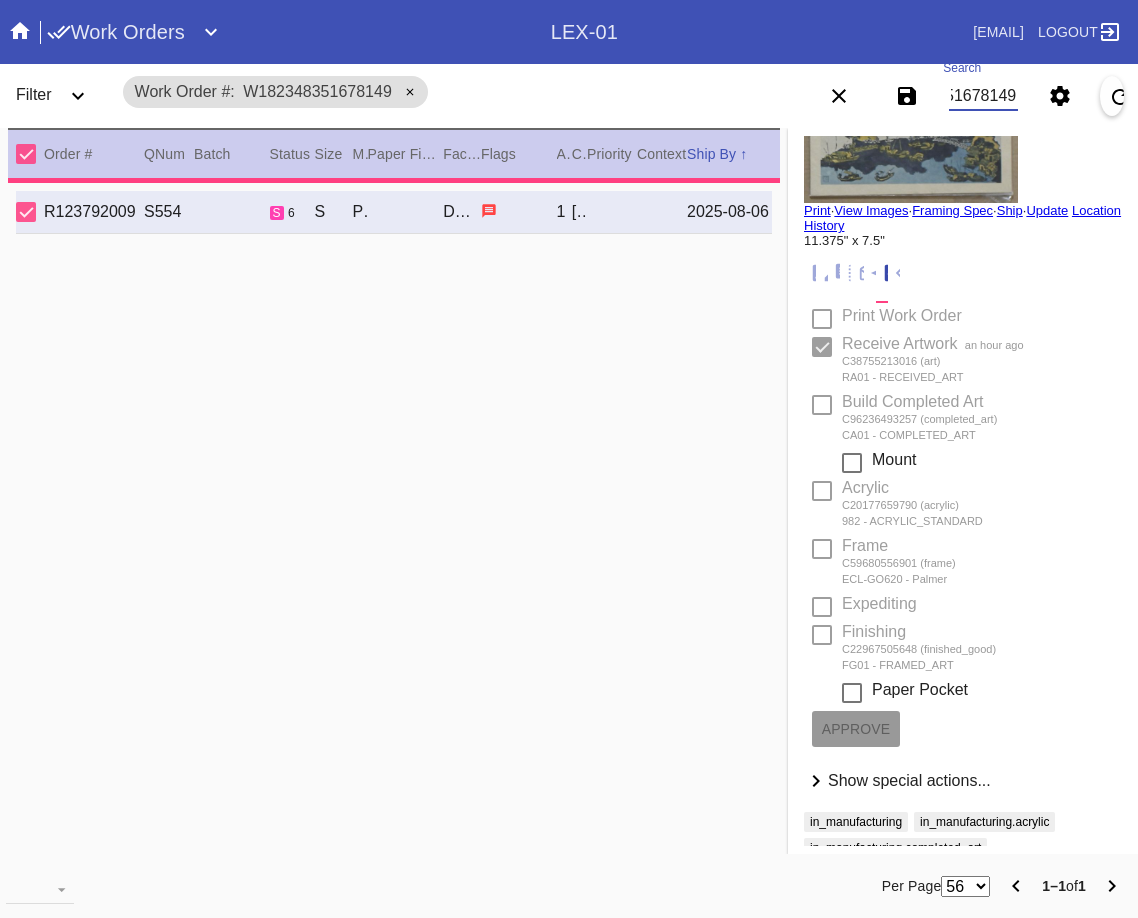 type on "1.5" 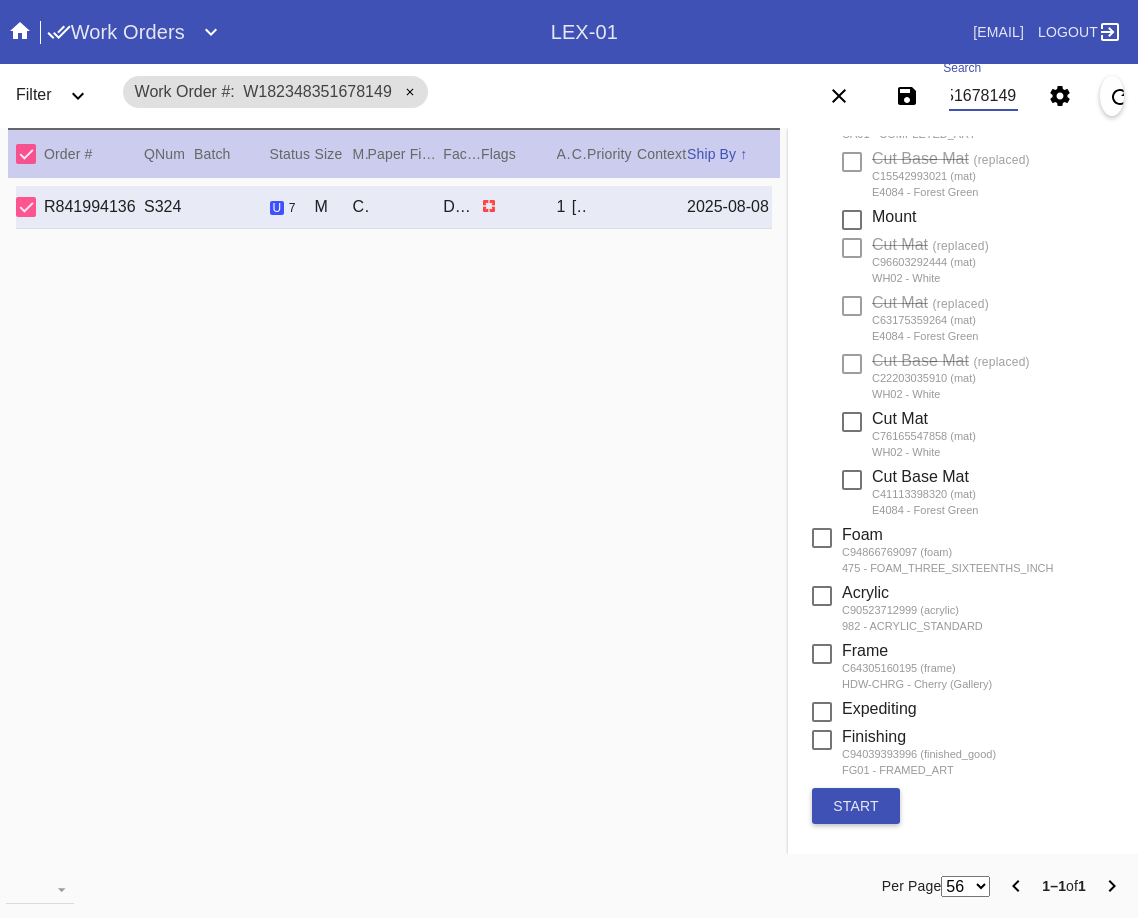 scroll, scrollTop: 469, scrollLeft: 0, axis: vertical 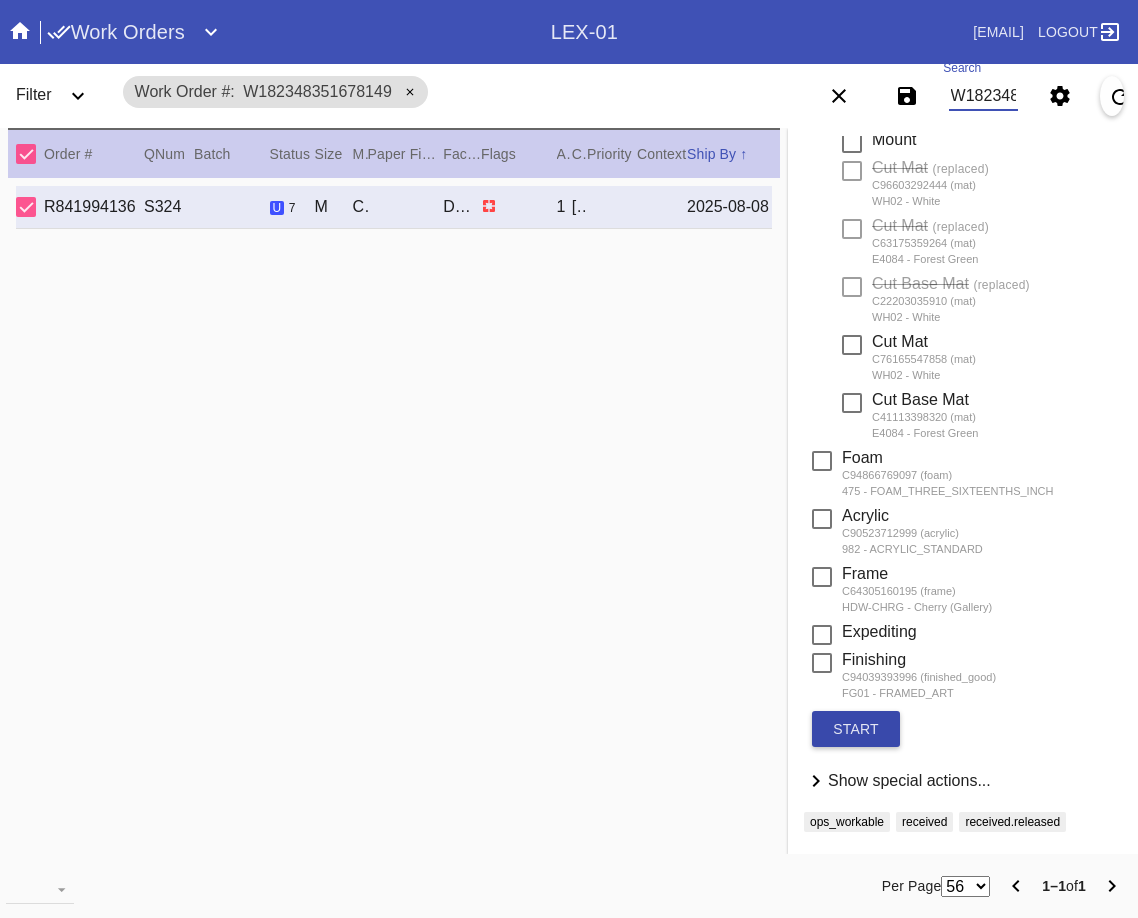 click on "start" at bounding box center [856, 729] 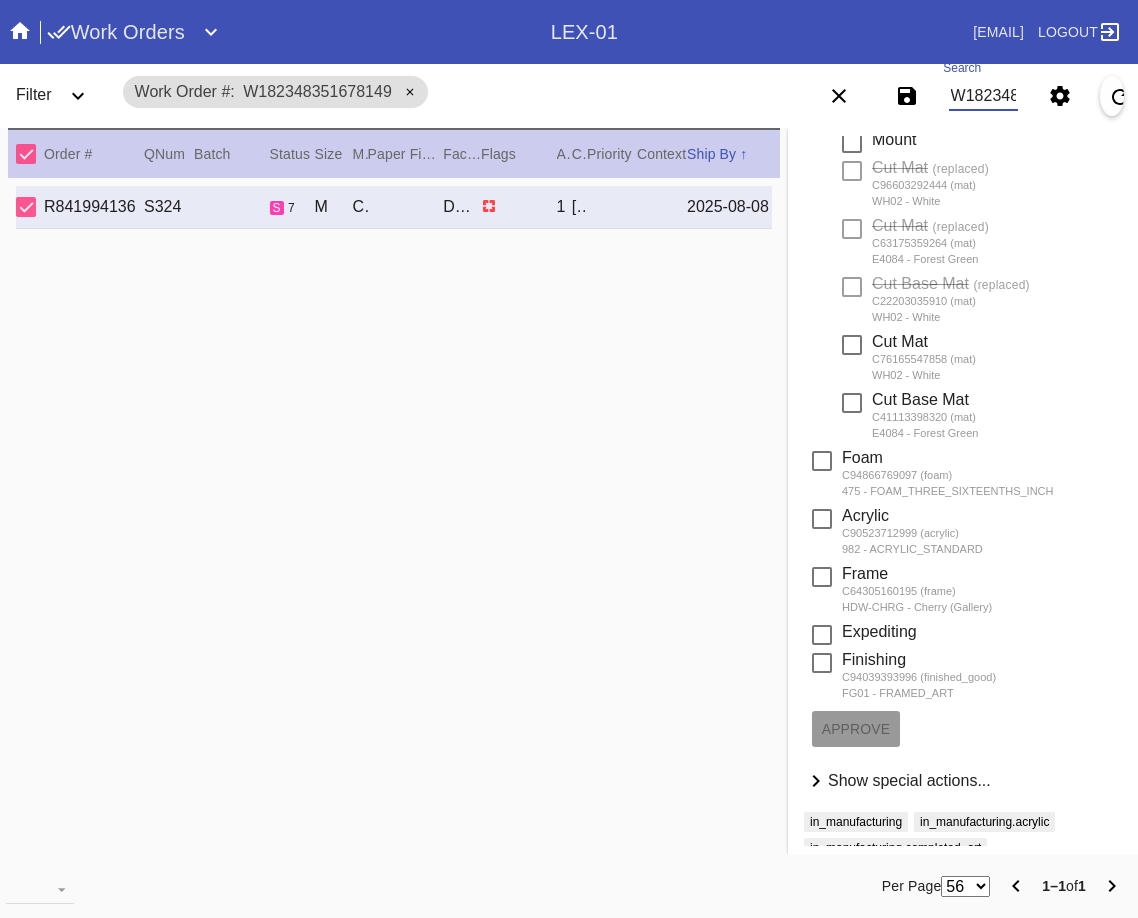 click on "W182348351678149" at bounding box center [983, 96] 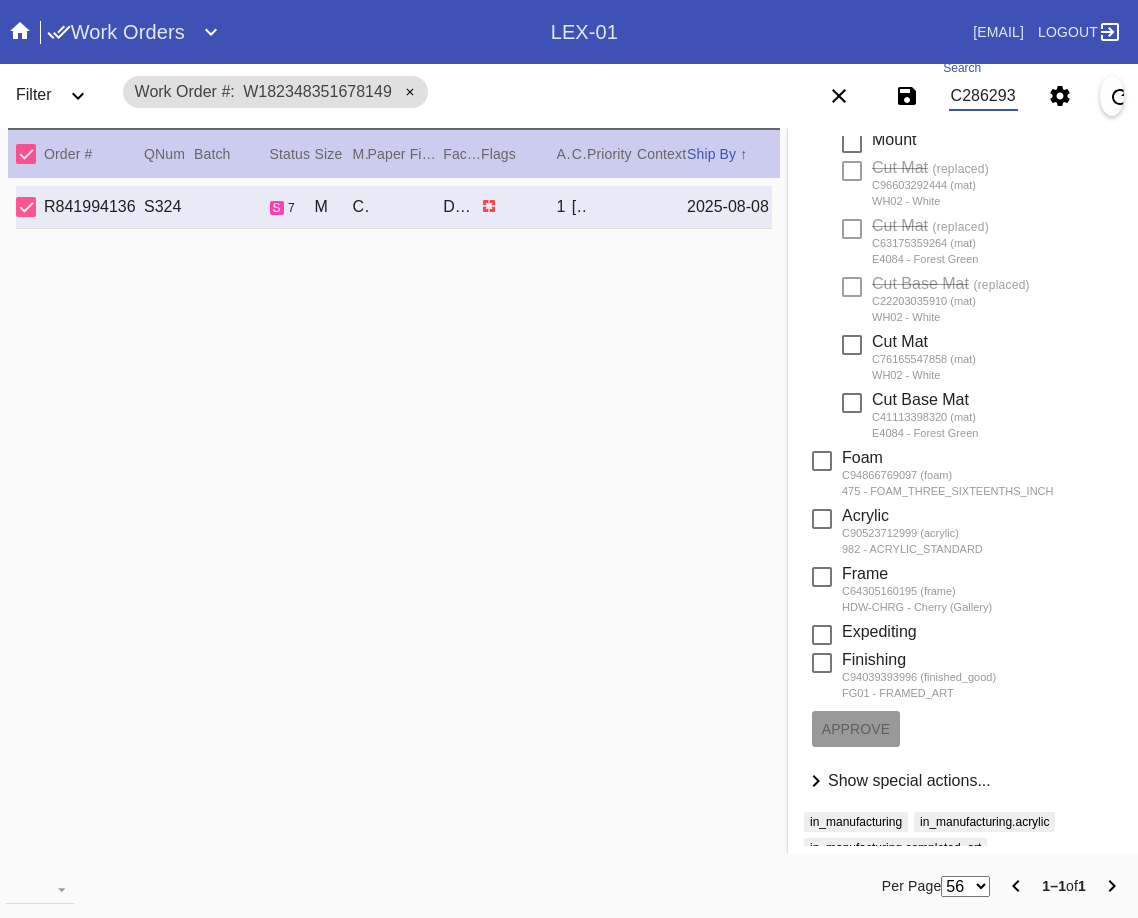 type on "C28629312873" 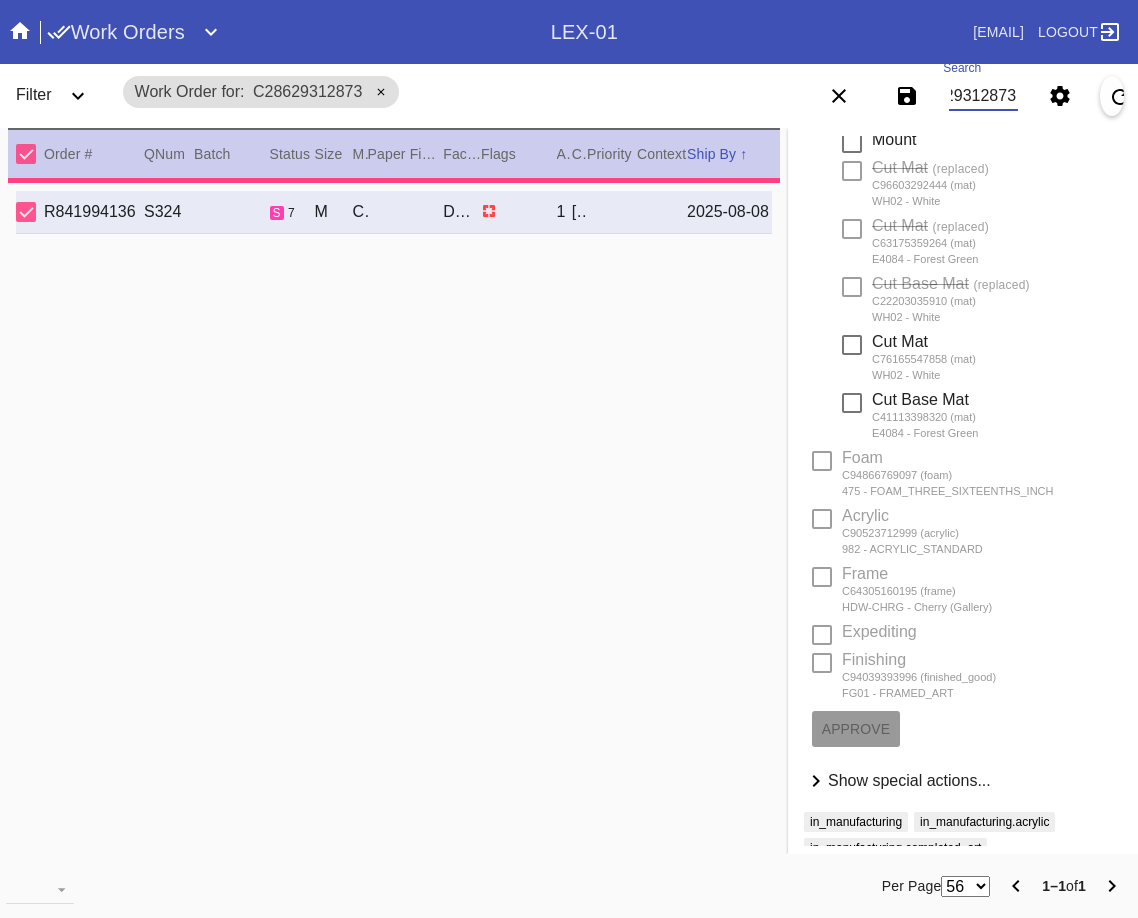 type on "10.125" 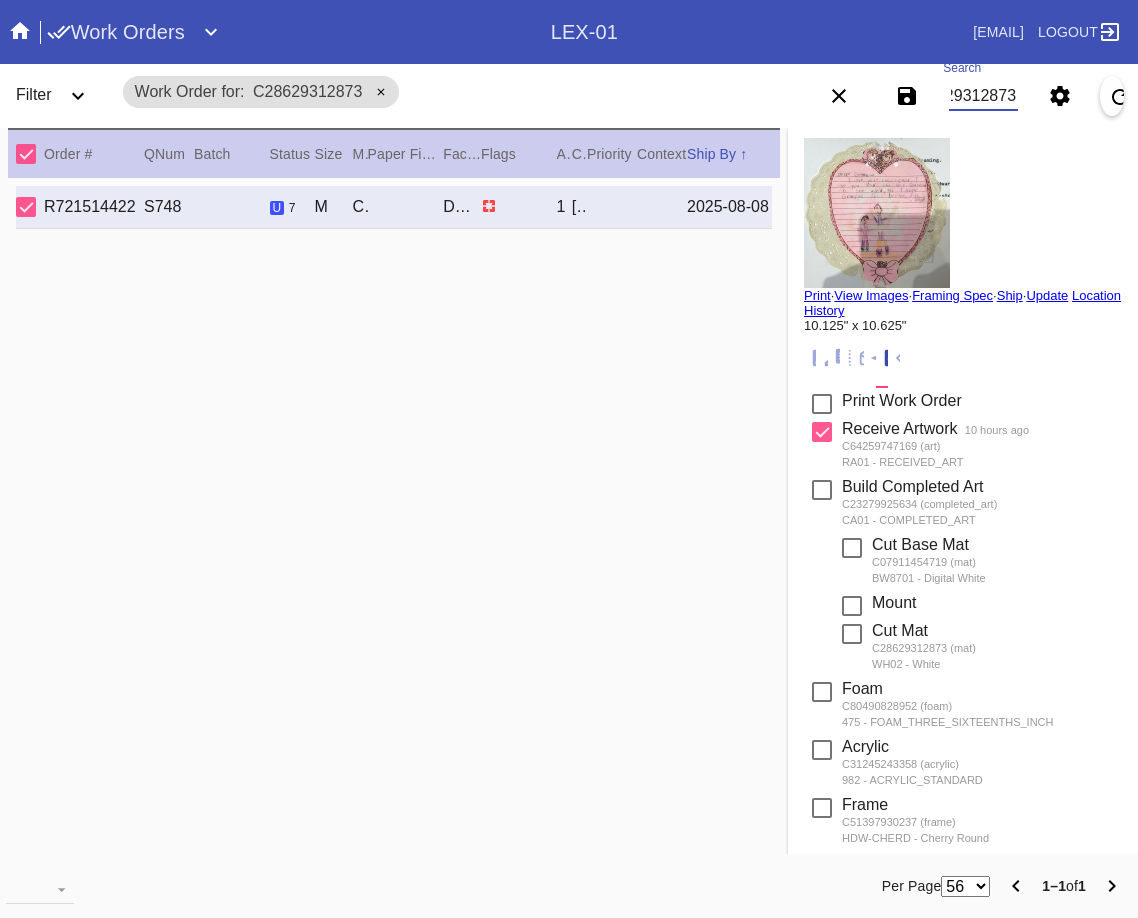 scroll, scrollTop: 0, scrollLeft: 0, axis: both 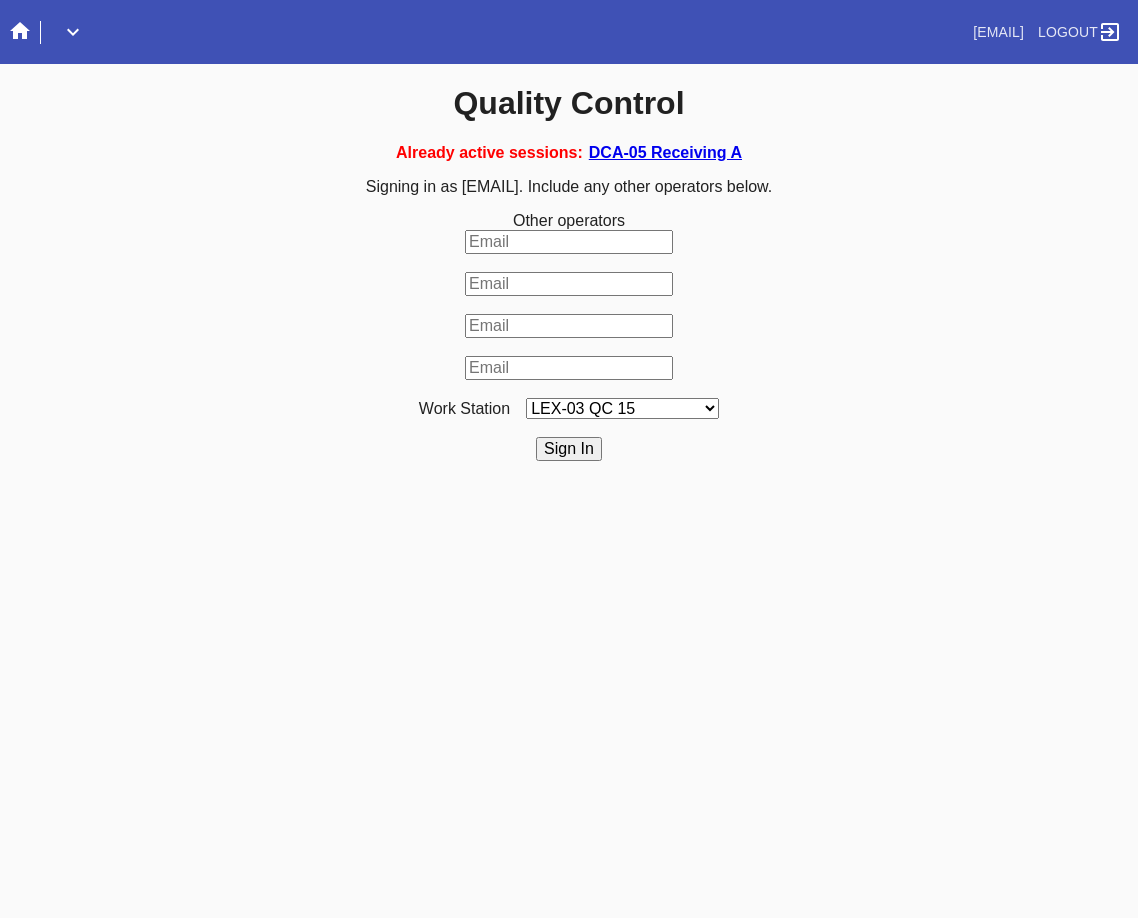 click on "LEX-03 QC 15
LEX-01 AC1-Q1
LEX-01 QC A-2
LEX-01 QC B-2
LAS-01 Art Cell 3 - QC1
LEX-01 AC2-Q1
LEX-01 AC3-Q1
LAS-01 Art Cell 7 - QC1
LEX-01 AL2-Q1
LEX-01 AL5-Q1
LEX-01 AC4-Q1
DCA-05 QC O
LEX-01 AL5-Q2
LAS-01 Art Cell 4 - QC1
LAS-01 Art Cell 8 - QC1
LAS-01 Art Cell 1 - QC1
LEX-03 QC 9
LEX-01 QC C-2
LEX-01 QC D-2
LEX-01 QC E-2
LEX-01 QC F-2
LAS-01 Art Cell 5 - QC1
LEX-03 QC 10
LEX-01 AL1-Q1
LEX-03 QC 1
LEX-03 QC 11
LAS-01 Art Cell 2 - QC1
LEX-01 AL1-Q2
ELP-01 QC A-2
ELP-01 QC C-2
ELP-01 QC D-2
ELP-01 QC E-2
ELP-01 QC F-2
ELP-01 QC G-2
ELP-01 QC H-2
LEX-03 Ornament QC
LEX-03 QC 12
LEX-03 QC 2
LEX-03 QC 3
LEX-03 QC 4
LEX-03 QC 5
LEX-03 QC 6
LEX-03 QC 7
LEX-03 QC 8
LEX-03 QC 13
DCA-05 QC A
LEX-03 QC 16
DCA-05 QC B
DCA-05 QC C
DCA-05 QC D
LEX-01 AL4-Q1
LAS-01 Art Cell 6 - QC1
DCA-05 QC E
DCA-05 QC F
DCA-05 QC G
DCA-05 QC H
ELP-01 QC B-2
LEX-03 QC 14
LEX-01 AL3-Q1
LEX-01 AL3-Q2" at bounding box center [622, 408] 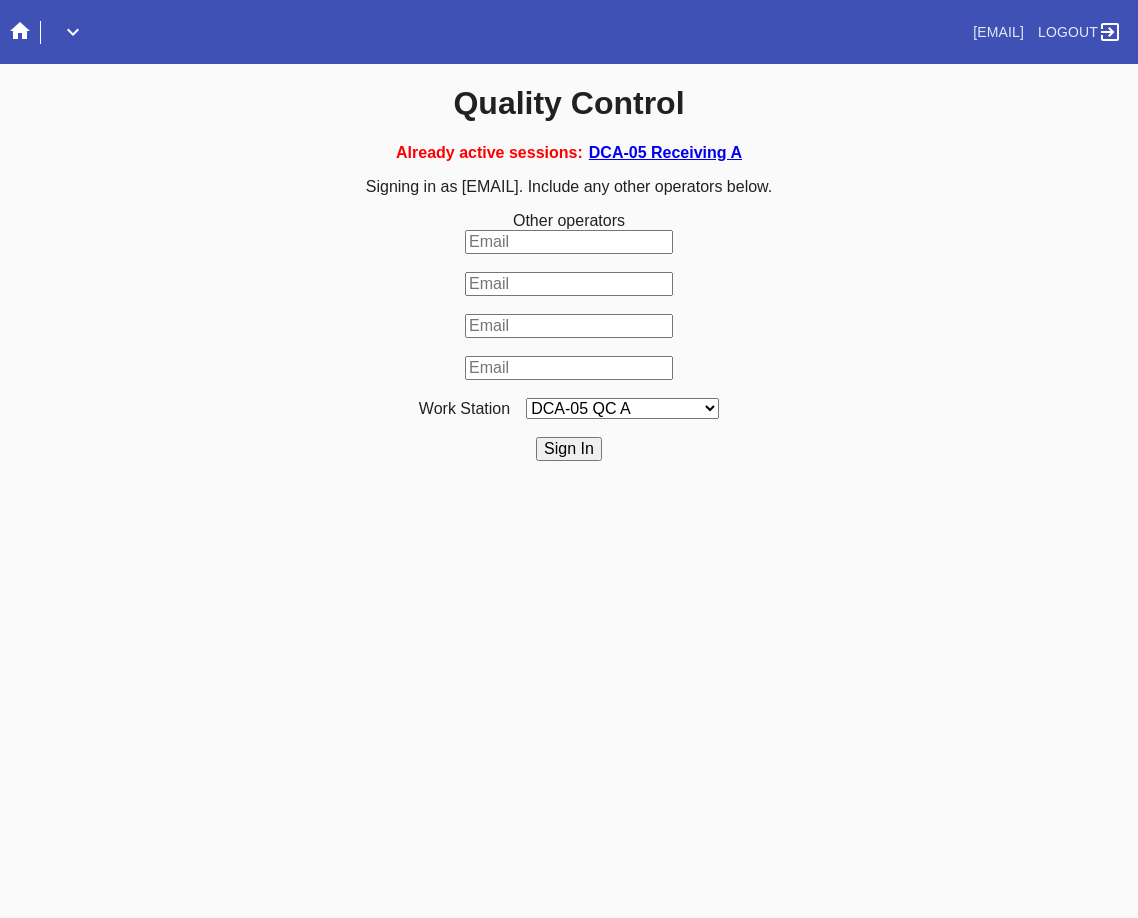 click on "LEX-03 QC 15
LEX-01 AC1-Q1
LEX-01 QC A-2
LEX-01 QC B-2
LAS-01 Art Cell 3 - QC1
LEX-01 AC2-Q1
LEX-01 AC3-Q1
LAS-01 Art Cell 7 - QC1
LEX-01 AL2-Q1
LEX-01 AL5-Q1
LEX-01 AC4-Q1
DCA-05 QC O
LEX-01 AL5-Q2
LAS-01 Art Cell 4 - QC1
LAS-01 Art Cell 8 - QC1
LAS-01 Art Cell 1 - QC1
LEX-03 QC 9
LEX-01 QC C-2
LEX-01 QC D-2
LEX-01 QC E-2
LEX-01 QC F-2
LAS-01 Art Cell 5 - QC1
LEX-03 QC 10
LEX-01 AL1-Q1
LEX-03 QC 1
LEX-03 QC 11
LAS-01 Art Cell 2 - QC1
LEX-01 AL1-Q2
ELP-01 QC A-2
ELP-01 QC C-2
ELP-01 QC D-2
ELP-01 QC E-2
ELP-01 QC F-2
ELP-01 QC G-2
ELP-01 QC H-2
LEX-03 Ornament QC
LEX-03 QC 12
LEX-03 QC 2
LEX-03 QC 3
LEX-03 QC 4
LEX-03 QC 5
LEX-03 QC 6
LEX-03 QC 7
LEX-03 QC 8
LEX-03 QC 13
DCA-05 QC A
LEX-03 QC 16
DCA-05 QC B
DCA-05 QC C
DCA-05 QC D
LEX-01 AL4-Q1
LAS-01 Art Cell 6 - QC1
DCA-05 QC E
DCA-05 QC F
DCA-05 QC G
DCA-05 QC H
ELP-01 QC B-2
LEX-03 QC 14
LEX-01 AL3-Q1
LEX-01 AL3-Q2" at bounding box center (622, 408) 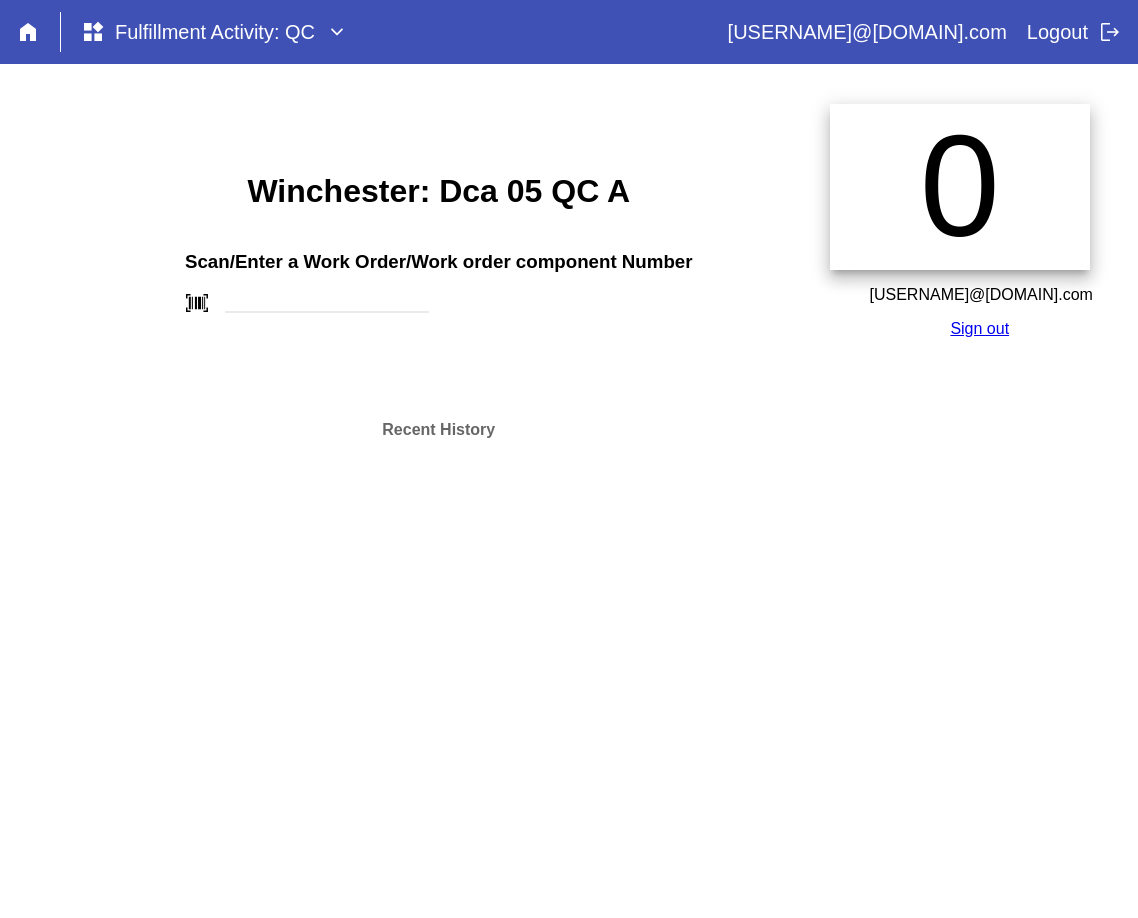 scroll, scrollTop: 0, scrollLeft: 0, axis: both 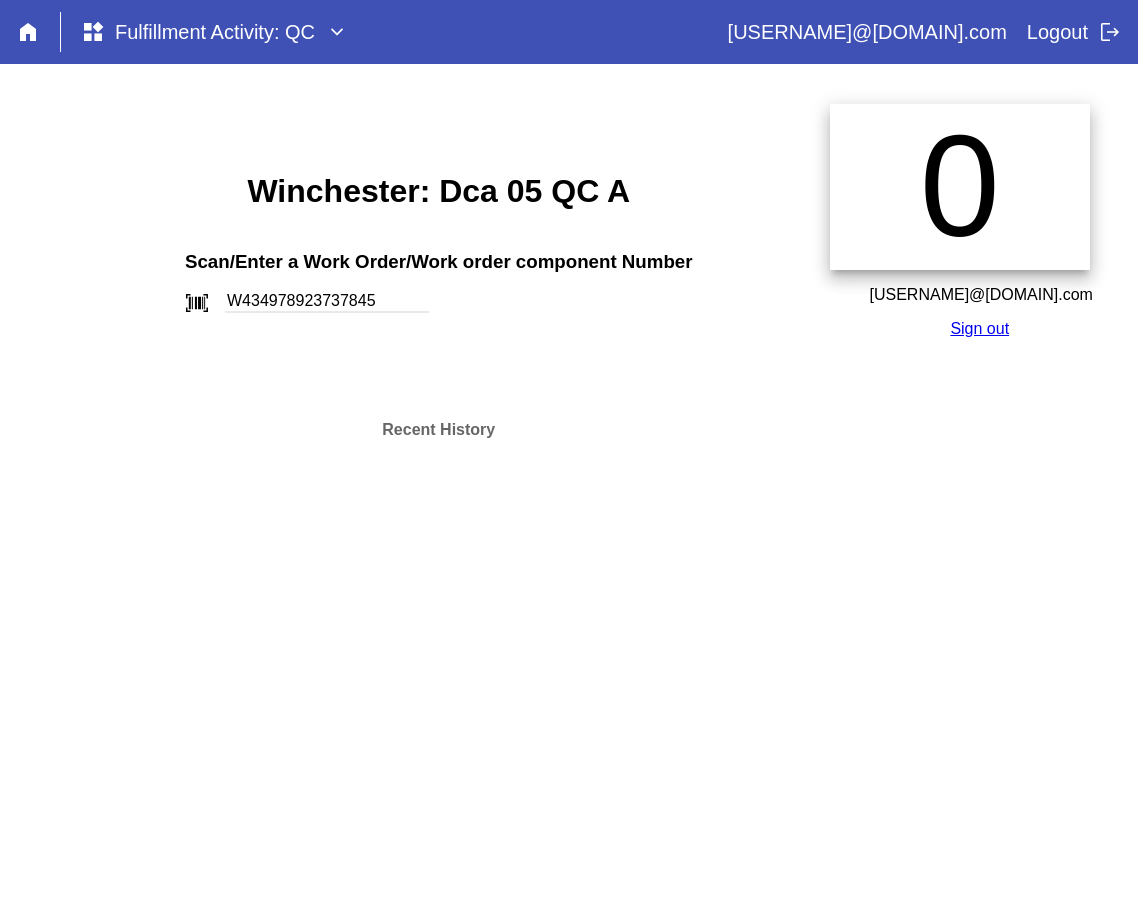 type on "W434978923737845" 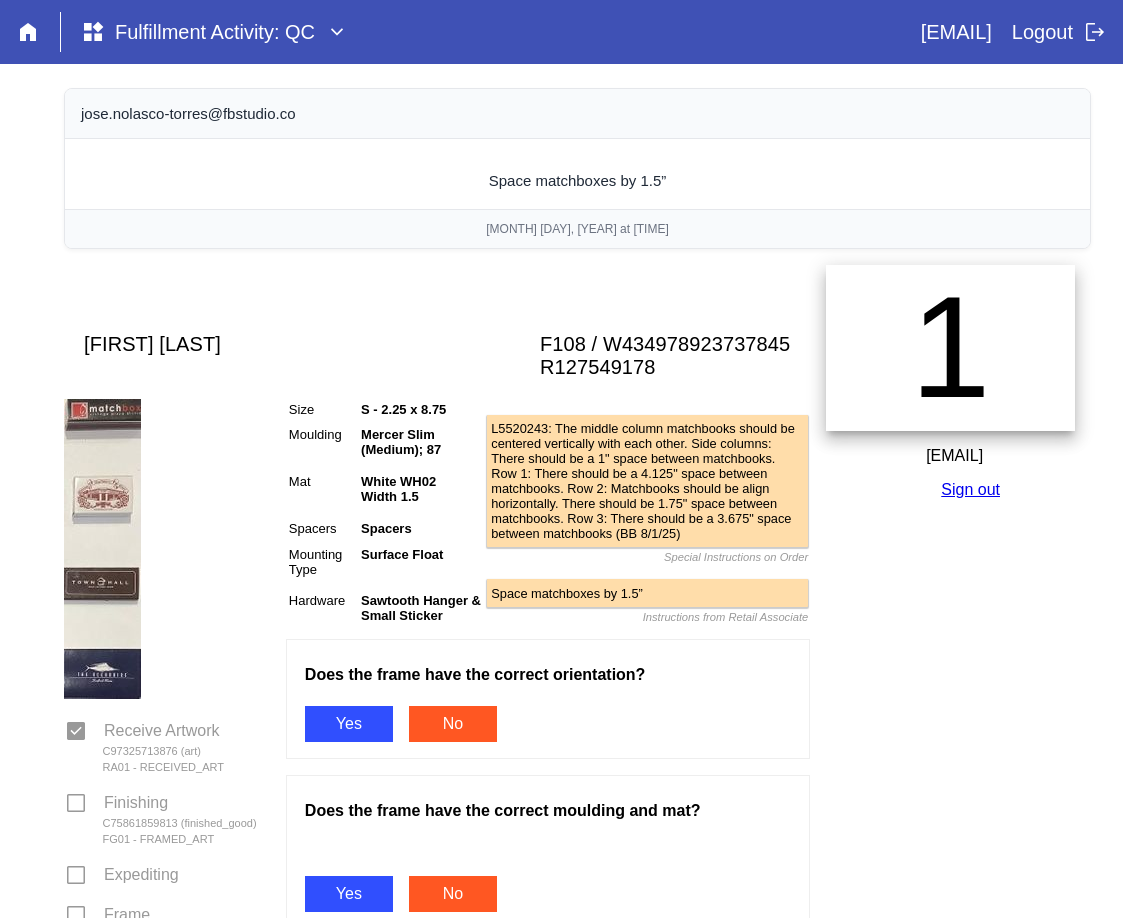 scroll, scrollTop: 0, scrollLeft: 0, axis: both 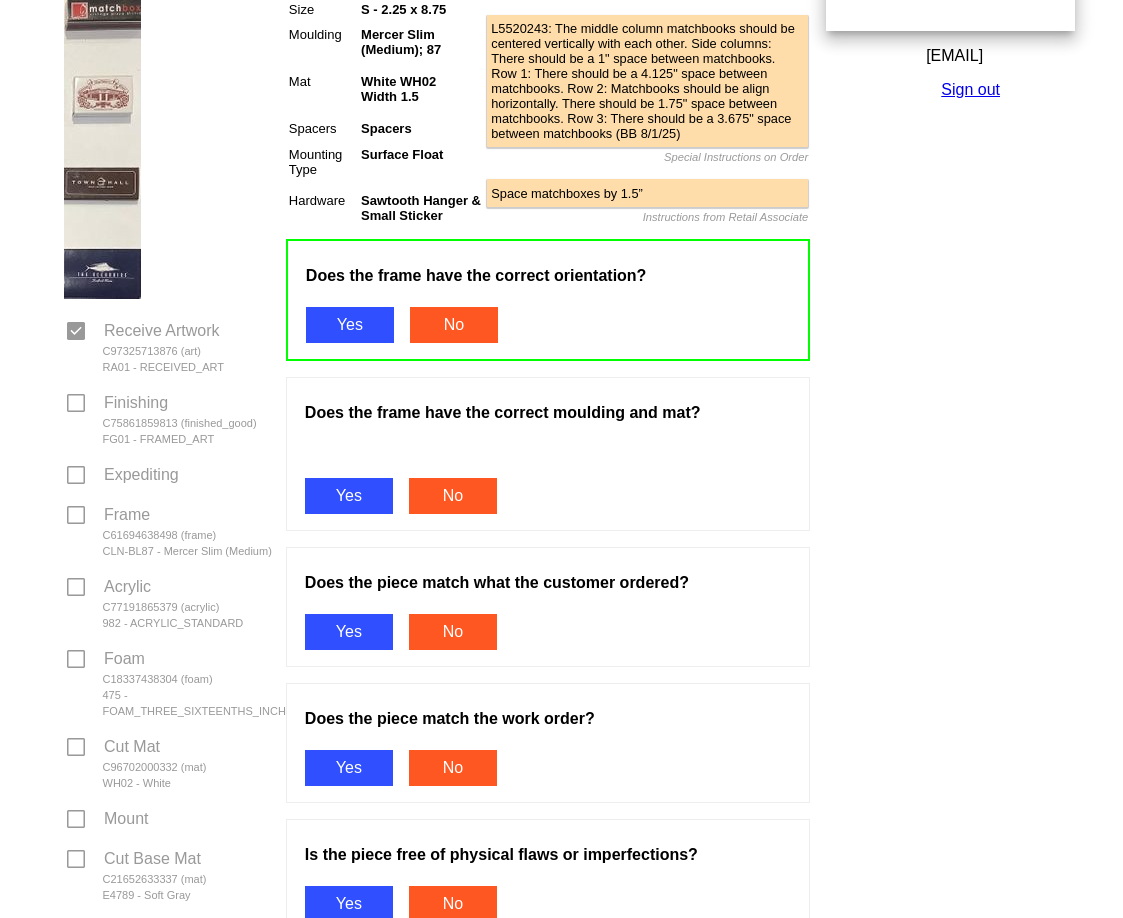 click on "Yes" at bounding box center (349, 496) 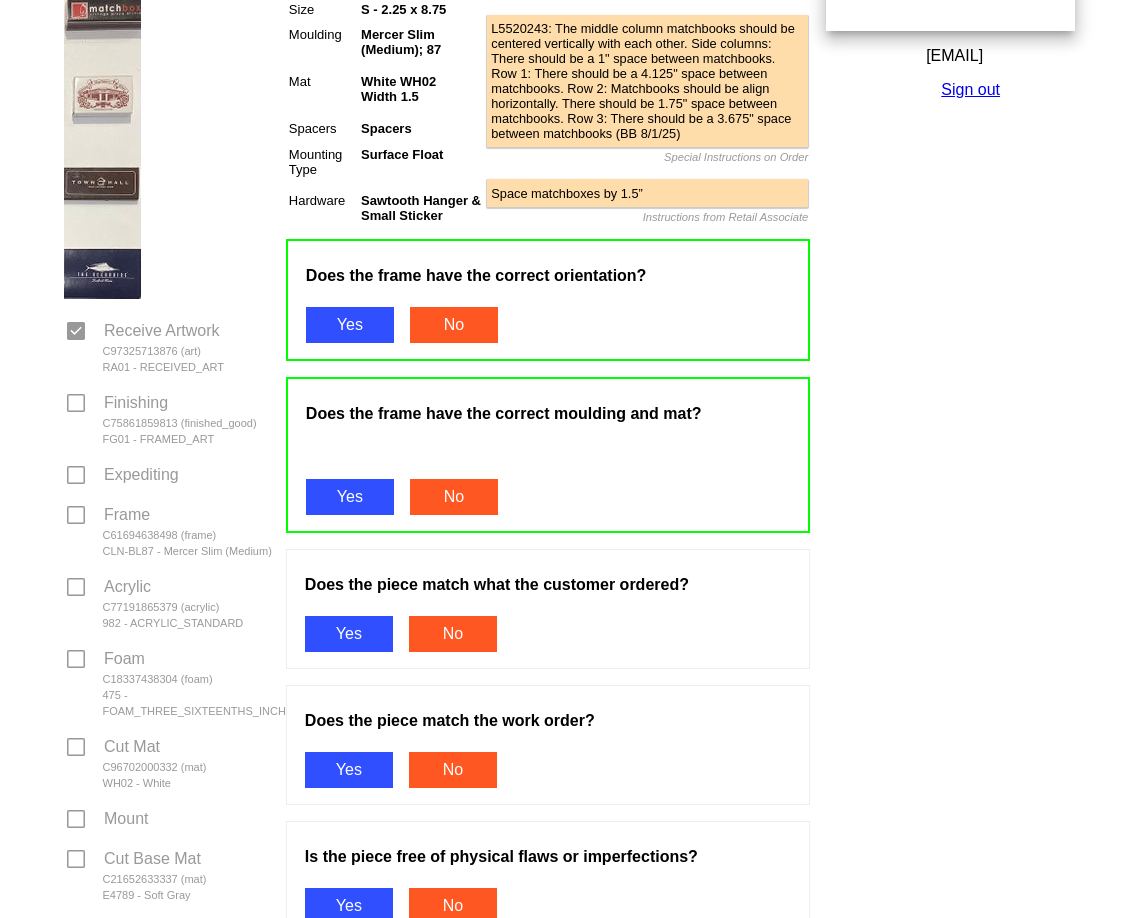 click on "Does the piece match what the customer ordered? Yes No" at bounding box center (548, 609) 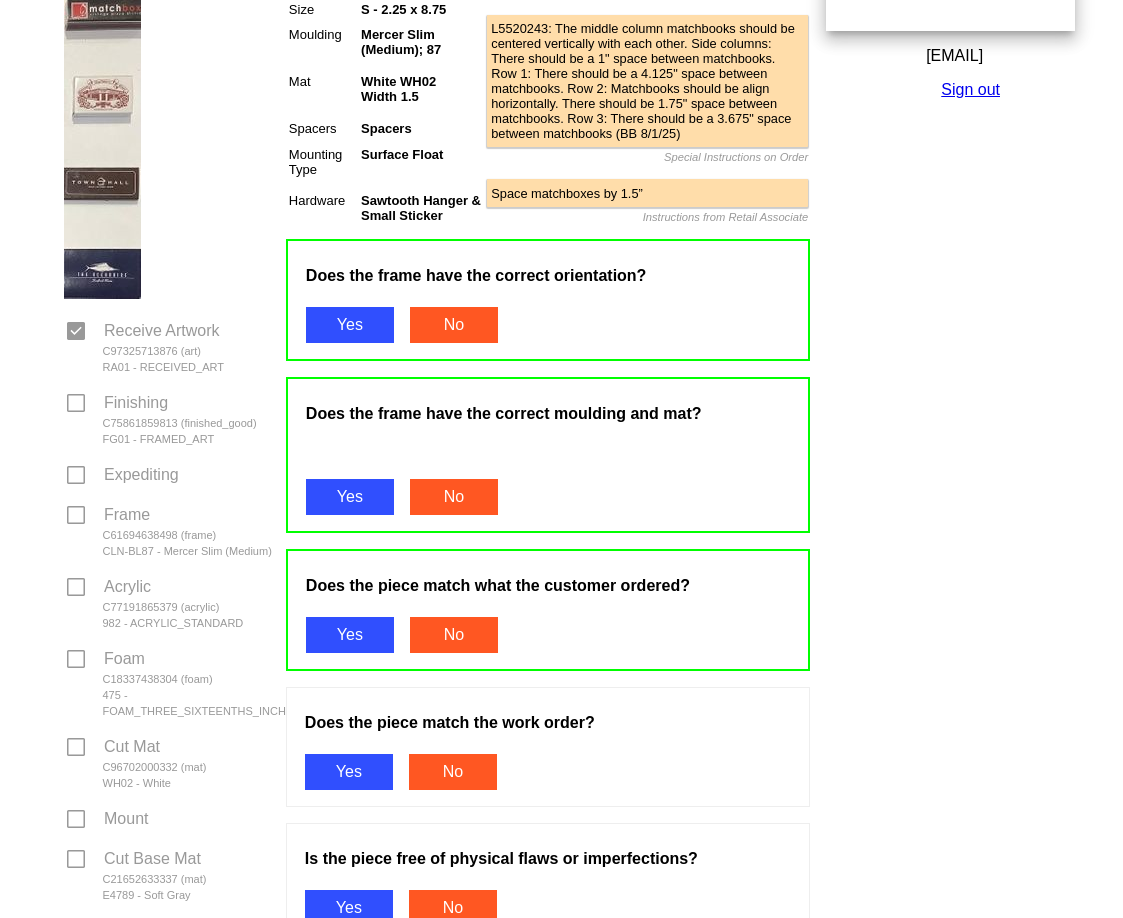 click on "Yes" at bounding box center (349, 772) 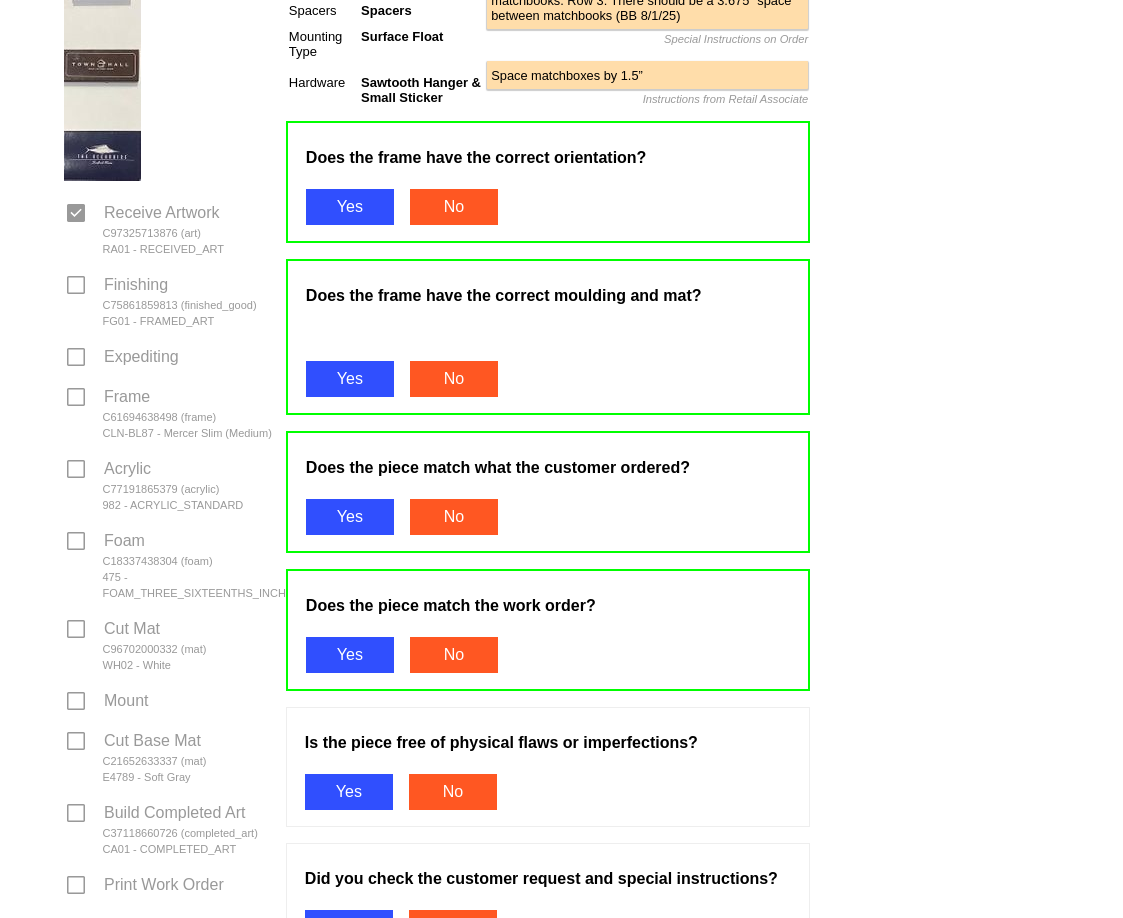 scroll, scrollTop: 600, scrollLeft: 0, axis: vertical 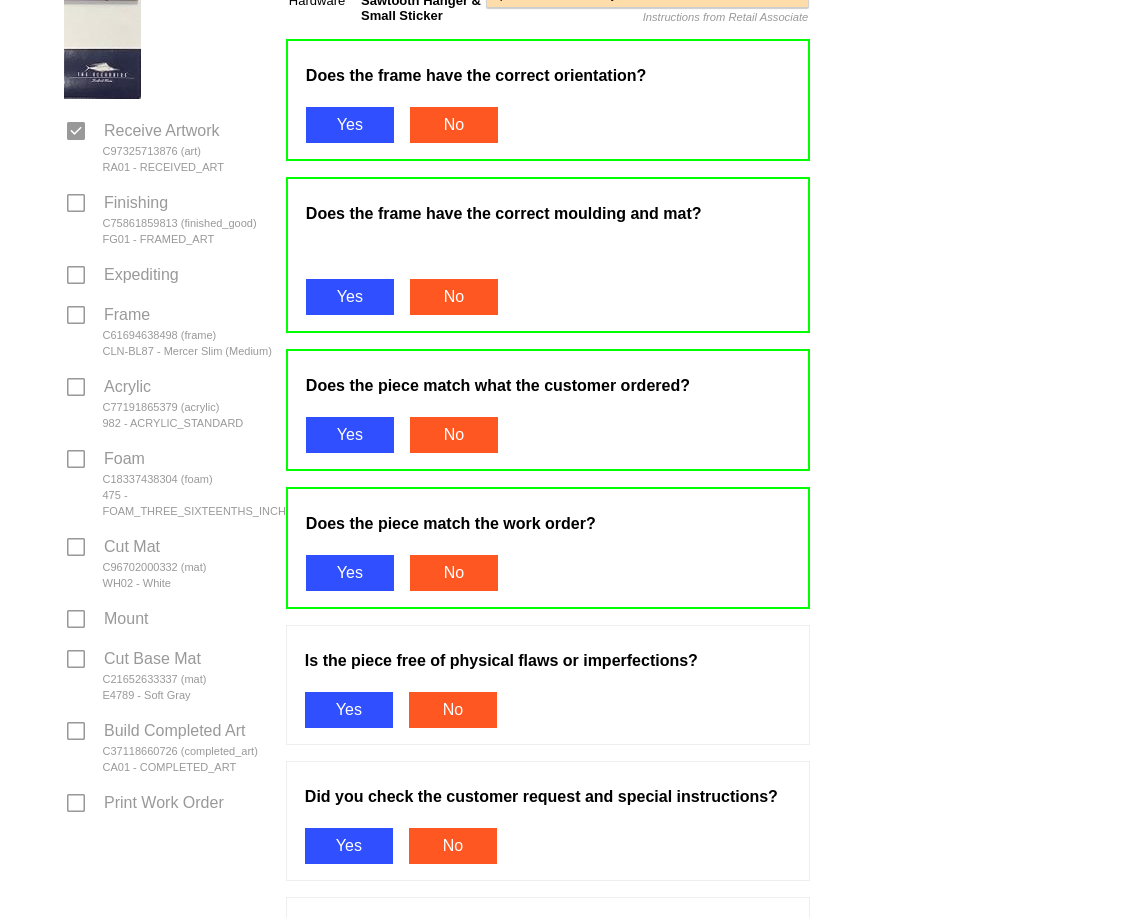click on "Is the piece free of physical flaws or imperfections? Yes No" at bounding box center (548, 685) 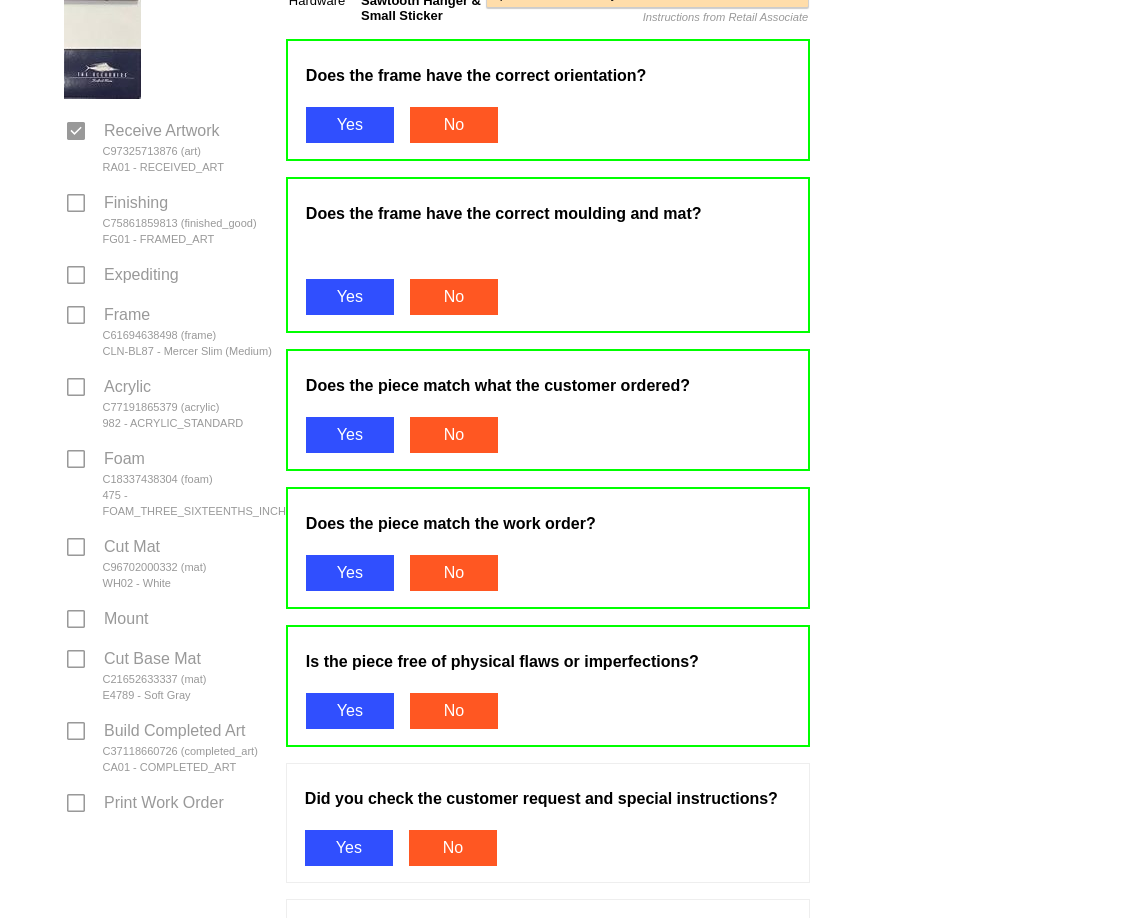click on "Yes" at bounding box center [349, 848] 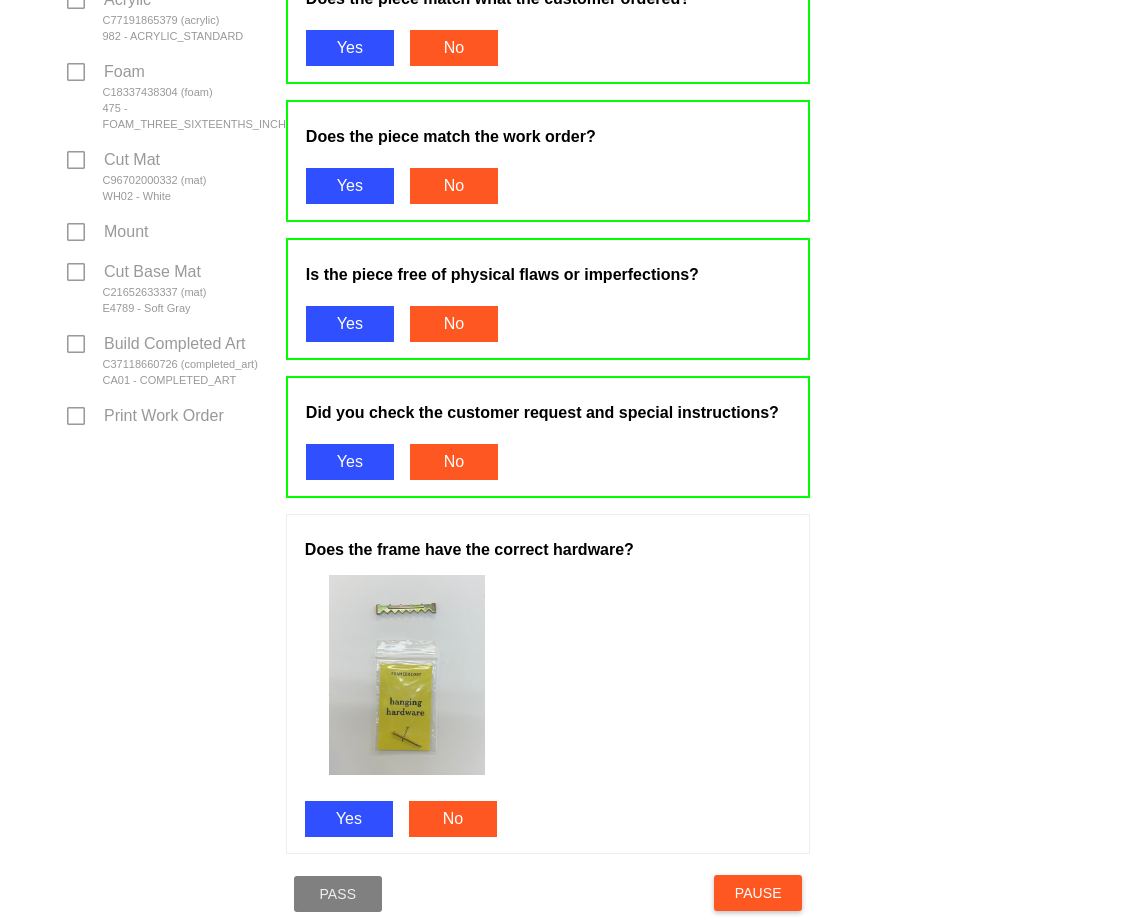 scroll, scrollTop: 1100, scrollLeft: 0, axis: vertical 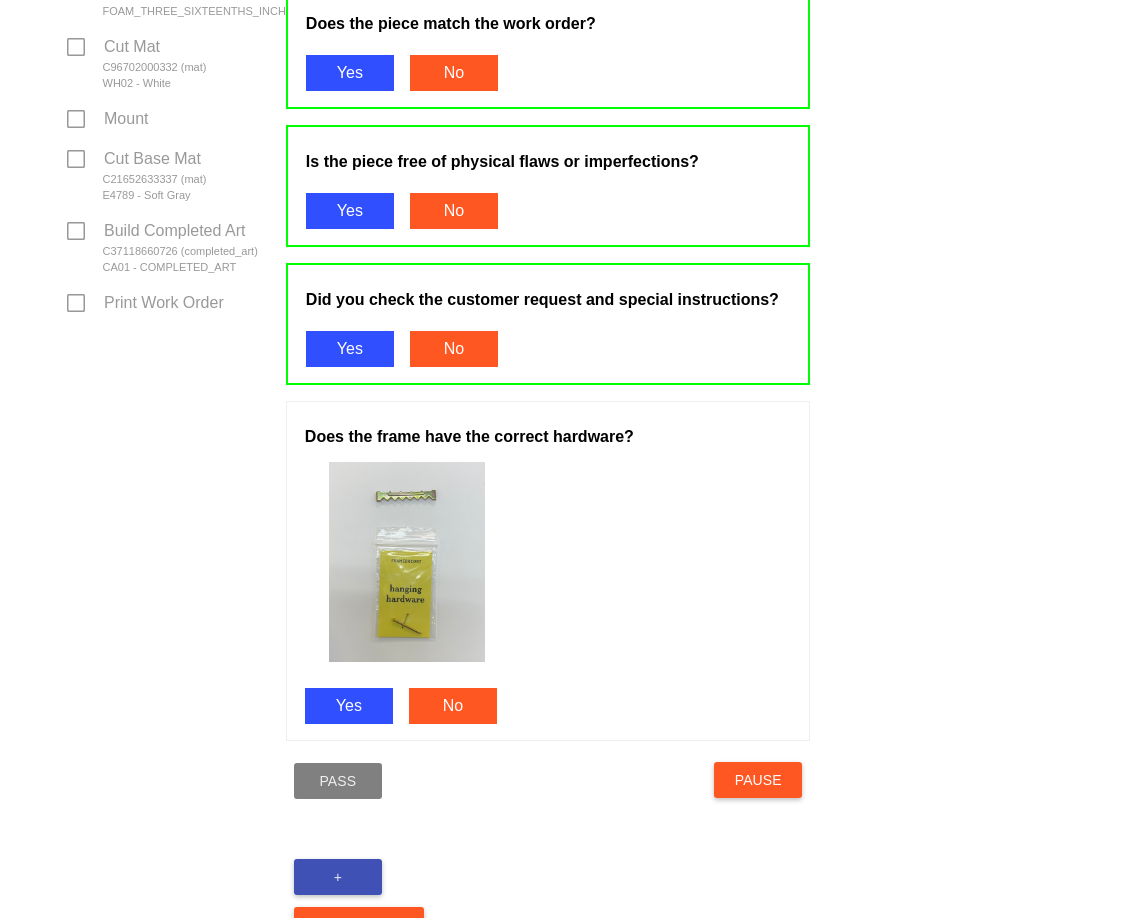 click on "Yes" at bounding box center (349, 706) 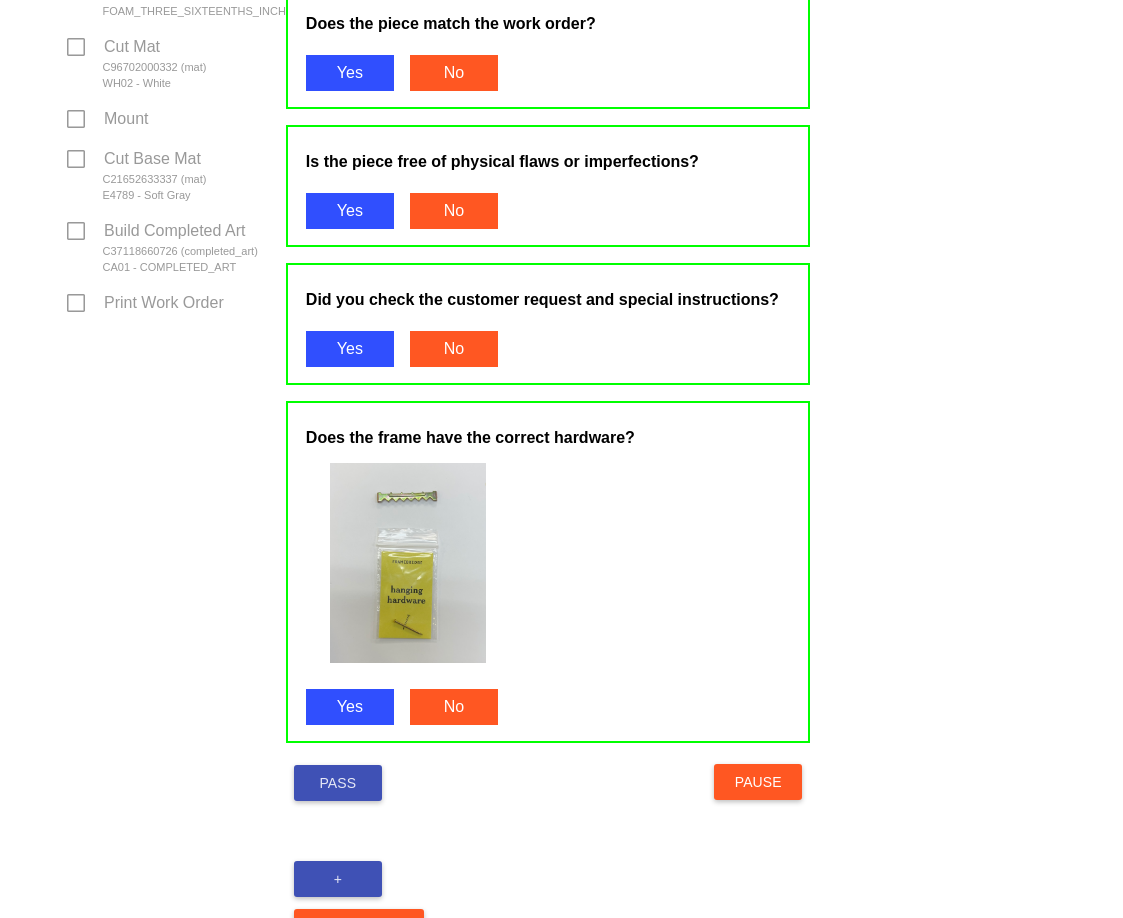 click on "Pass" at bounding box center (338, 783) 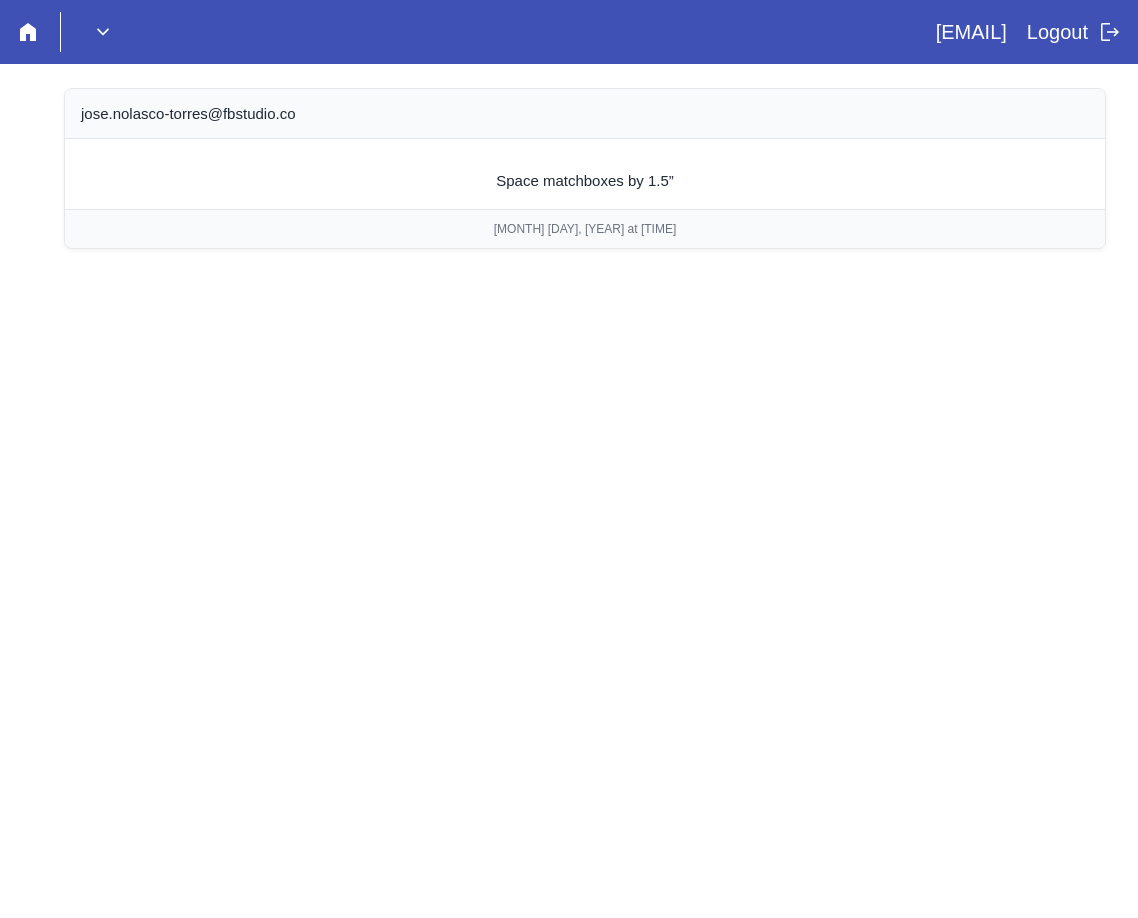 scroll, scrollTop: 0, scrollLeft: 0, axis: both 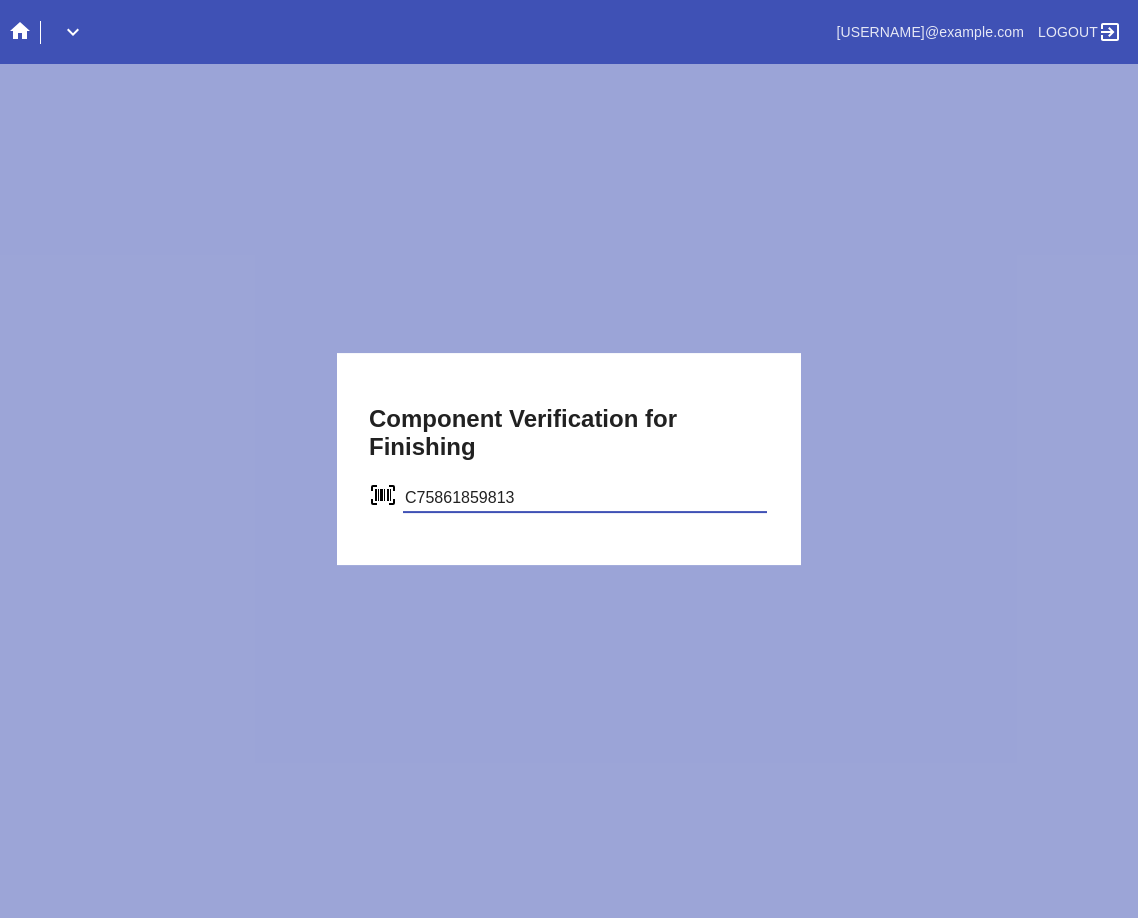type on "C75861859813" 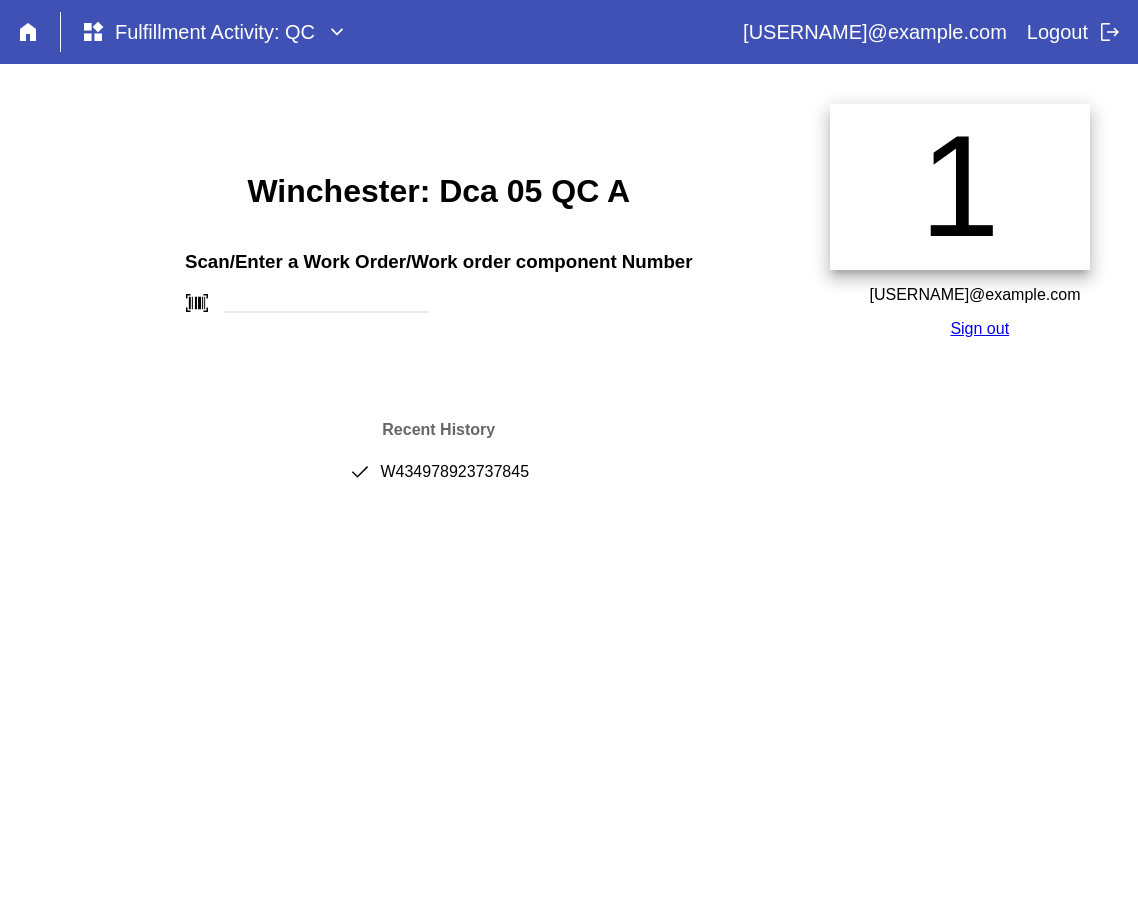 scroll, scrollTop: 0, scrollLeft: 0, axis: both 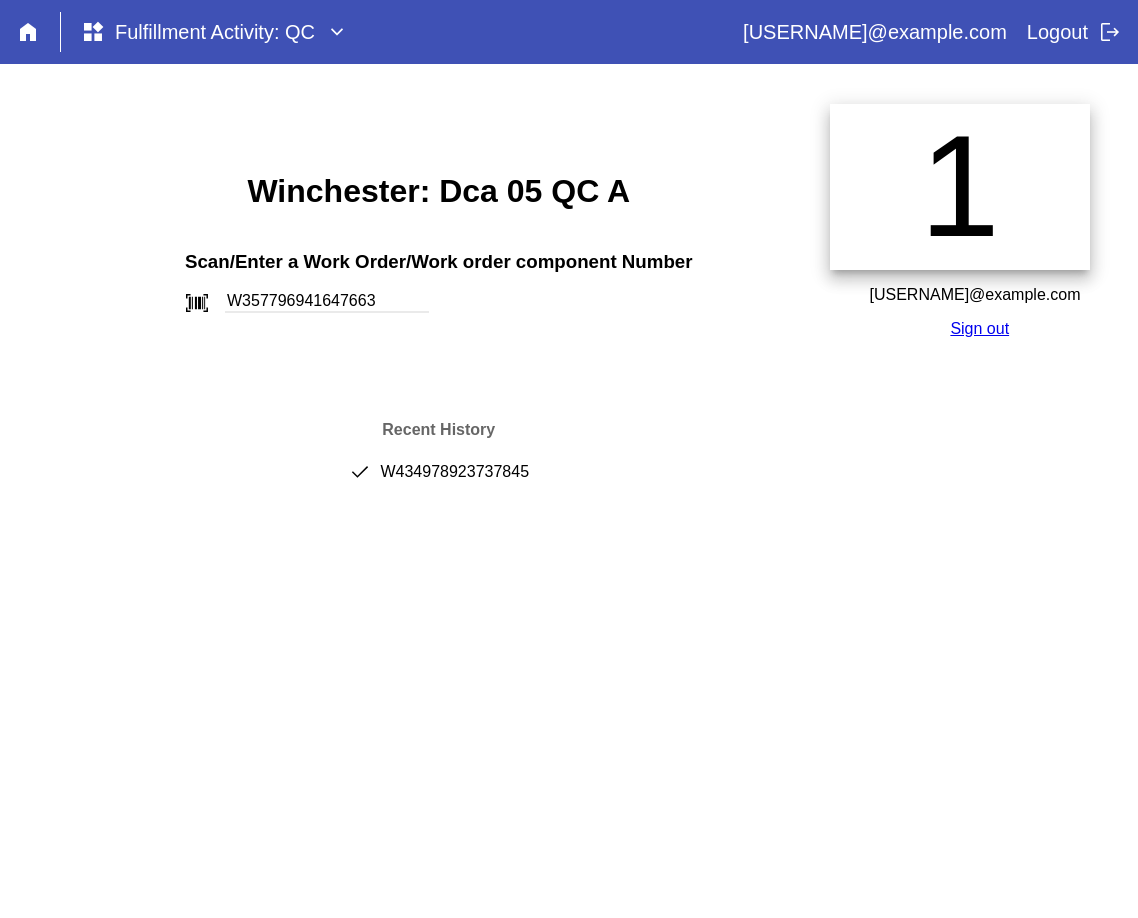 type on "W357796941647663" 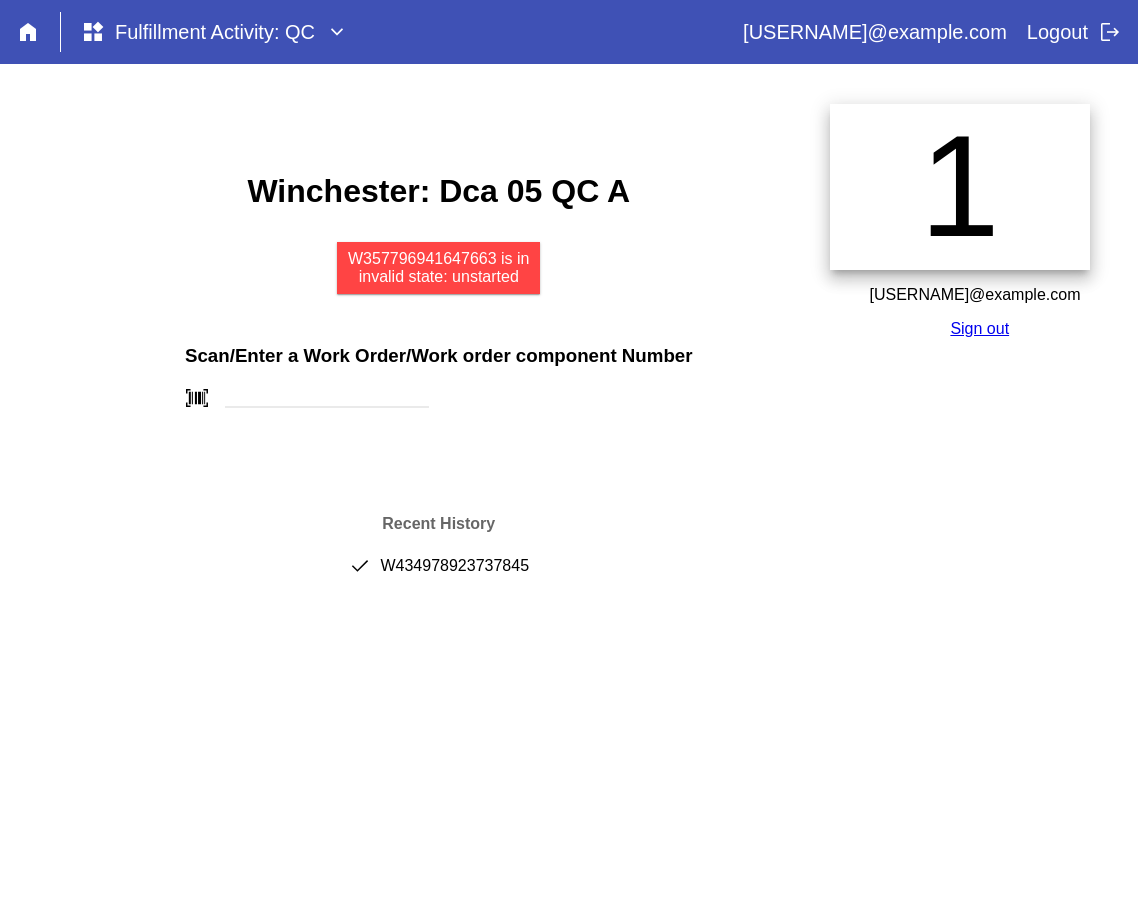 scroll, scrollTop: 0, scrollLeft: 0, axis: both 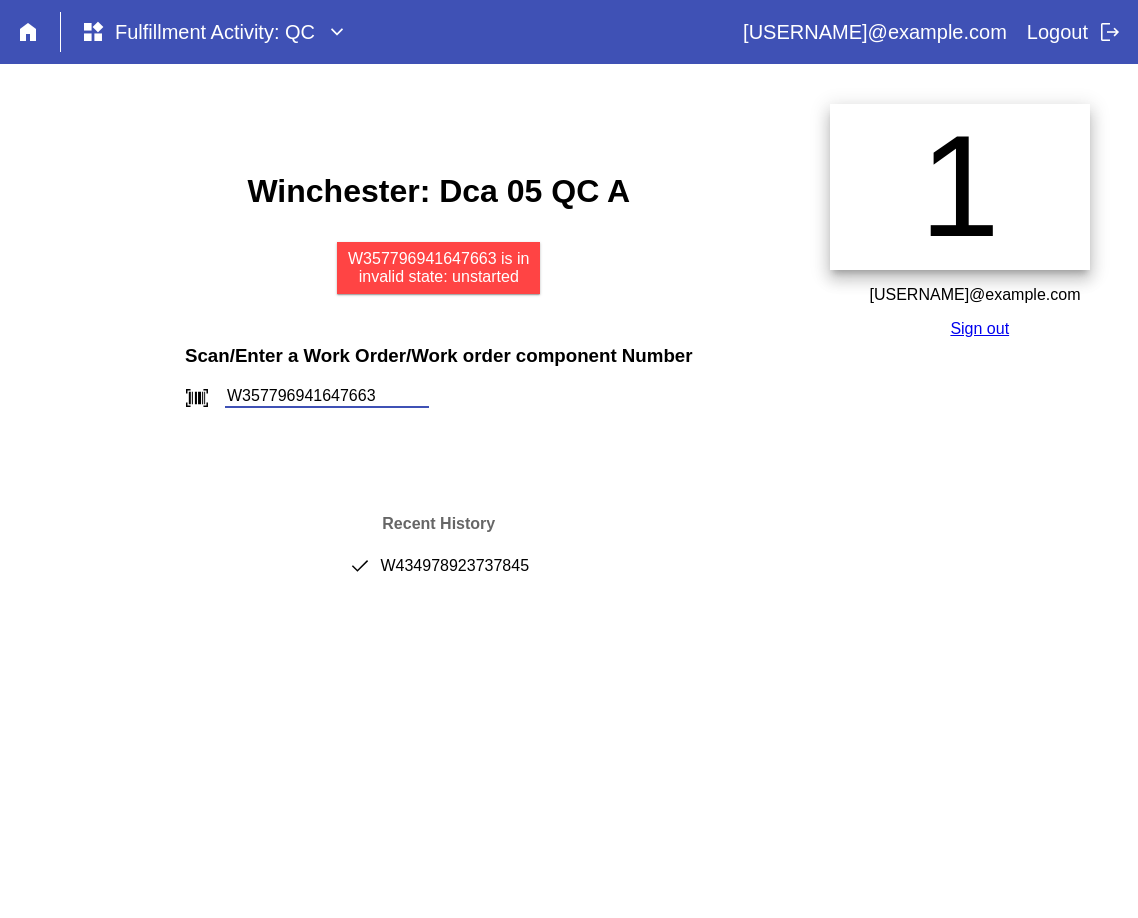 type on "W357796941647663" 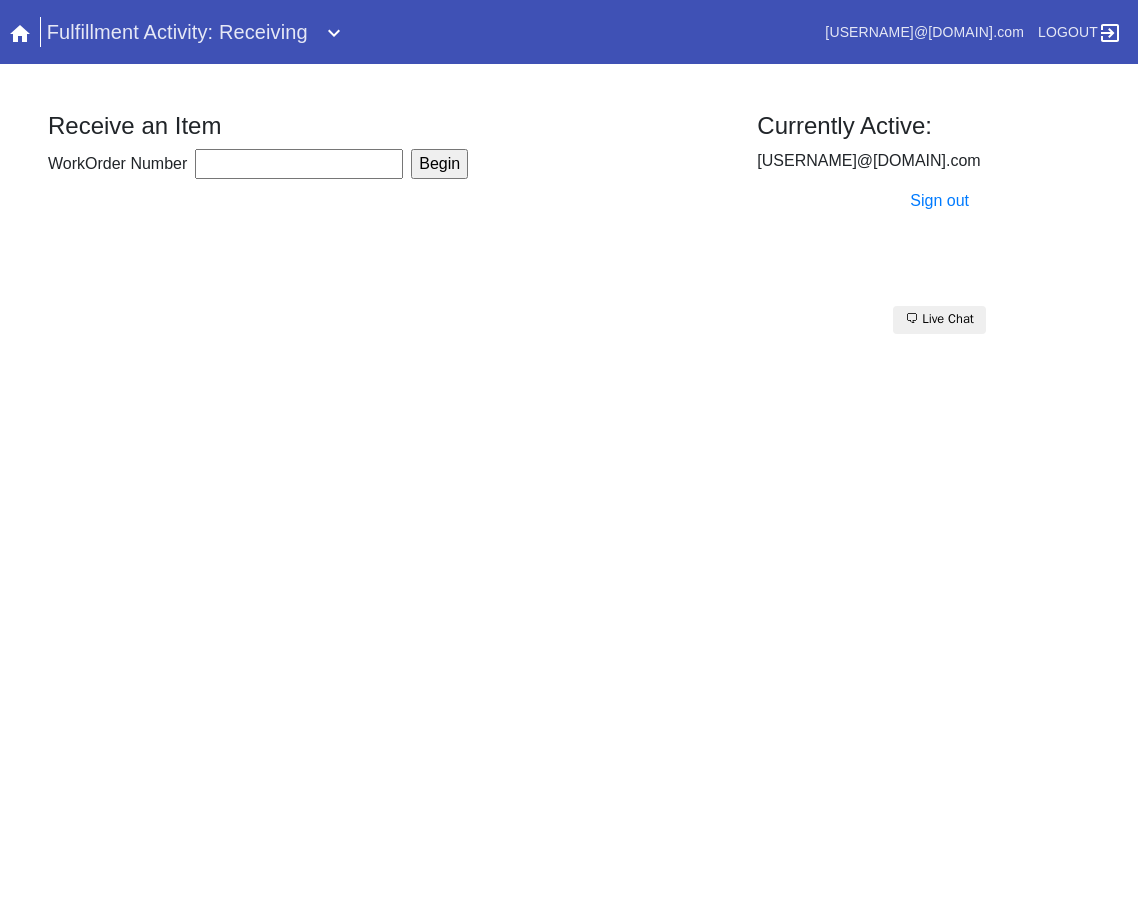 scroll, scrollTop: 0, scrollLeft: 0, axis: both 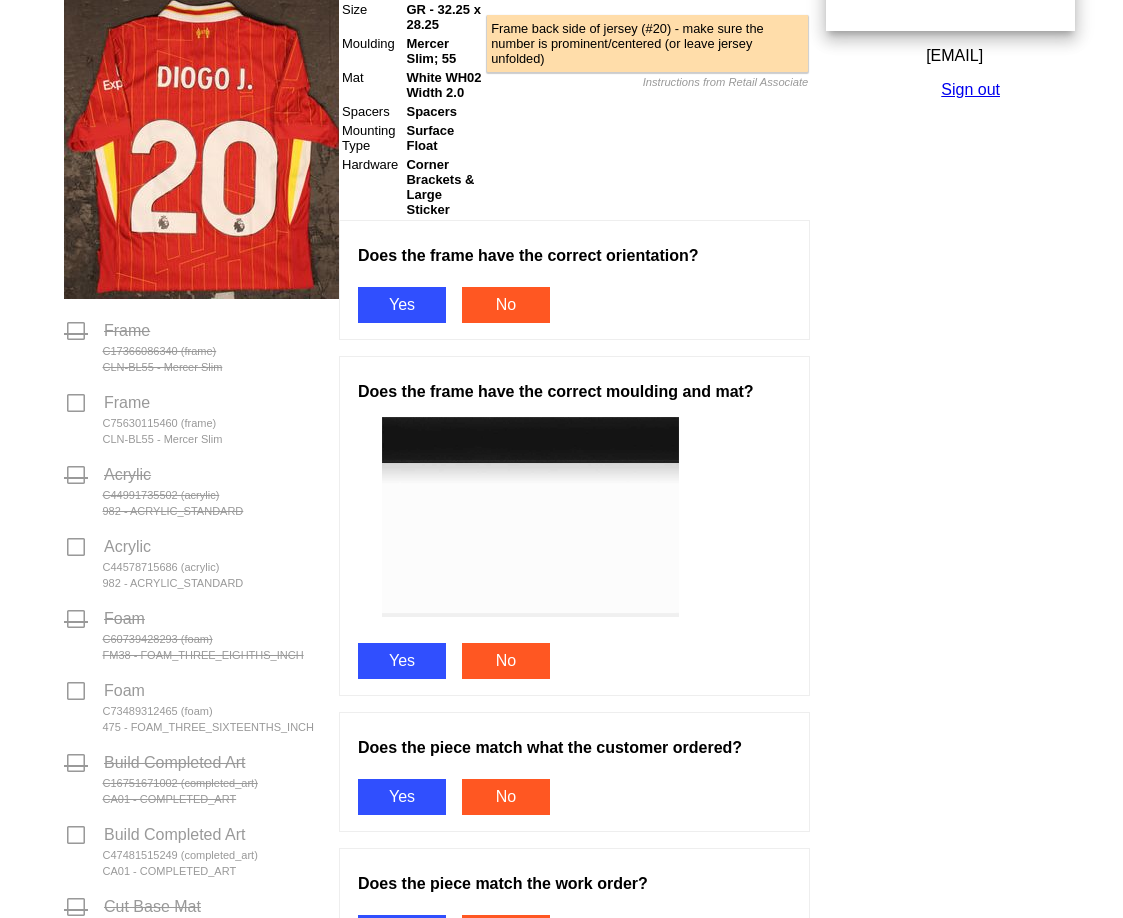 click on "Yes" at bounding box center (402, 305) 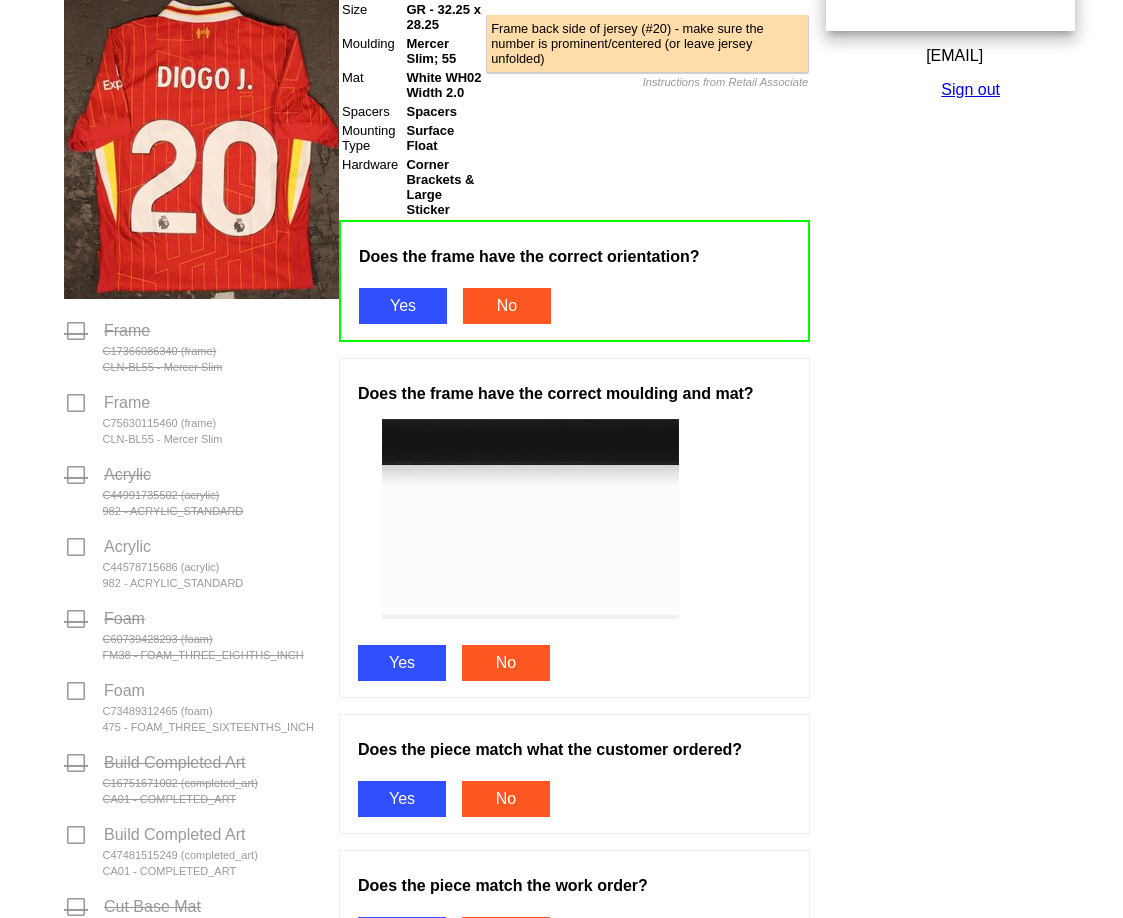 click on "Yes" at bounding box center (402, 663) 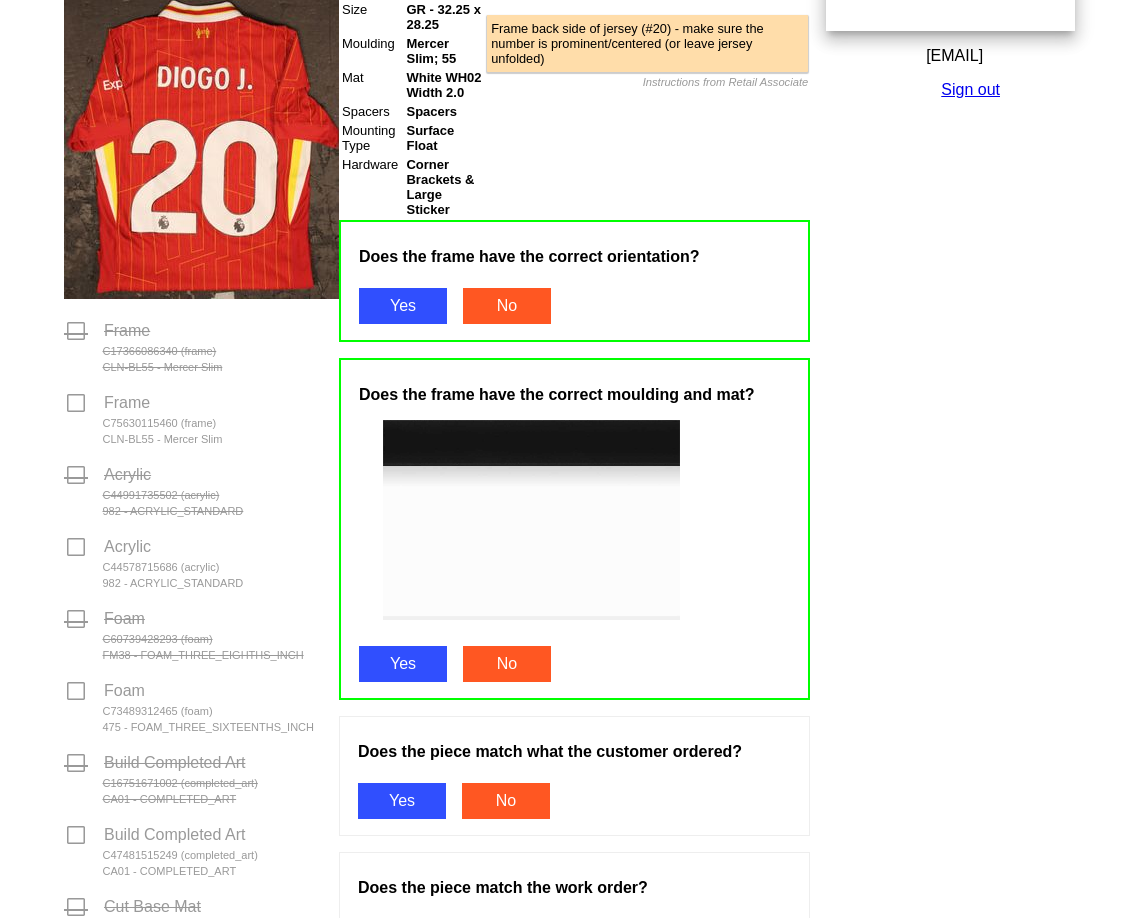 click on "Yes" at bounding box center (402, 801) 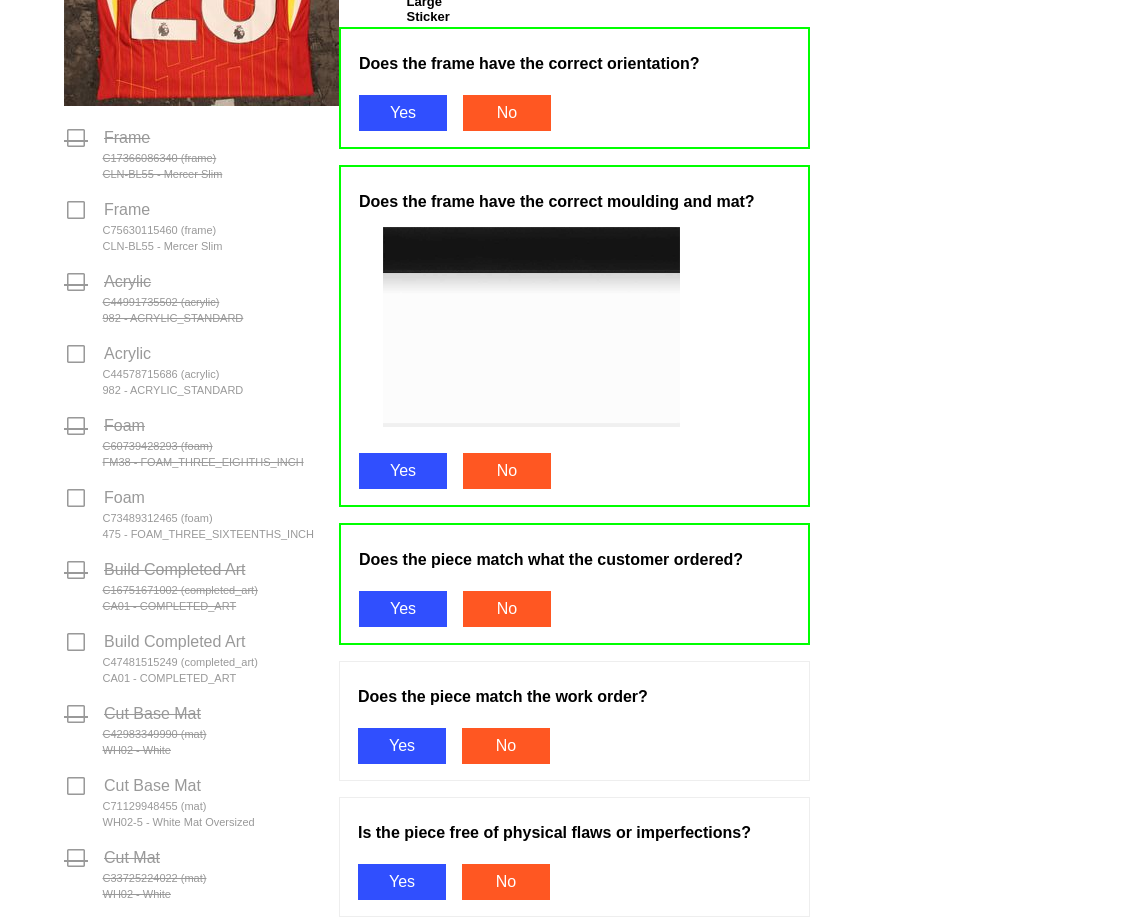 scroll, scrollTop: 800, scrollLeft: 0, axis: vertical 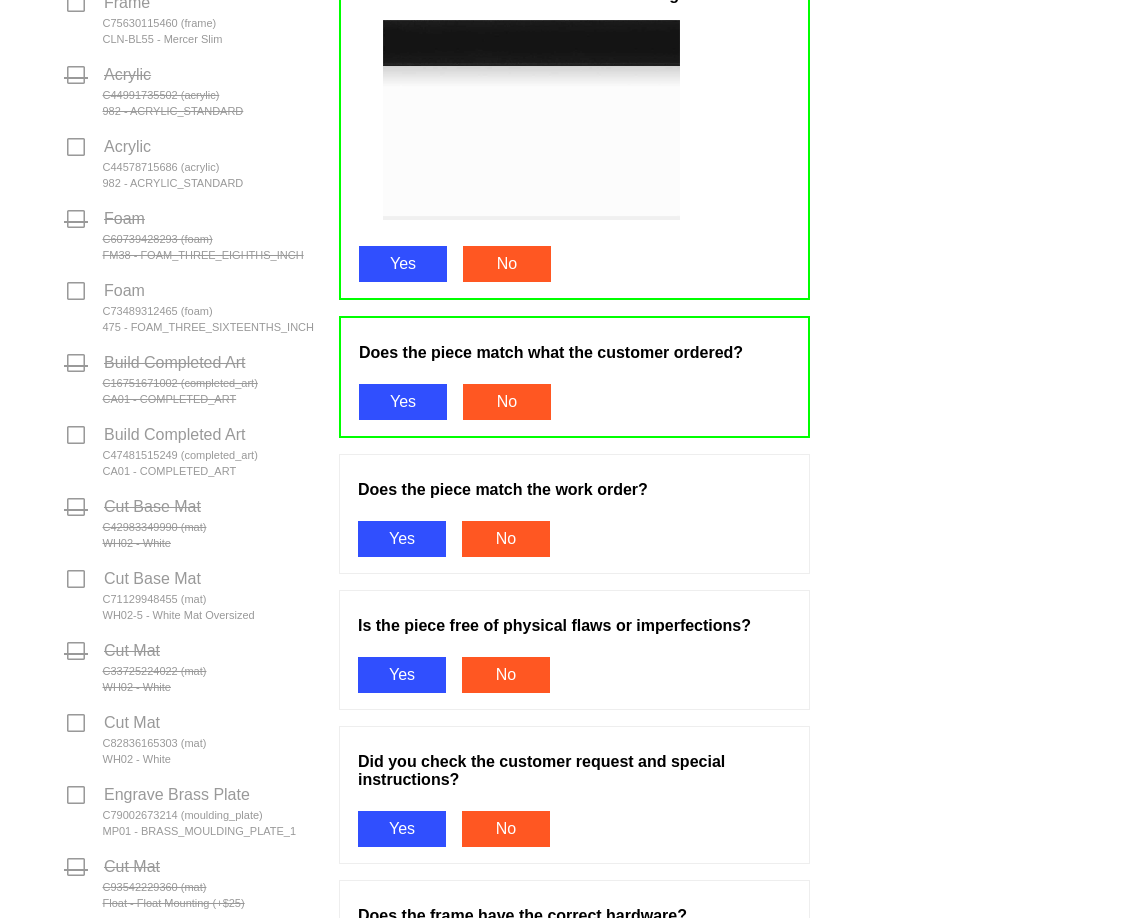 click on "Yes" at bounding box center (402, 539) 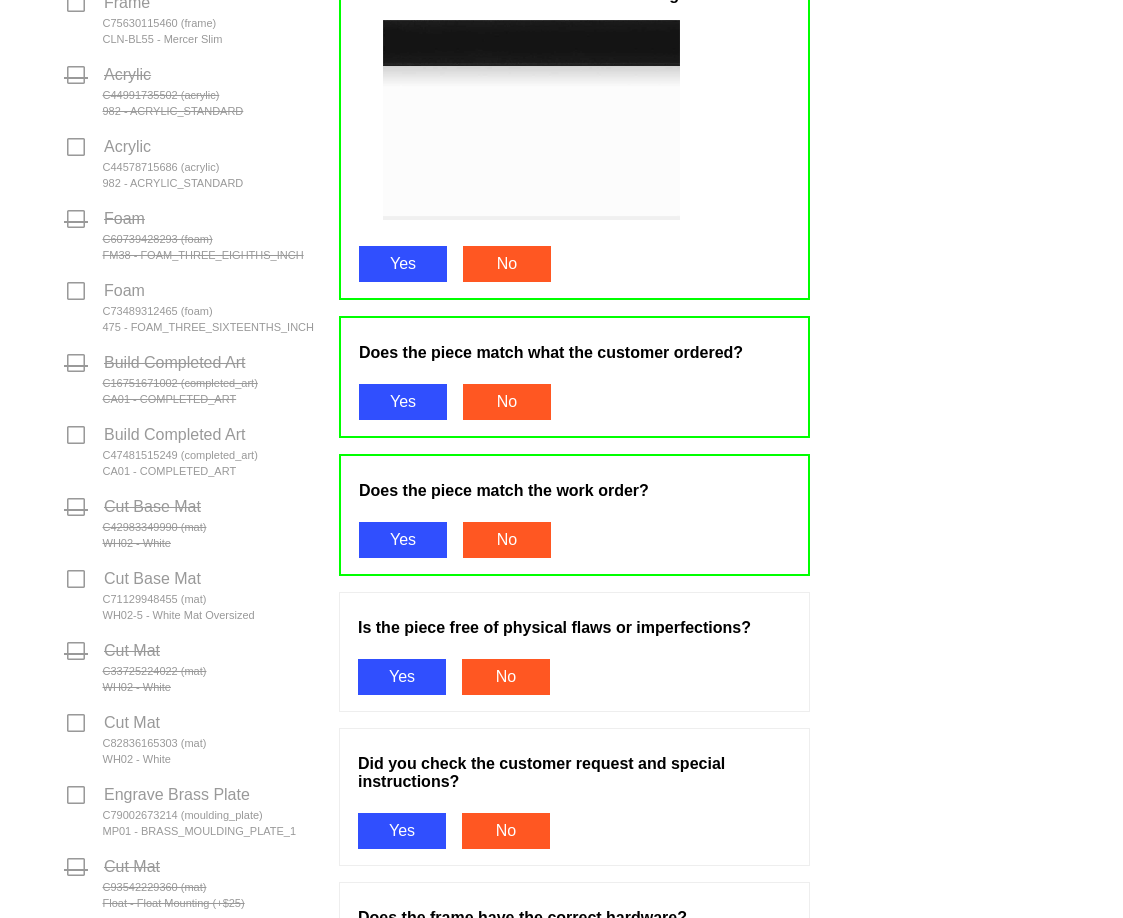 click on "Yes" at bounding box center [402, 677] 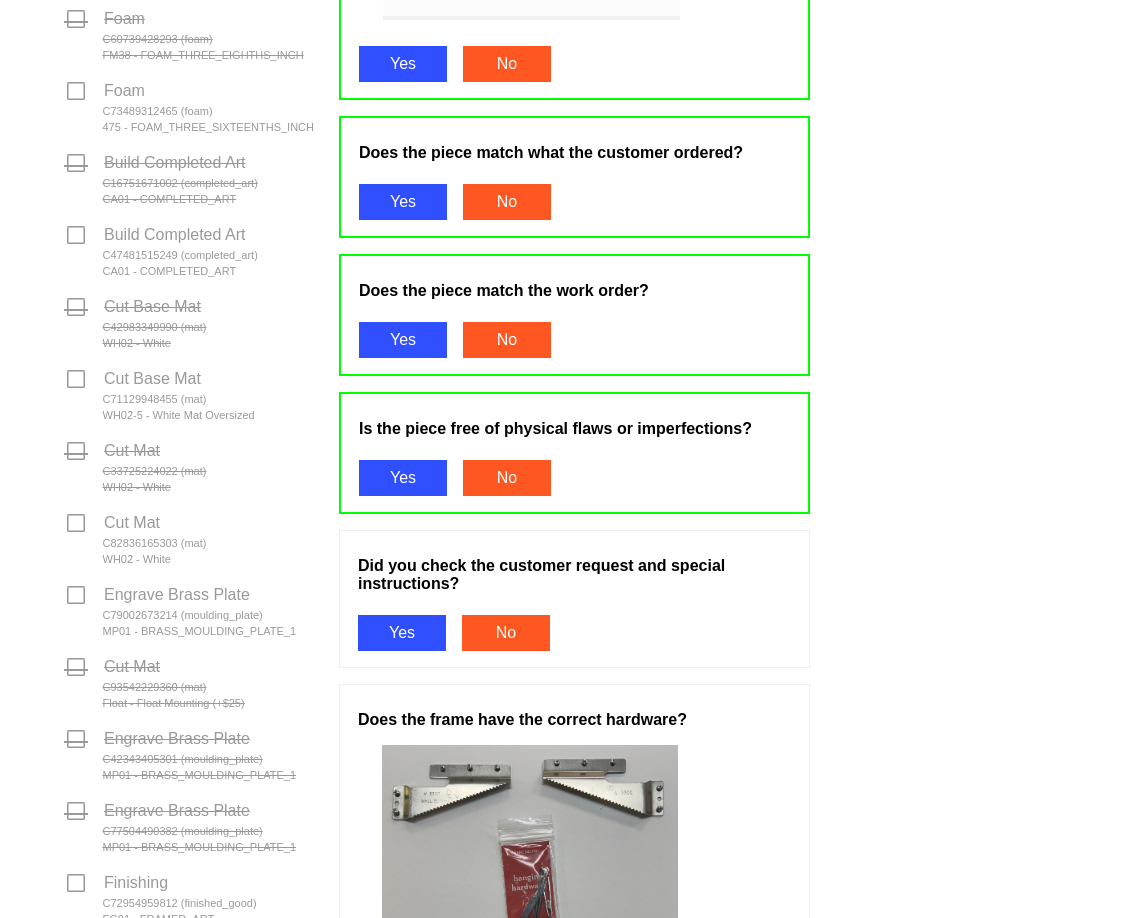 click on "Yes" at bounding box center (402, 633) 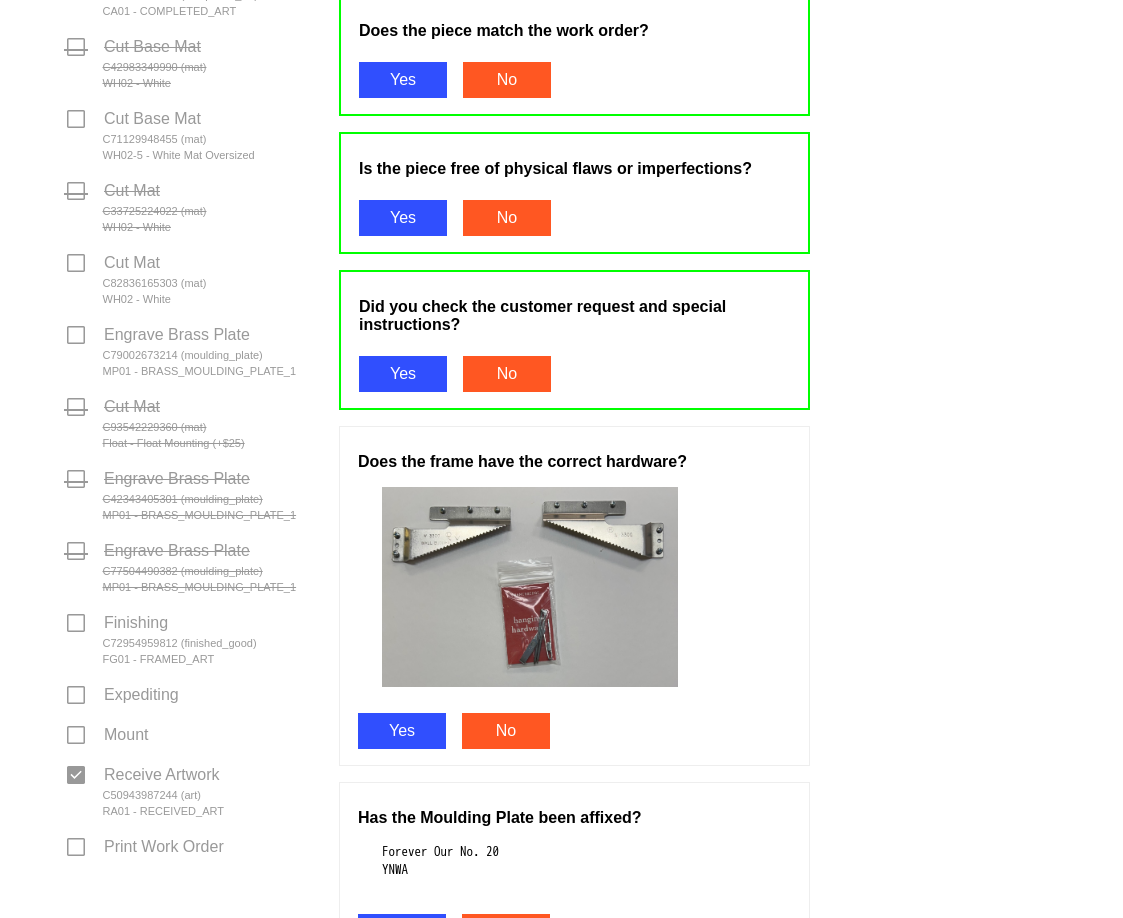 scroll, scrollTop: 1400, scrollLeft: 0, axis: vertical 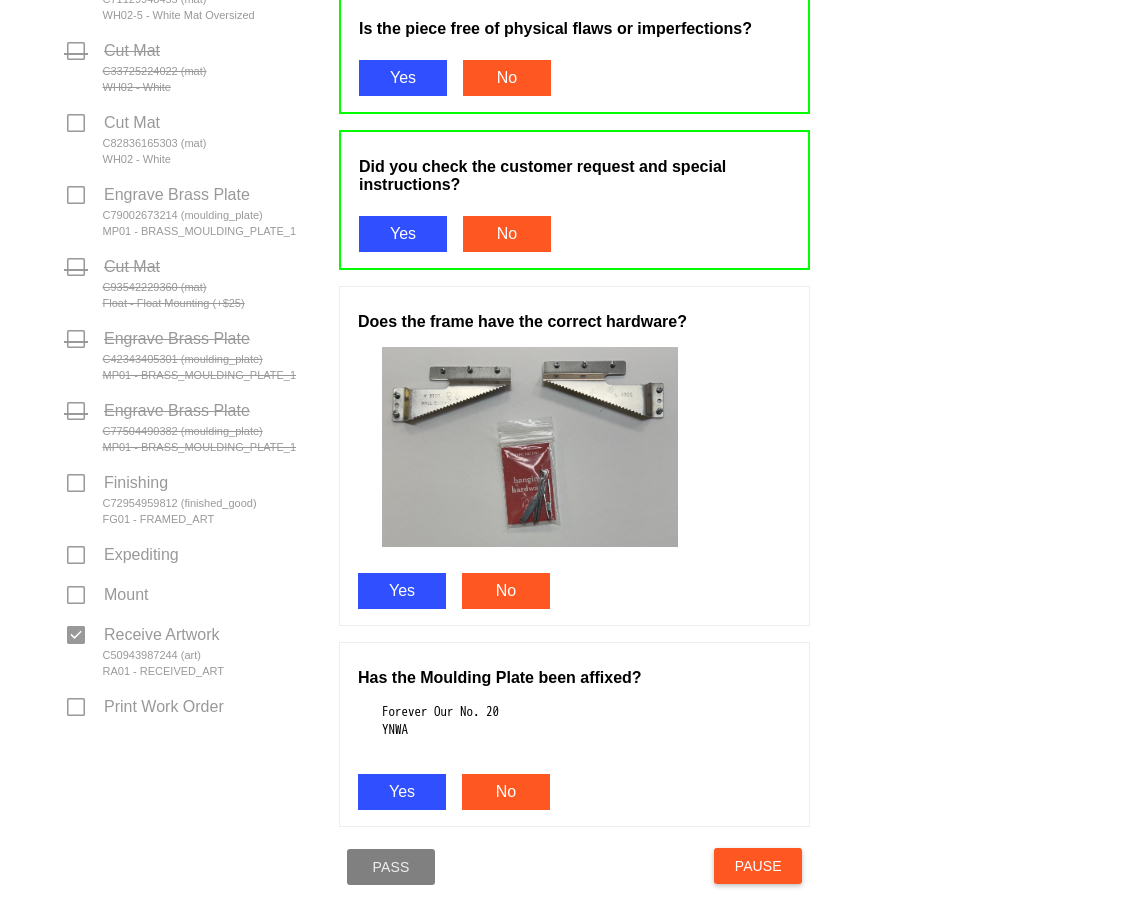 click on "Yes" at bounding box center (402, 591) 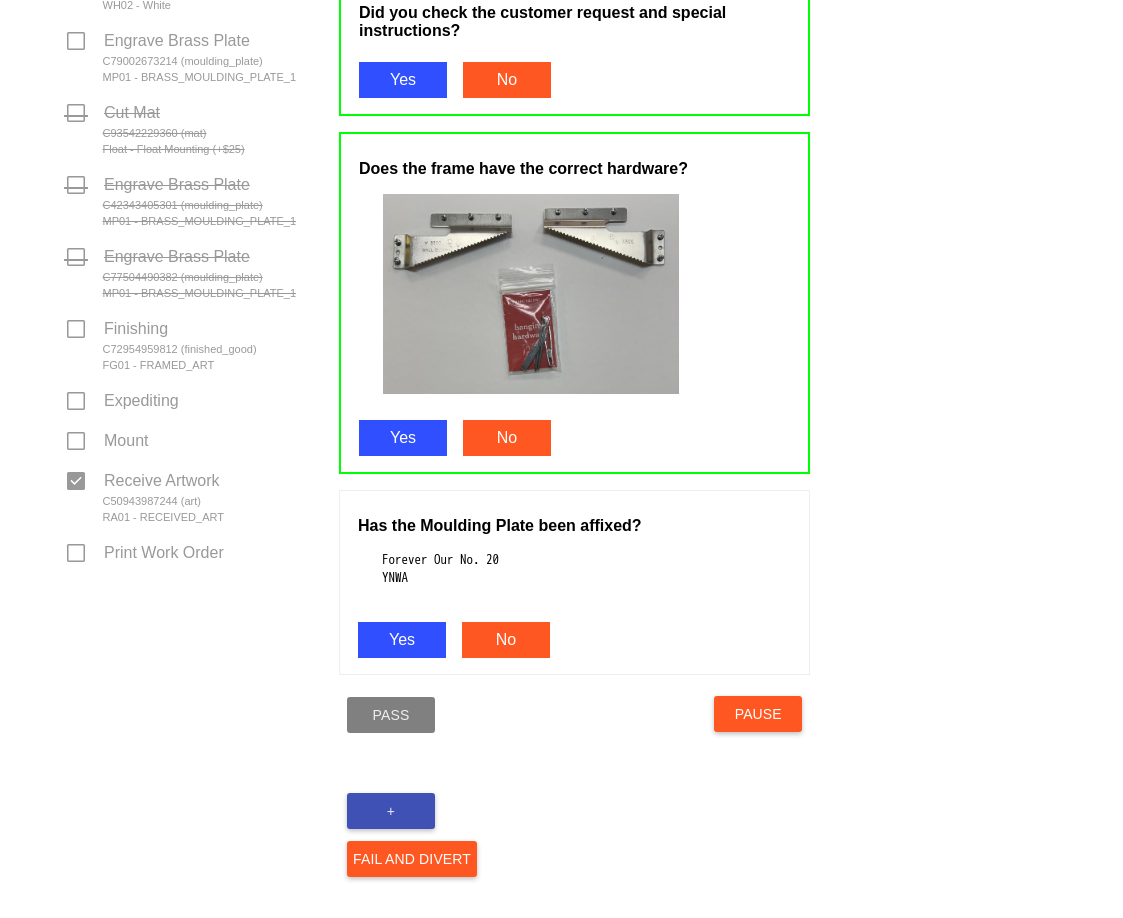 scroll, scrollTop: 1584, scrollLeft: 0, axis: vertical 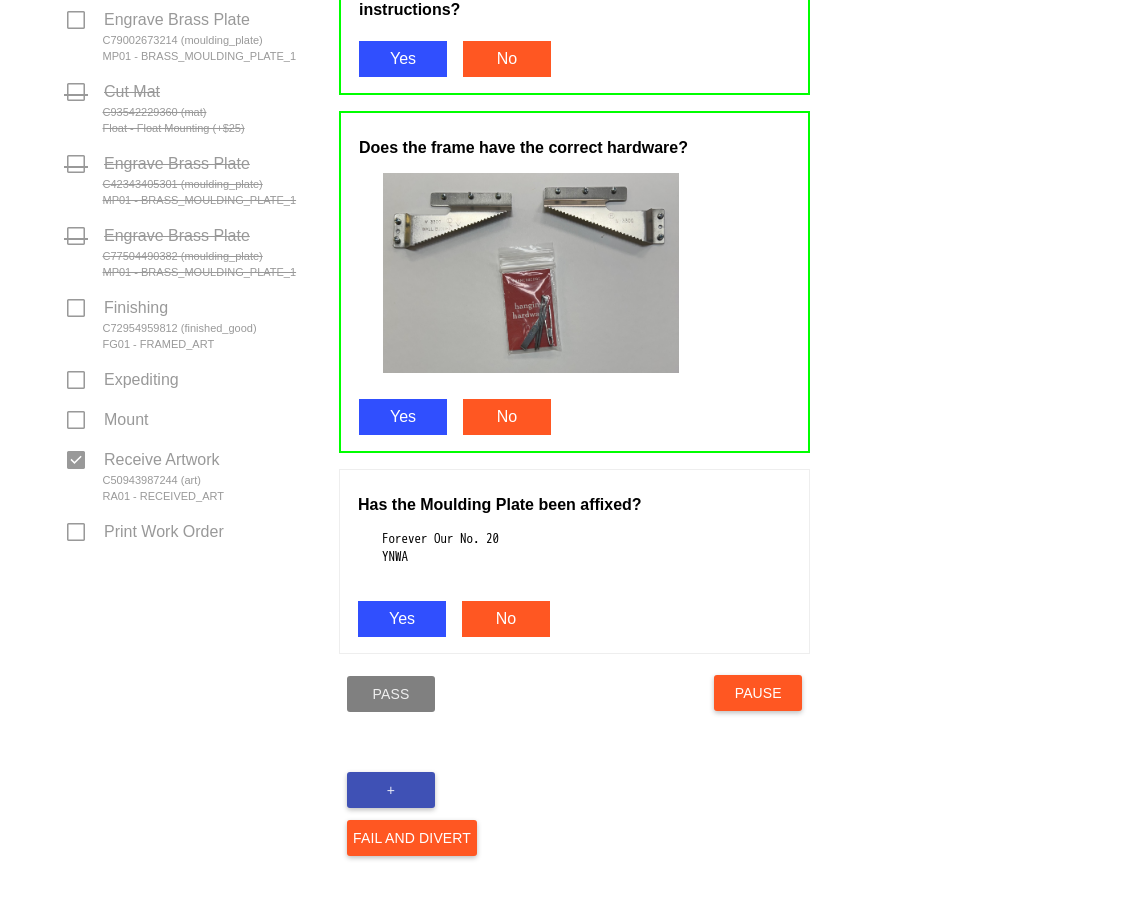 click on "No" at bounding box center (506, 619) 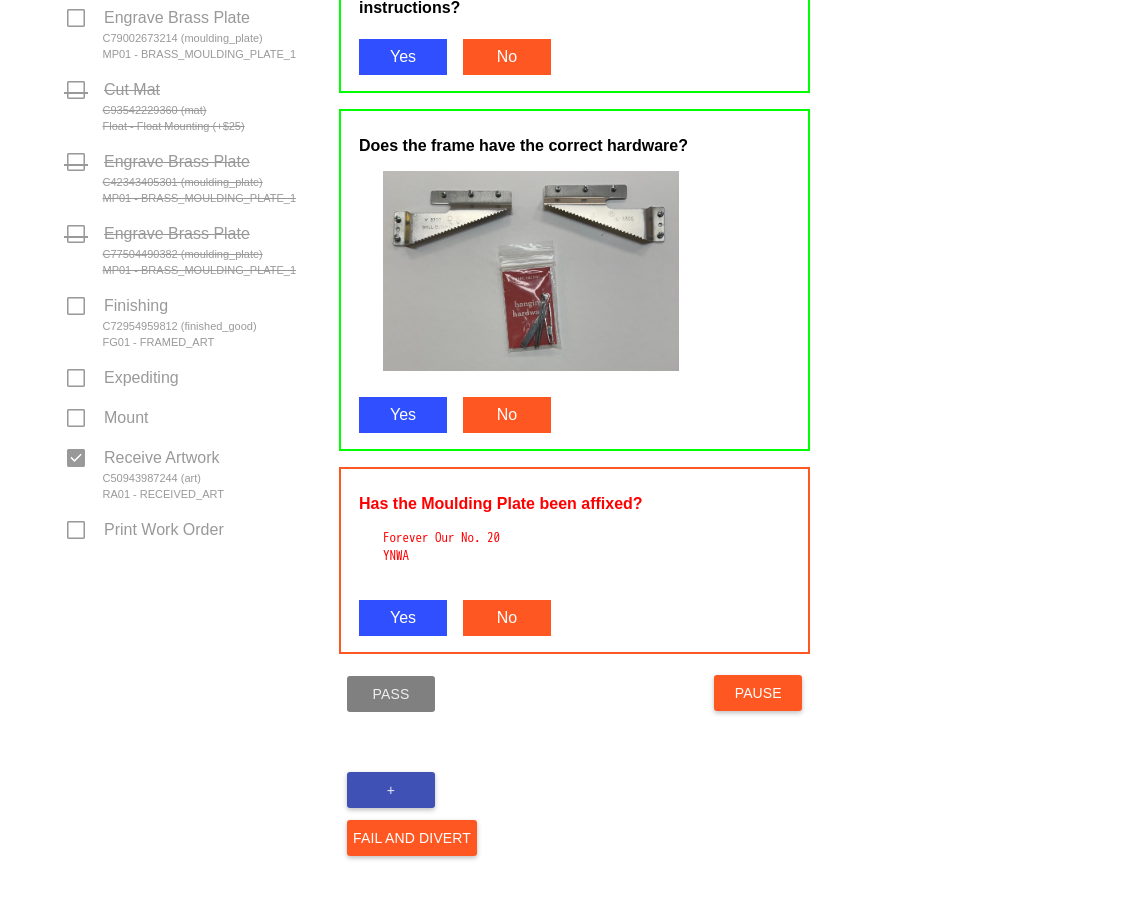 click on "Pause" at bounding box center [758, 693] 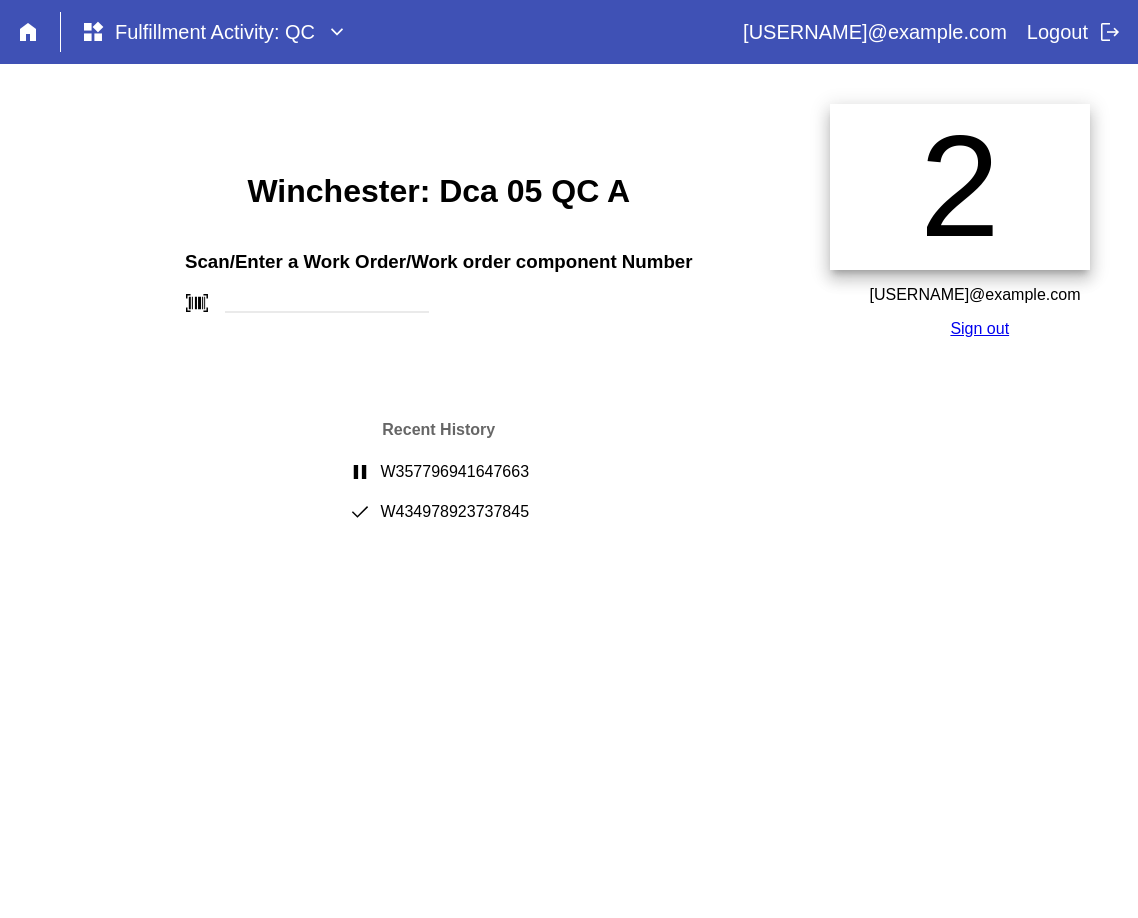 scroll, scrollTop: 0, scrollLeft: 0, axis: both 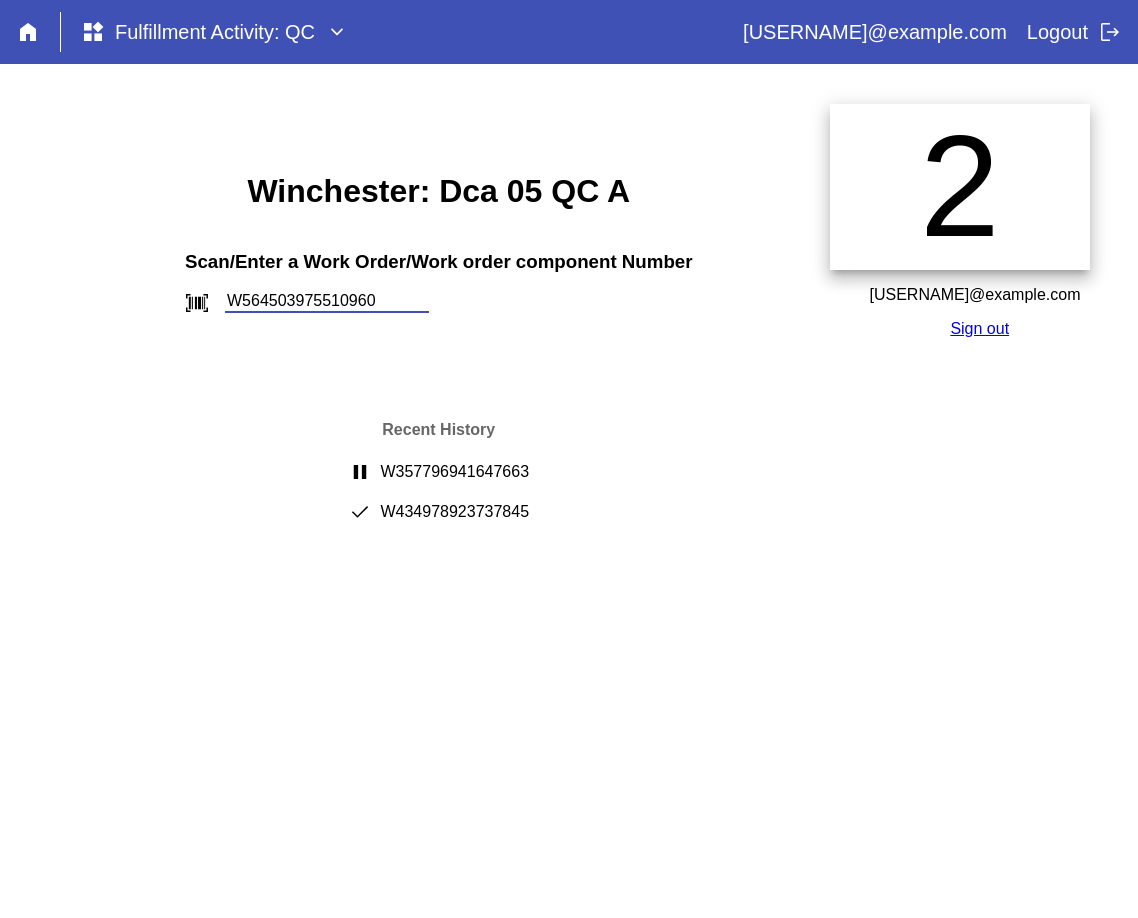 type on "W564503975510960" 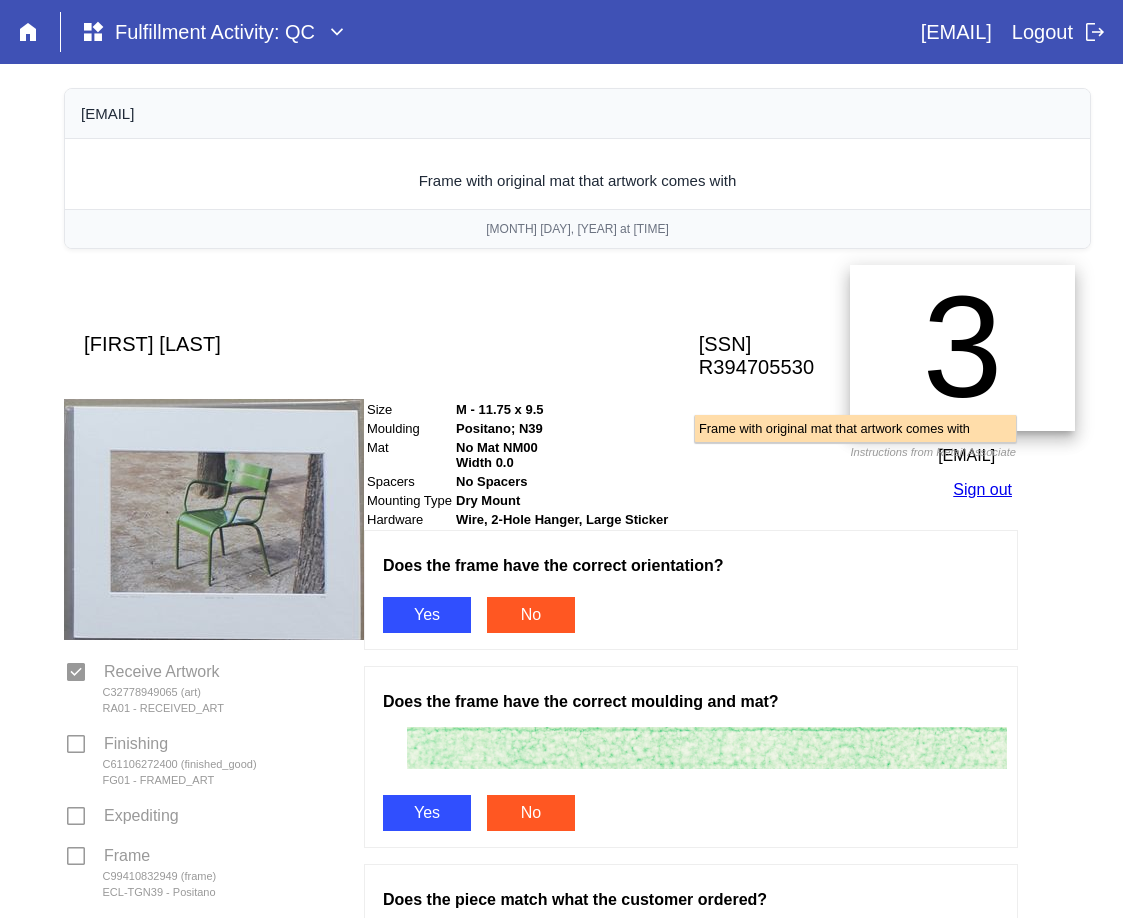 scroll, scrollTop: 0, scrollLeft: 0, axis: both 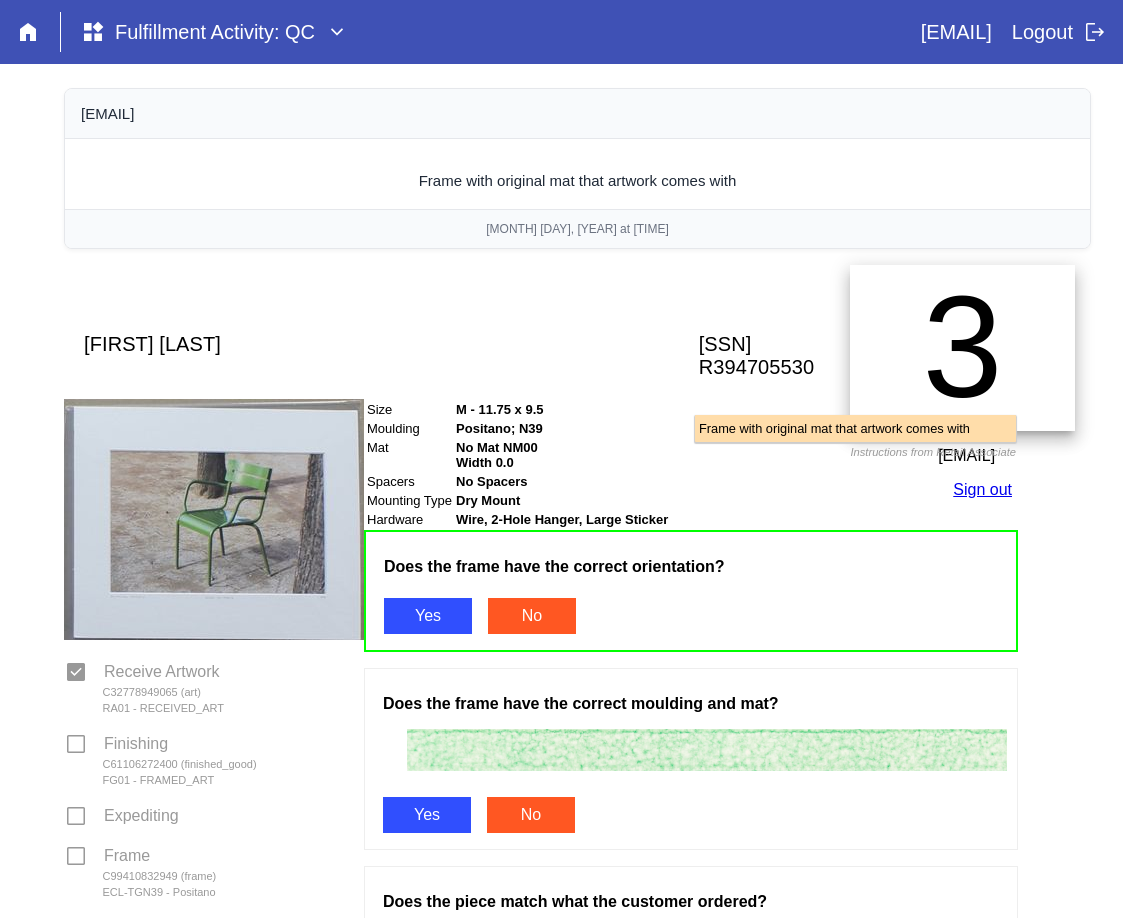 click on "Yes" at bounding box center [427, 815] 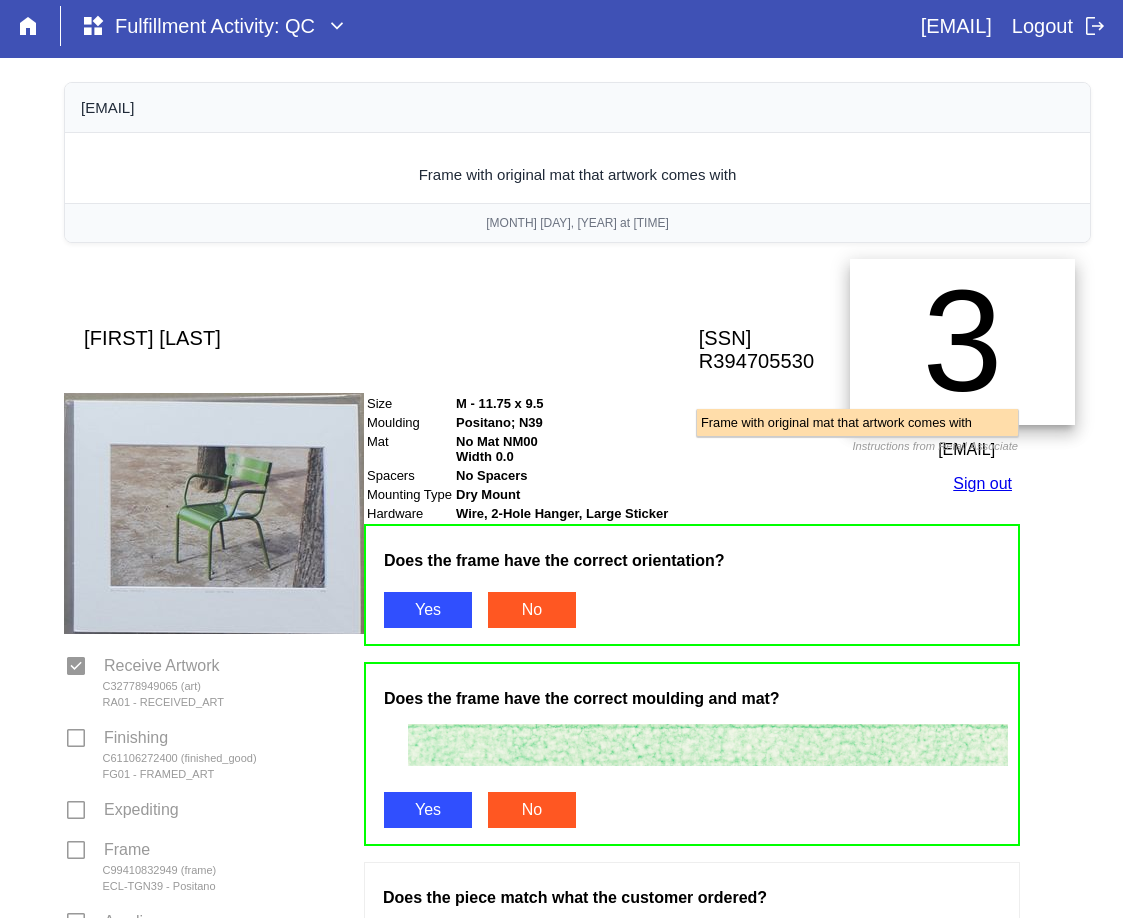 scroll, scrollTop: 200, scrollLeft: 0, axis: vertical 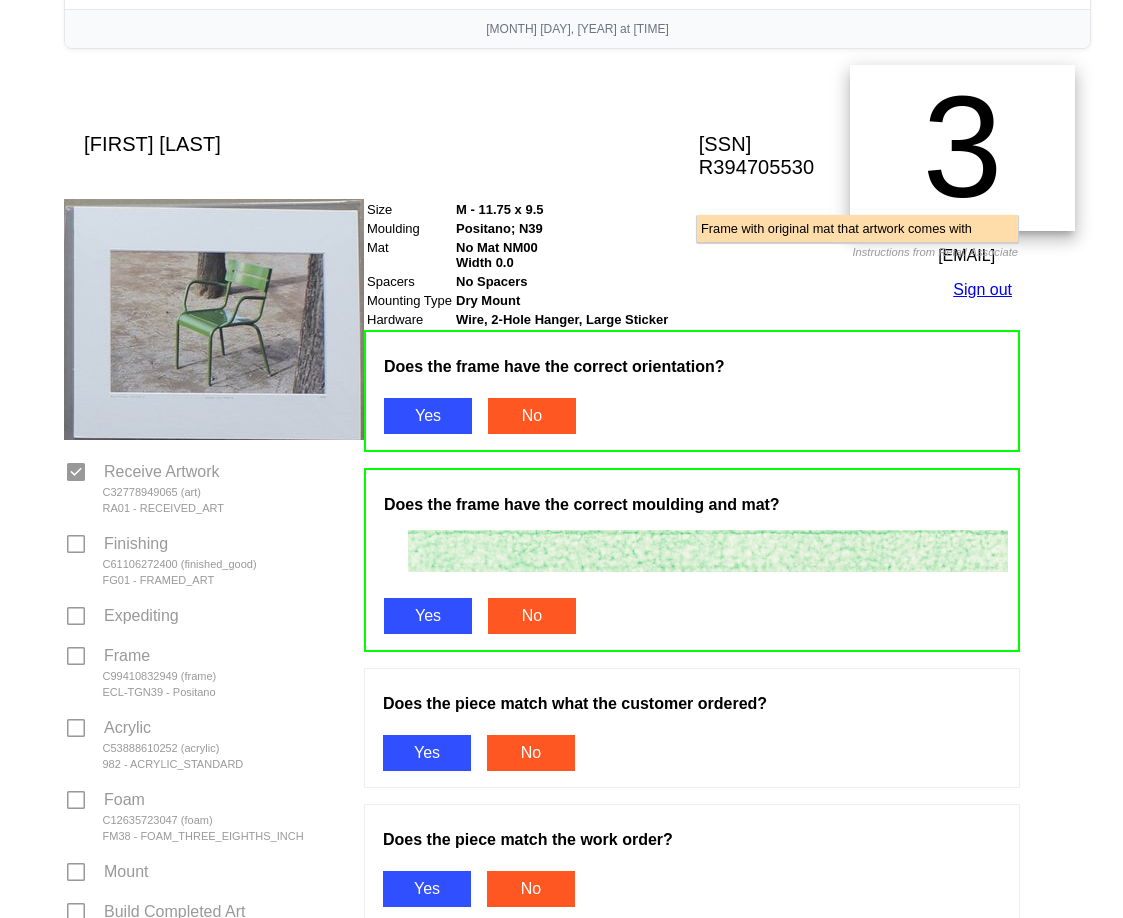 click on "Yes" at bounding box center (427, 753) 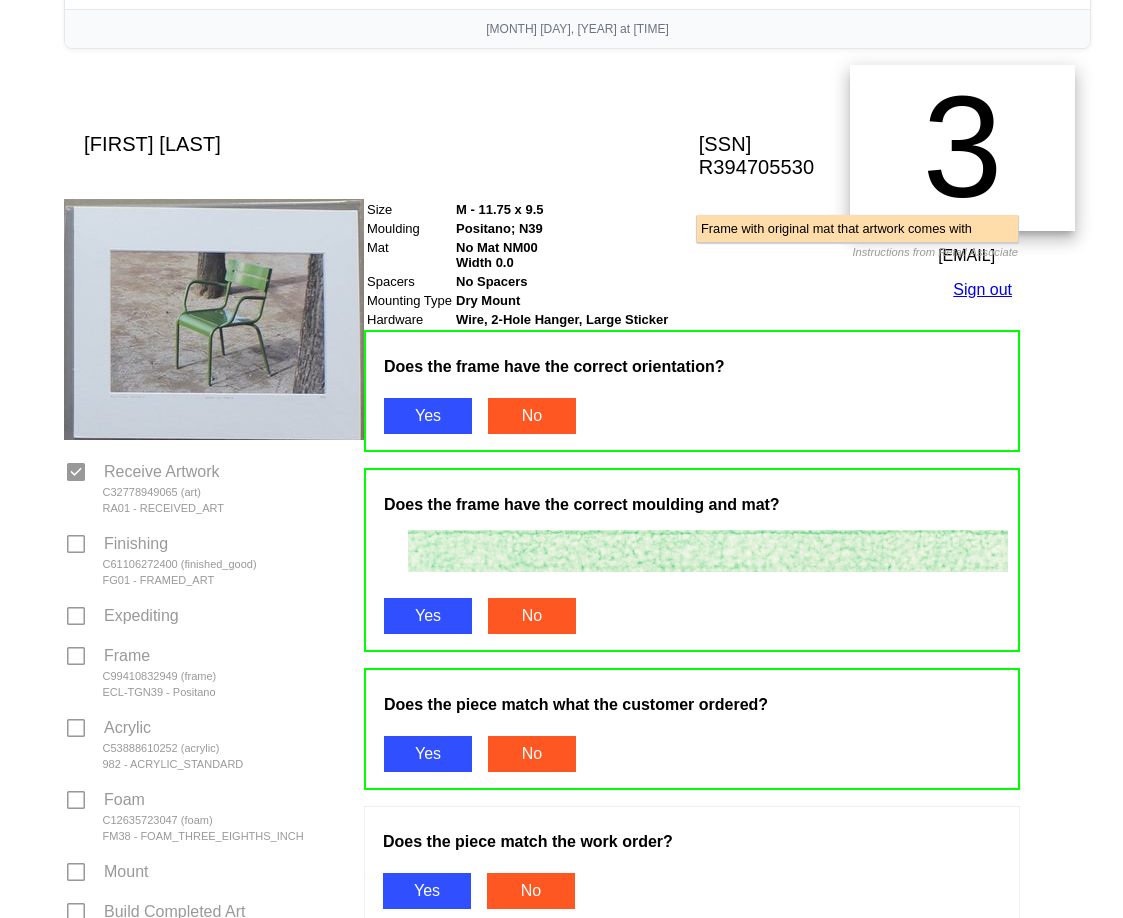 click on "Yes" at bounding box center [427, 891] 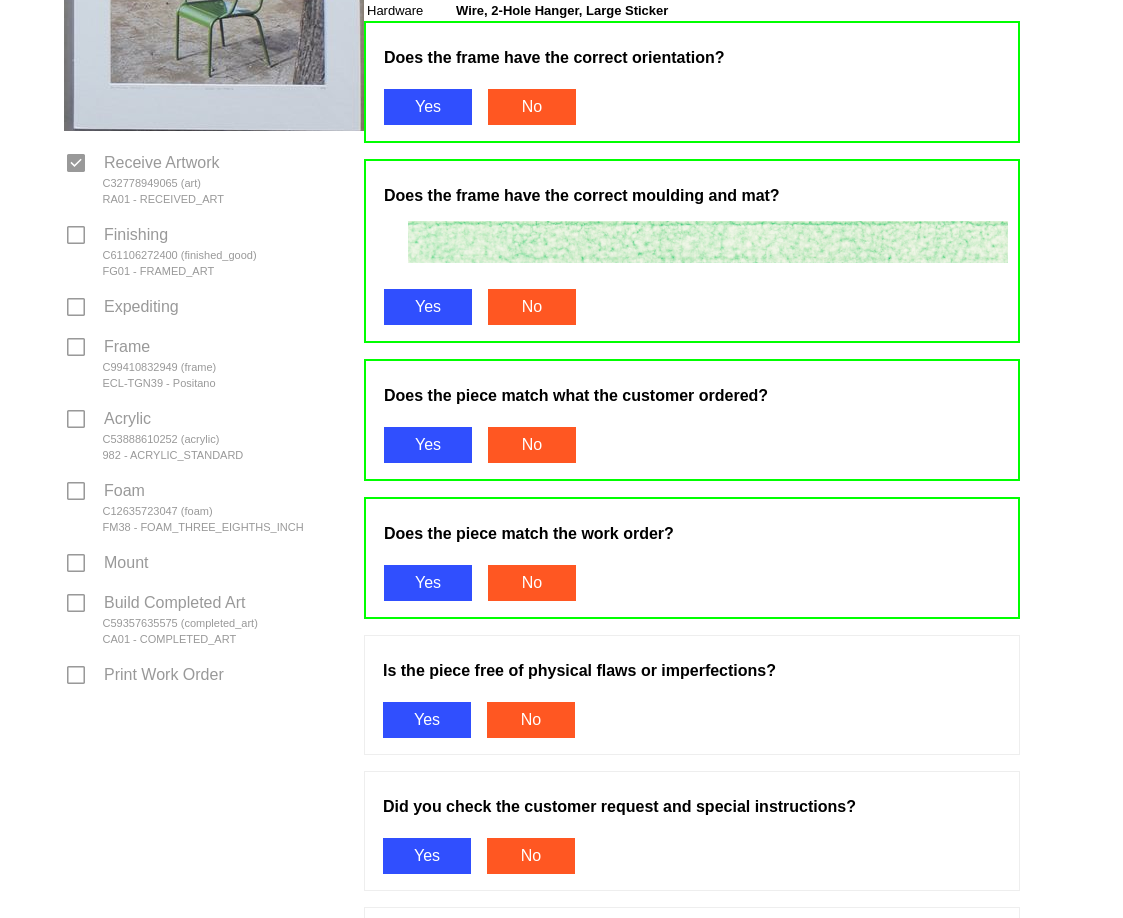 scroll, scrollTop: 700, scrollLeft: 0, axis: vertical 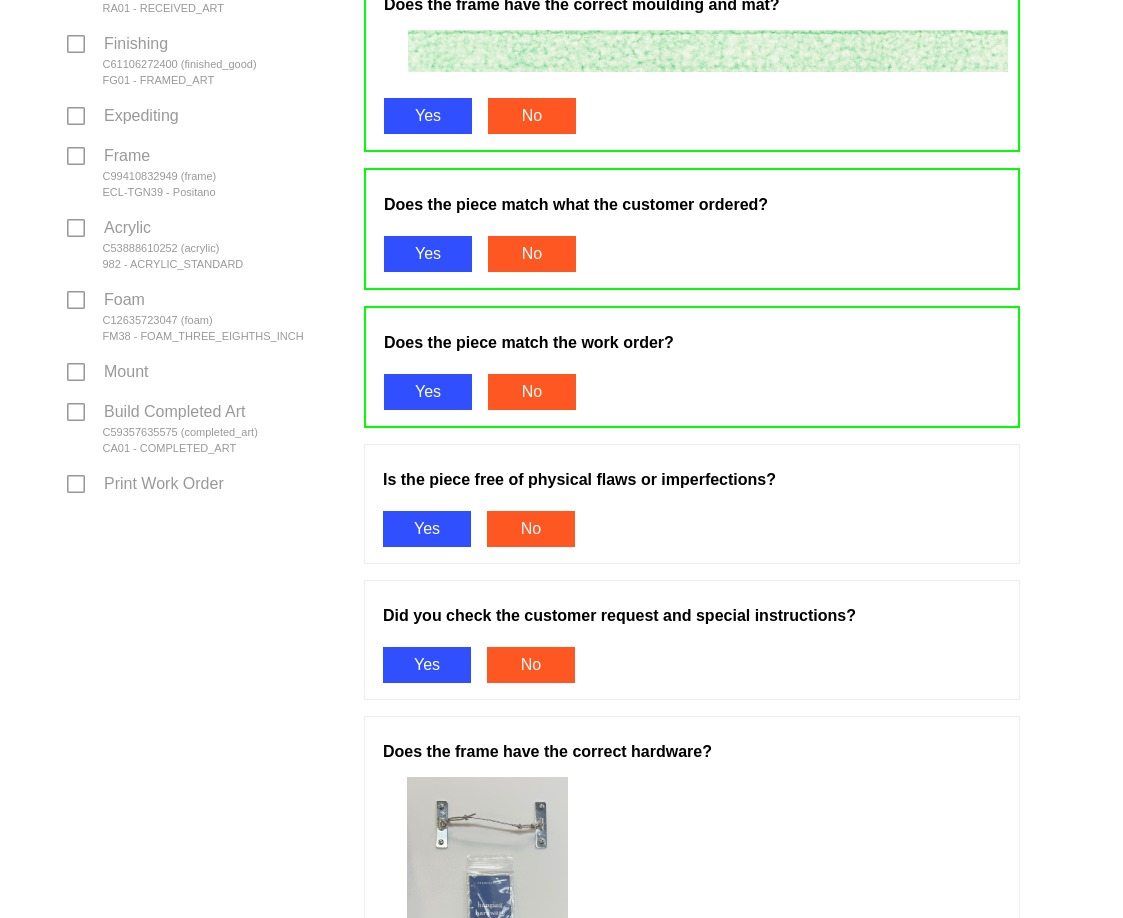 click on "Yes" at bounding box center (427, 529) 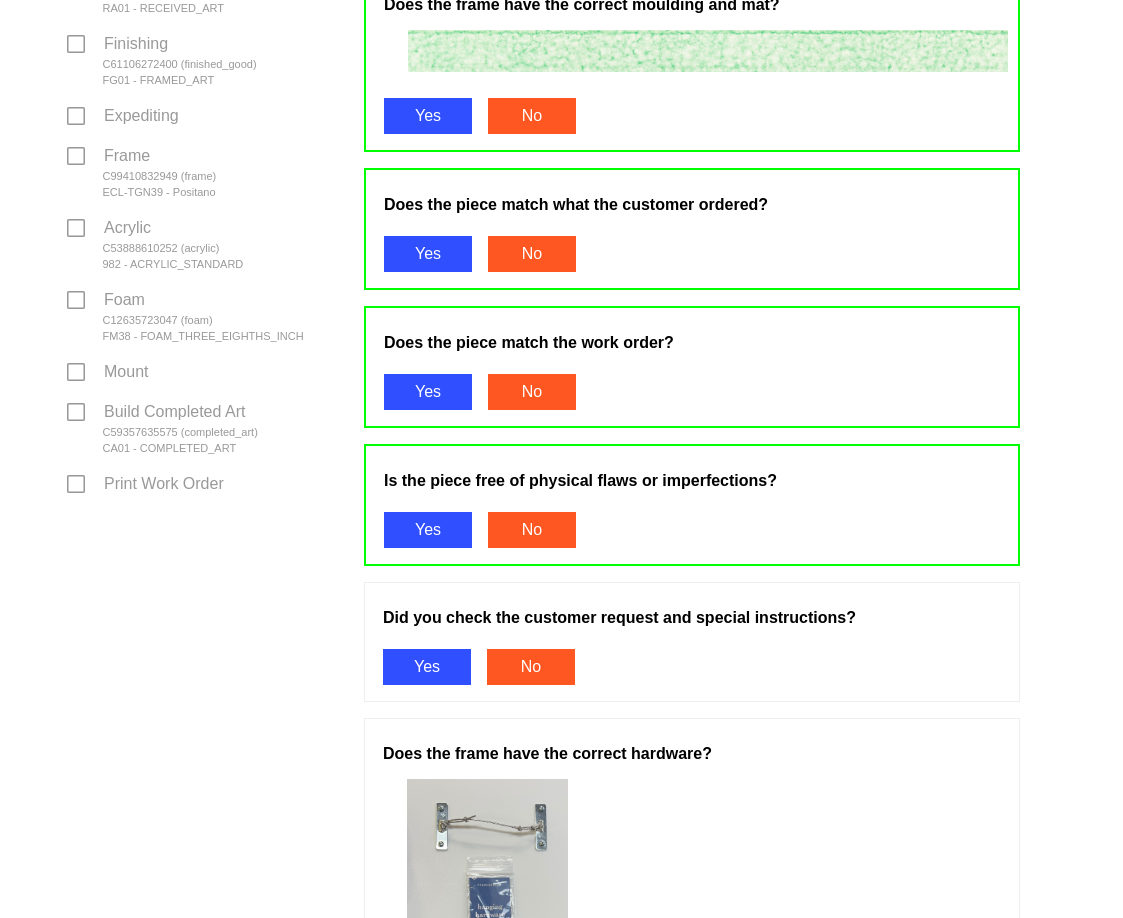 click on "Yes" at bounding box center (427, 667) 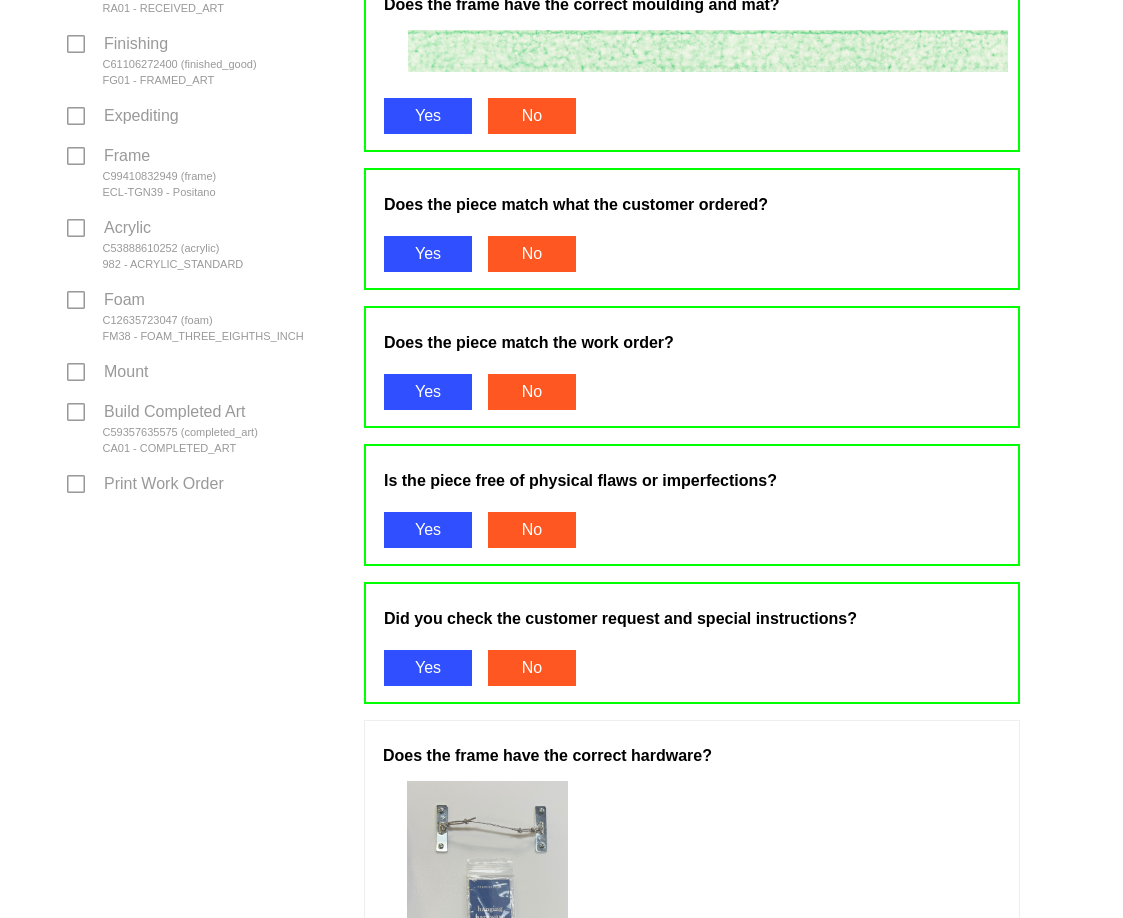 scroll, scrollTop: 1100, scrollLeft: 0, axis: vertical 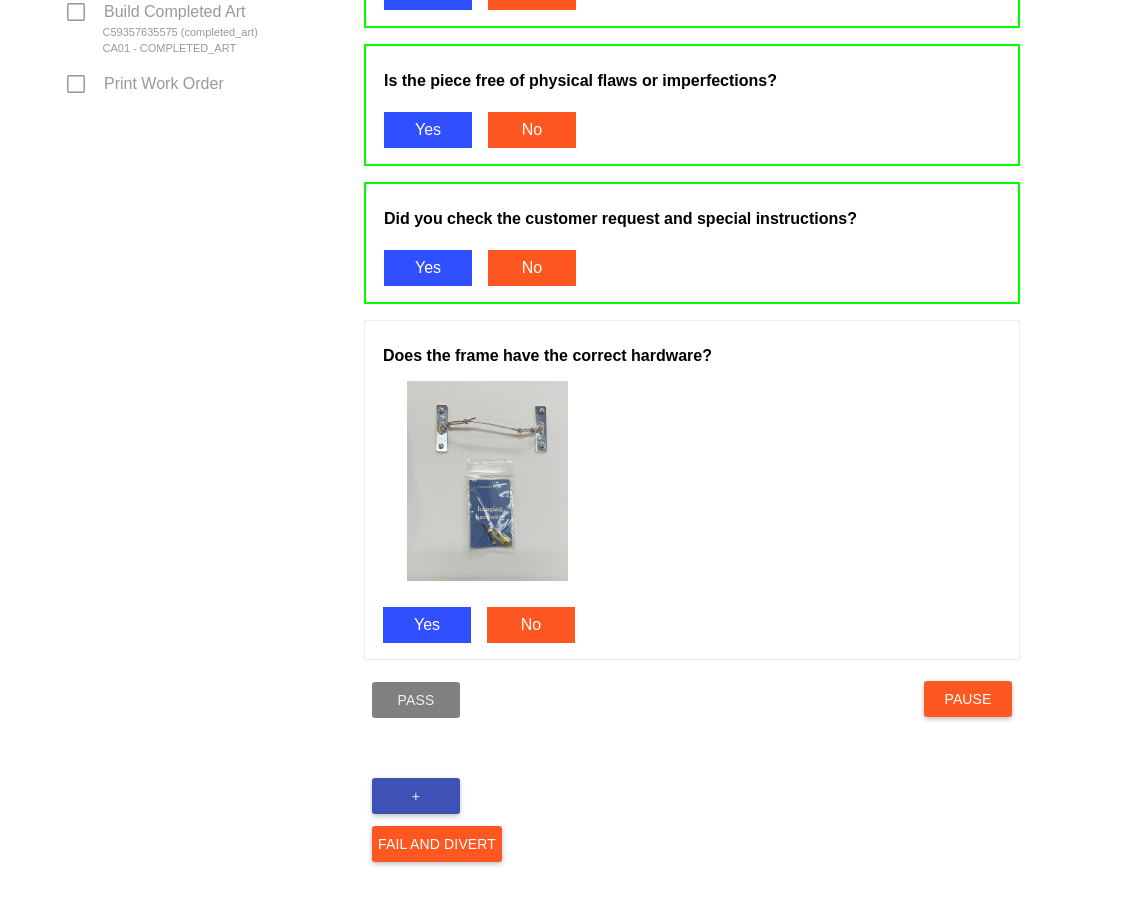 click on "Yes" at bounding box center [427, 625] 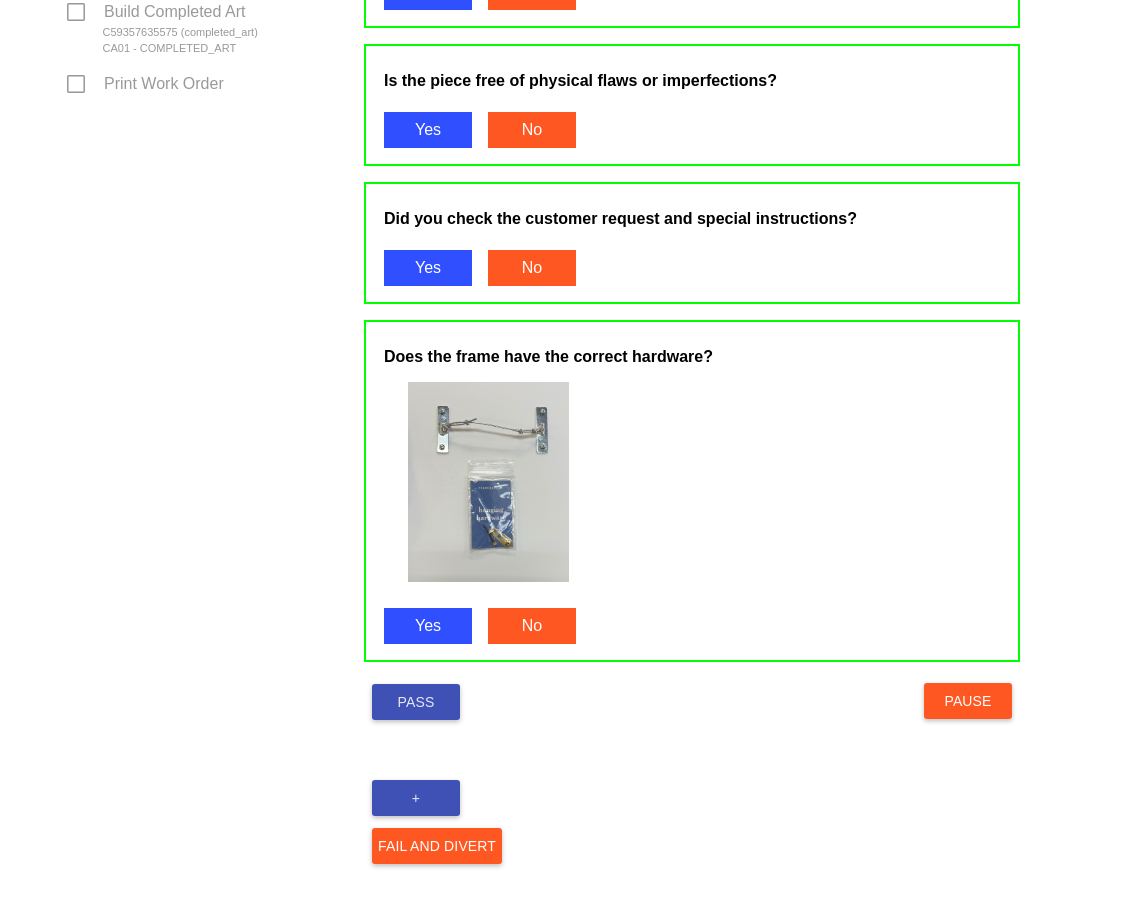 click on "Pass" at bounding box center (416, 702) 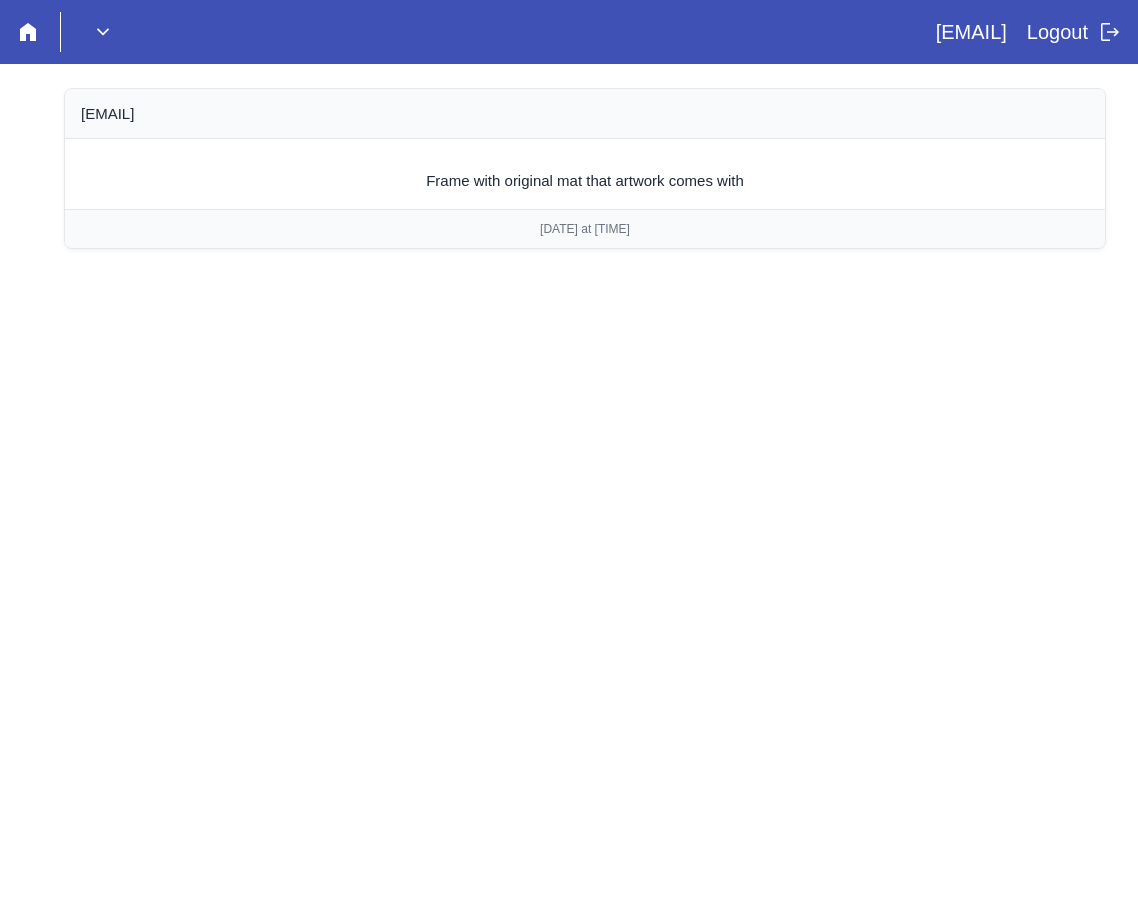 scroll, scrollTop: 0, scrollLeft: 0, axis: both 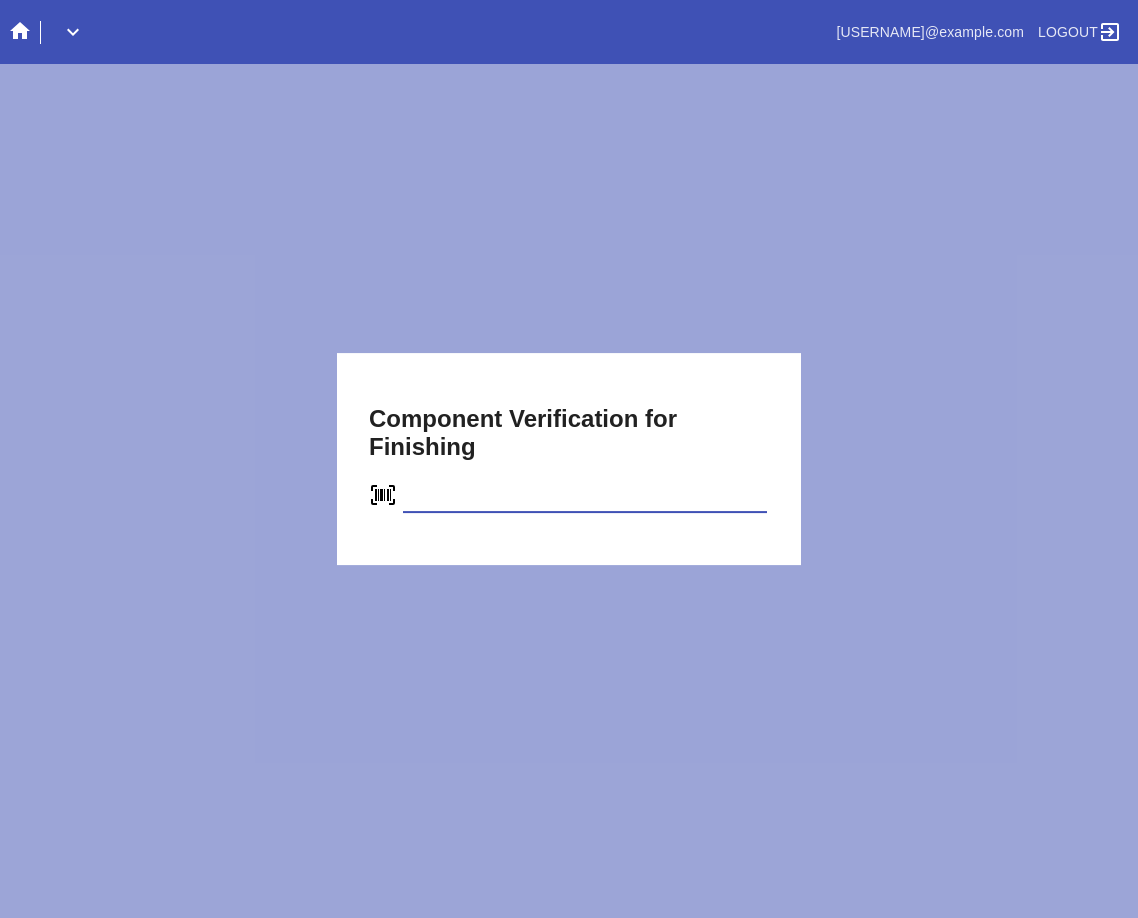 type on "C61106272400" 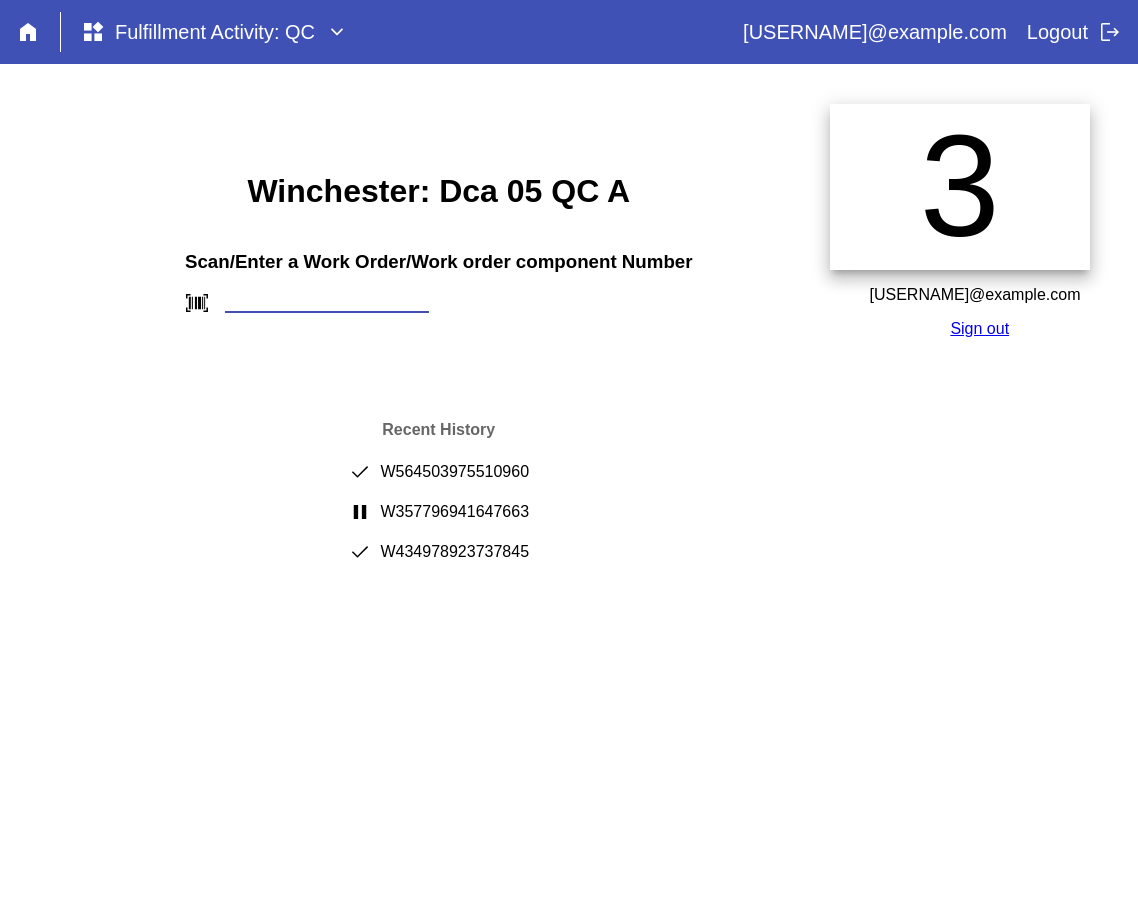 scroll, scrollTop: 0, scrollLeft: 0, axis: both 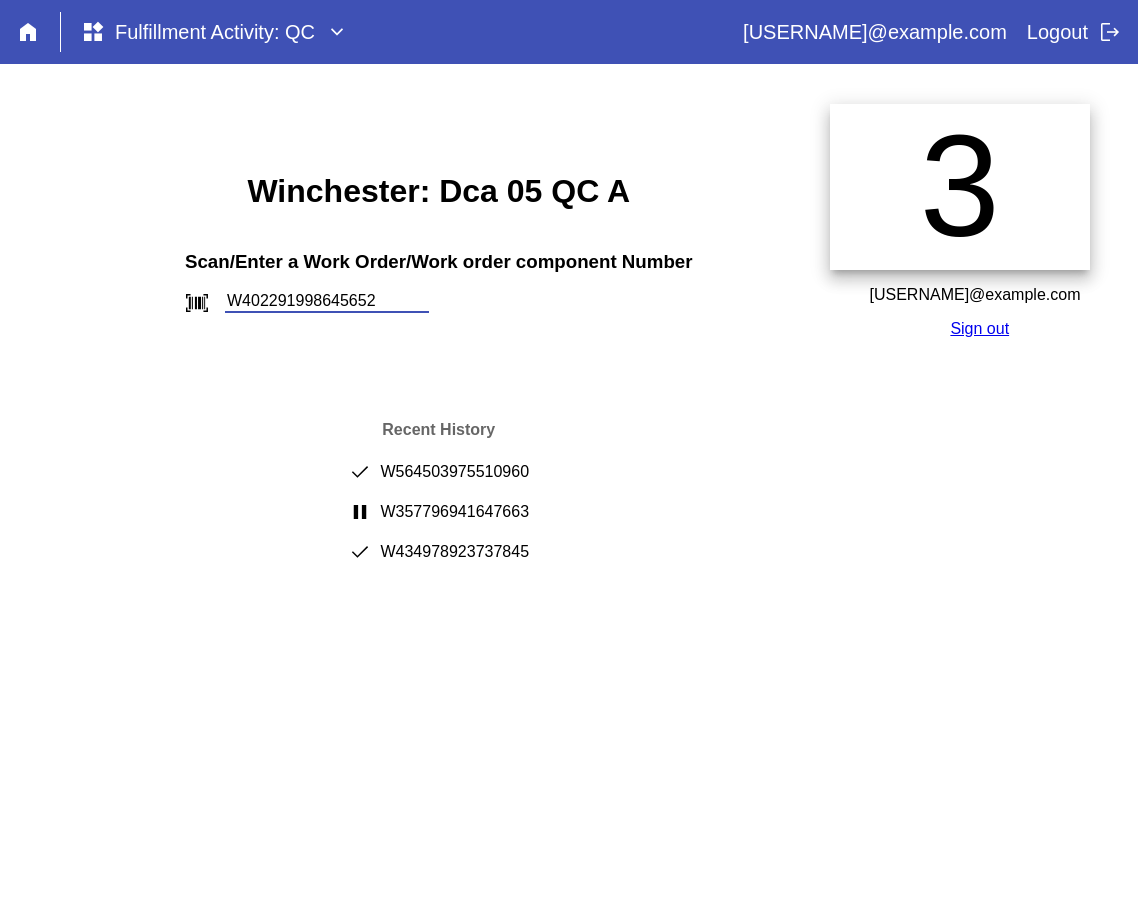 type on "W402291998645652" 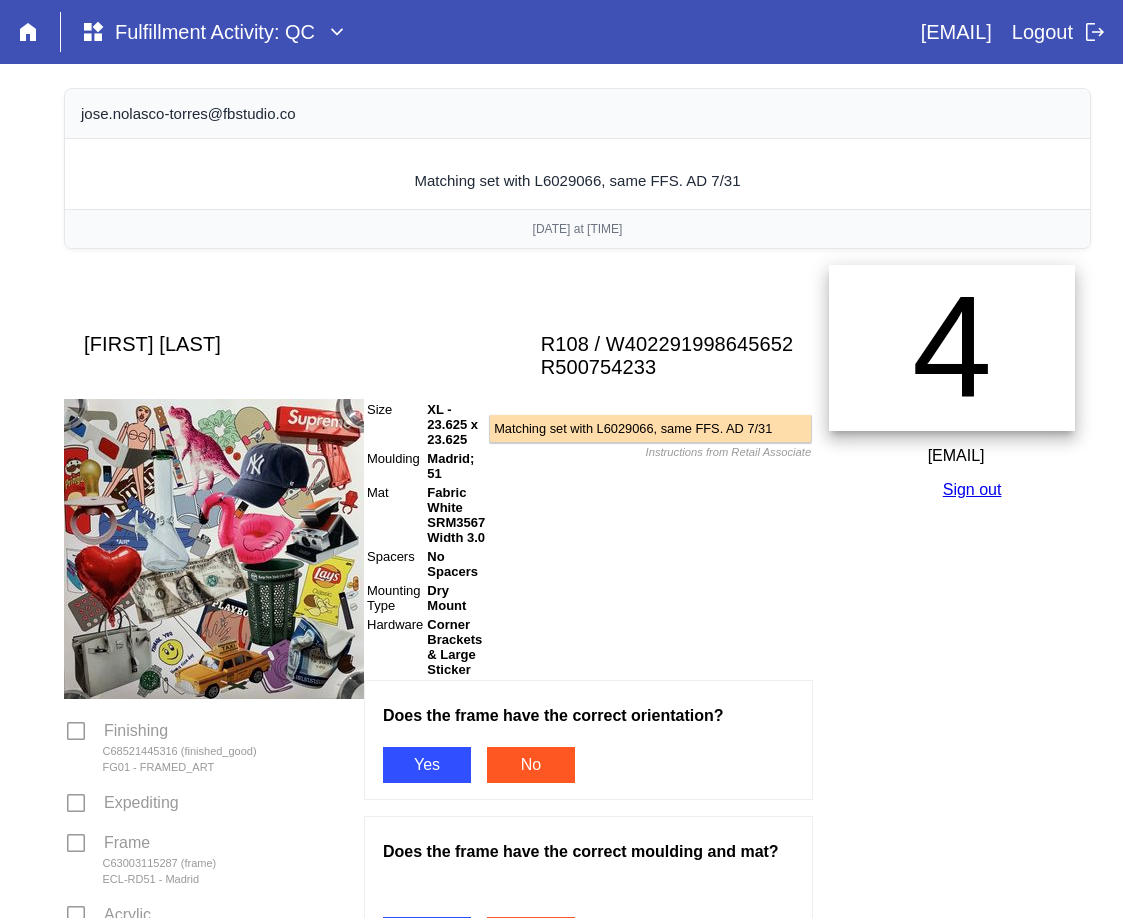 scroll, scrollTop: 0, scrollLeft: 0, axis: both 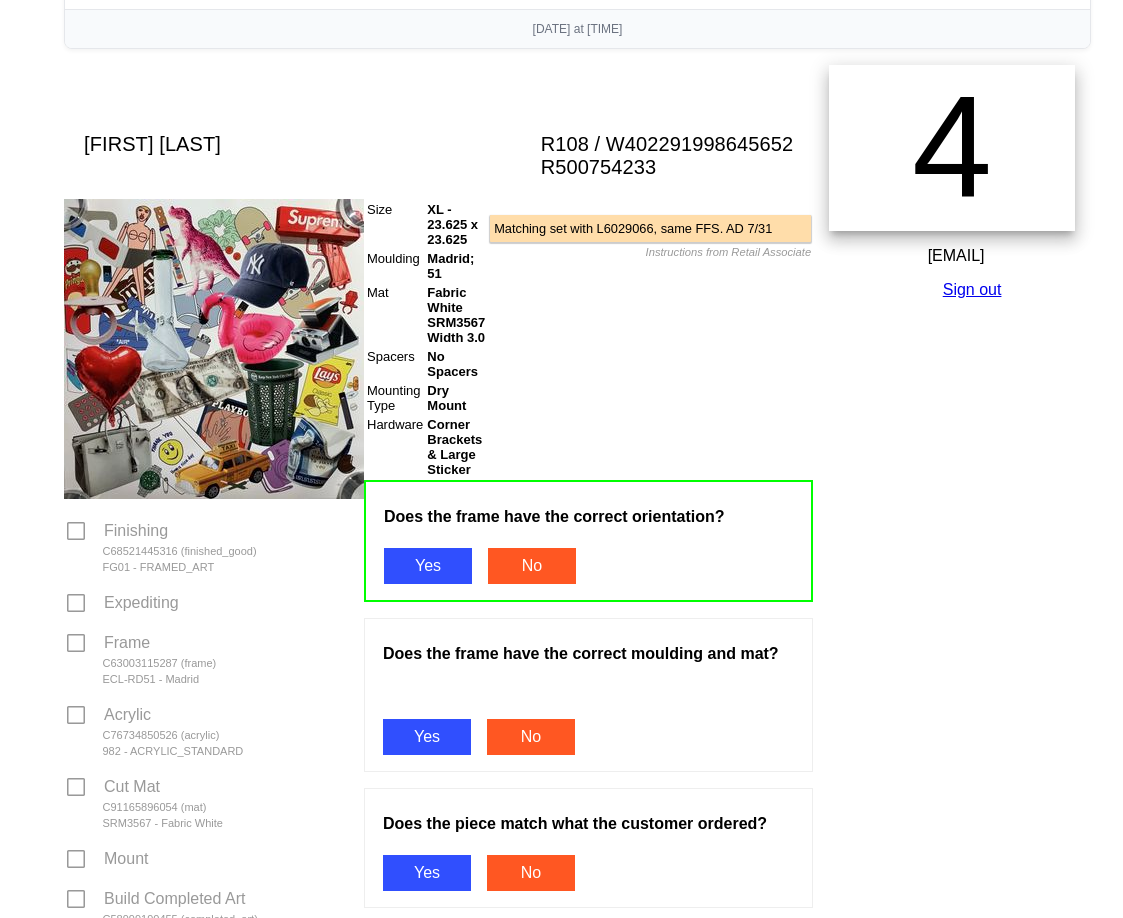 click on "Does the frame have the correct moulding and mat? Yes No" at bounding box center [588, 695] 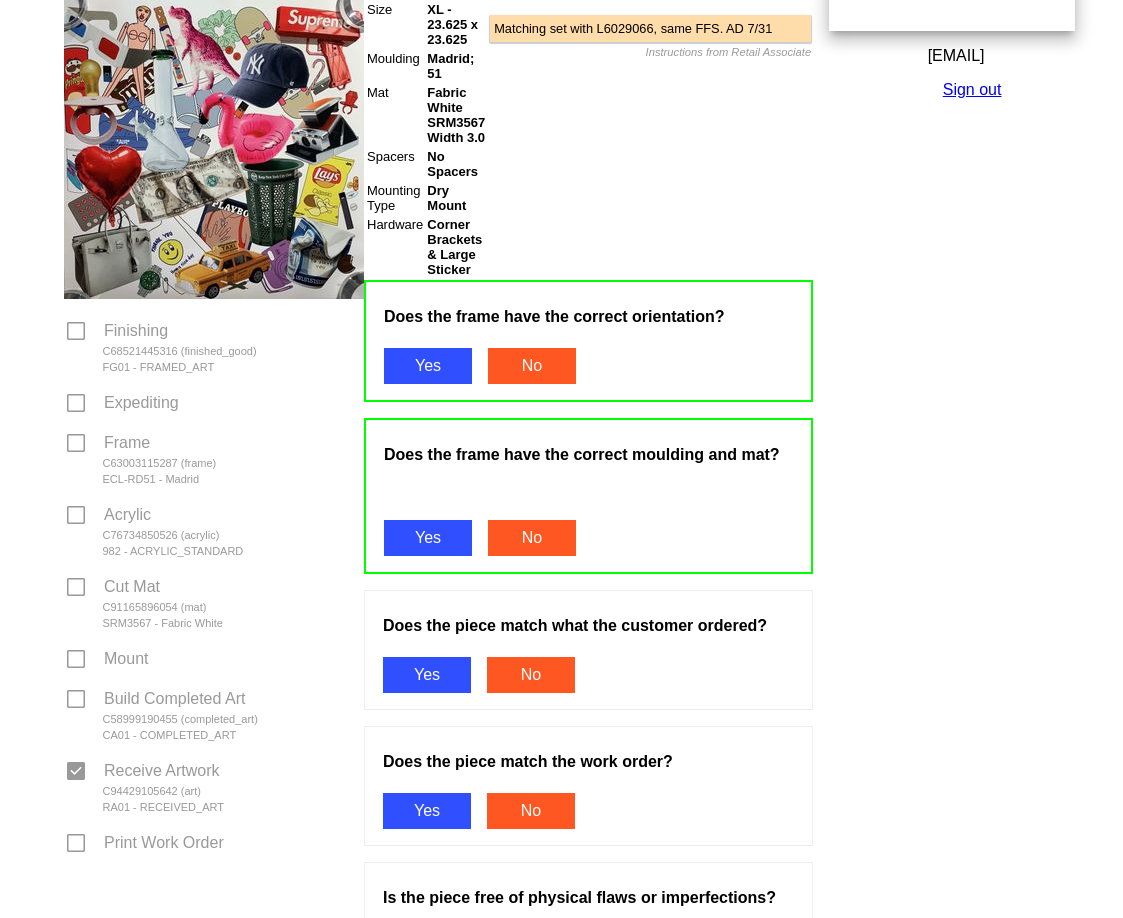 click on "Yes" at bounding box center [427, 675] 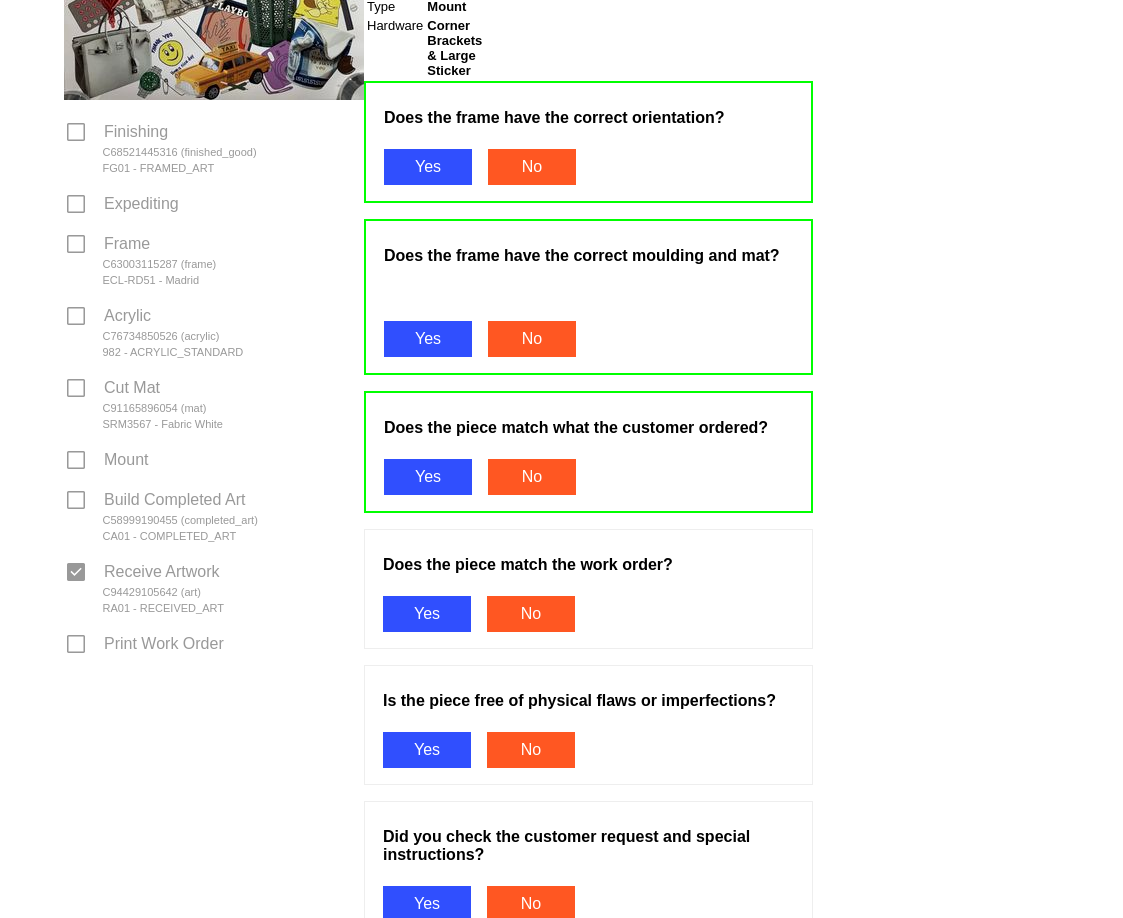 scroll, scrollTop: 600, scrollLeft: 0, axis: vertical 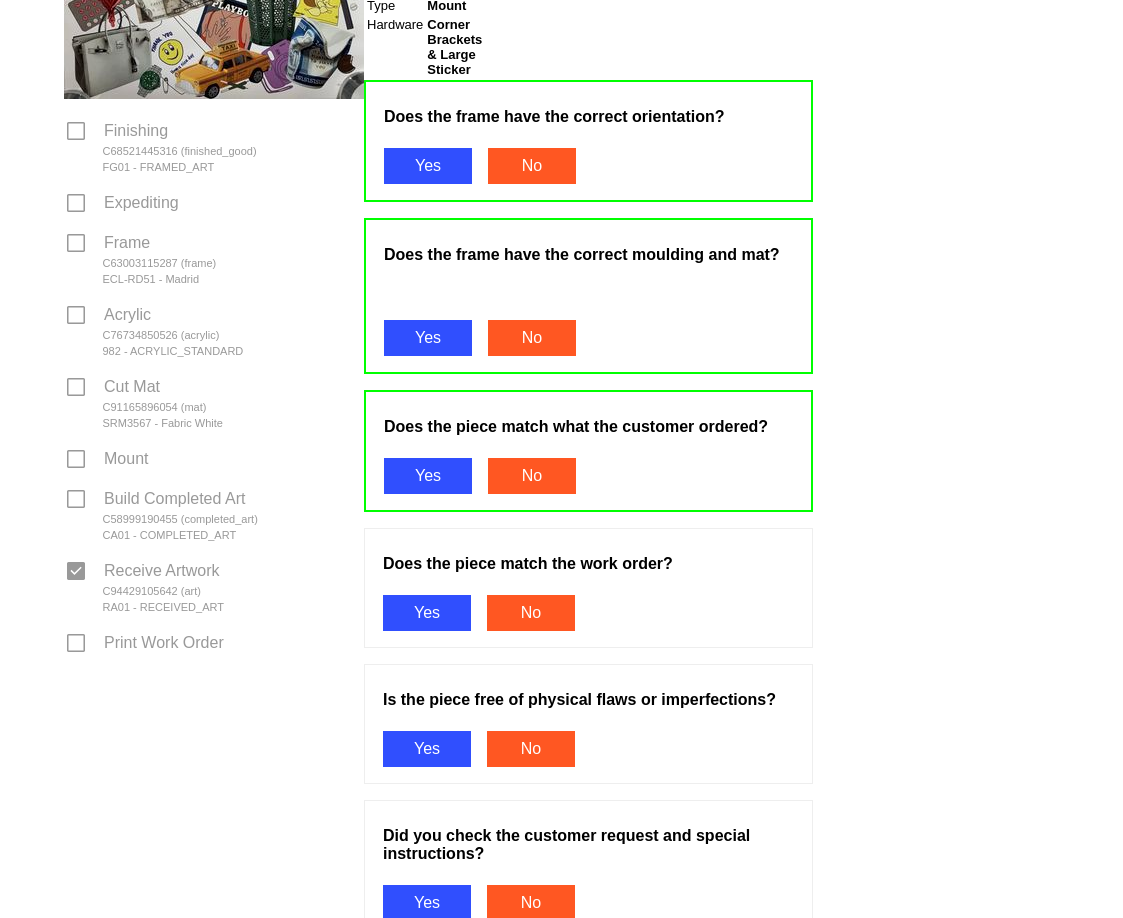 click on "Does the piece match the work order? Yes No" at bounding box center [588, 588] 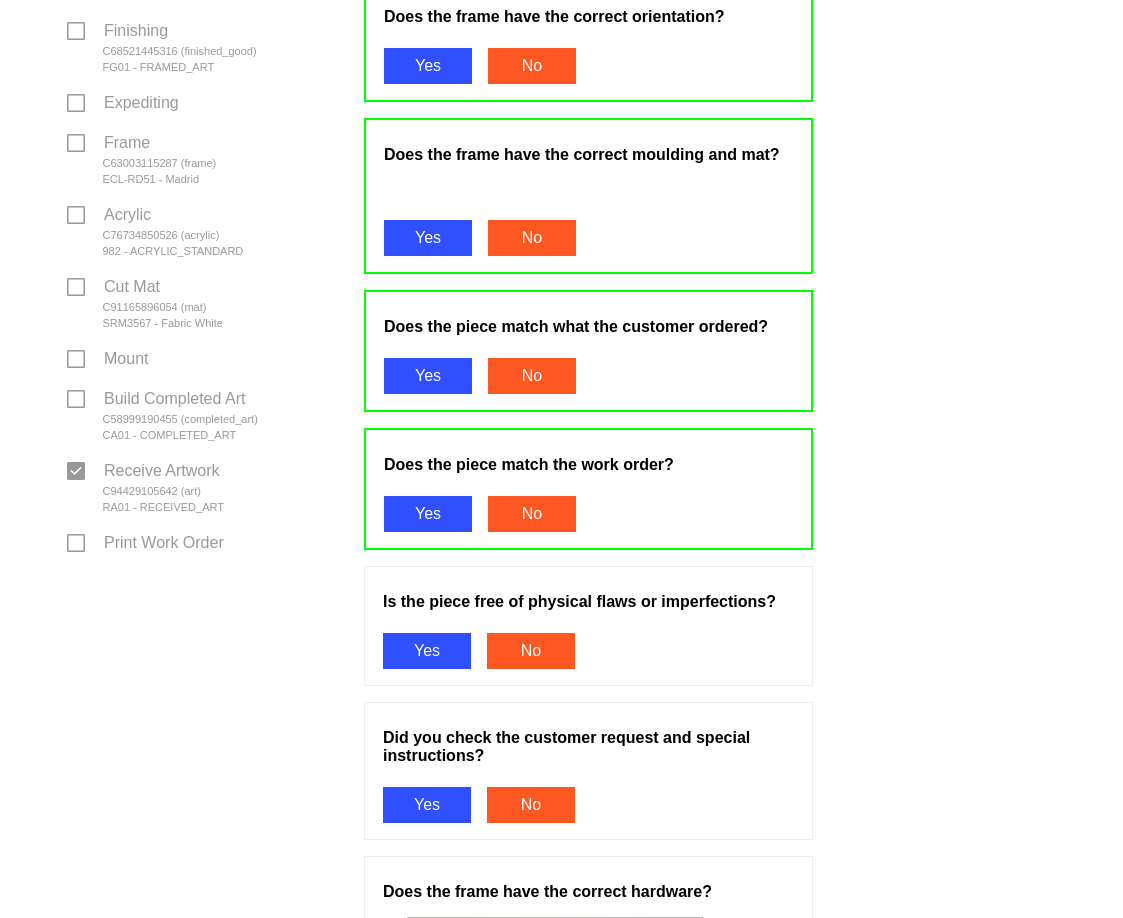 click on "Yes" at bounding box center (427, 651) 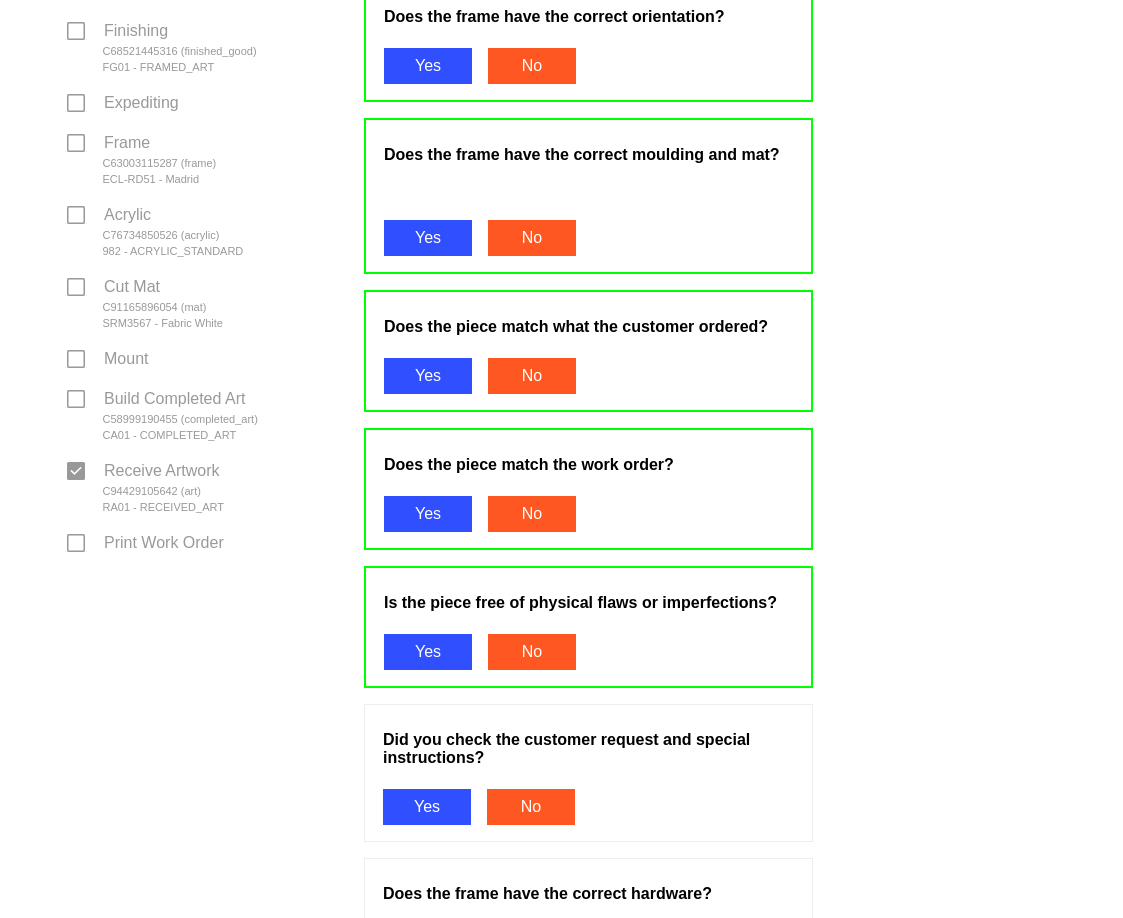 scroll, scrollTop: 1000, scrollLeft: 0, axis: vertical 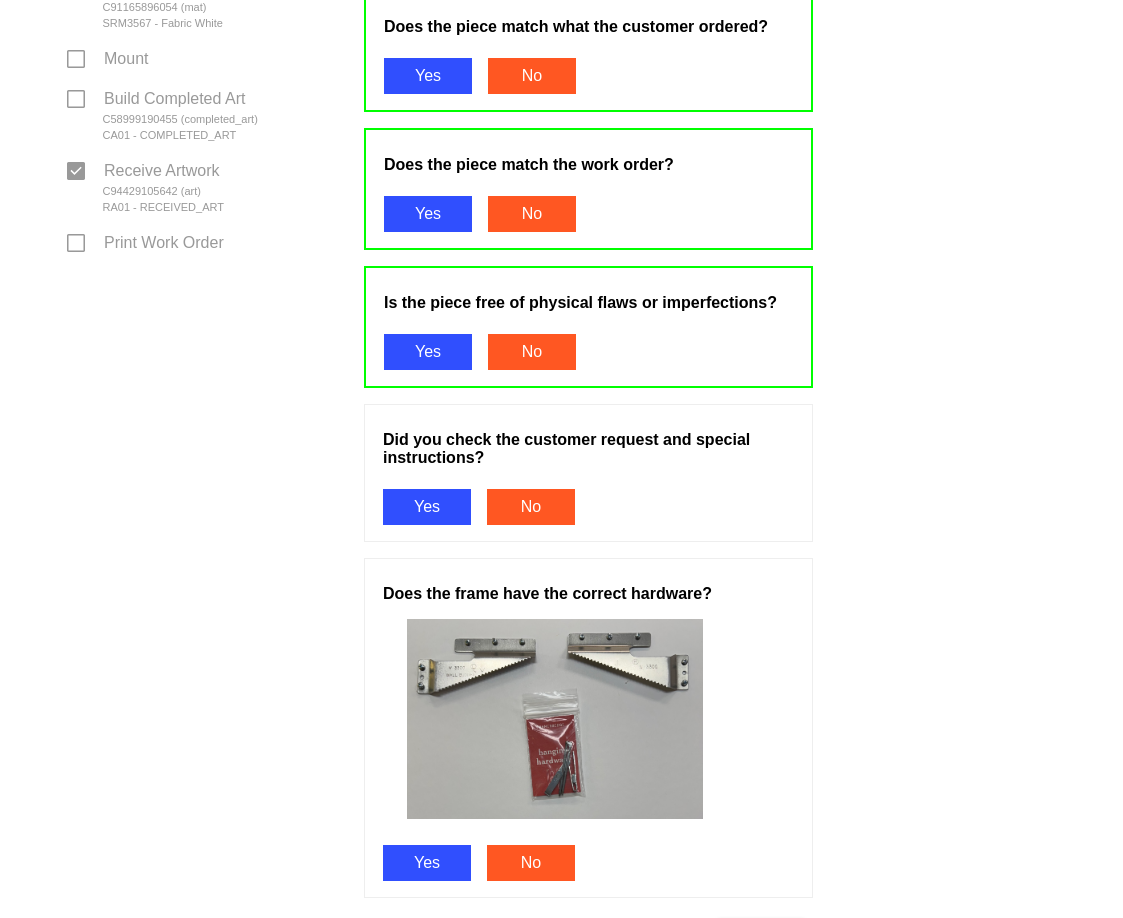 click on "Did you check the customer request and special instructions? Yes No" at bounding box center (588, 473) 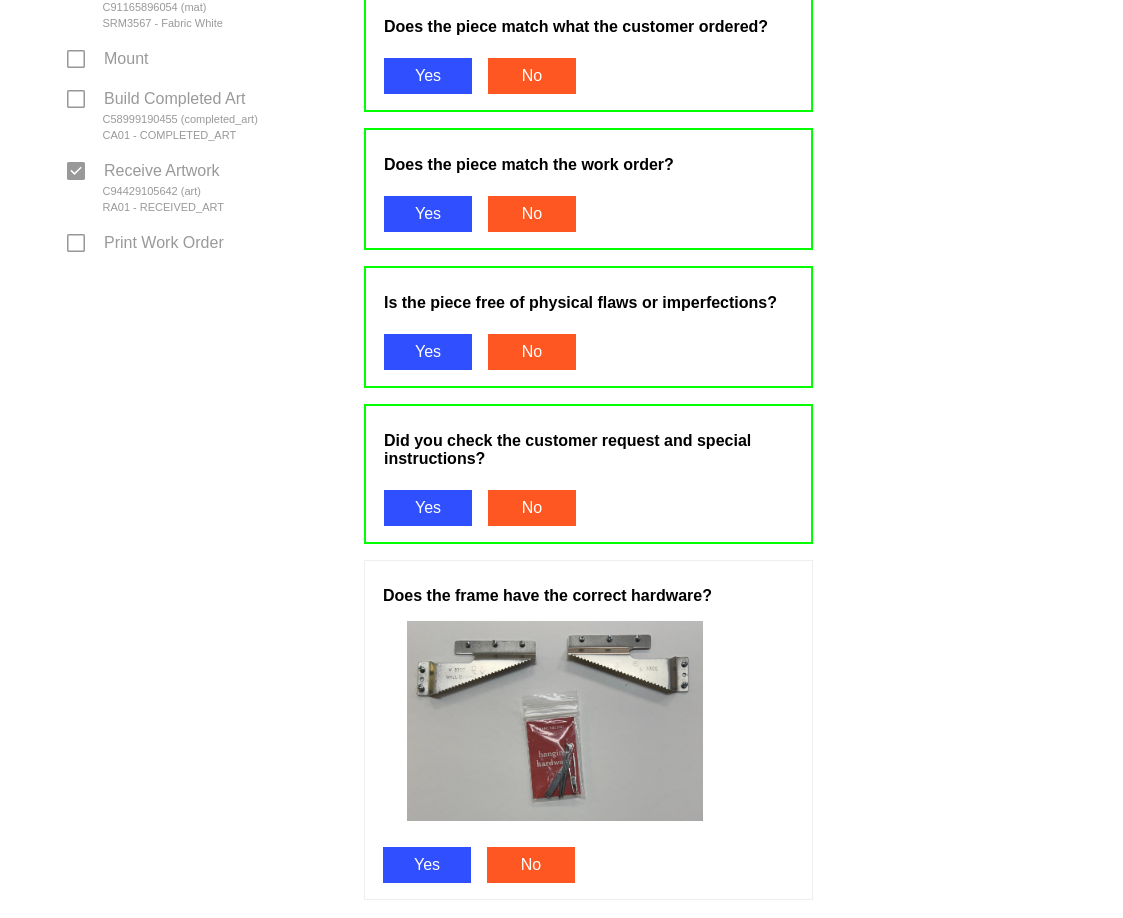 click on "Yes" at bounding box center [427, 865] 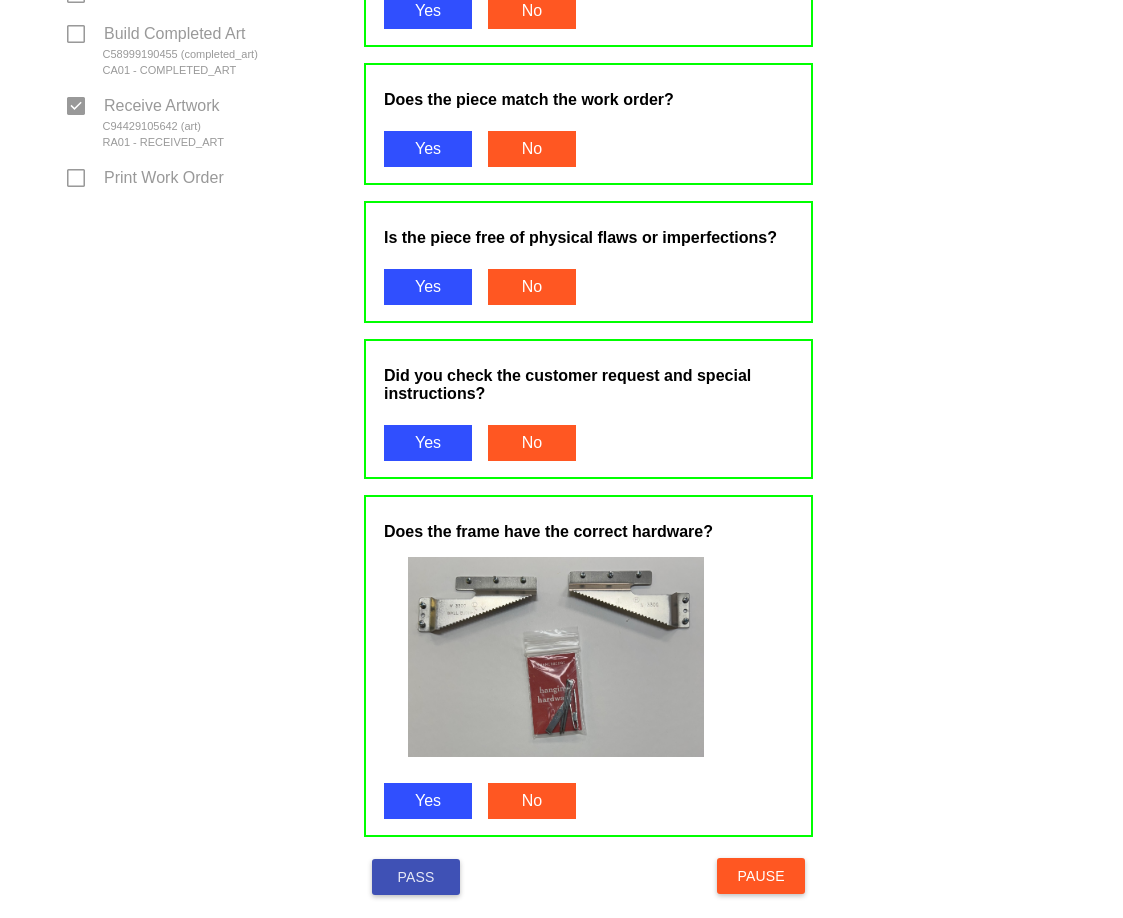 scroll, scrollTop: 1100, scrollLeft: 0, axis: vertical 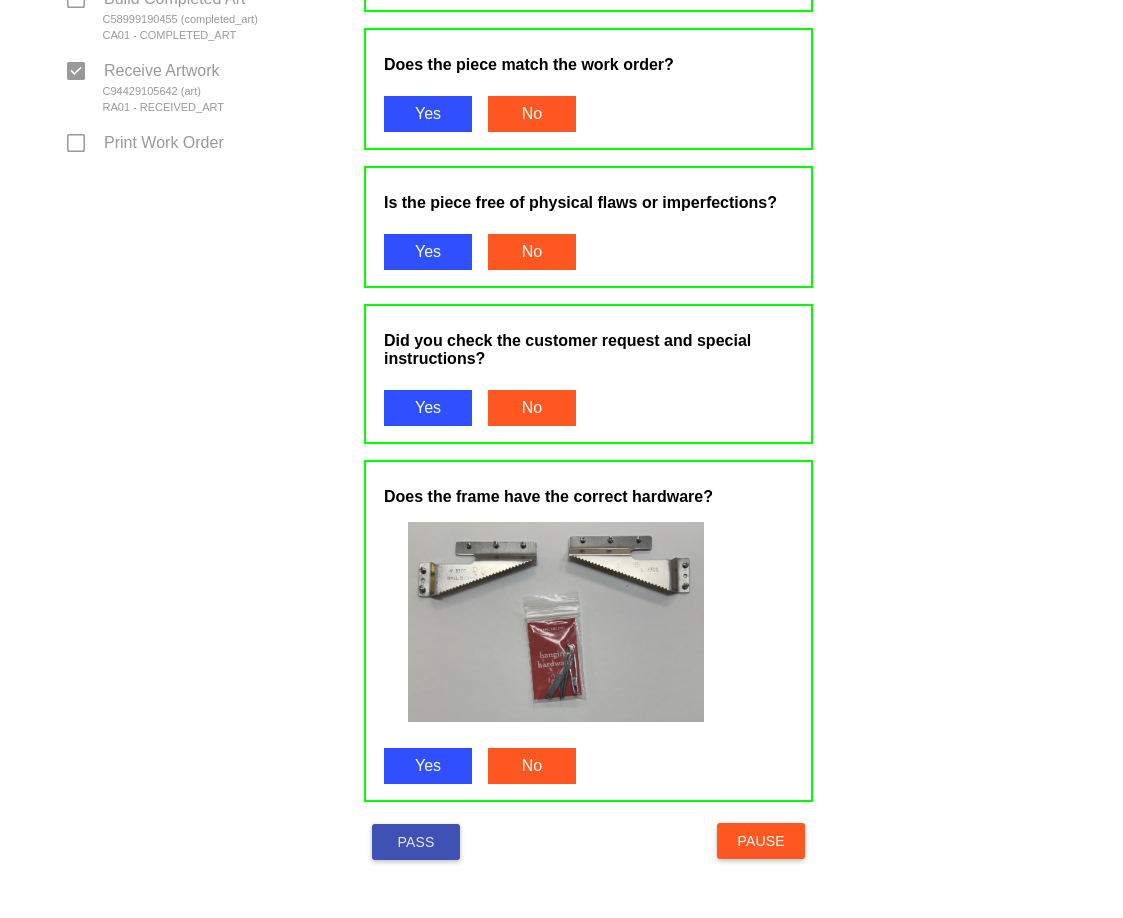 click on "Pass" at bounding box center (416, 842) 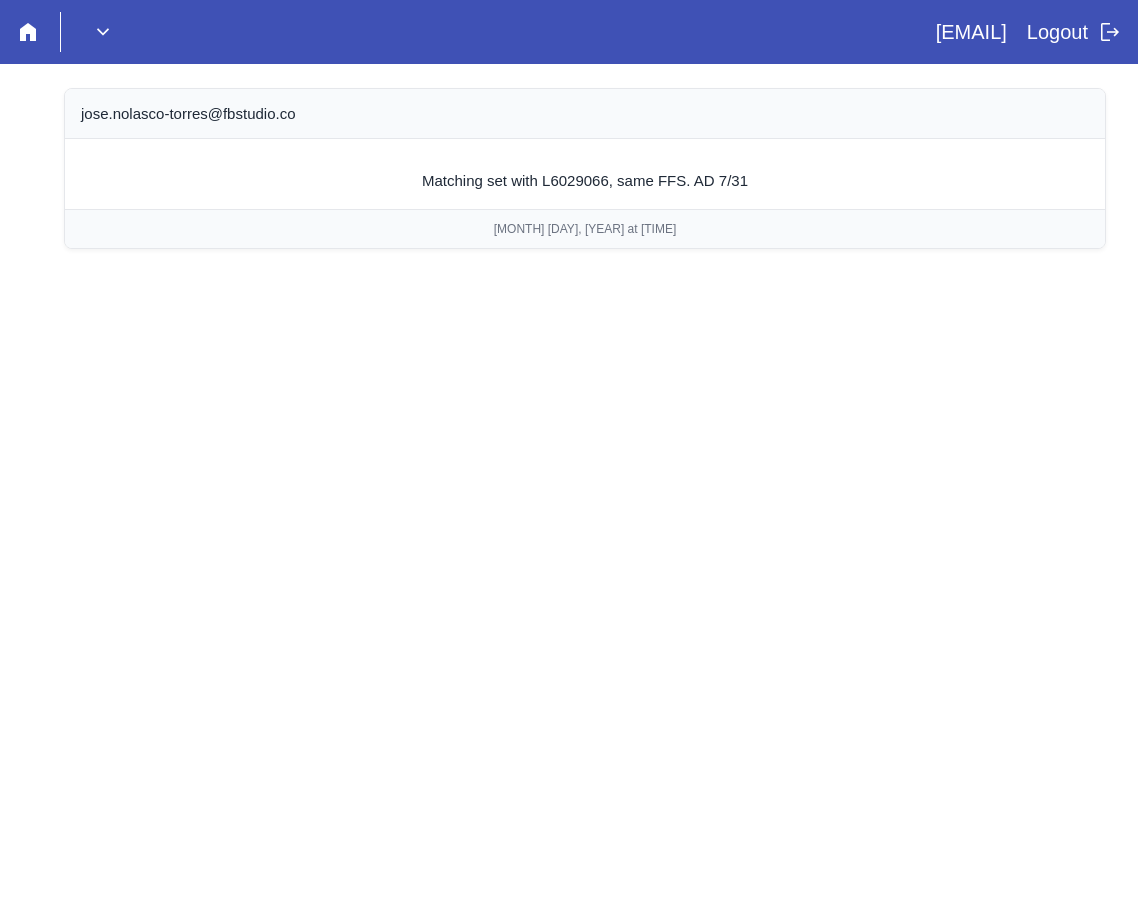 scroll, scrollTop: 0, scrollLeft: 0, axis: both 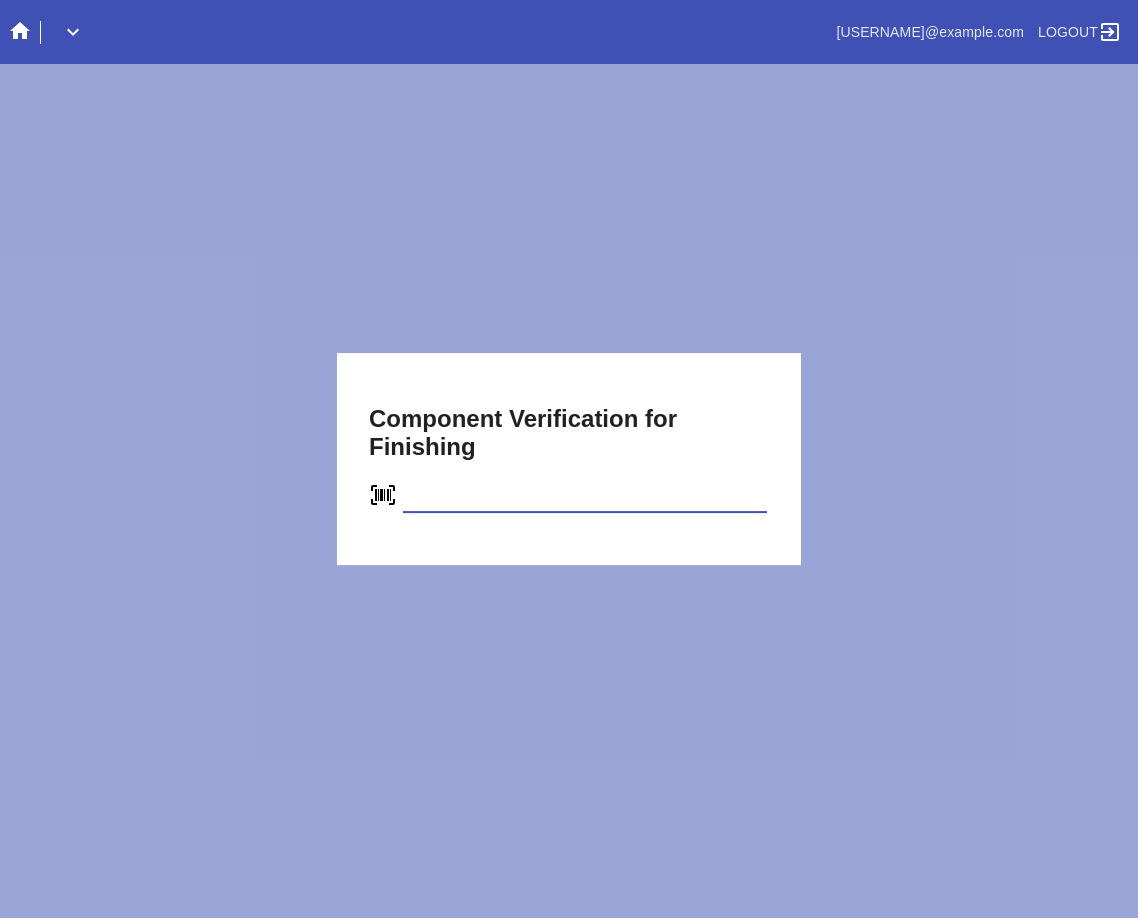 type on "C68521445316" 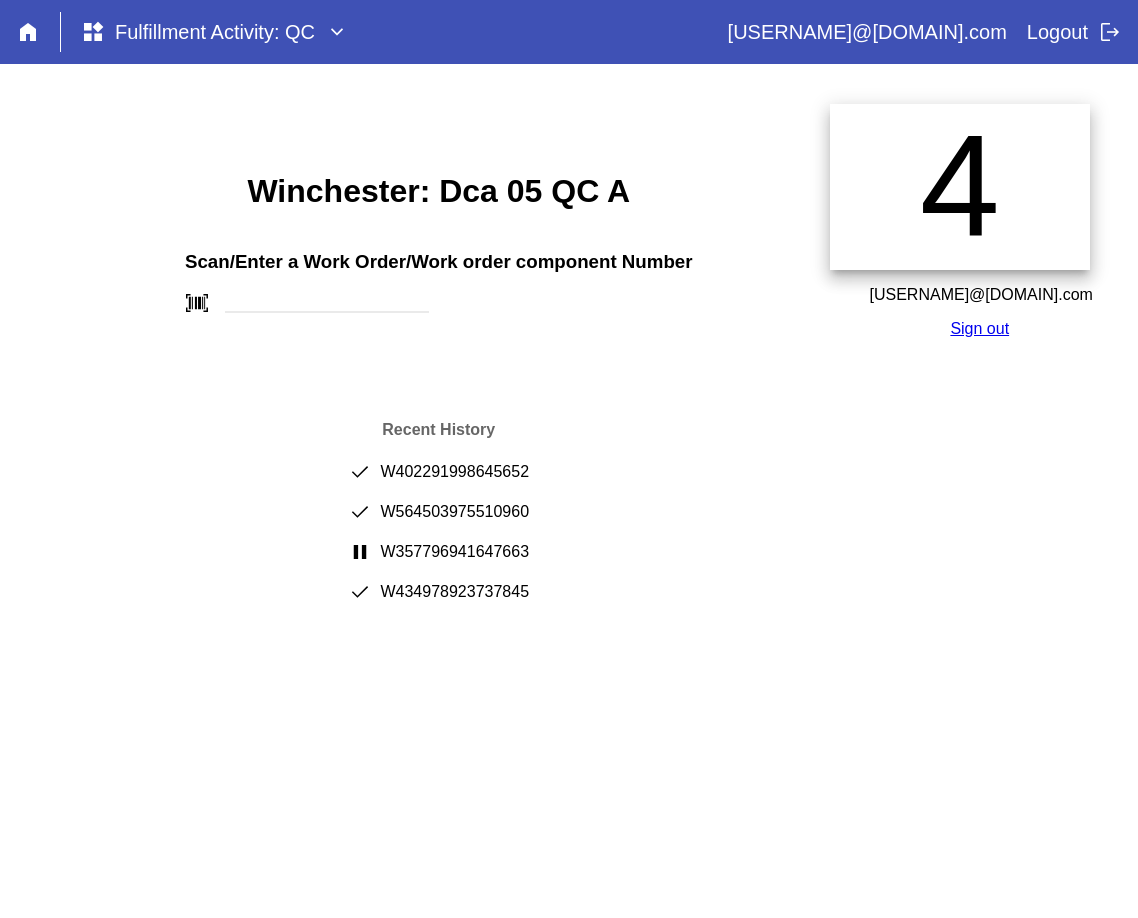 scroll, scrollTop: 0, scrollLeft: 0, axis: both 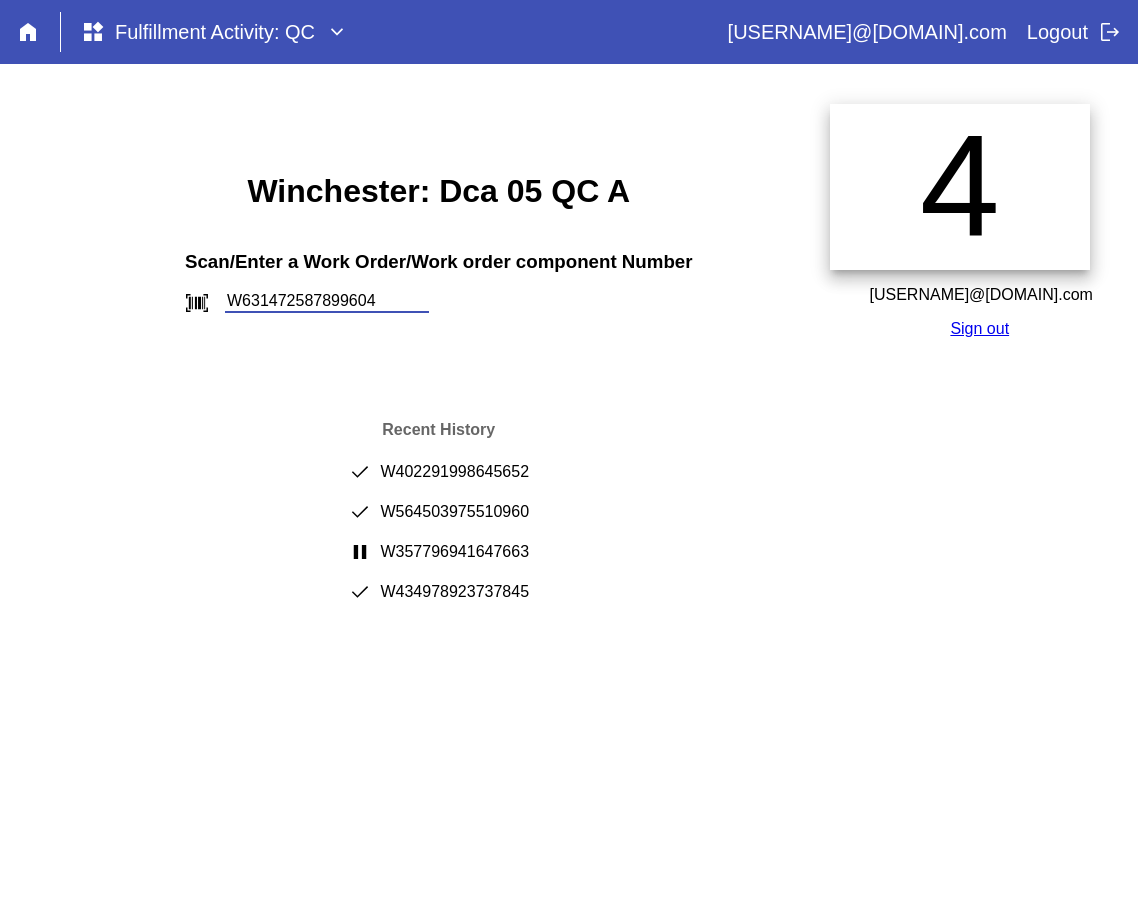 type on "W631472587899604" 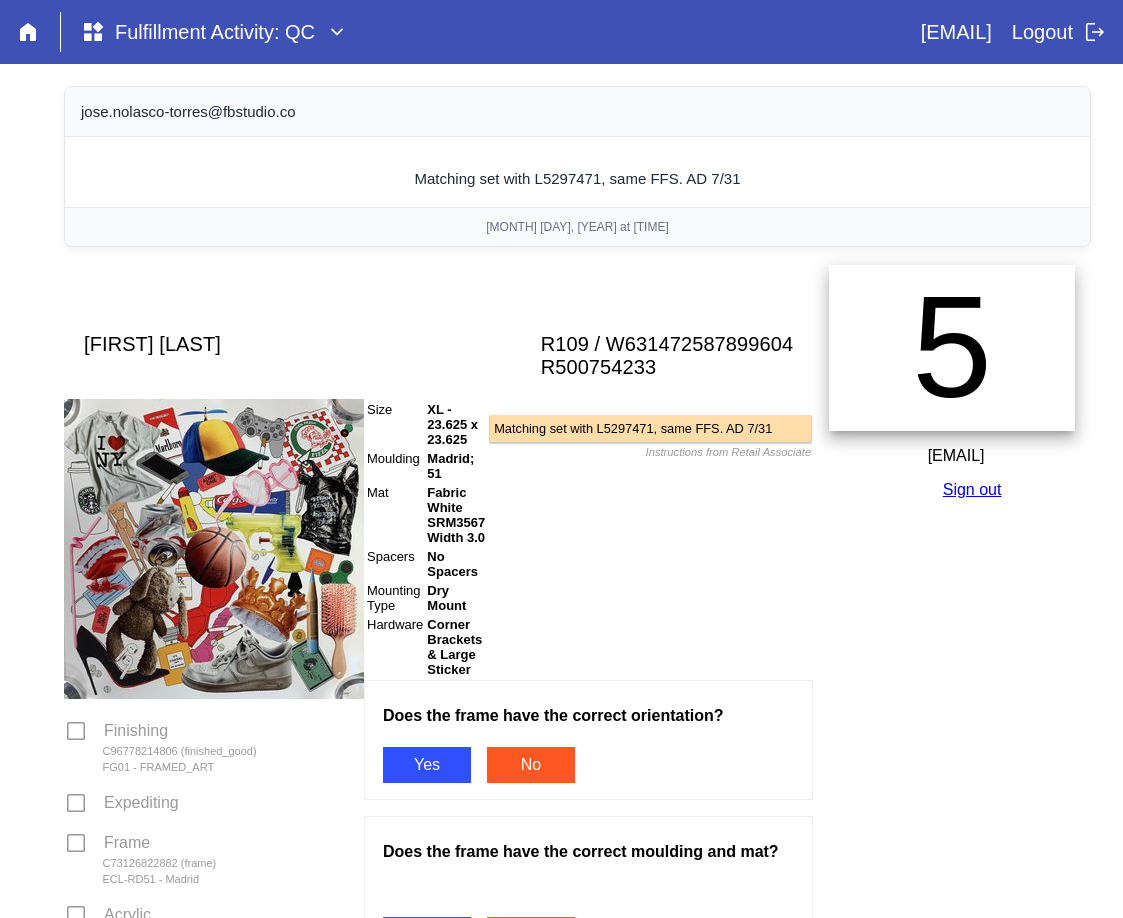 scroll, scrollTop: 0, scrollLeft: 0, axis: both 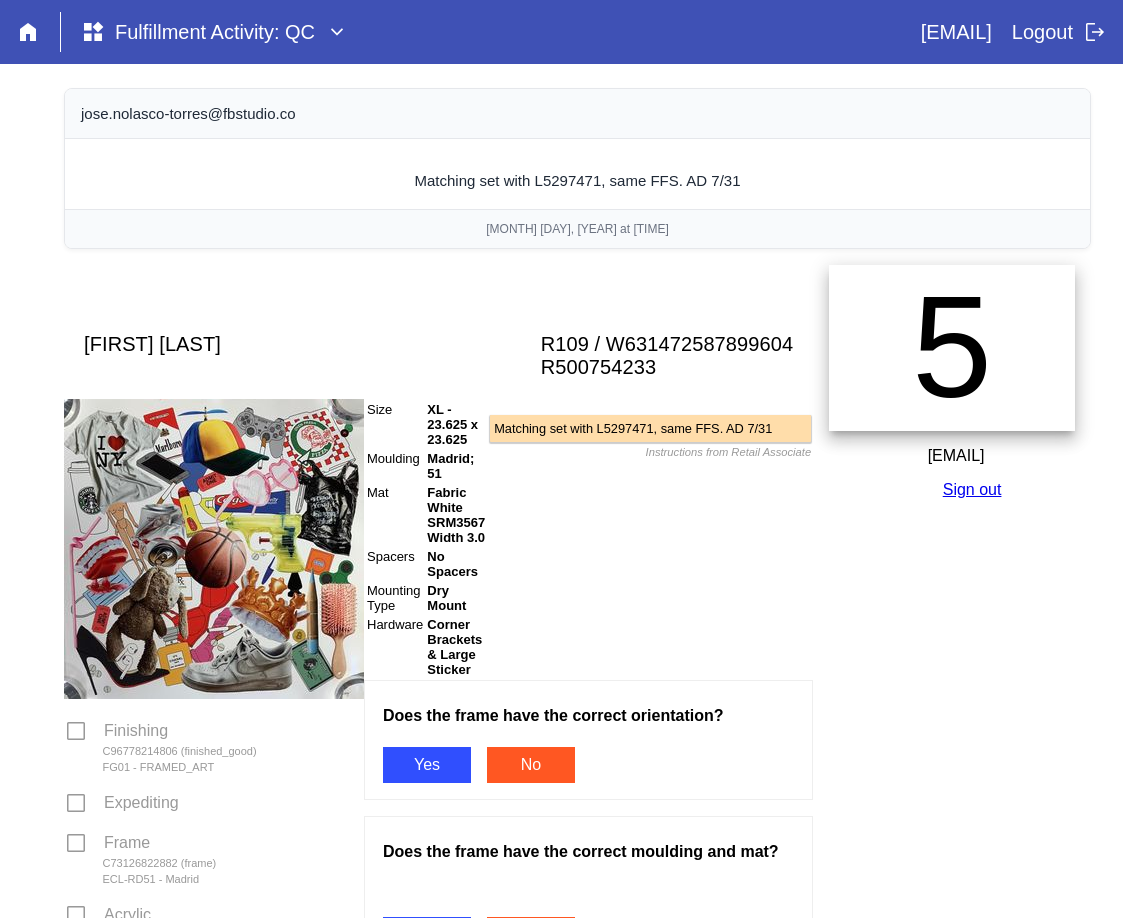 click on "Yes" at bounding box center [427, 765] 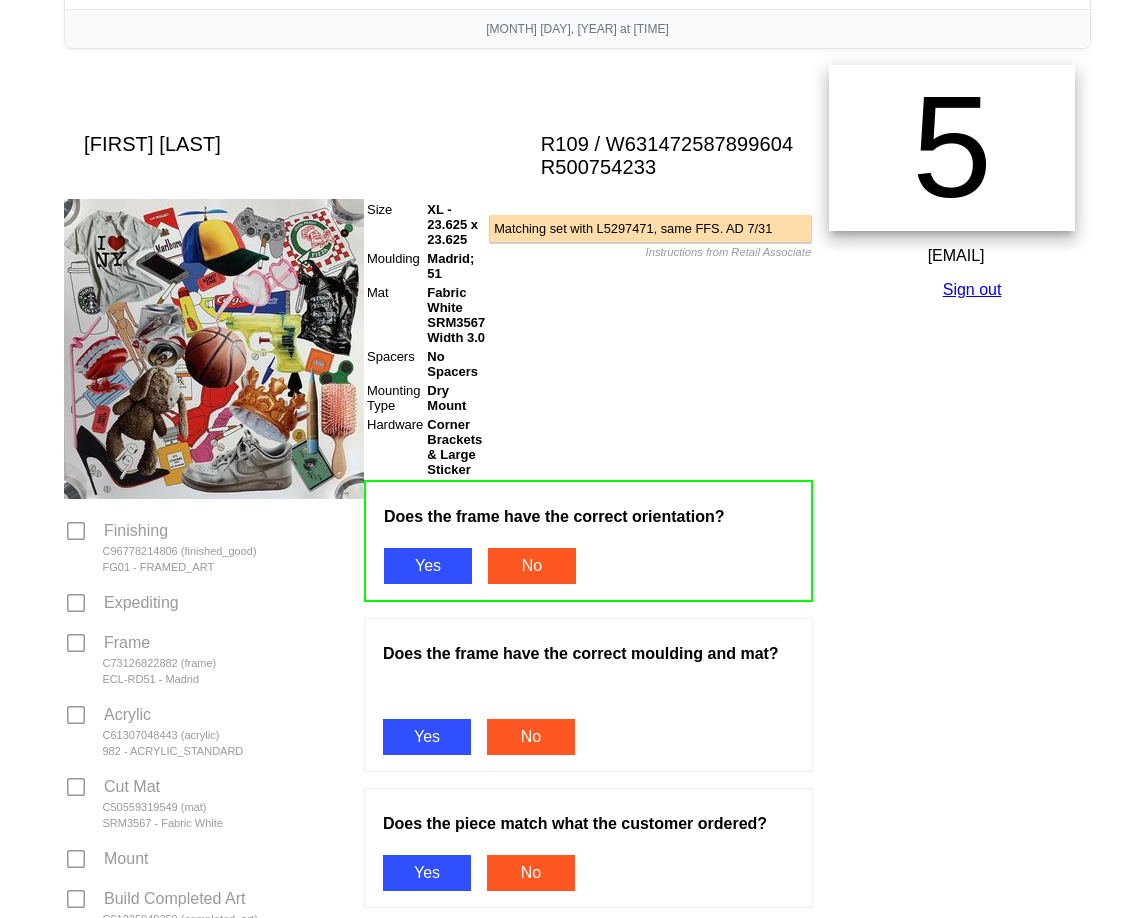 click on "Yes" at bounding box center (427, 737) 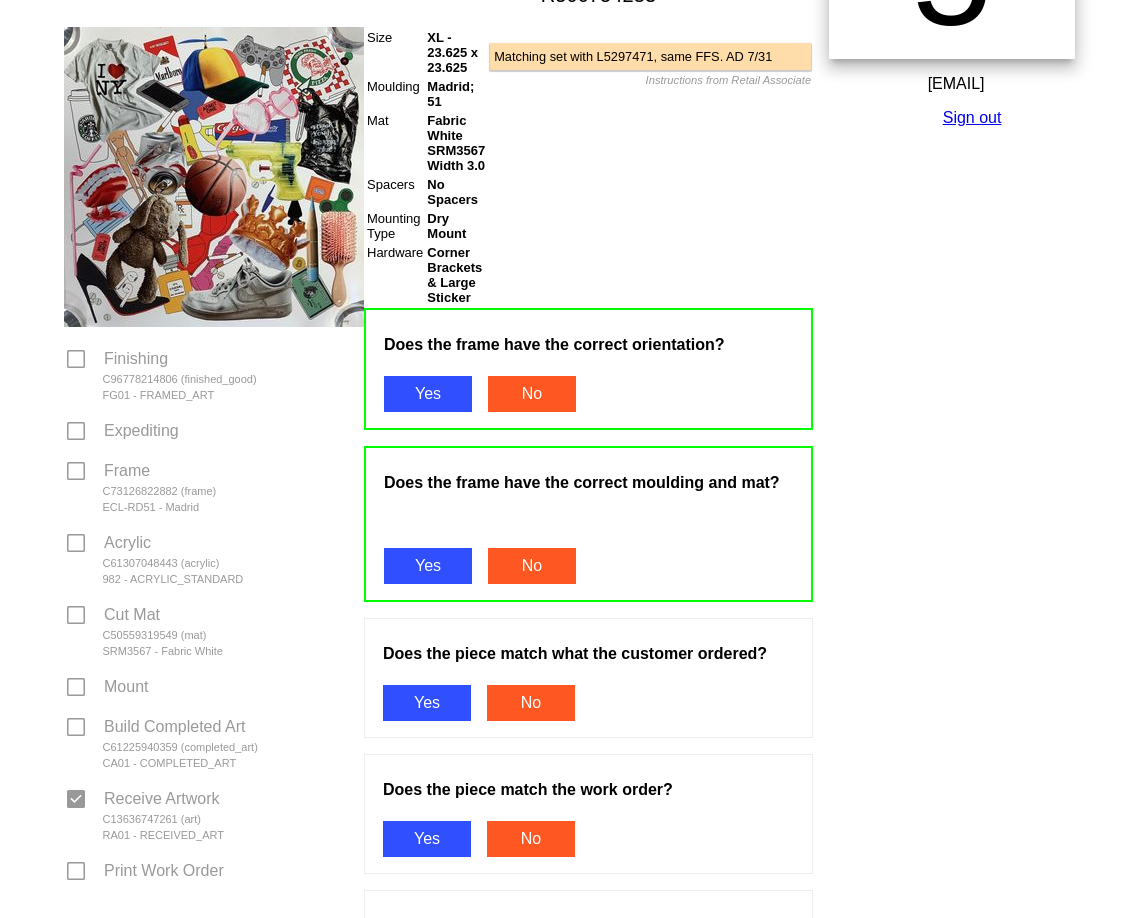 scroll, scrollTop: 500, scrollLeft: 0, axis: vertical 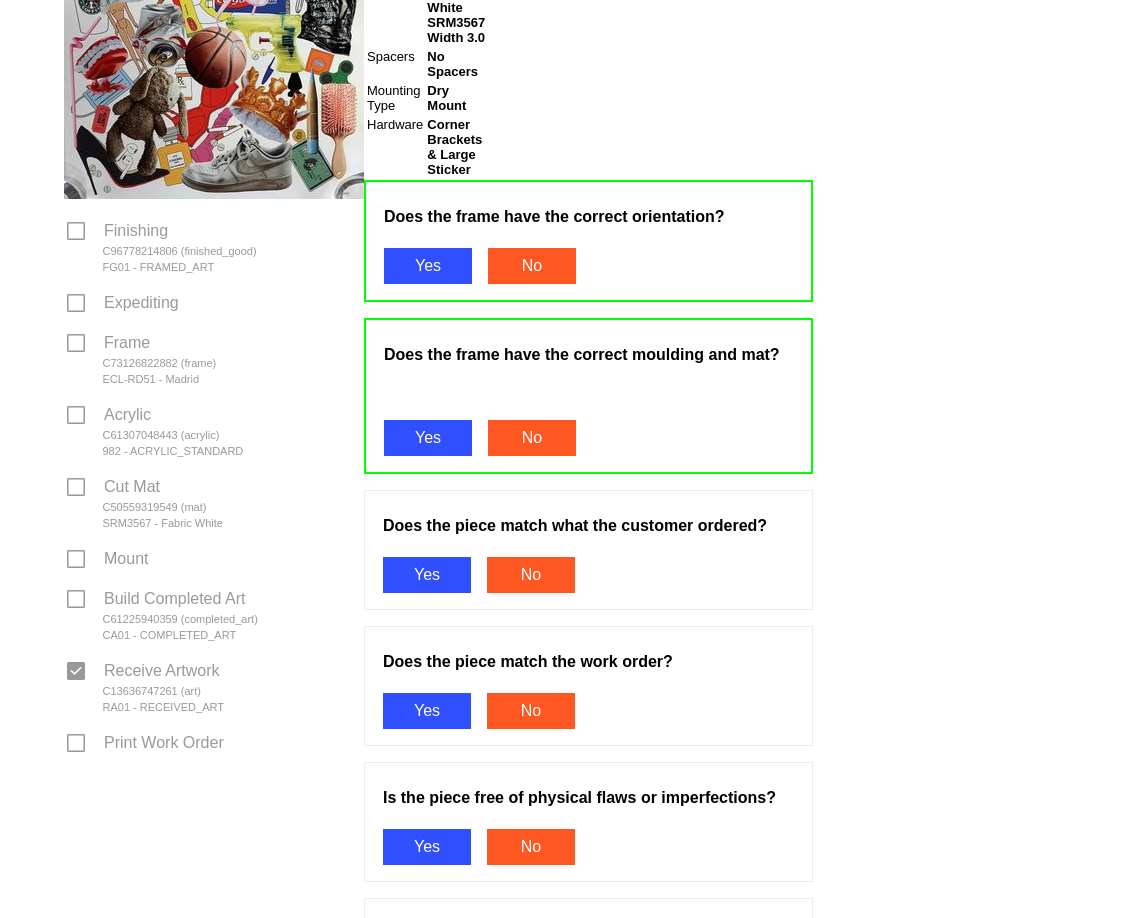 click on "Yes" at bounding box center [427, 575] 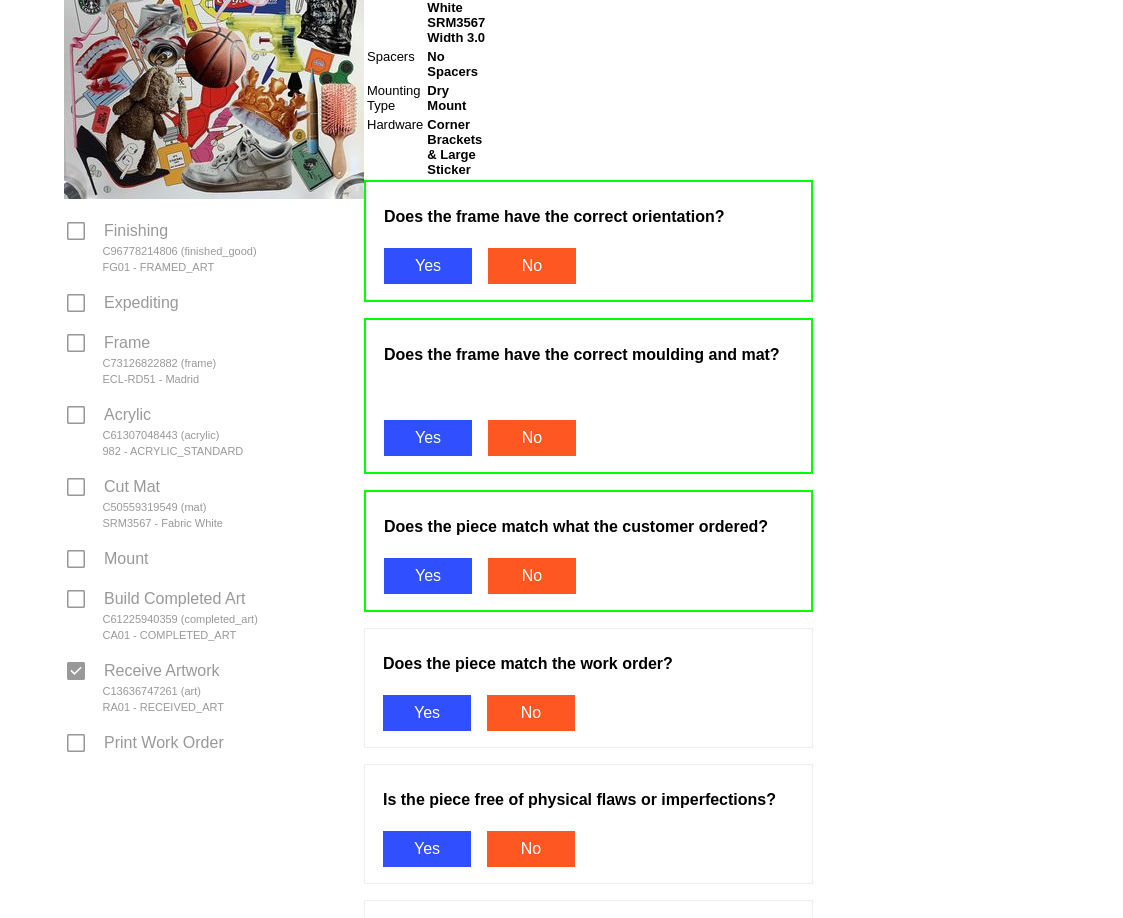 click on "Yes" at bounding box center [427, 713] 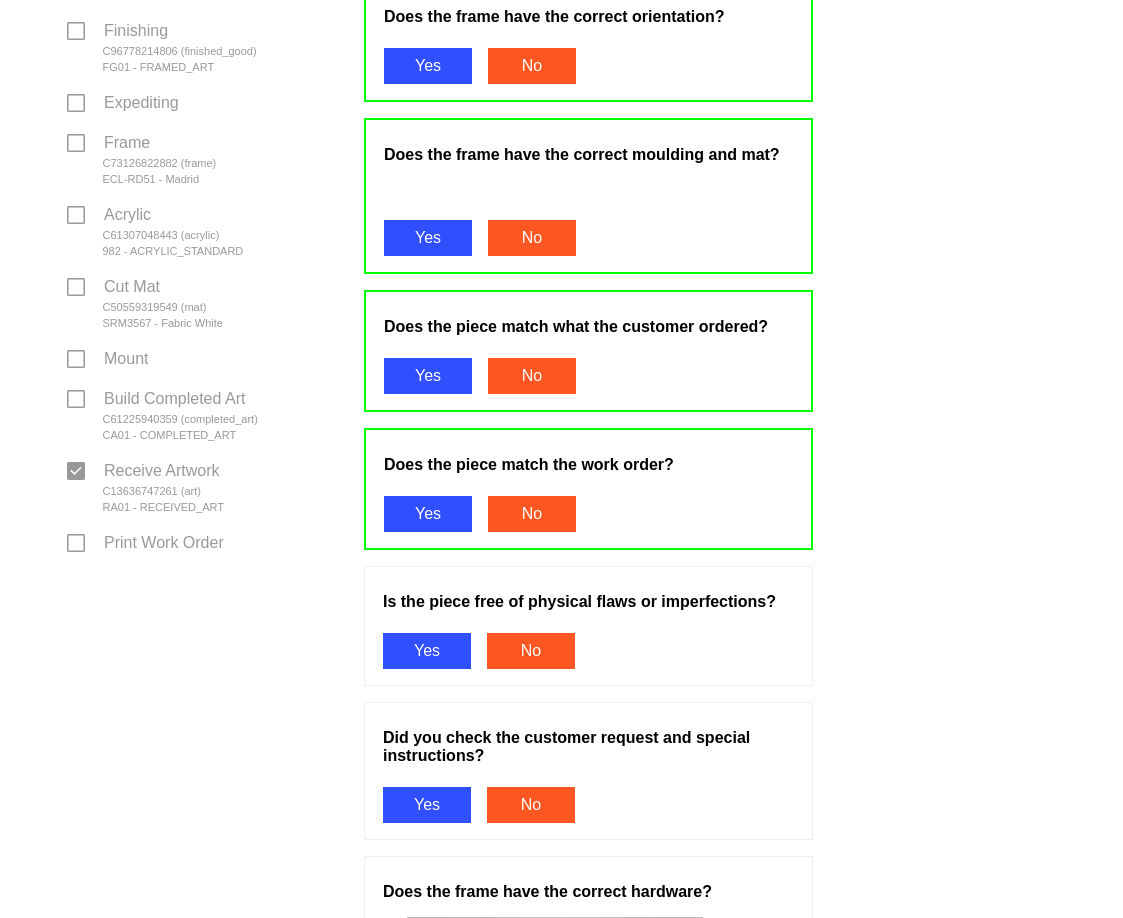 click on "Yes" at bounding box center (427, 651) 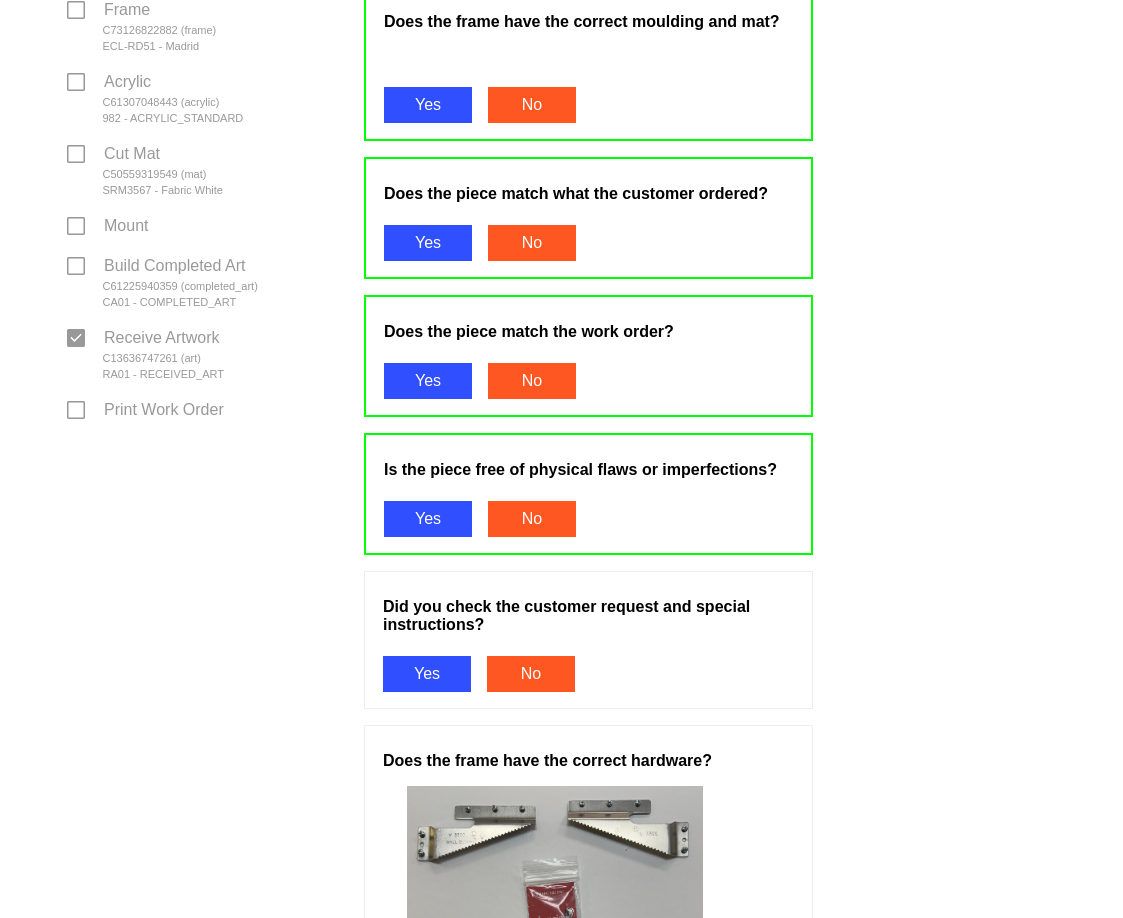 scroll, scrollTop: 1000, scrollLeft: 0, axis: vertical 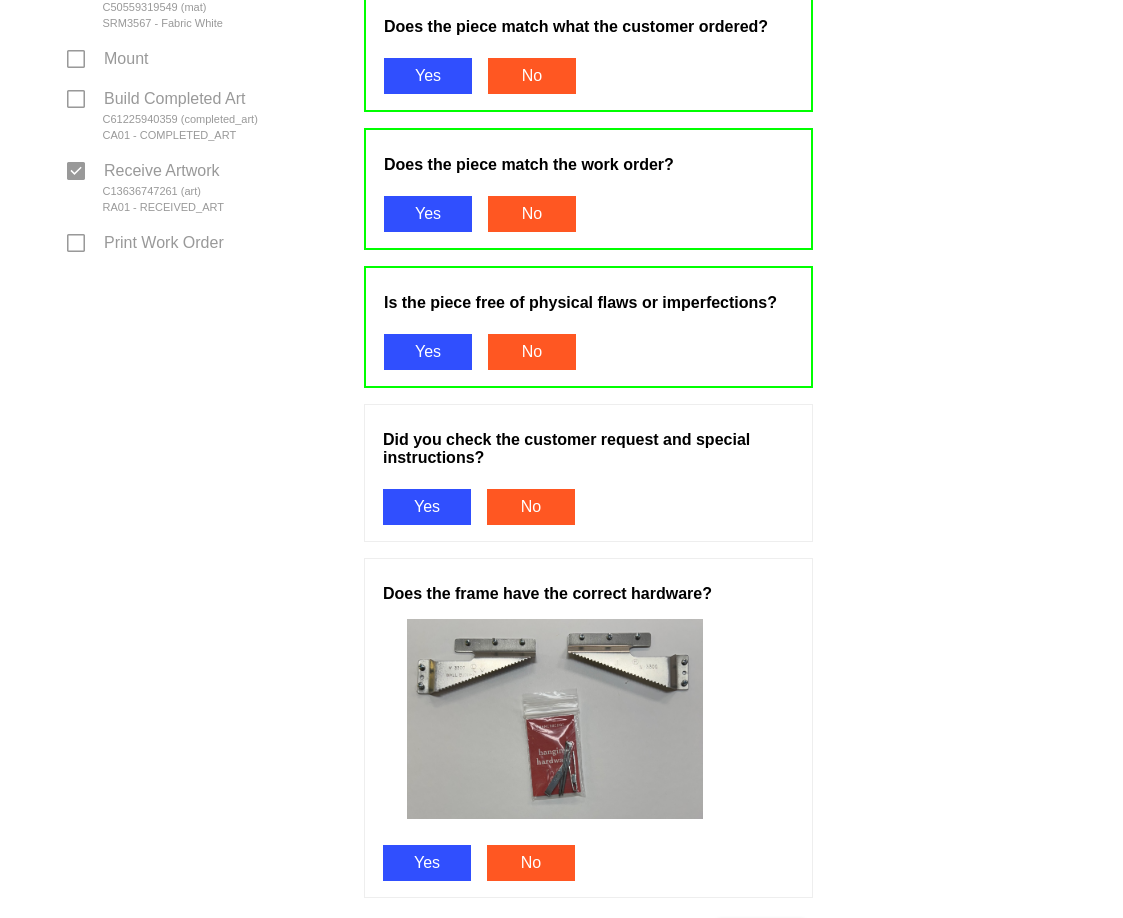 click on "Yes" at bounding box center (427, 507) 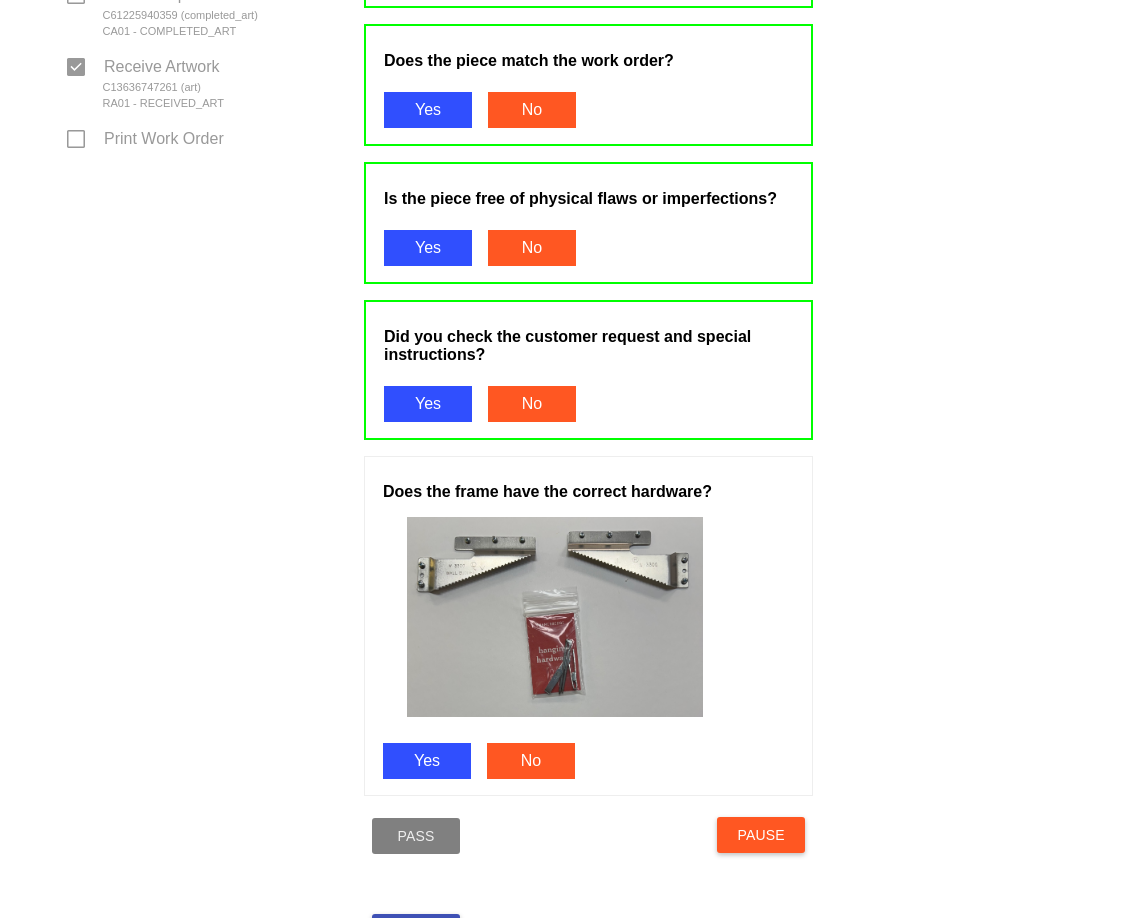 scroll, scrollTop: 1200, scrollLeft: 0, axis: vertical 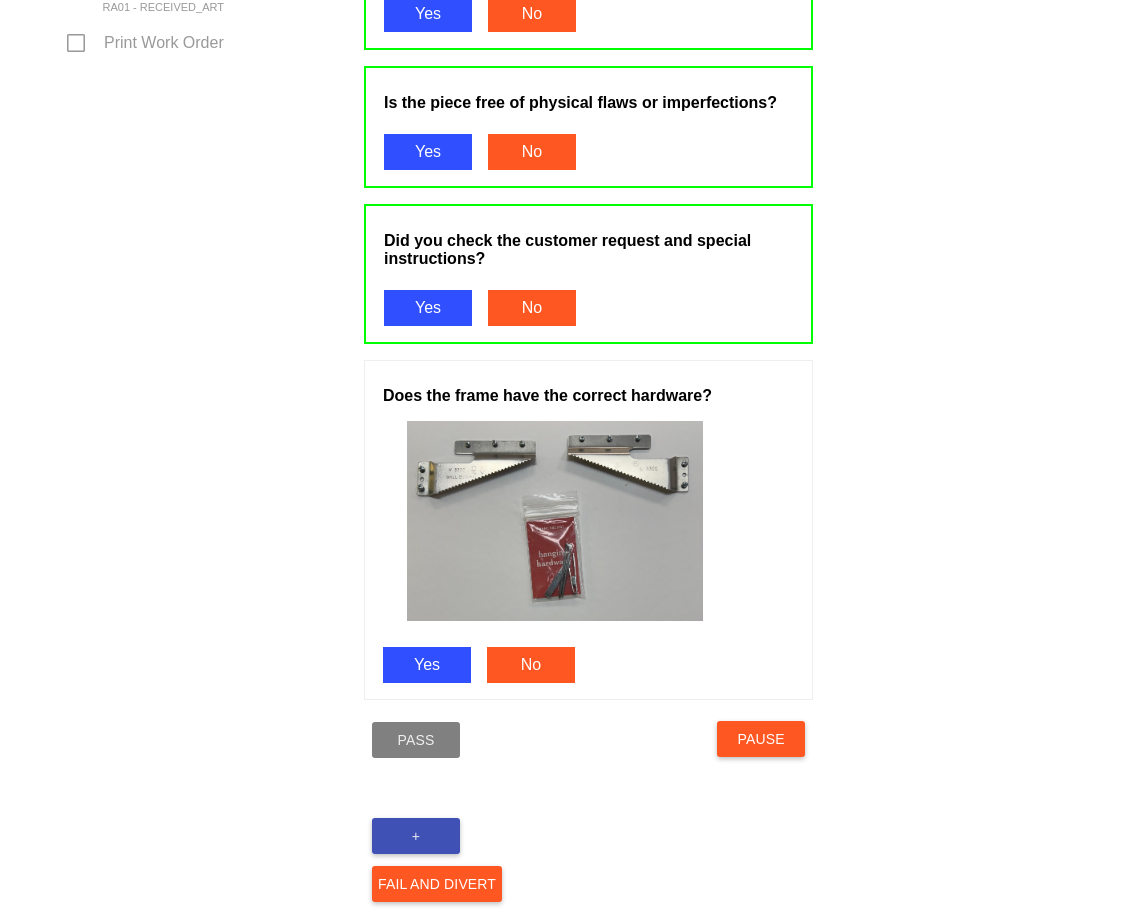 click on "Yes" at bounding box center (427, 665) 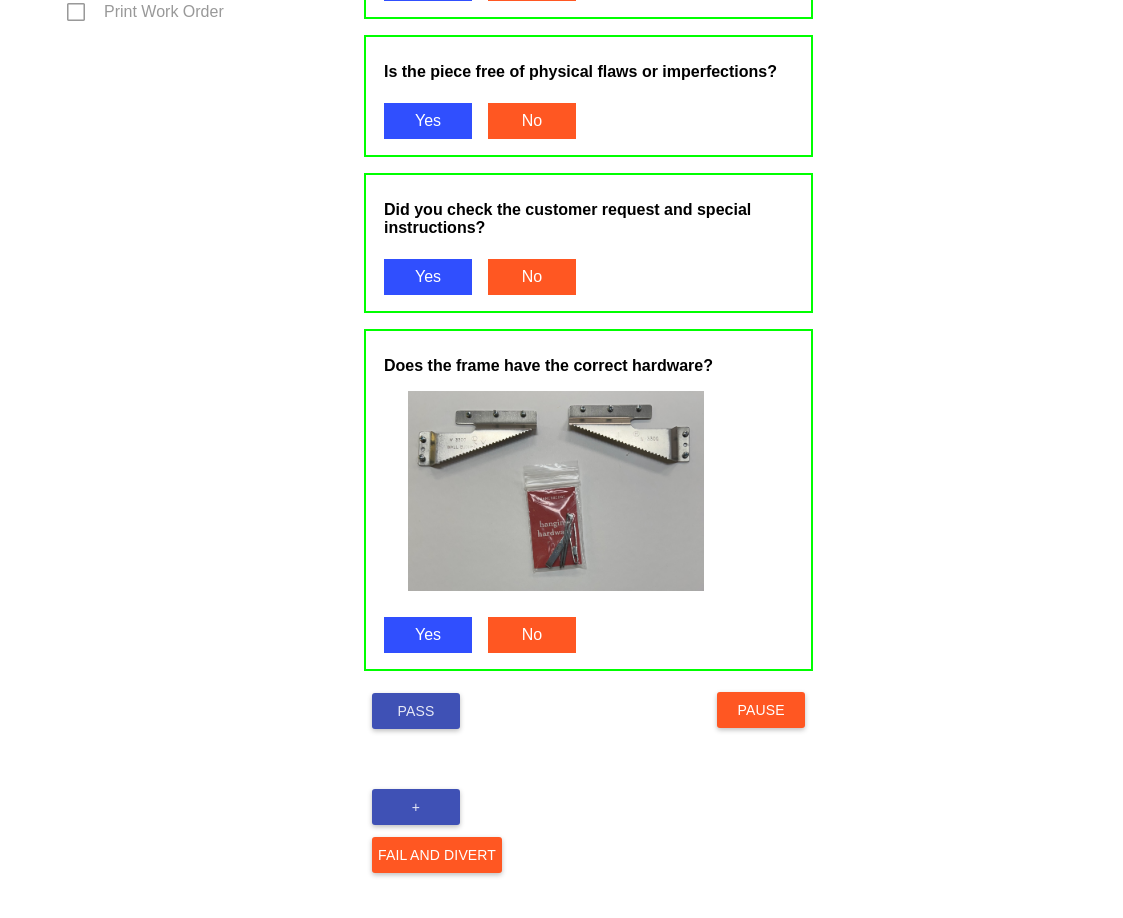 scroll, scrollTop: 1248, scrollLeft: 0, axis: vertical 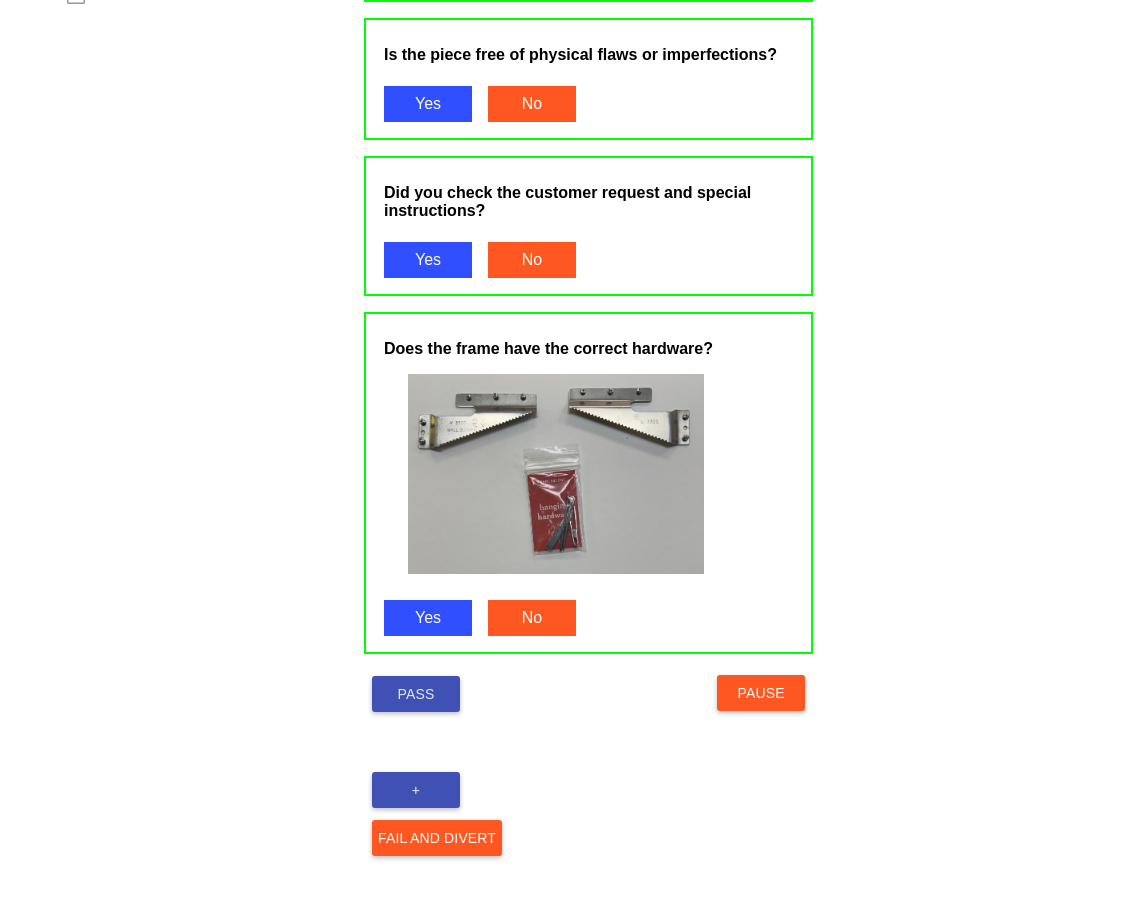 click on "Pass" at bounding box center (416, 694) 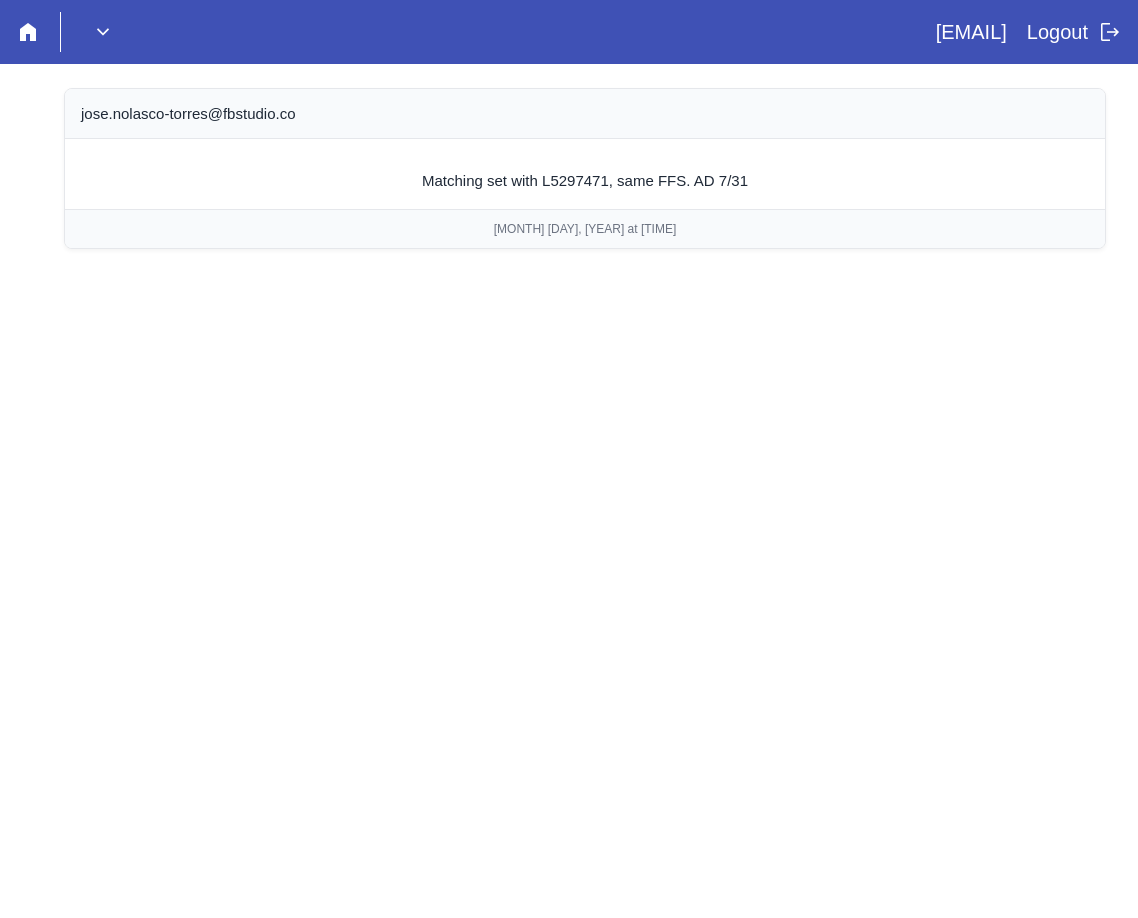 scroll, scrollTop: 0, scrollLeft: 0, axis: both 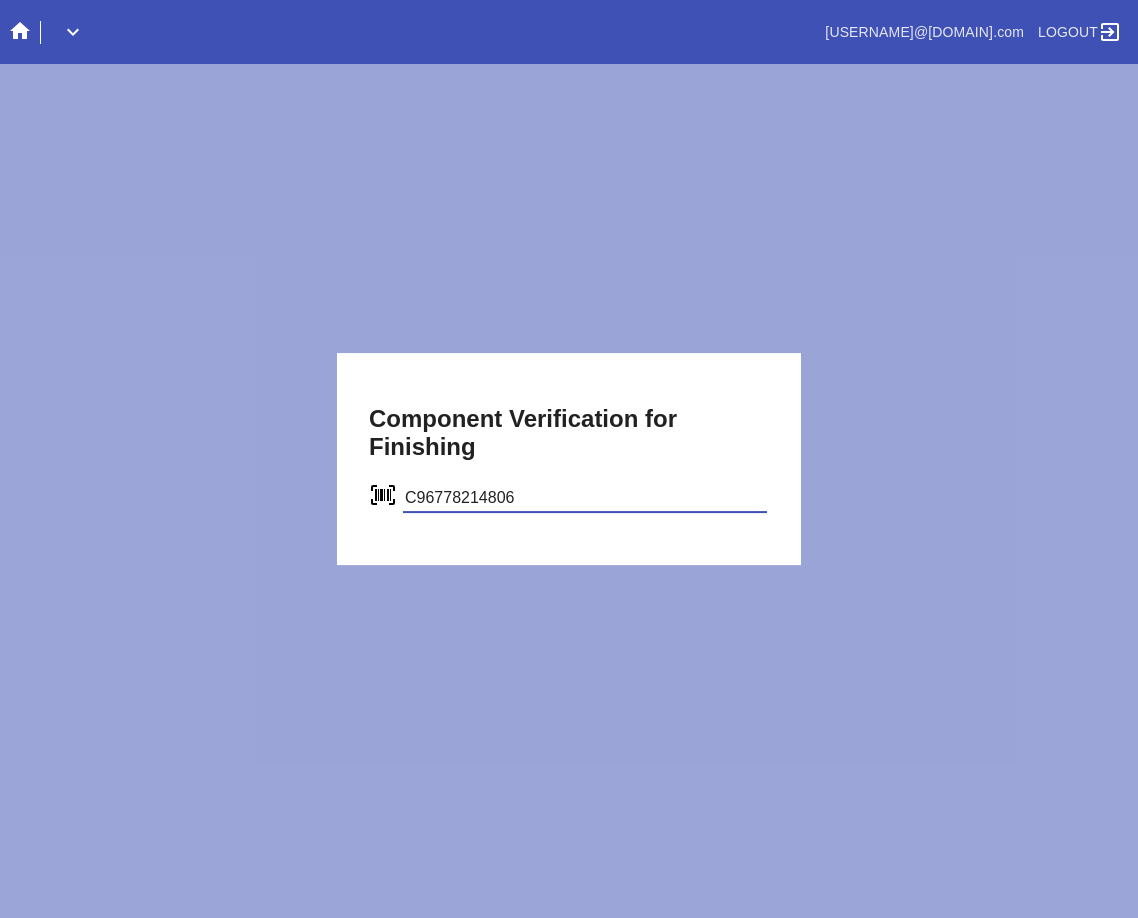 type on "C96778214806" 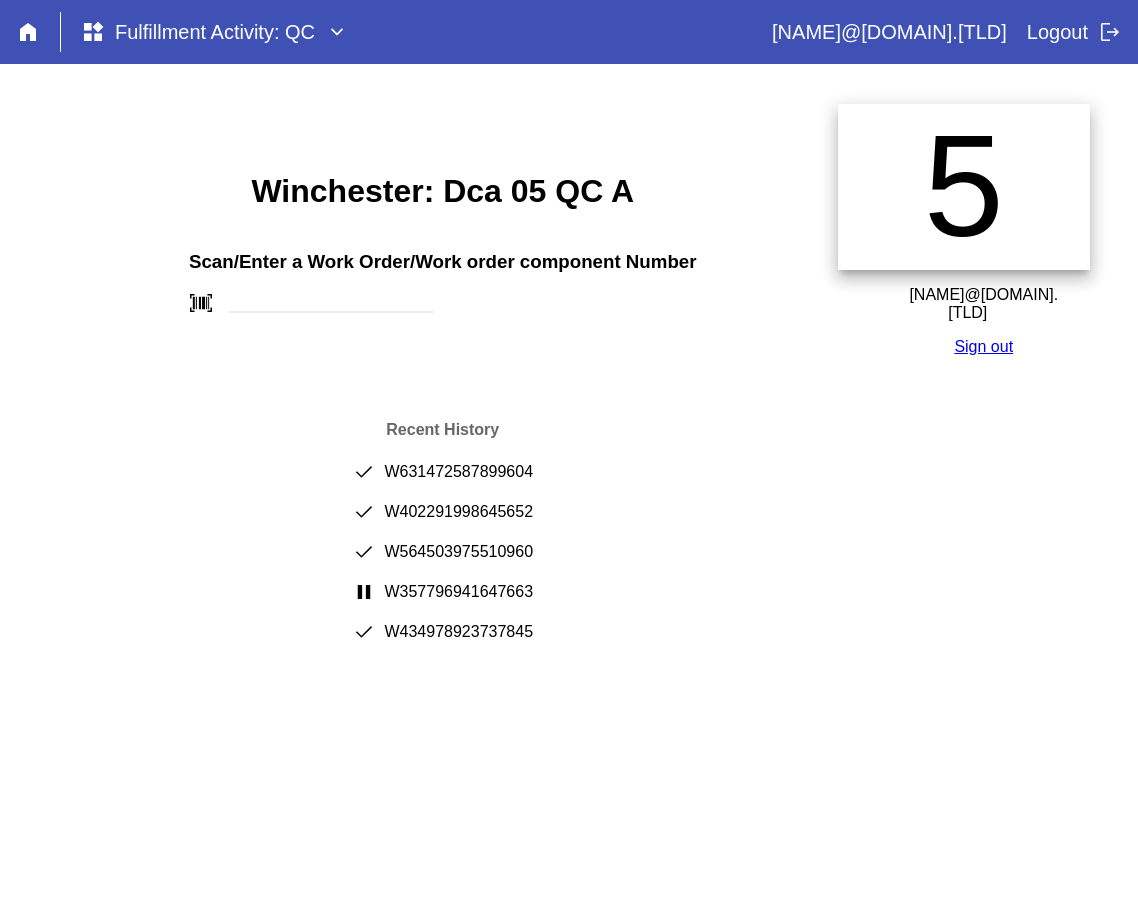 scroll, scrollTop: 0, scrollLeft: 0, axis: both 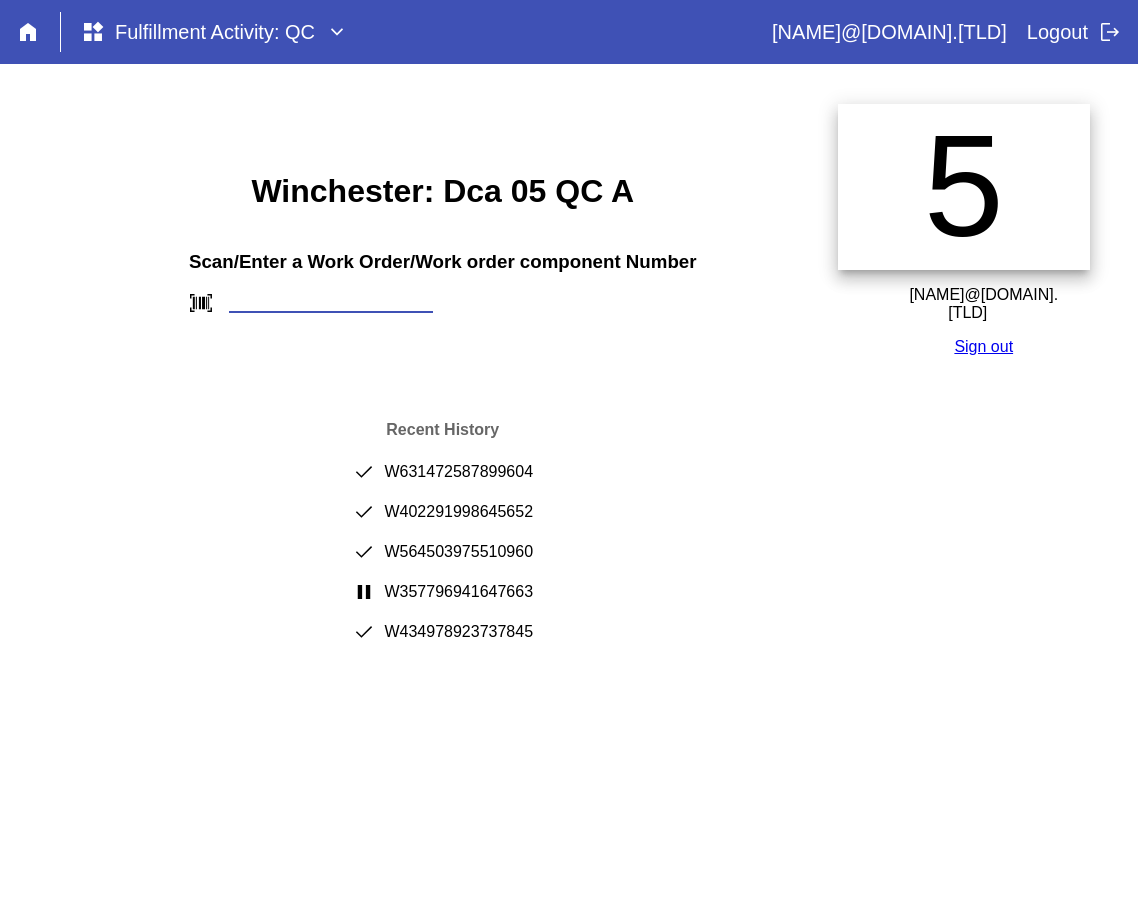 click at bounding box center (331, 302) 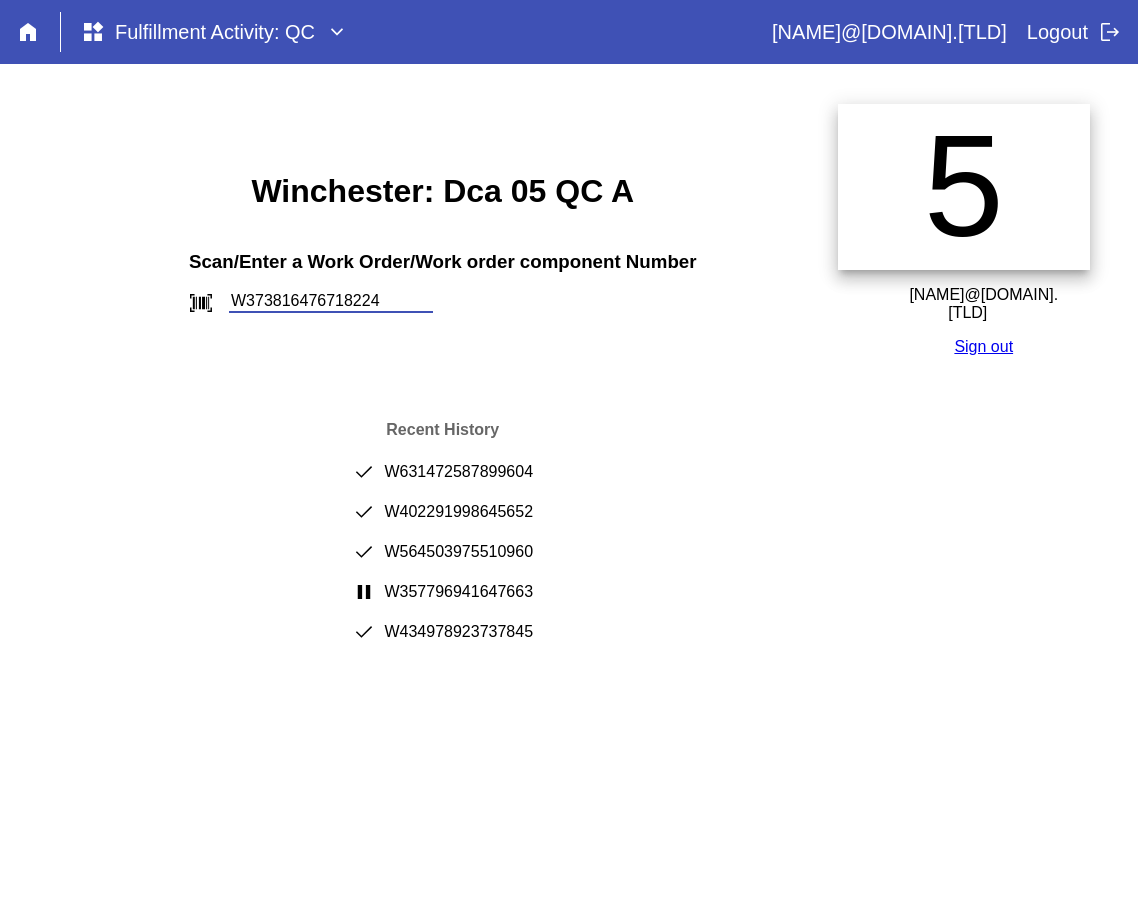 type on "W373816476718224" 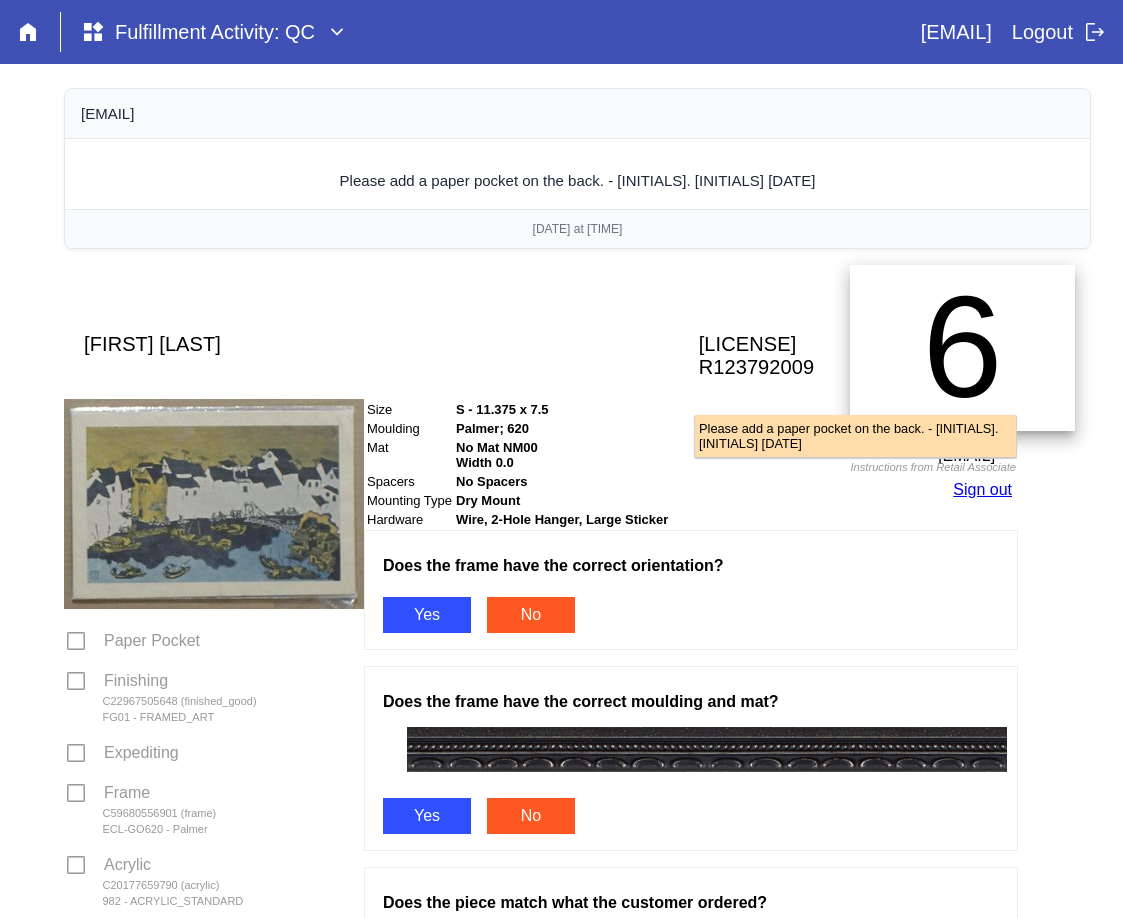 scroll, scrollTop: 0, scrollLeft: 0, axis: both 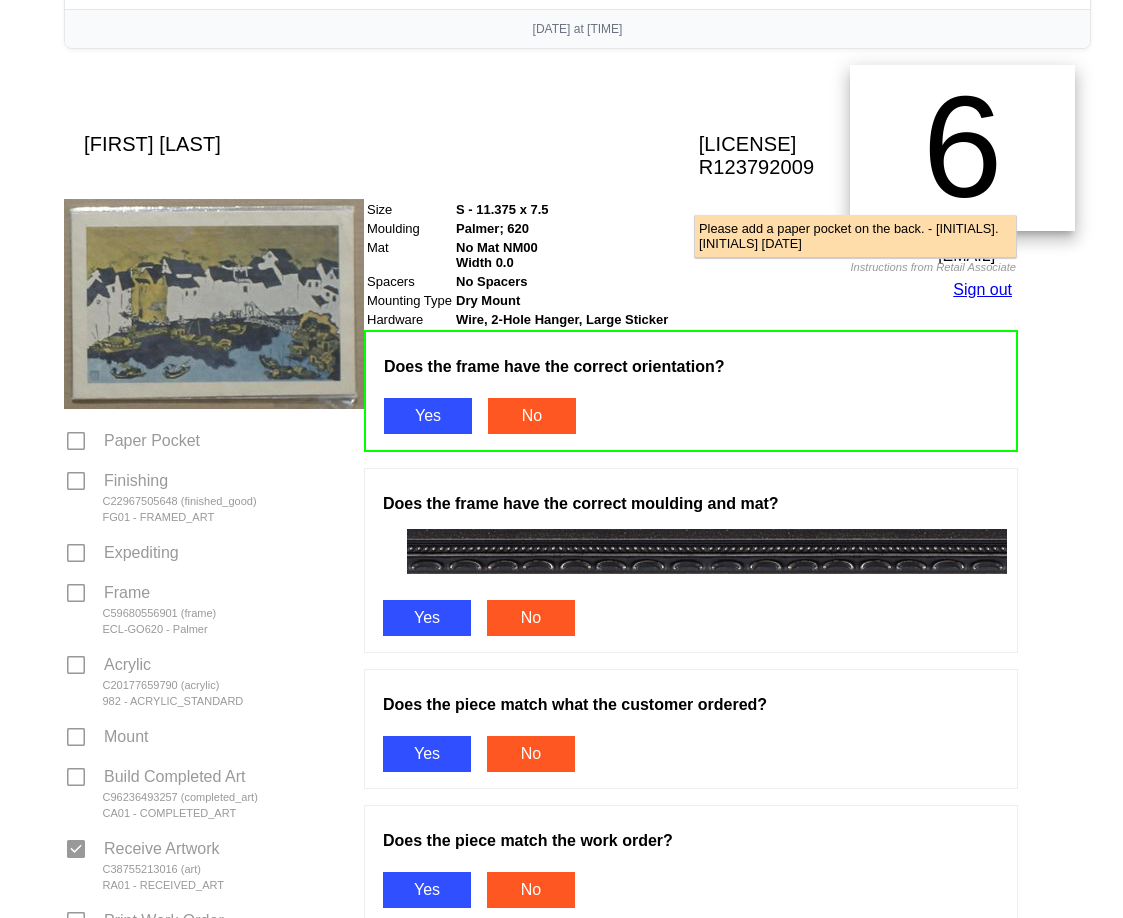 click on "Yes" at bounding box center [427, 618] 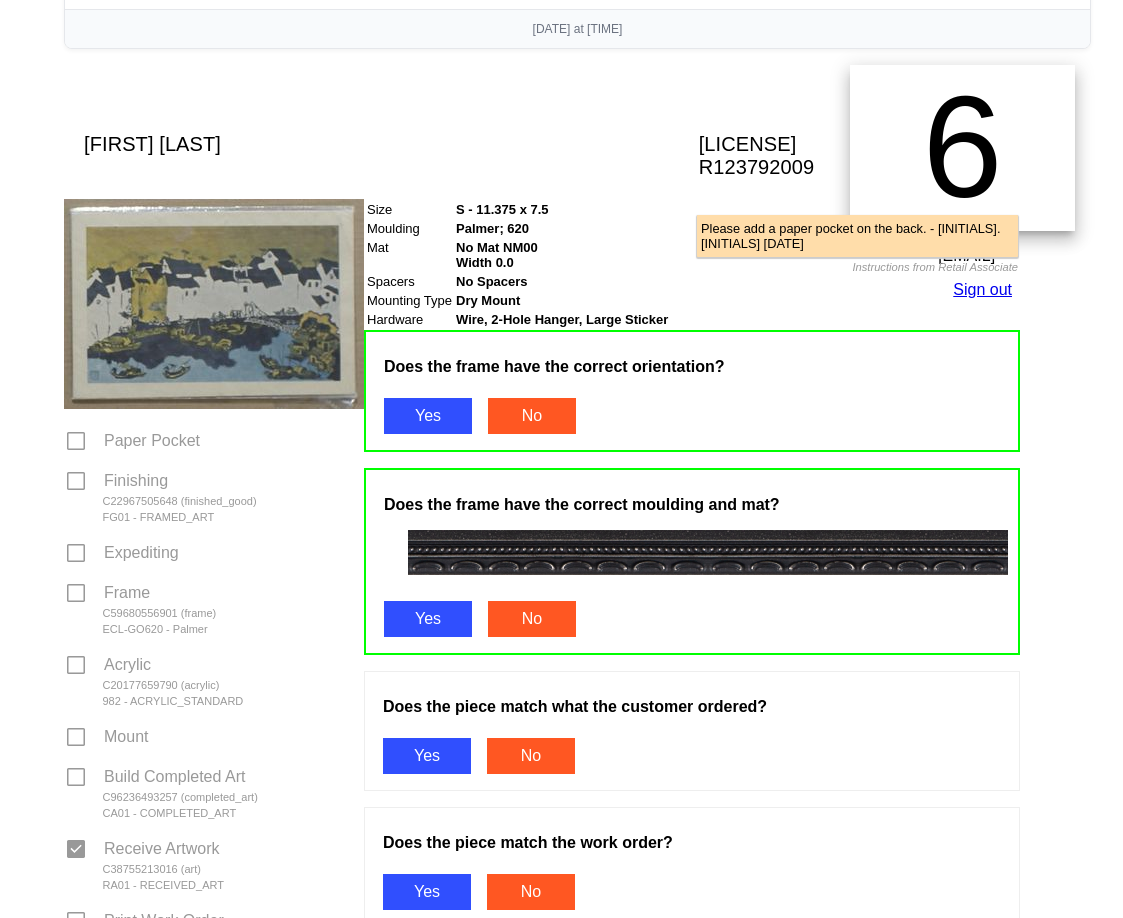 click on "Yes" at bounding box center [427, 756] 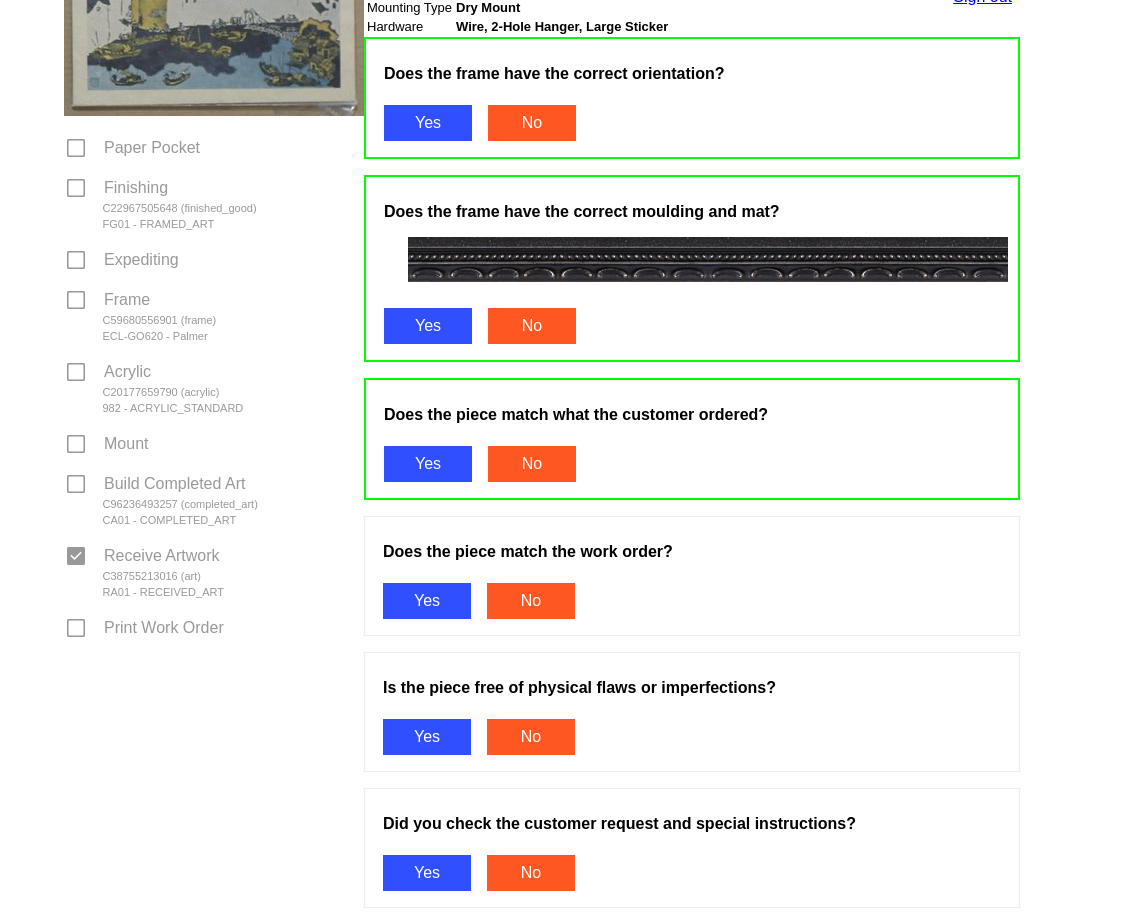 scroll, scrollTop: 500, scrollLeft: 0, axis: vertical 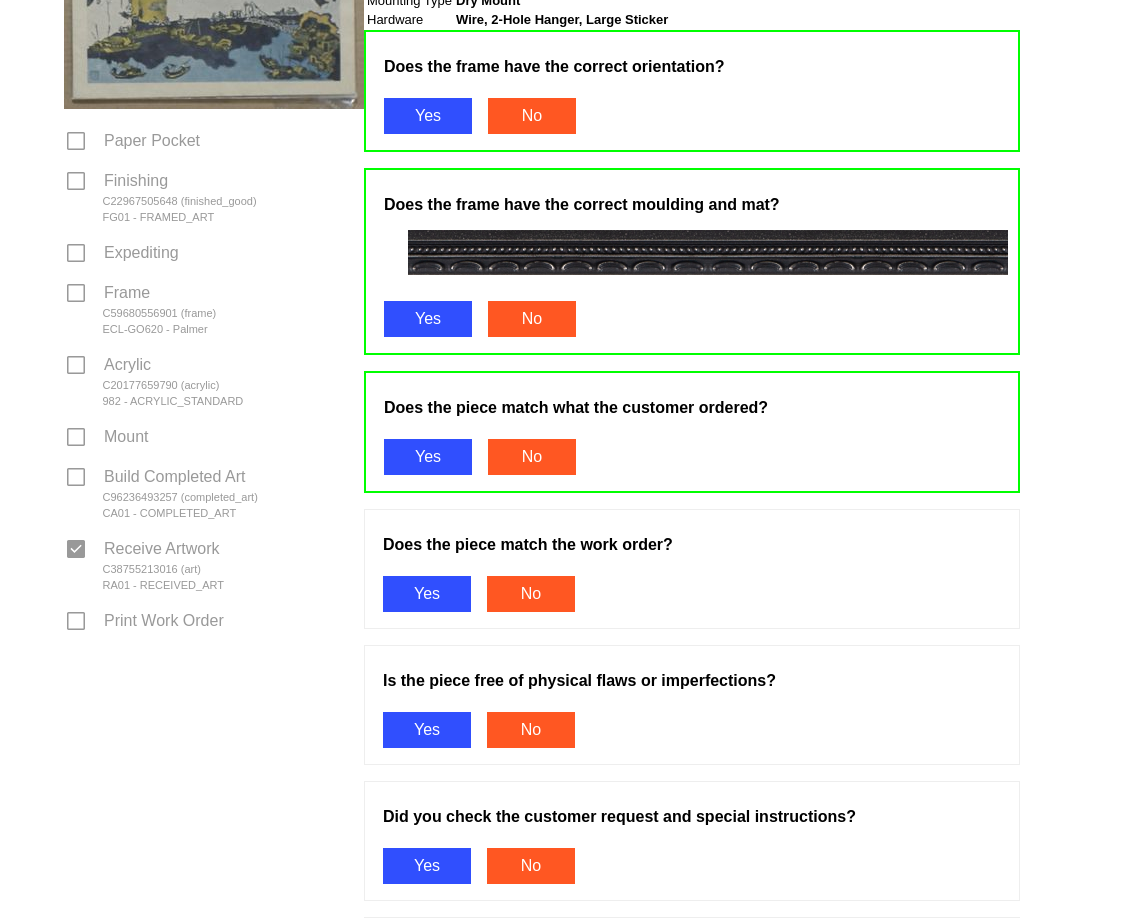 click on "Yes" at bounding box center (427, 594) 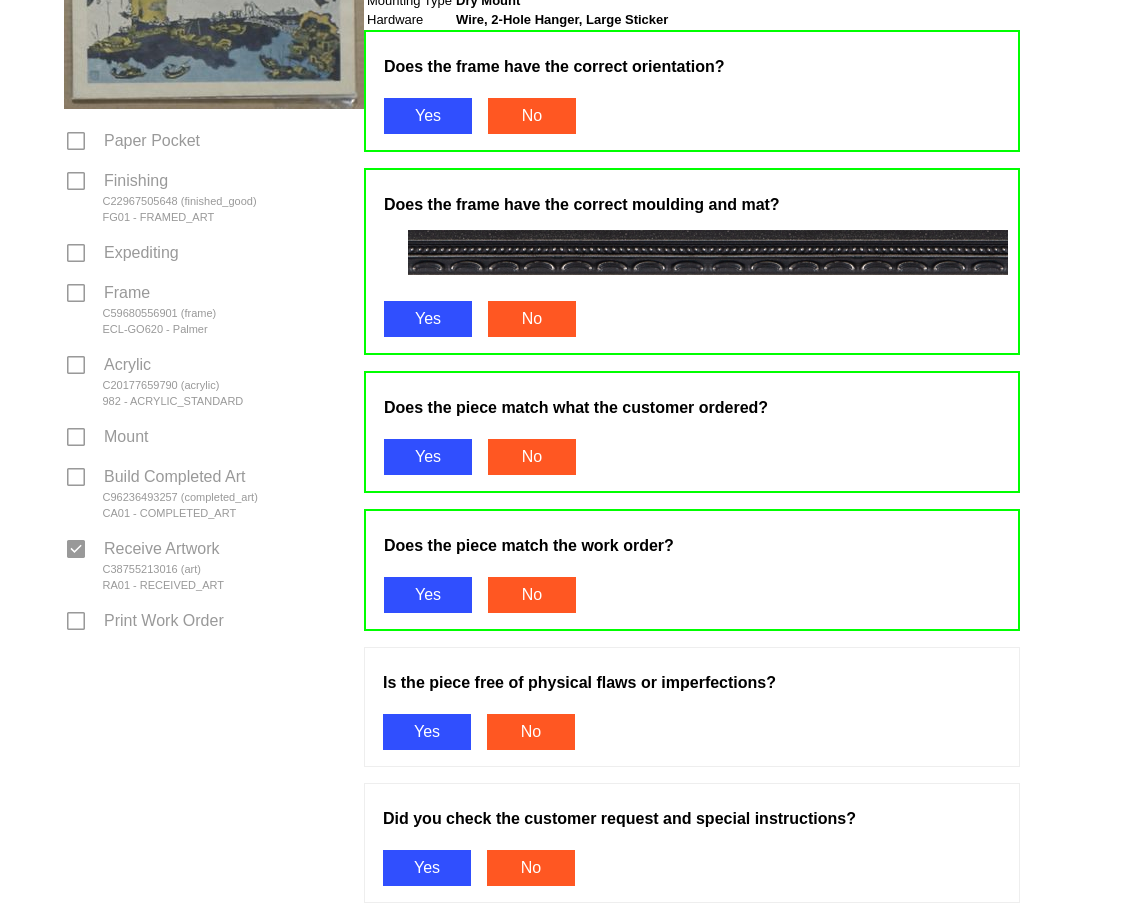 click on "Yes" at bounding box center [427, 732] 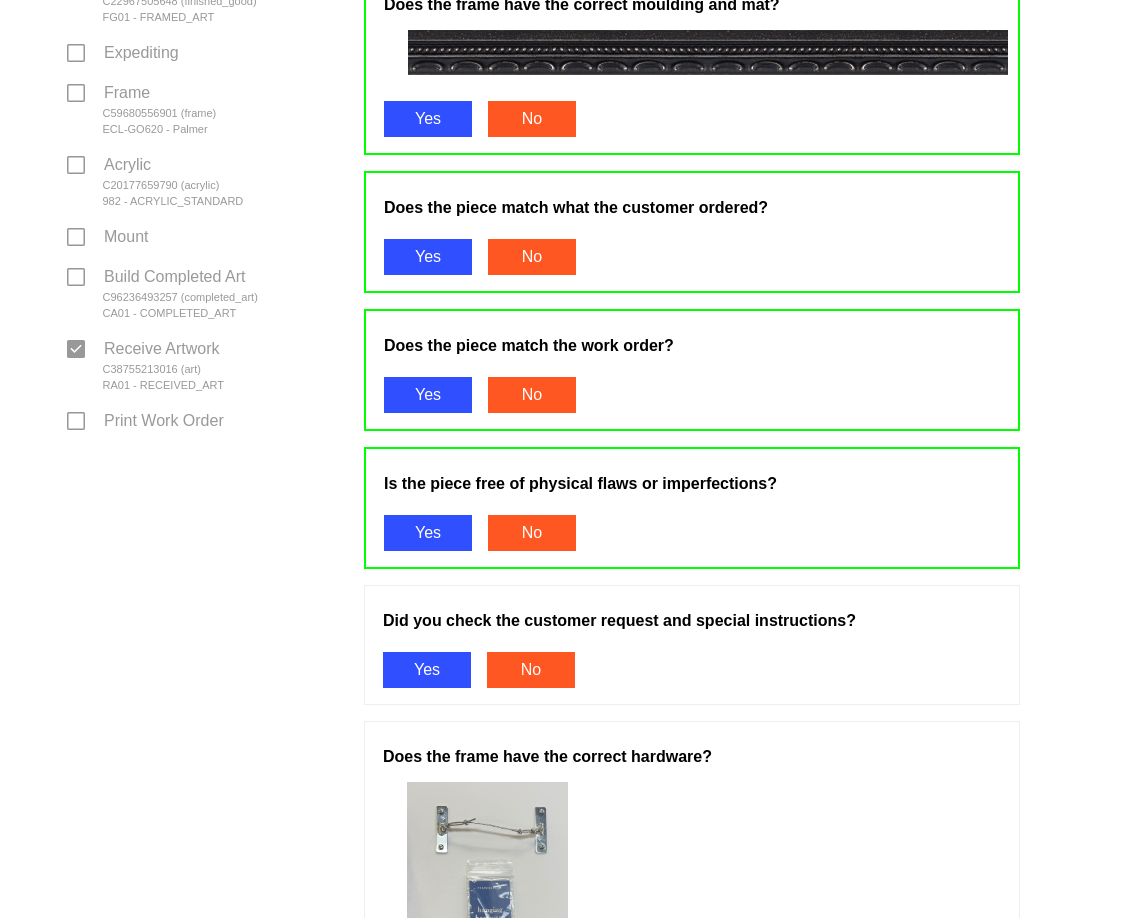 click on "Yes" at bounding box center (427, 670) 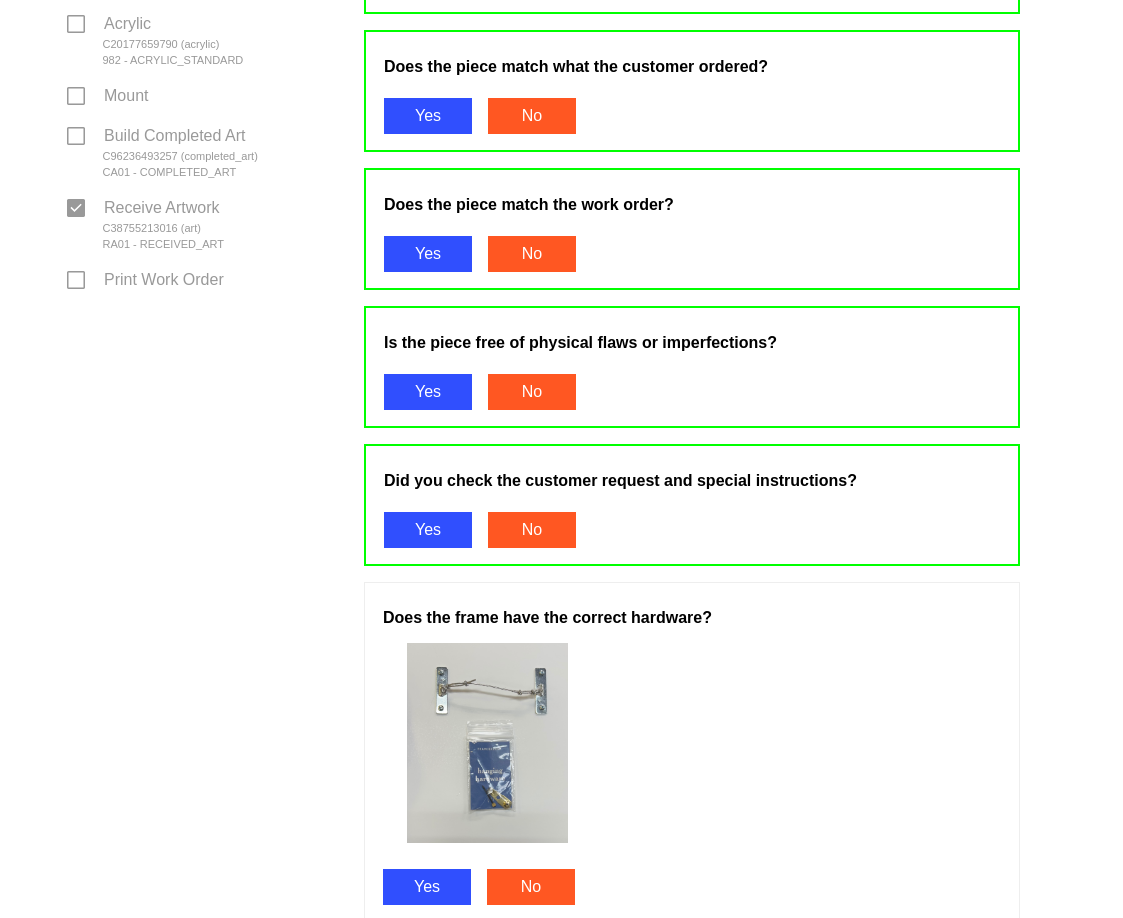 scroll, scrollTop: 1000, scrollLeft: 0, axis: vertical 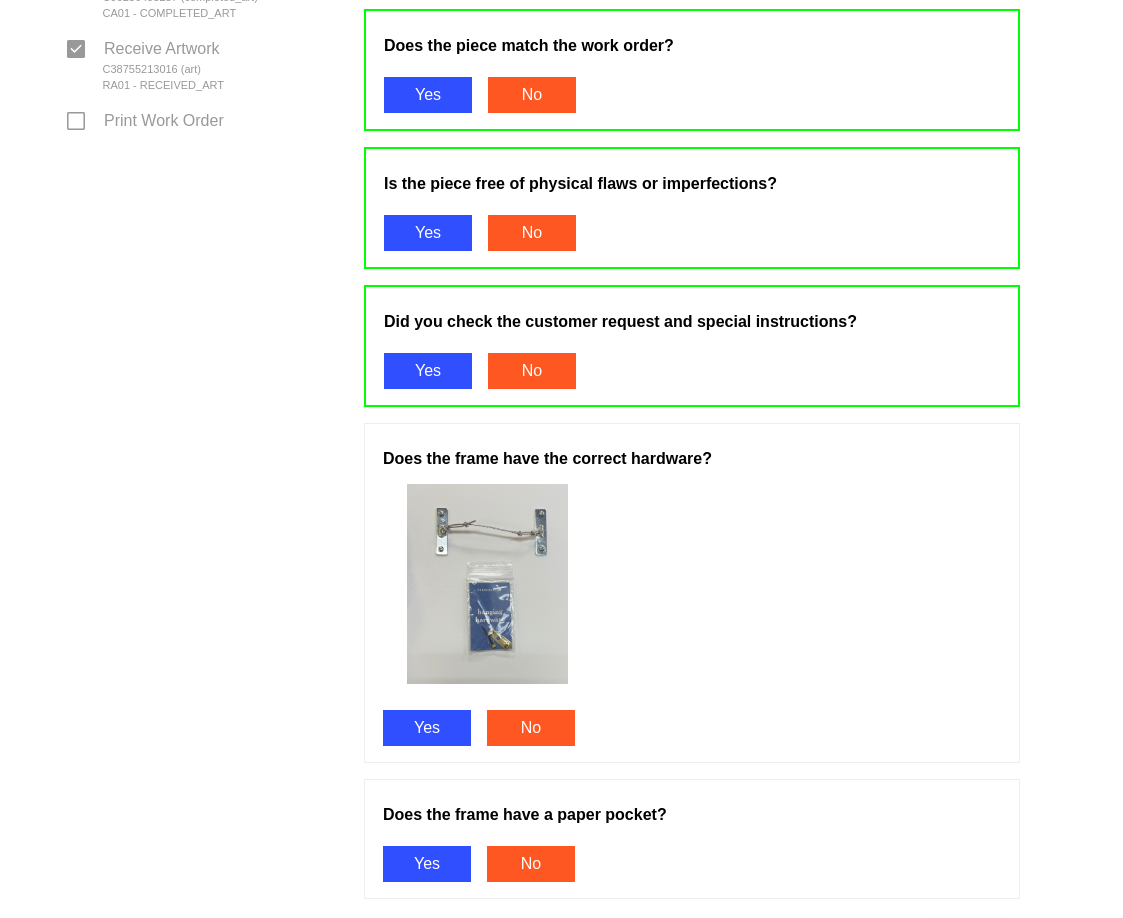 click on "Yes" at bounding box center [427, 728] 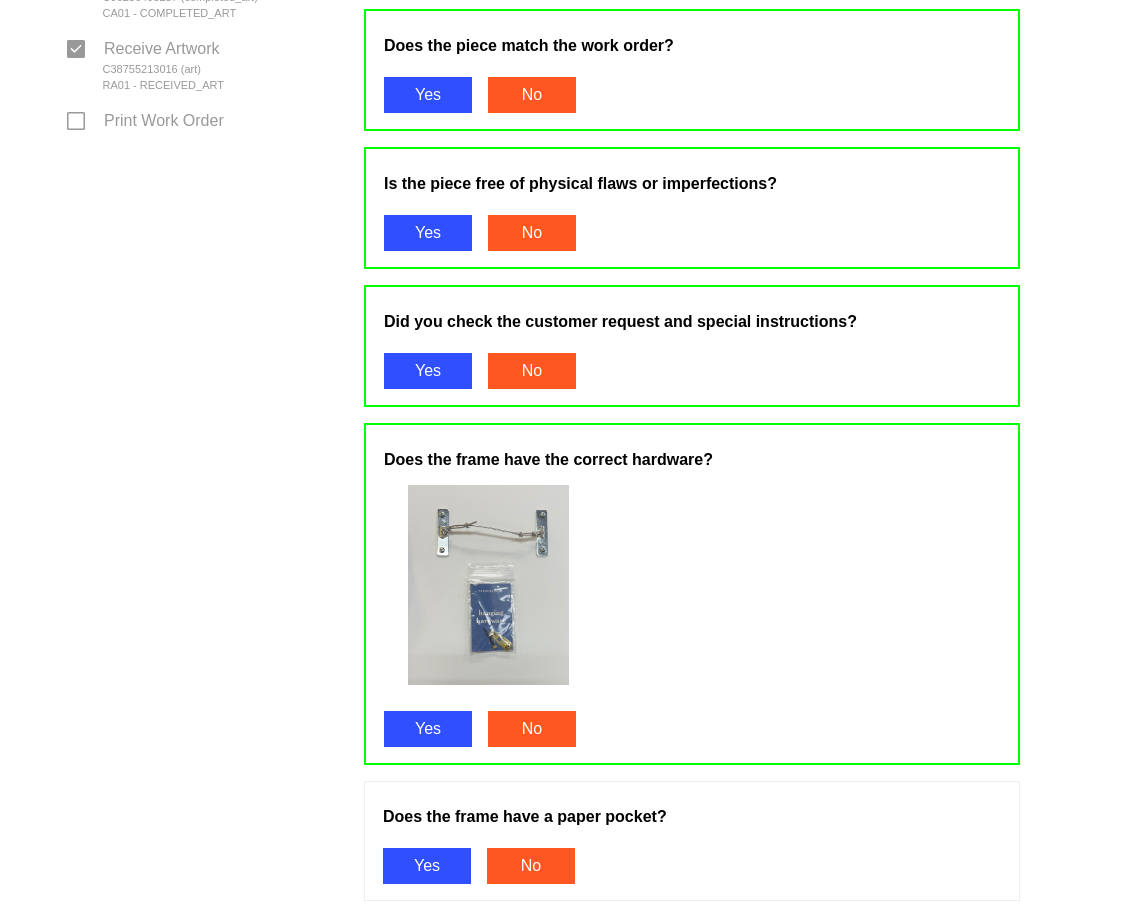 click on "Yes" at bounding box center [427, 866] 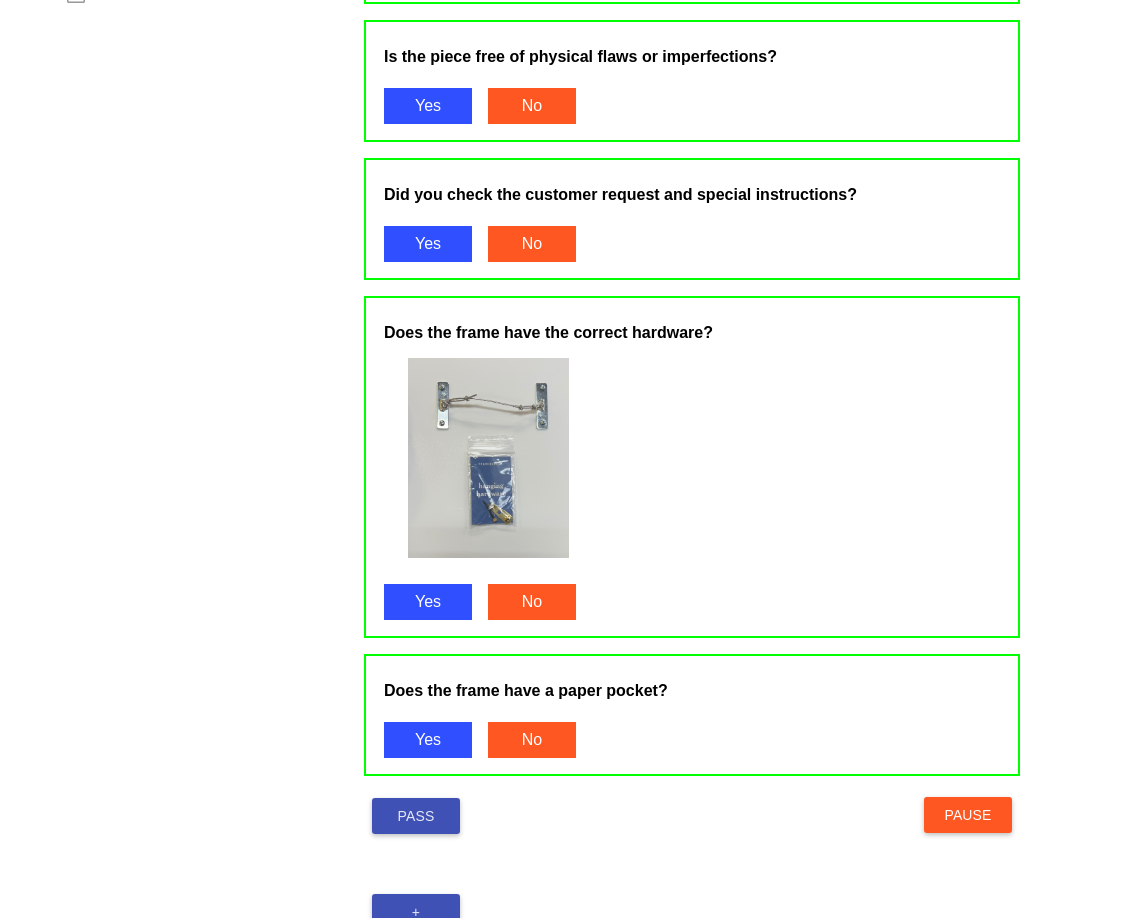 scroll, scrollTop: 1249, scrollLeft: 0, axis: vertical 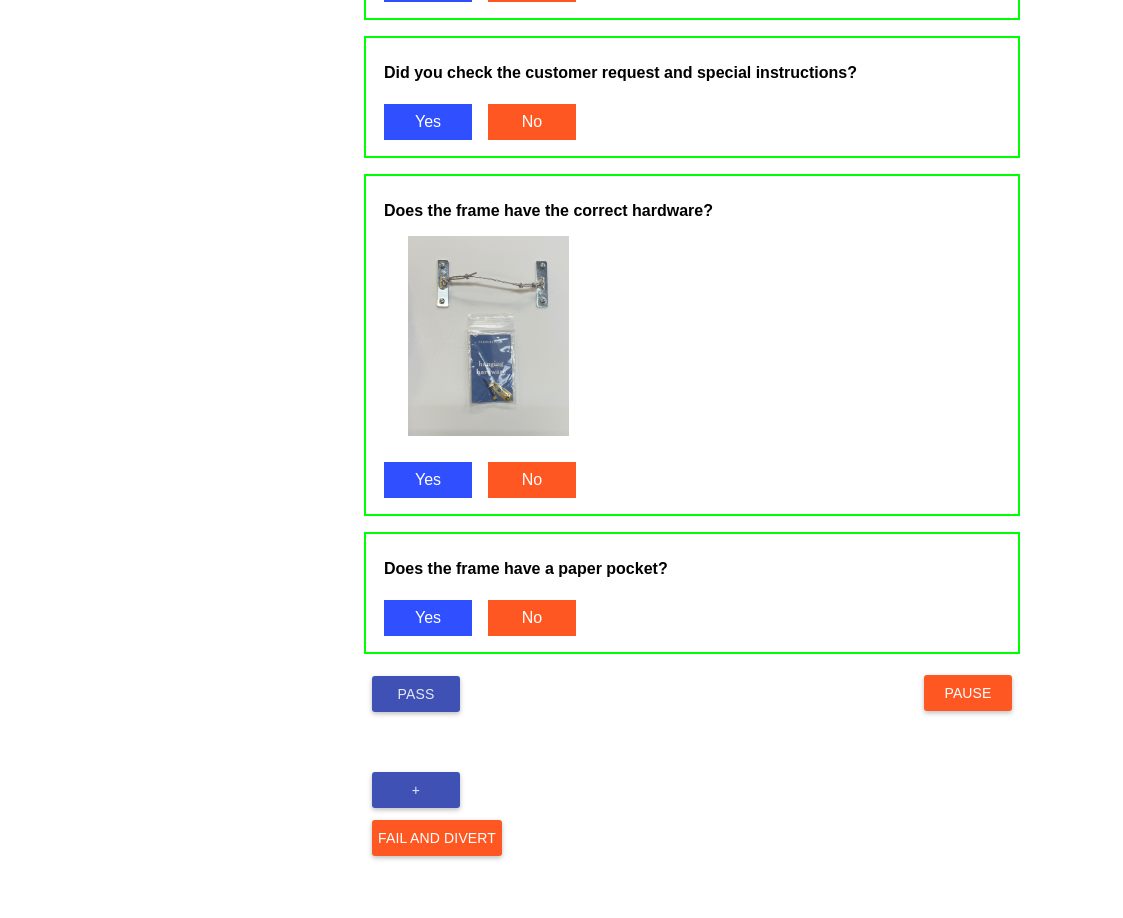 click on "Pass" at bounding box center [416, 694] 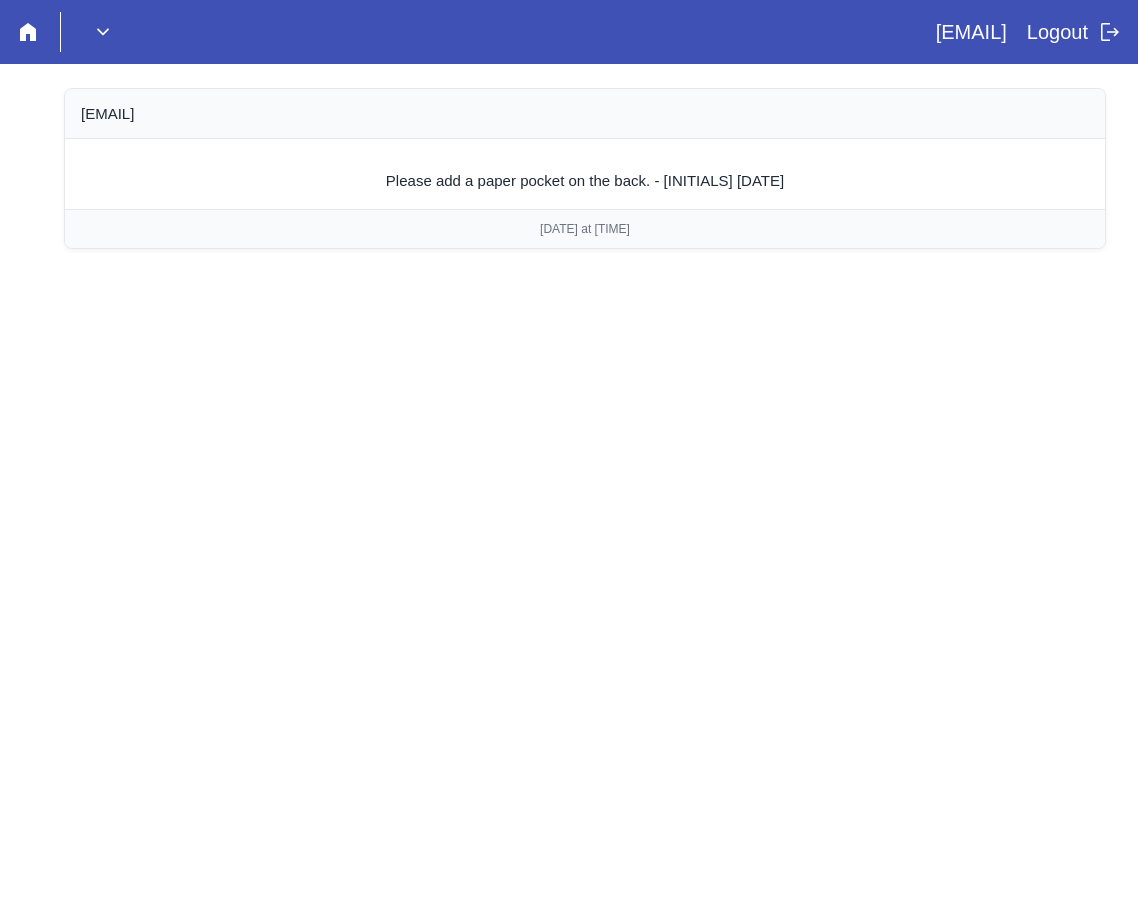 scroll, scrollTop: 0, scrollLeft: 0, axis: both 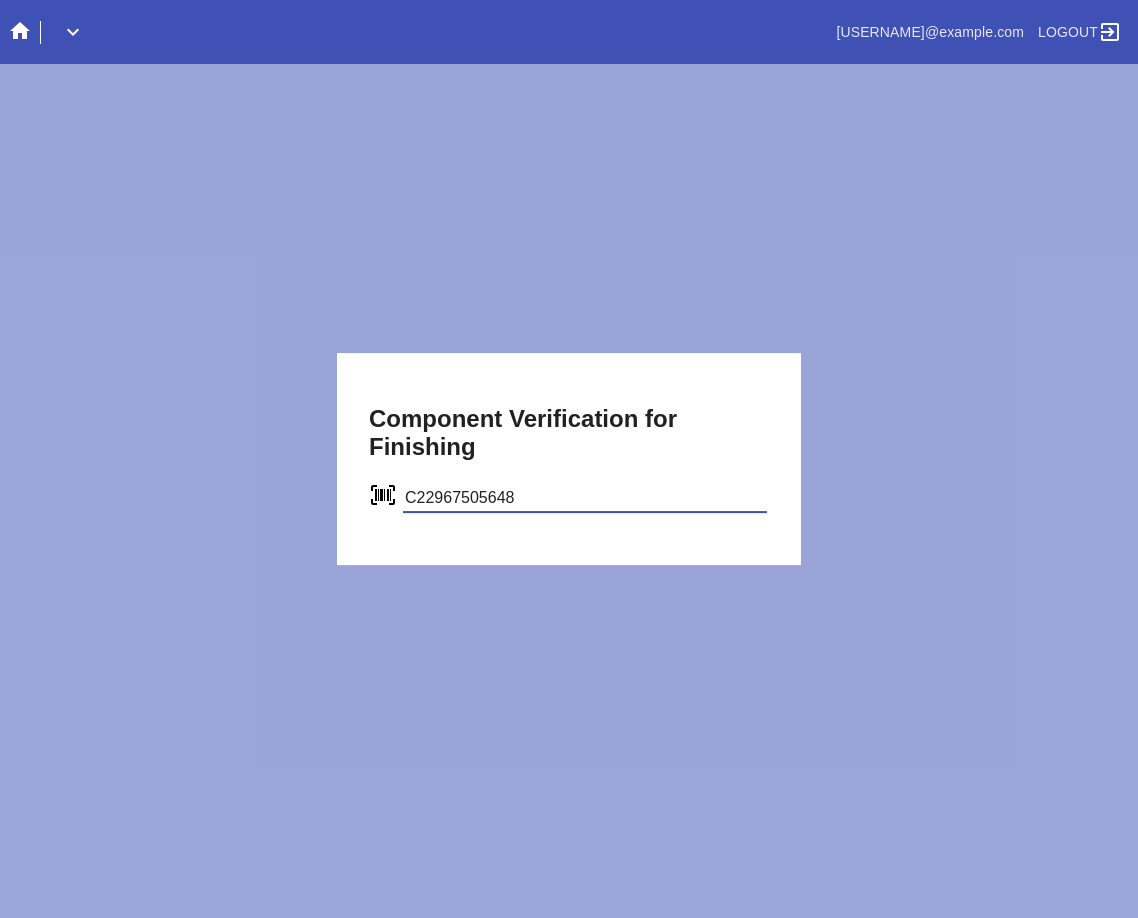 type on "C22967505648" 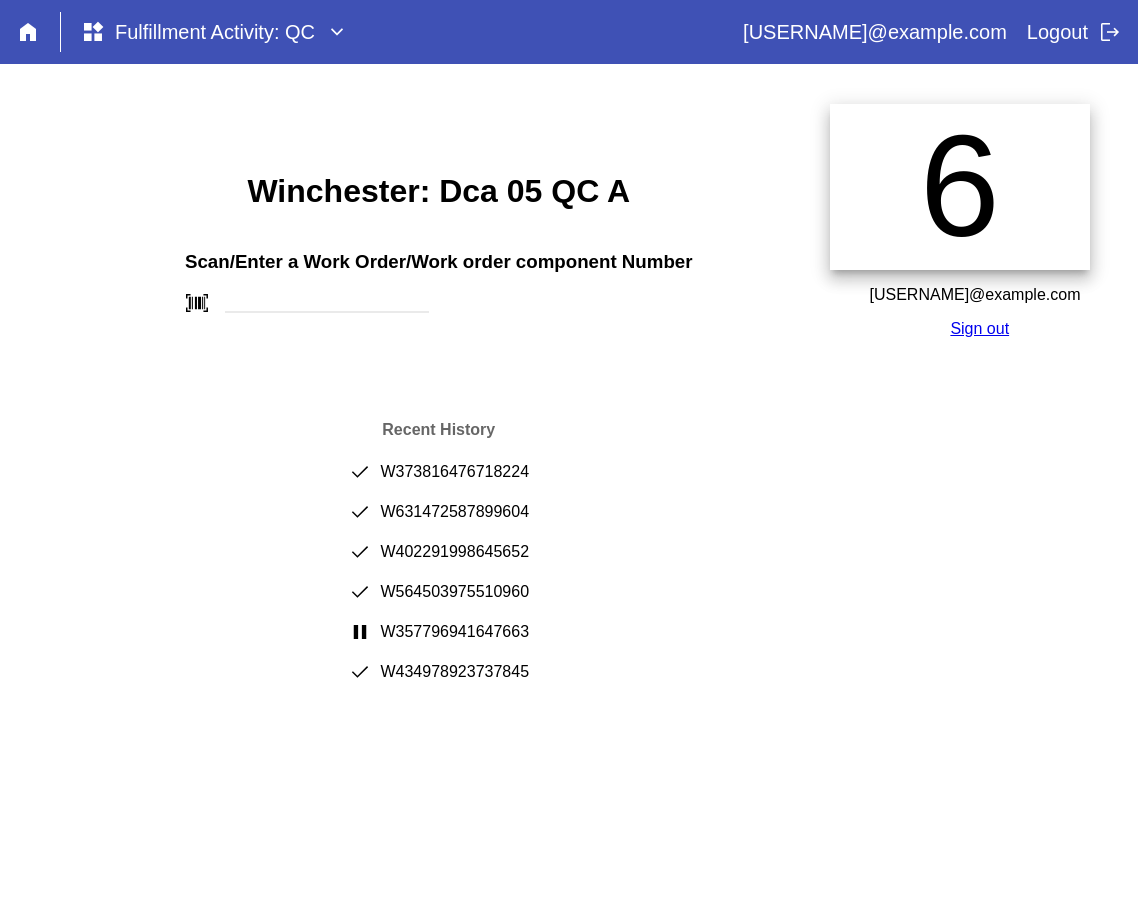 scroll, scrollTop: 0, scrollLeft: 0, axis: both 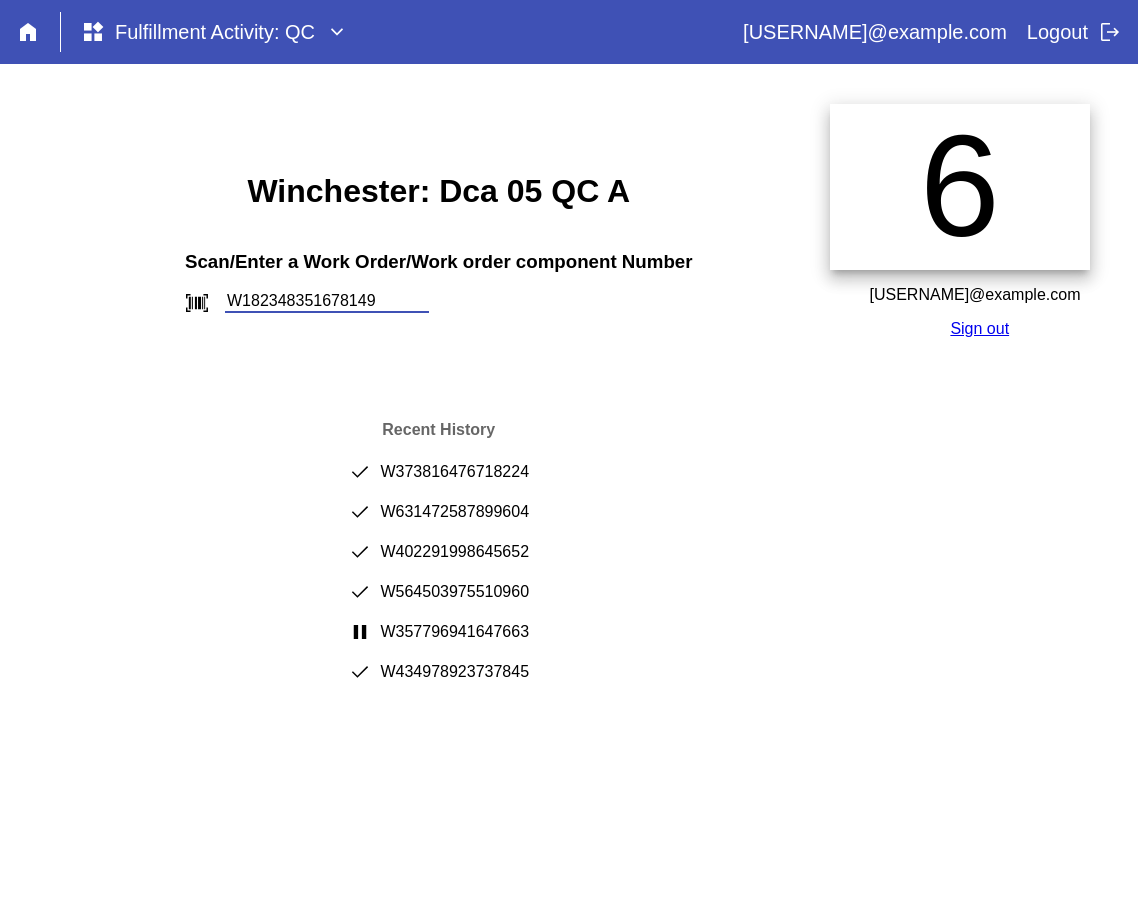 type on "W182348351678149" 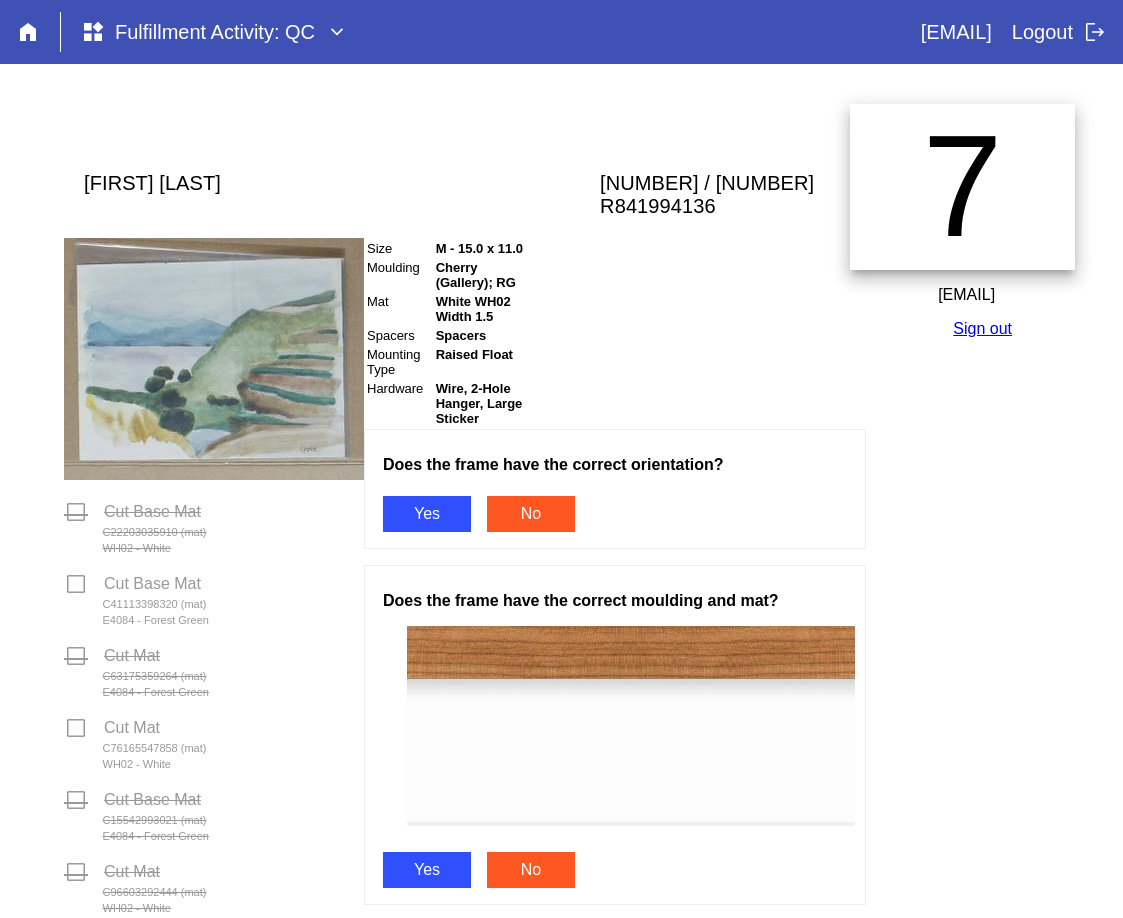 scroll, scrollTop: 0, scrollLeft: 0, axis: both 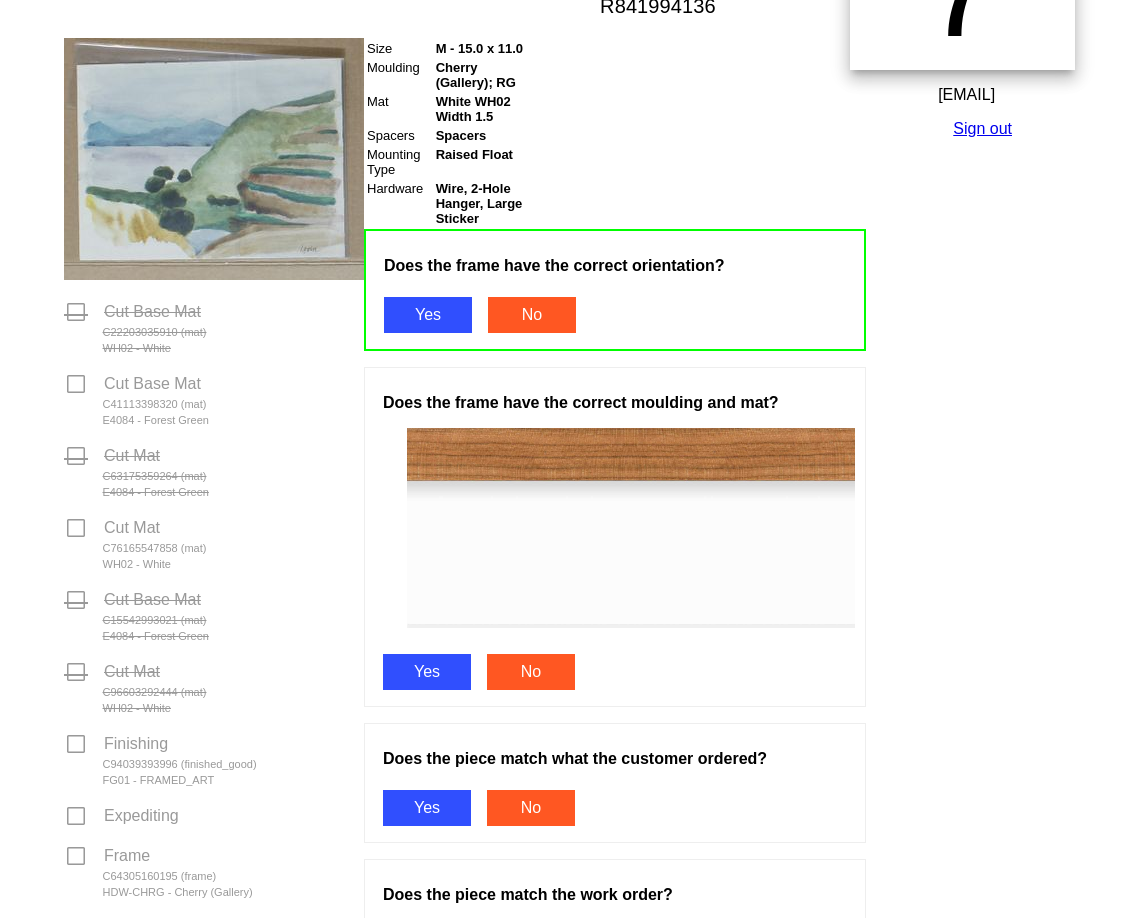 click on "Yes" at bounding box center [427, 672] 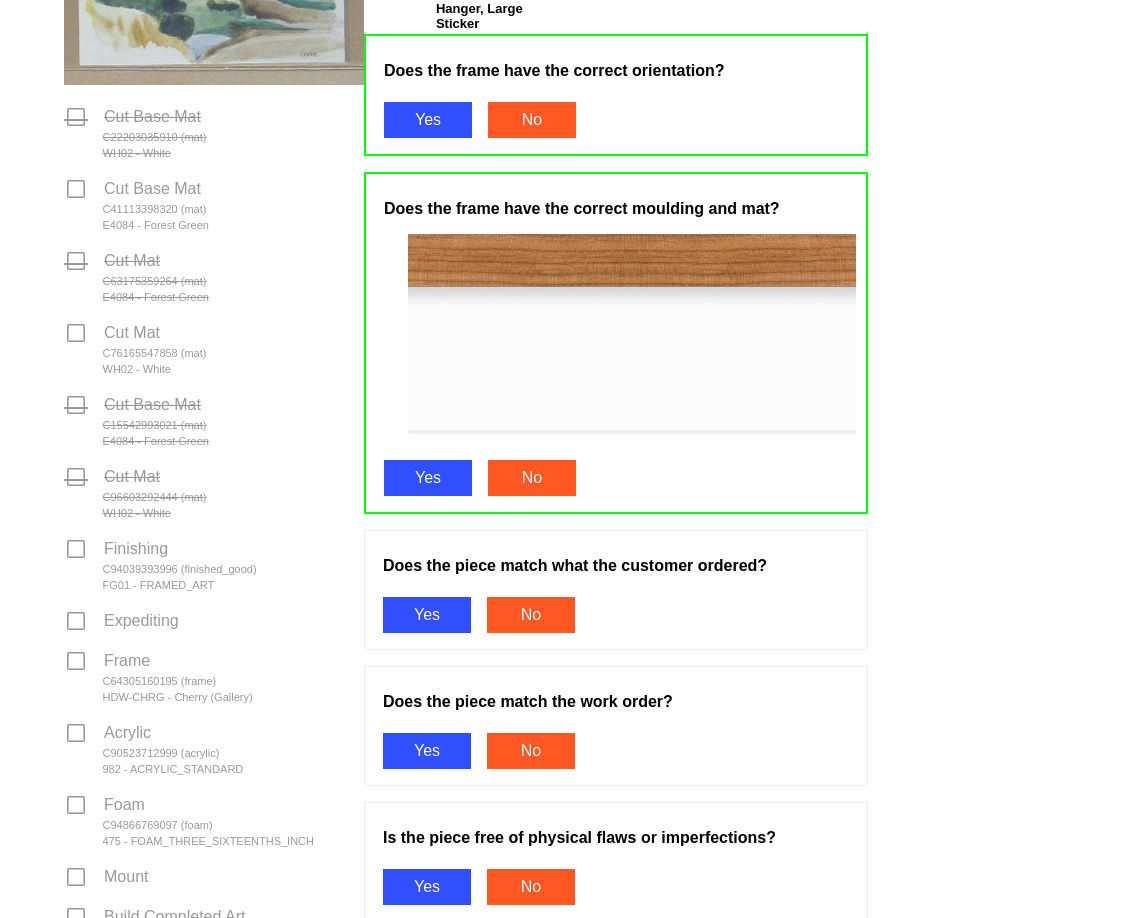 scroll, scrollTop: 400, scrollLeft: 0, axis: vertical 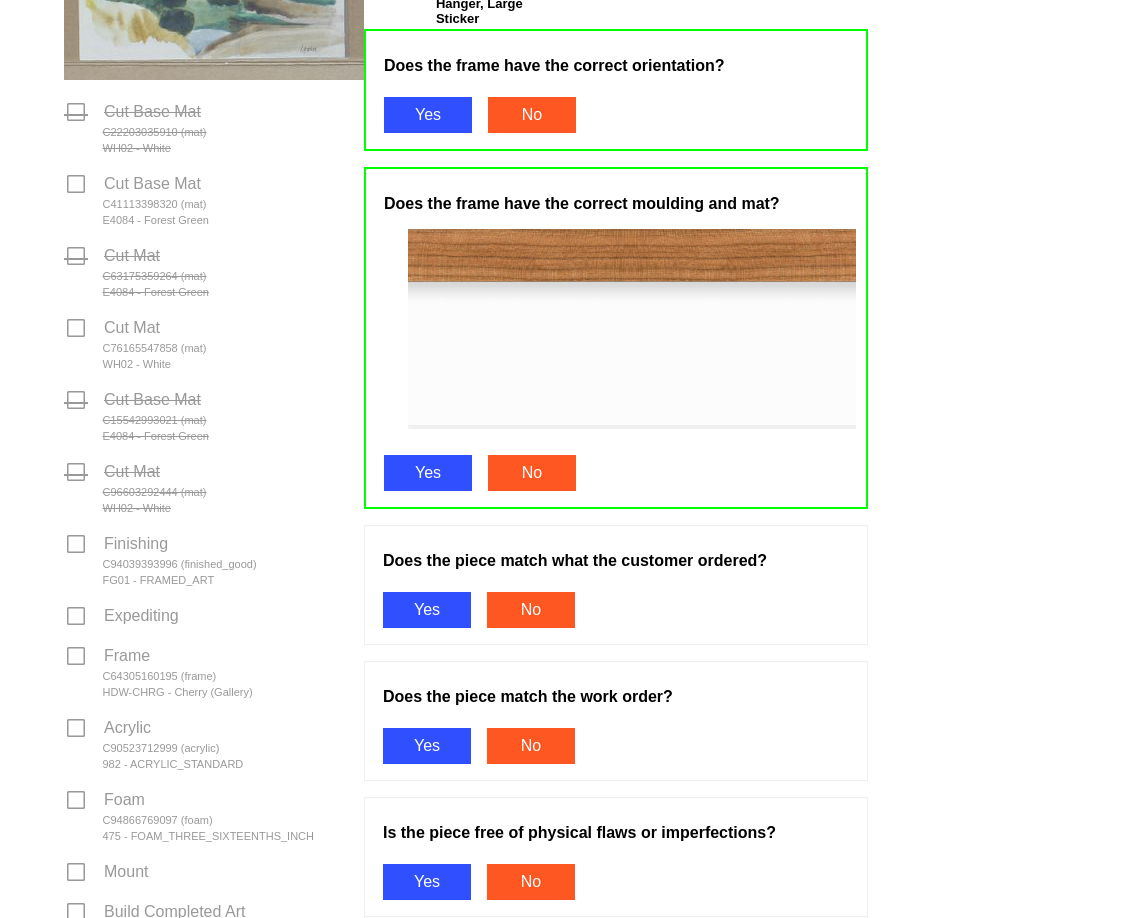 click on "Yes" at bounding box center [427, 610] 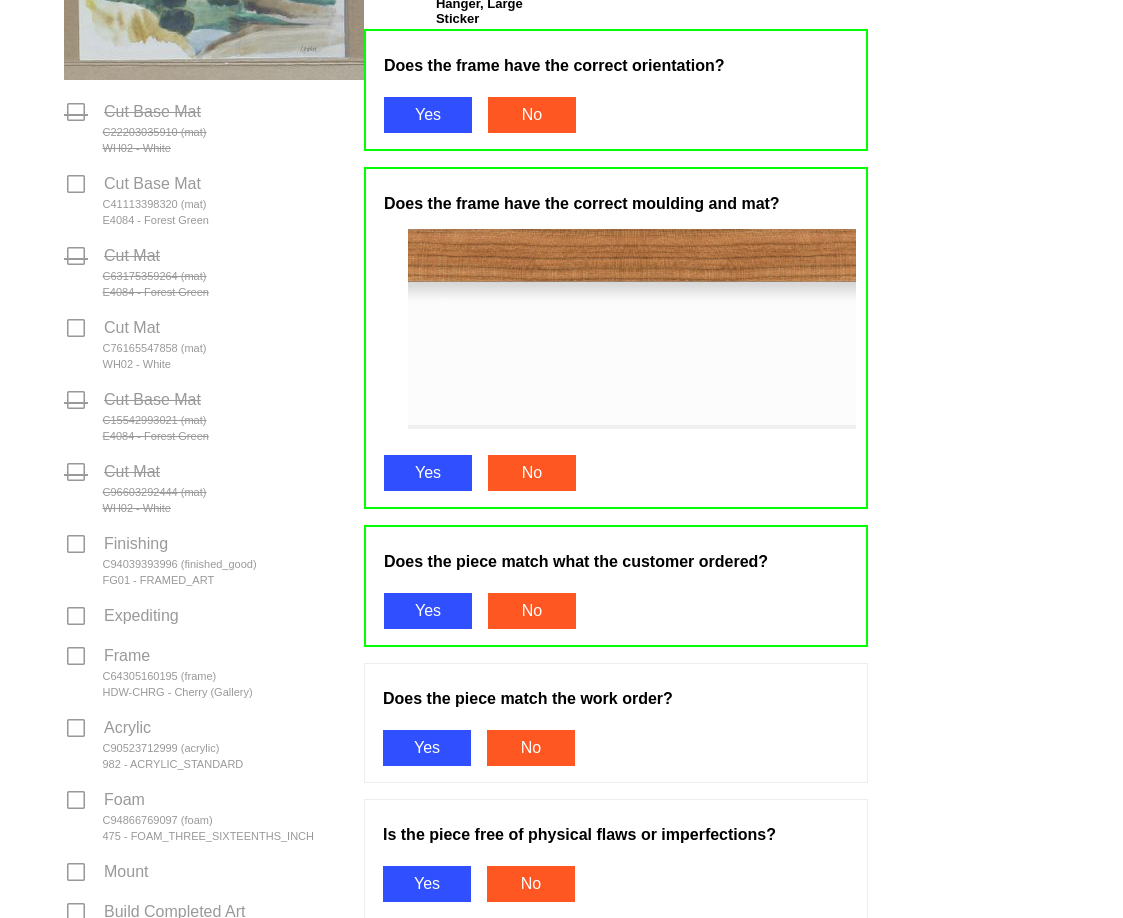 click on "Yes" at bounding box center [427, 748] 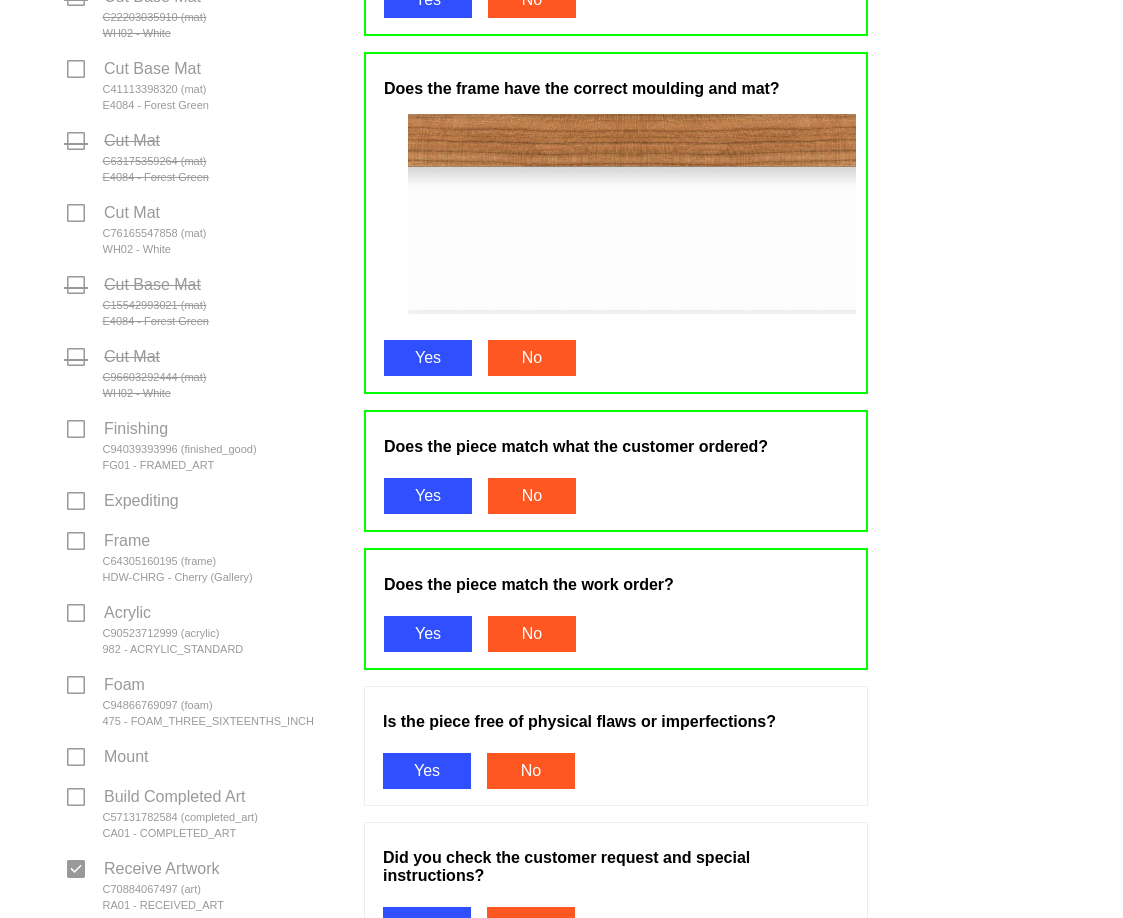 scroll, scrollTop: 600, scrollLeft: 0, axis: vertical 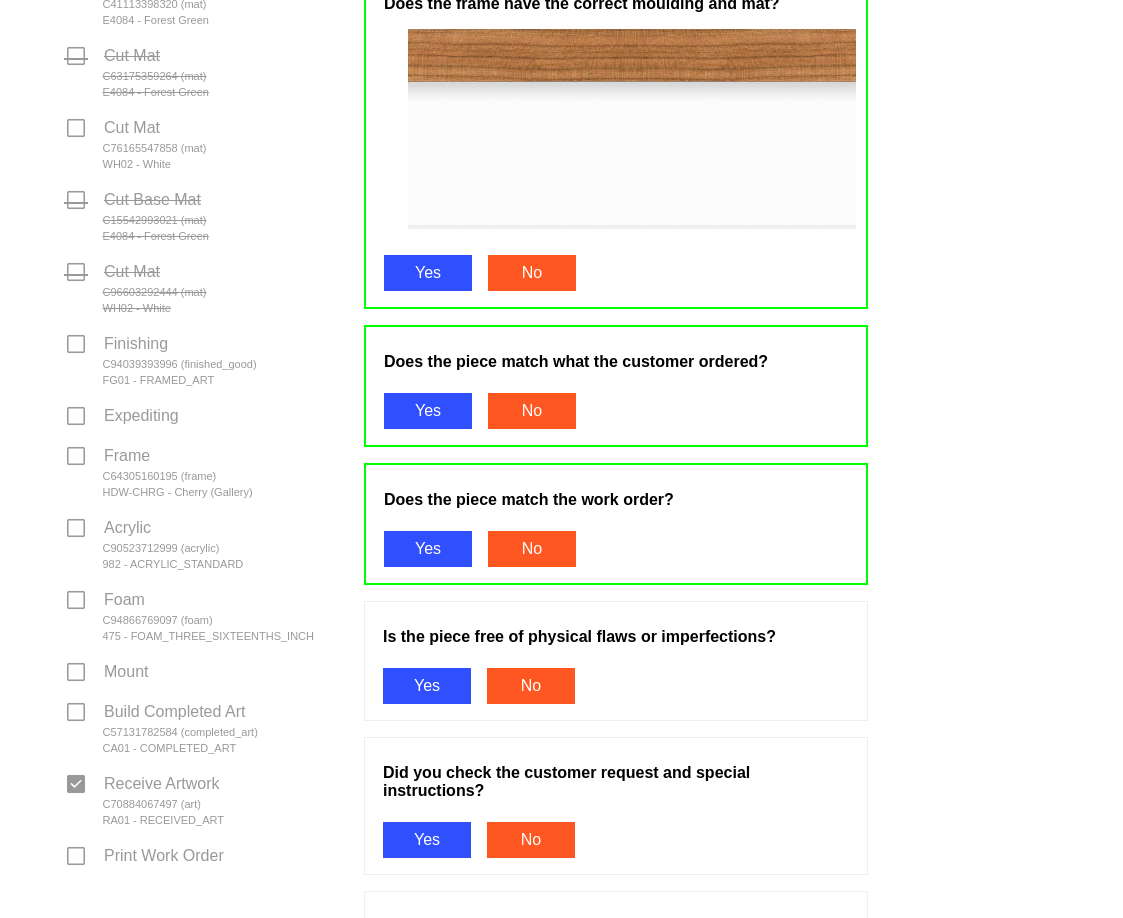 click on "Yes" at bounding box center [427, 686] 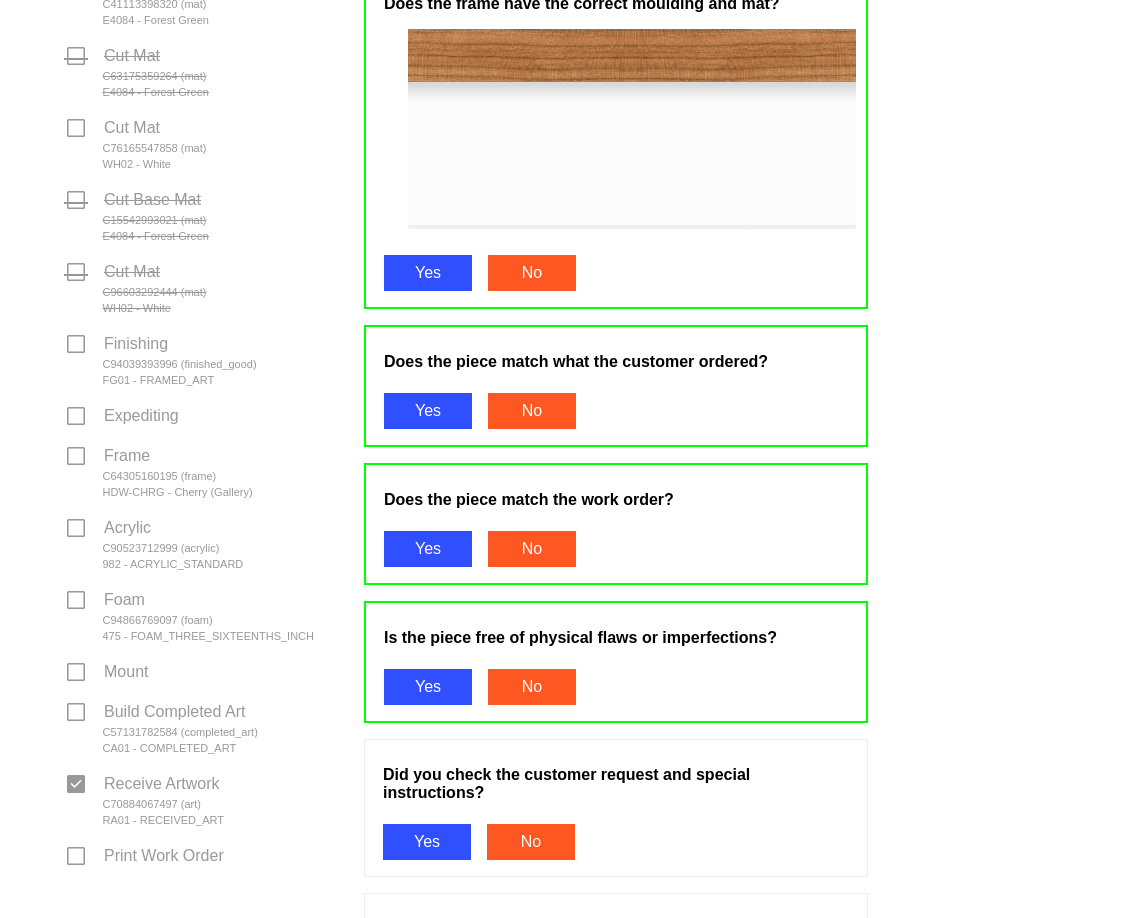 click on "Yes" at bounding box center [427, 842] 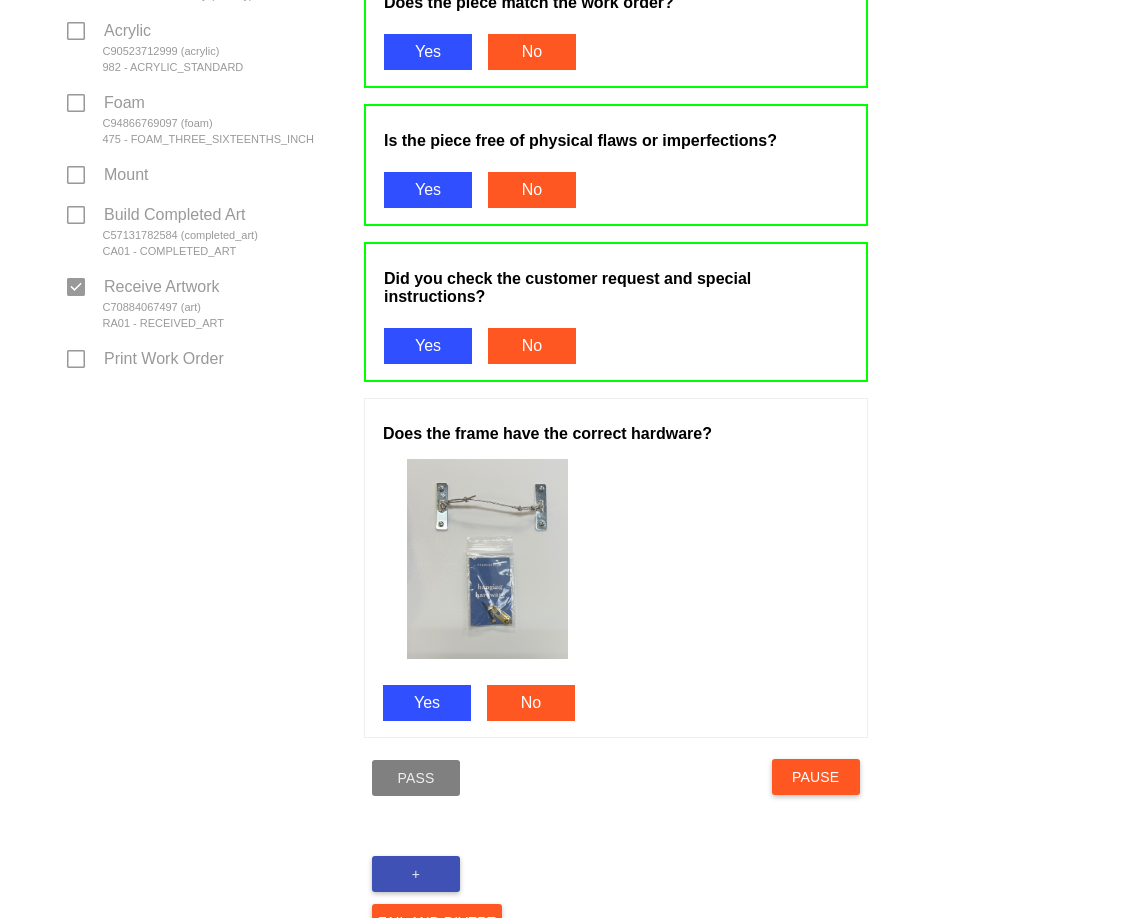 scroll, scrollTop: 1100, scrollLeft: 0, axis: vertical 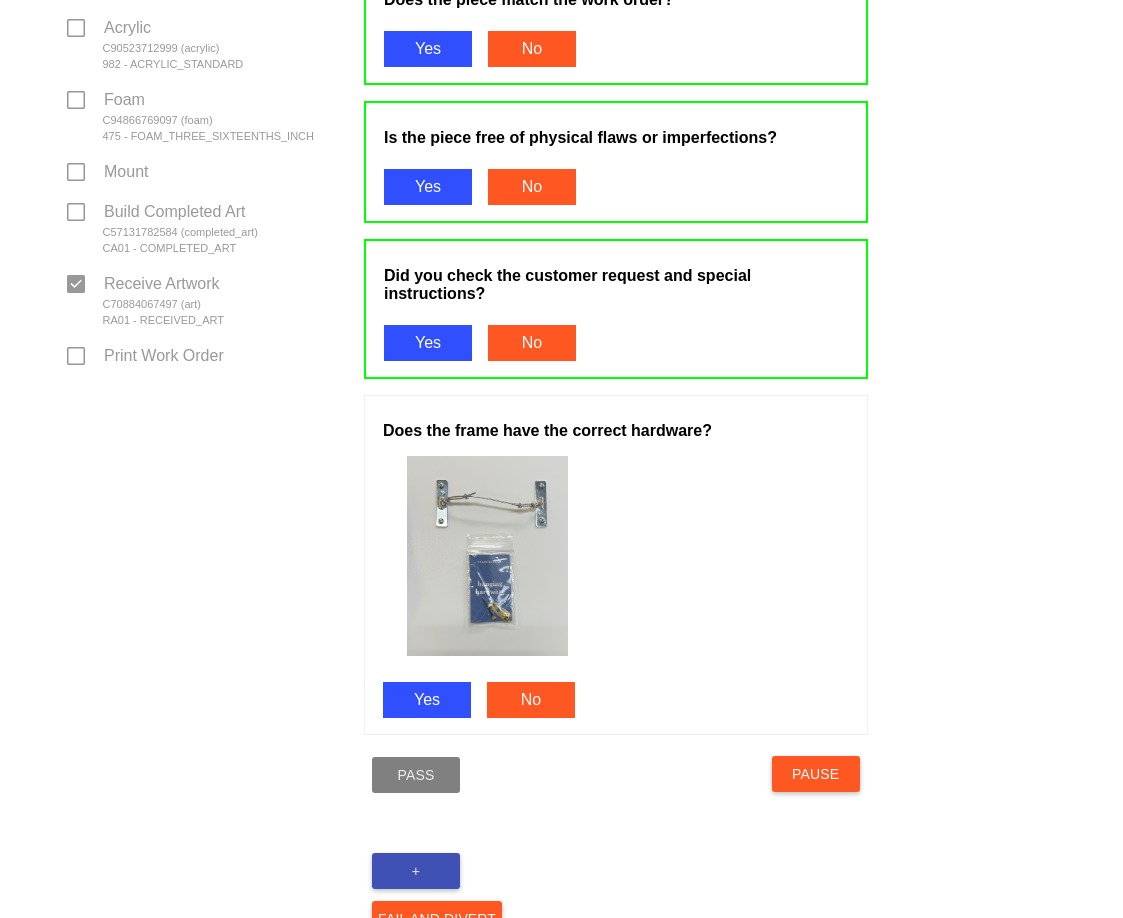 click on "Yes" at bounding box center [427, 700] 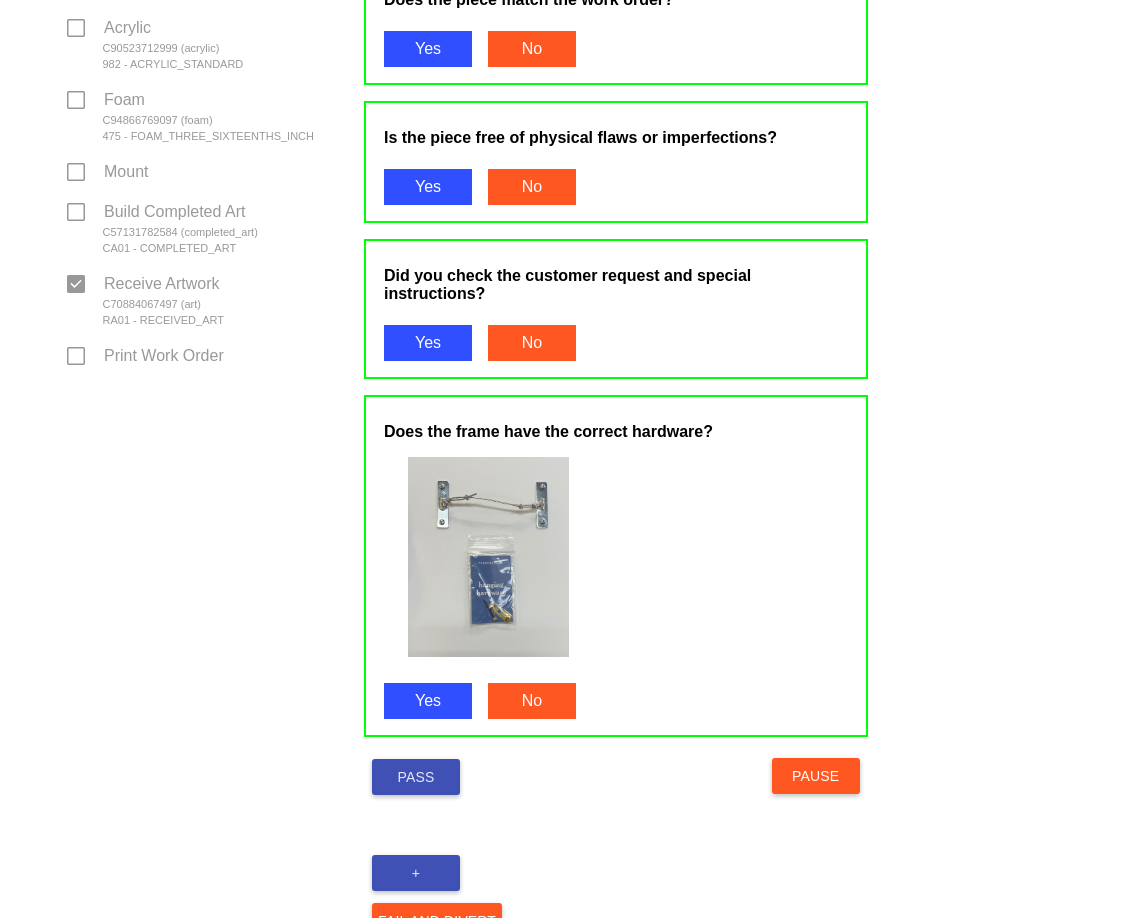 click on "Pass" at bounding box center [416, 777] 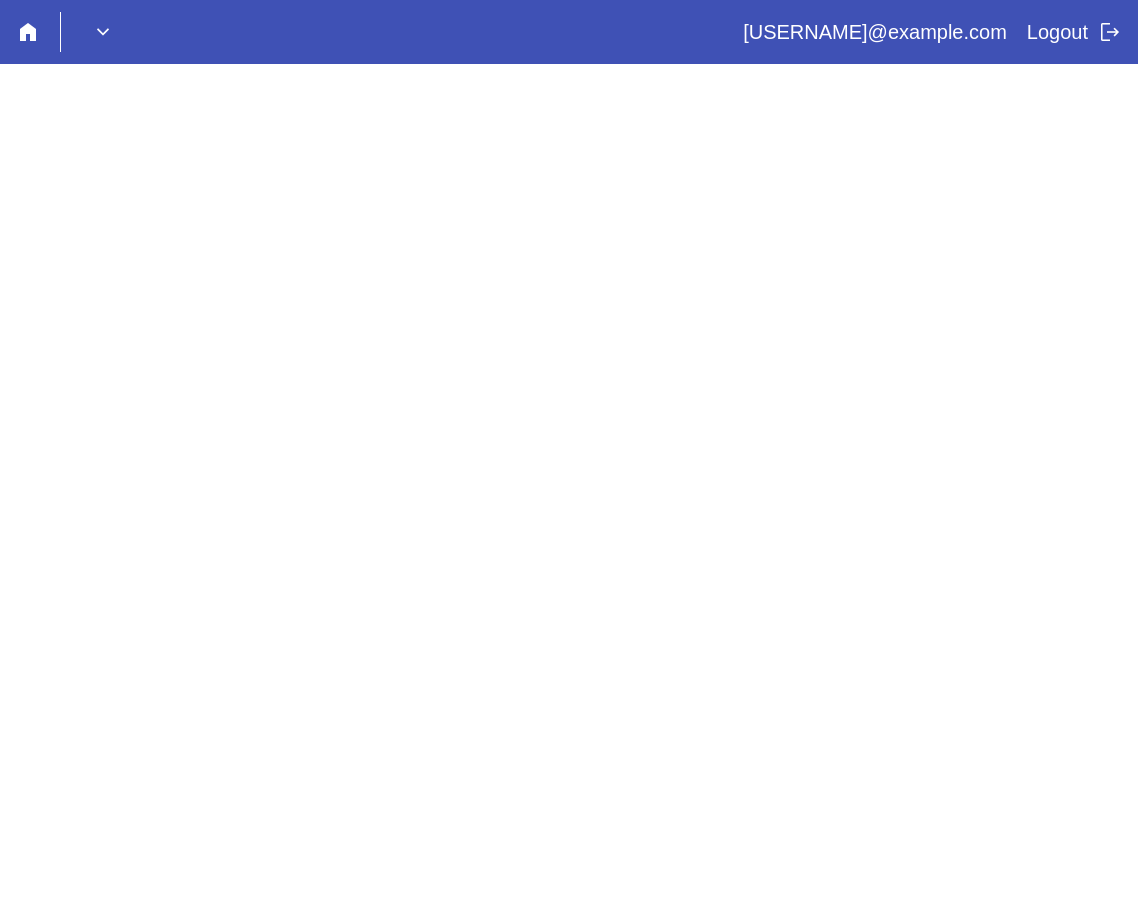 scroll, scrollTop: 0, scrollLeft: 0, axis: both 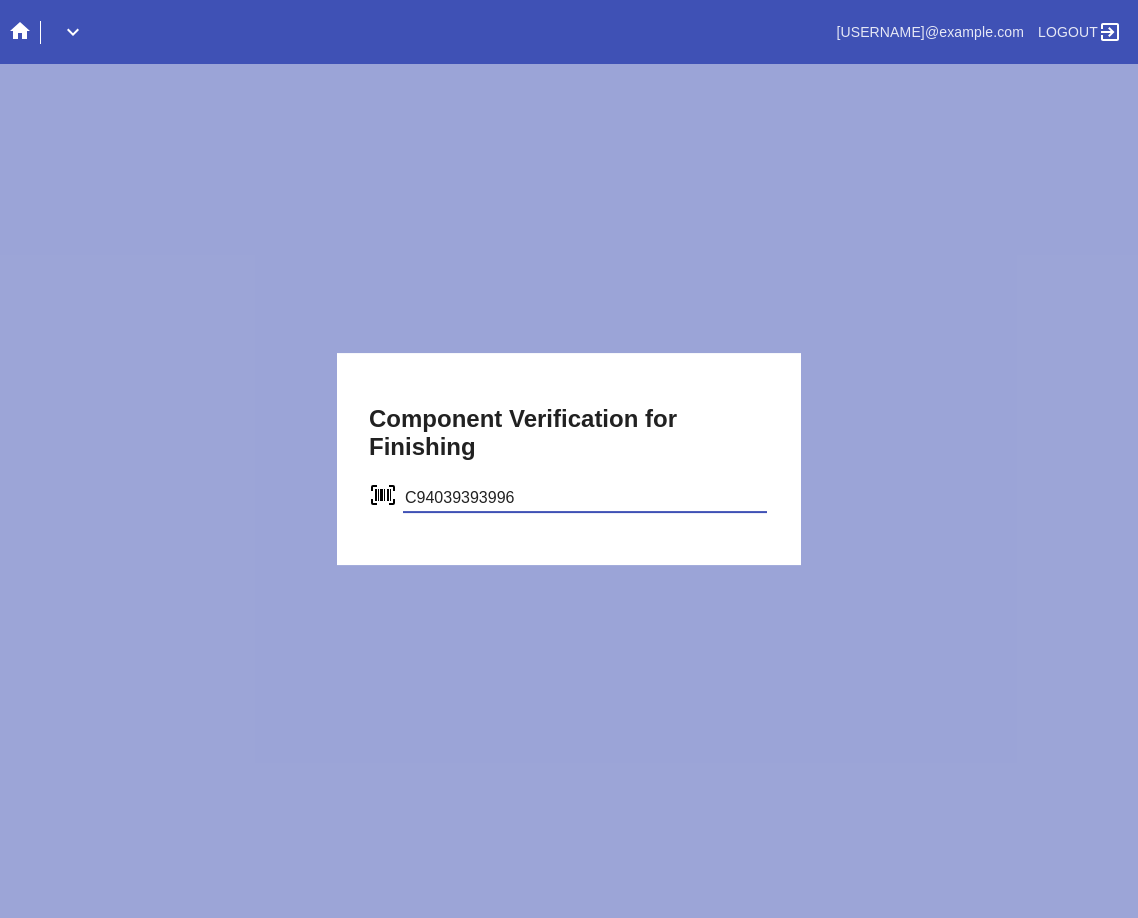 type on "C94039393996" 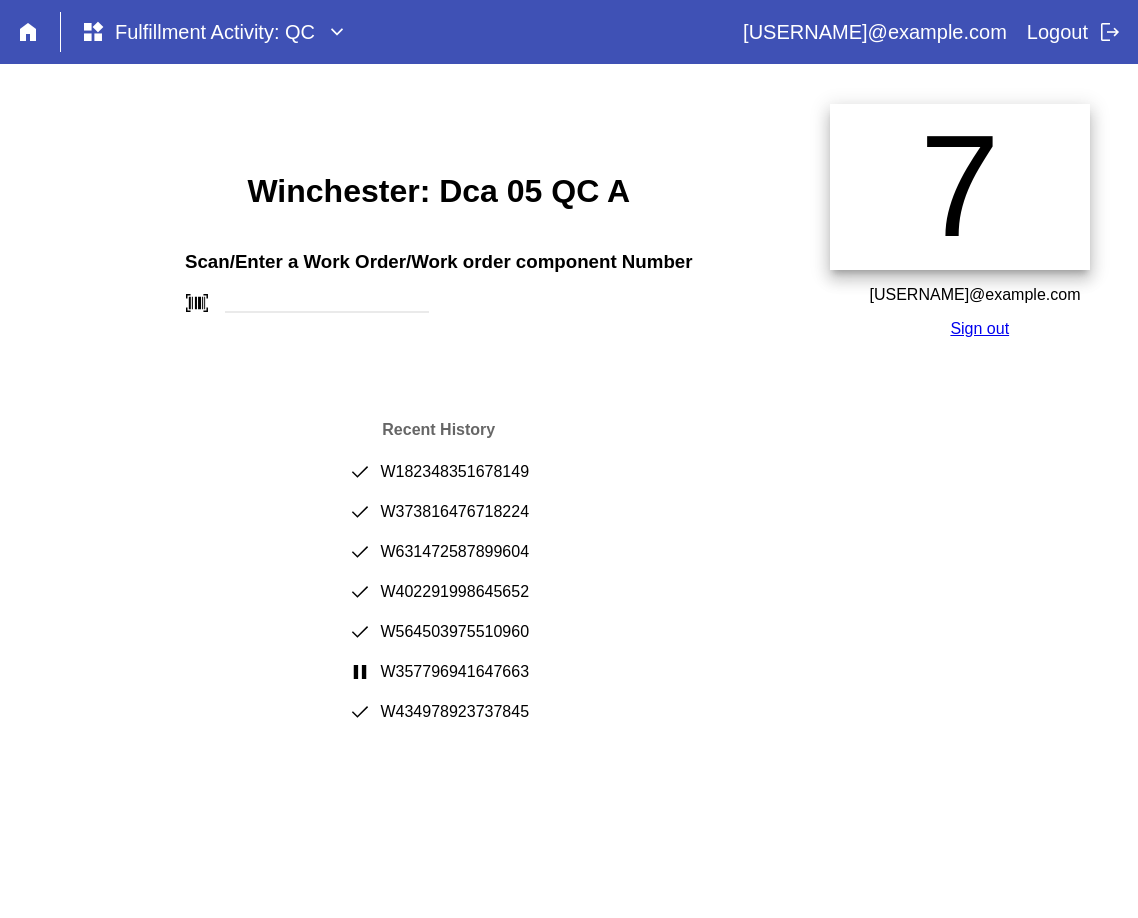 scroll, scrollTop: 0, scrollLeft: 0, axis: both 